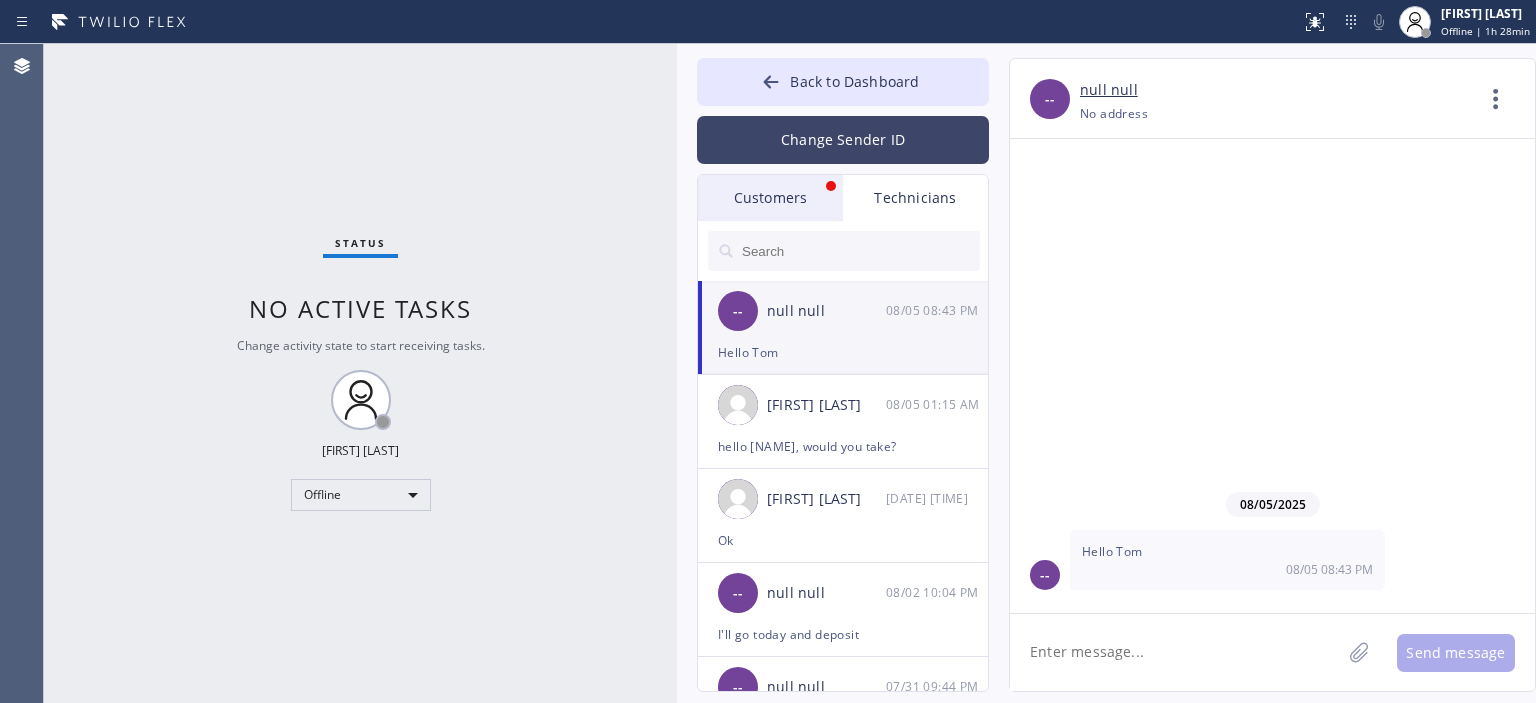 scroll, scrollTop: 0, scrollLeft: 0, axis: both 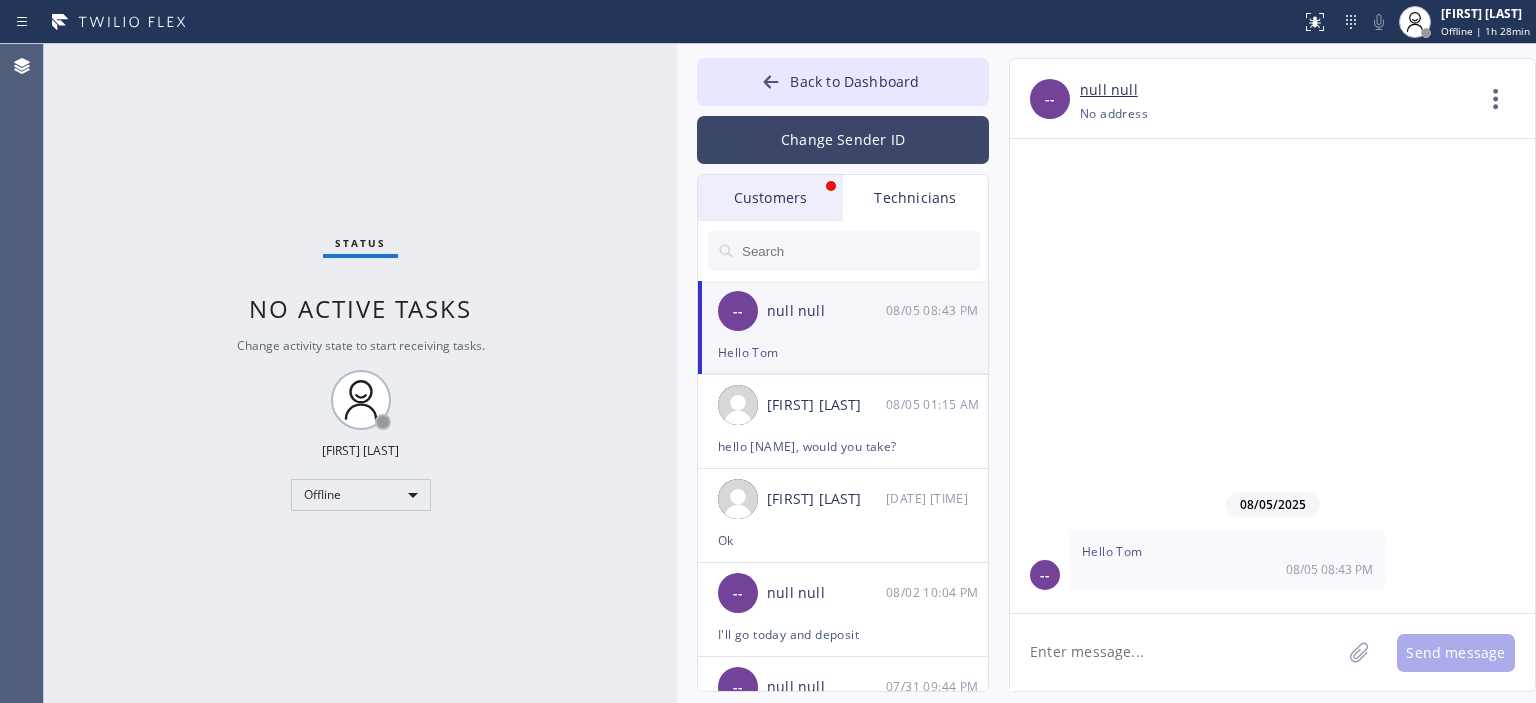 click on "Change Sender ID" at bounding box center (843, 140) 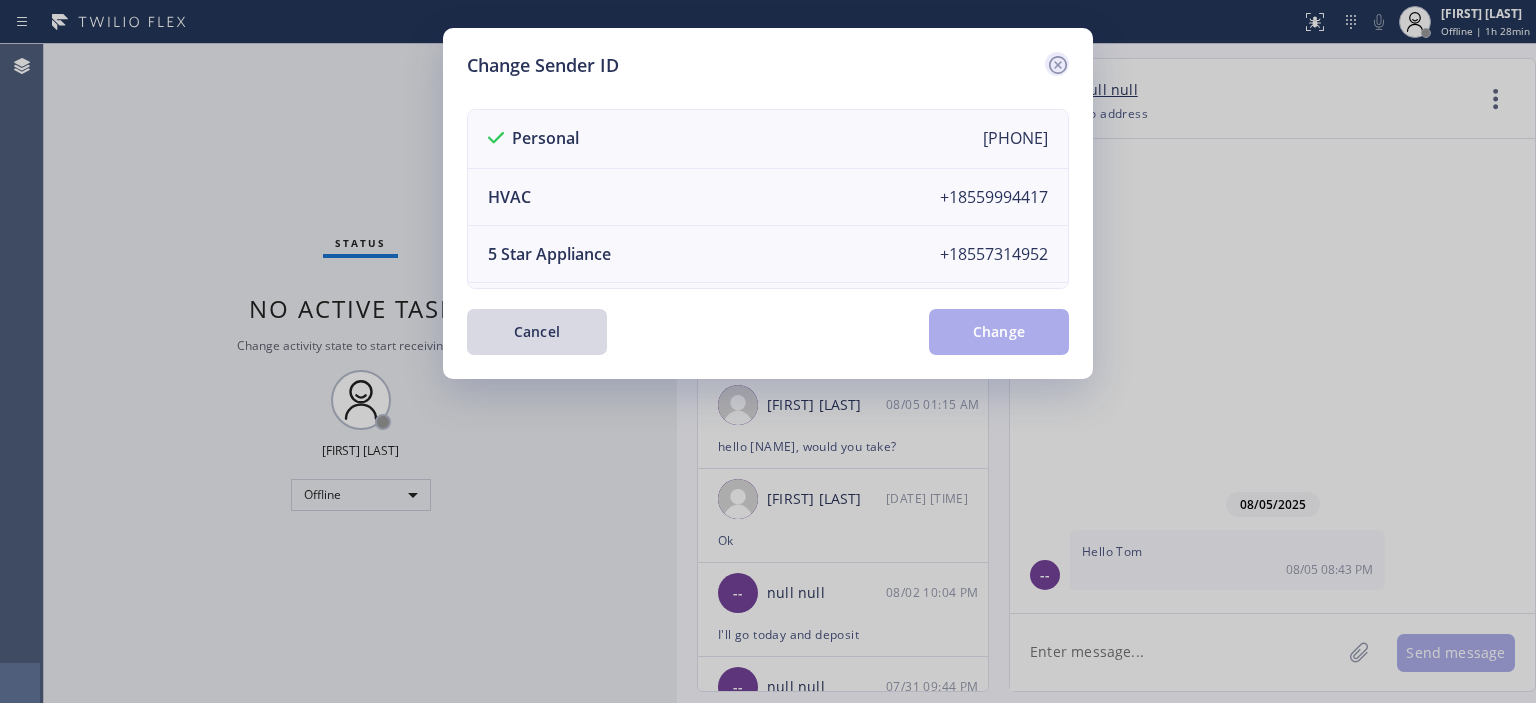 click 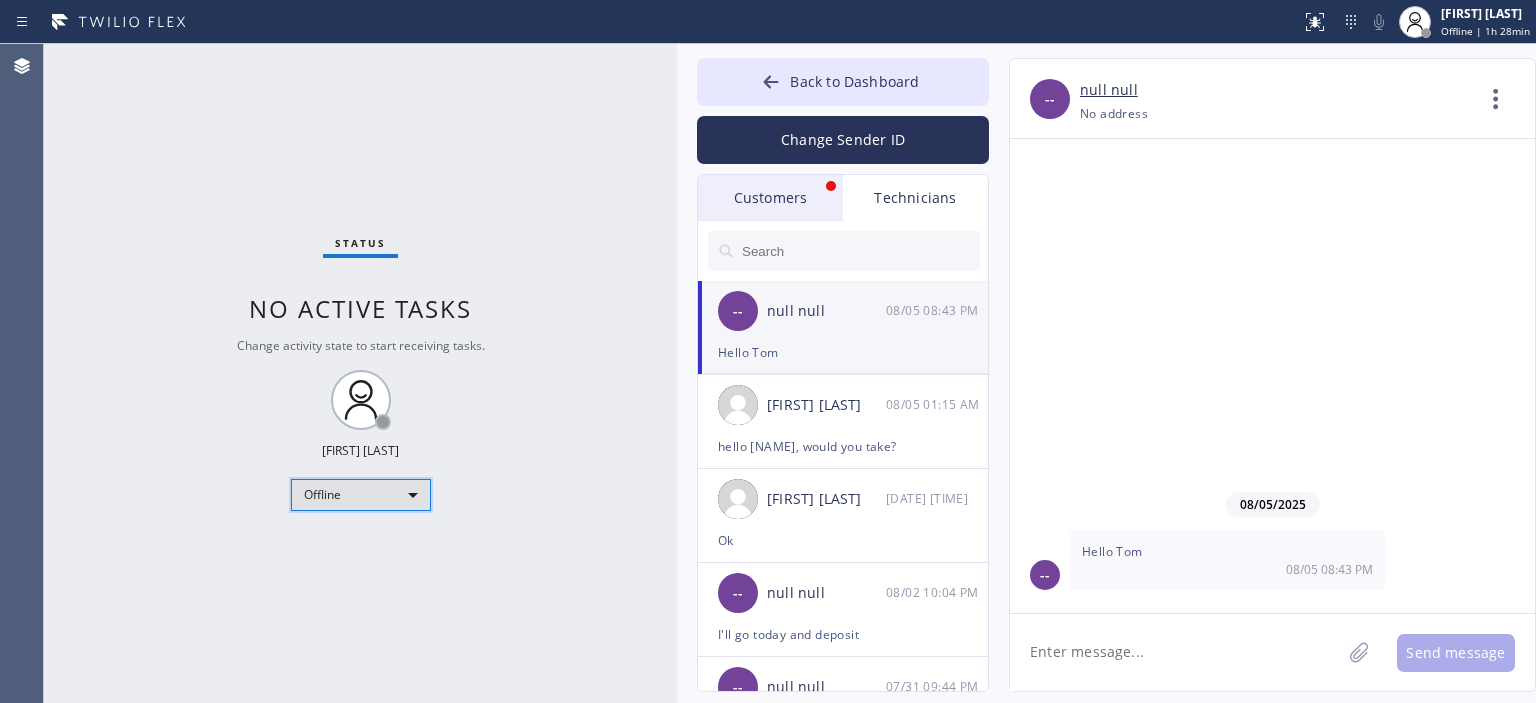 click on "Offline" at bounding box center [361, 495] 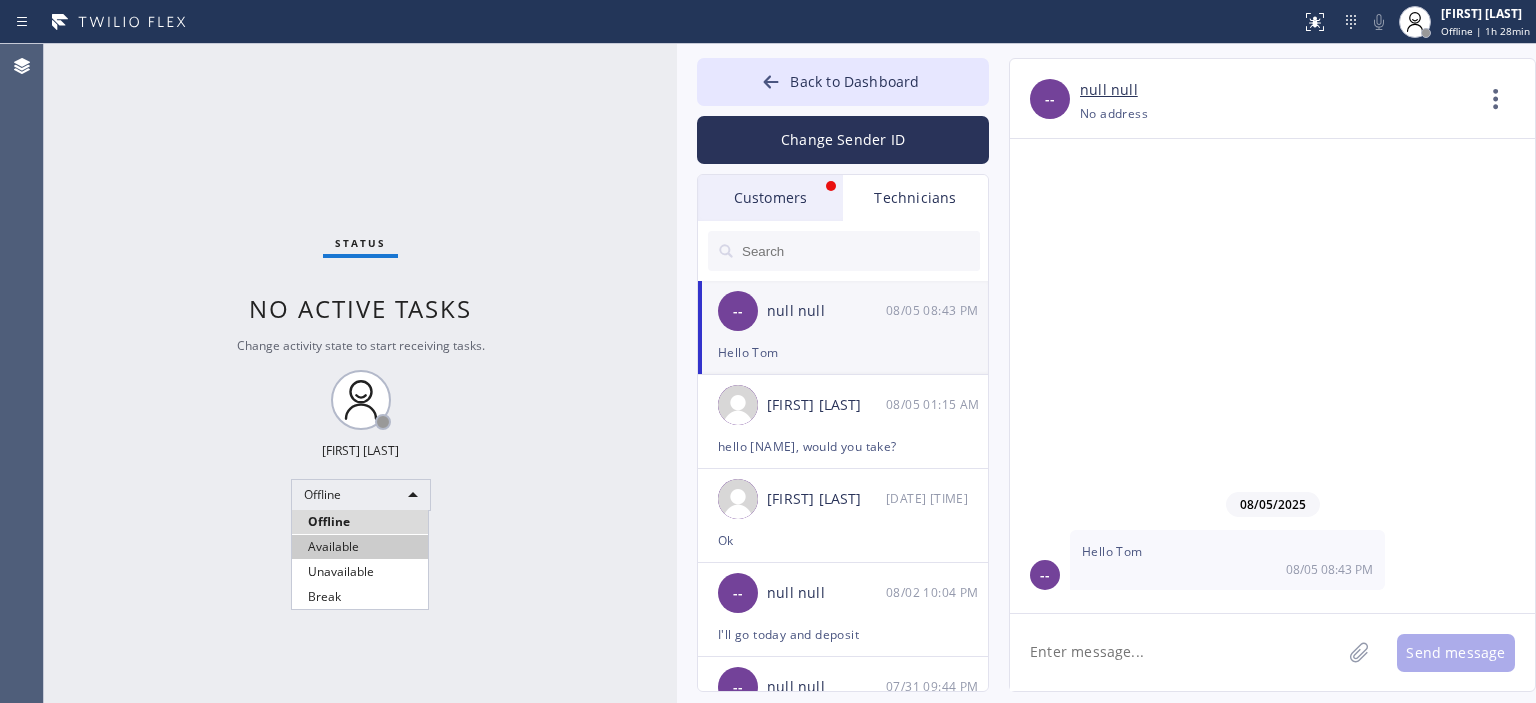 click on "Available" at bounding box center [360, 547] 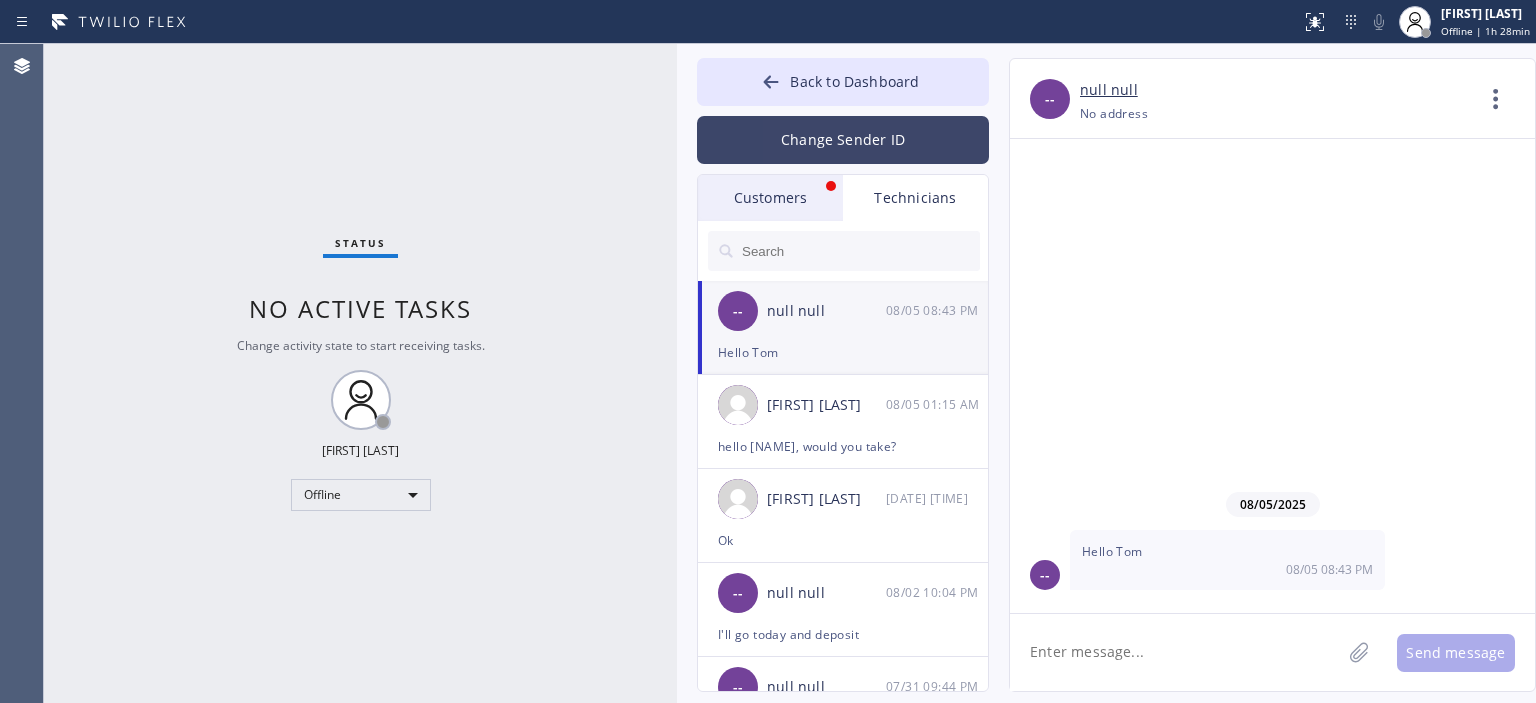 click on "Change Sender ID" at bounding box center (843, 140) 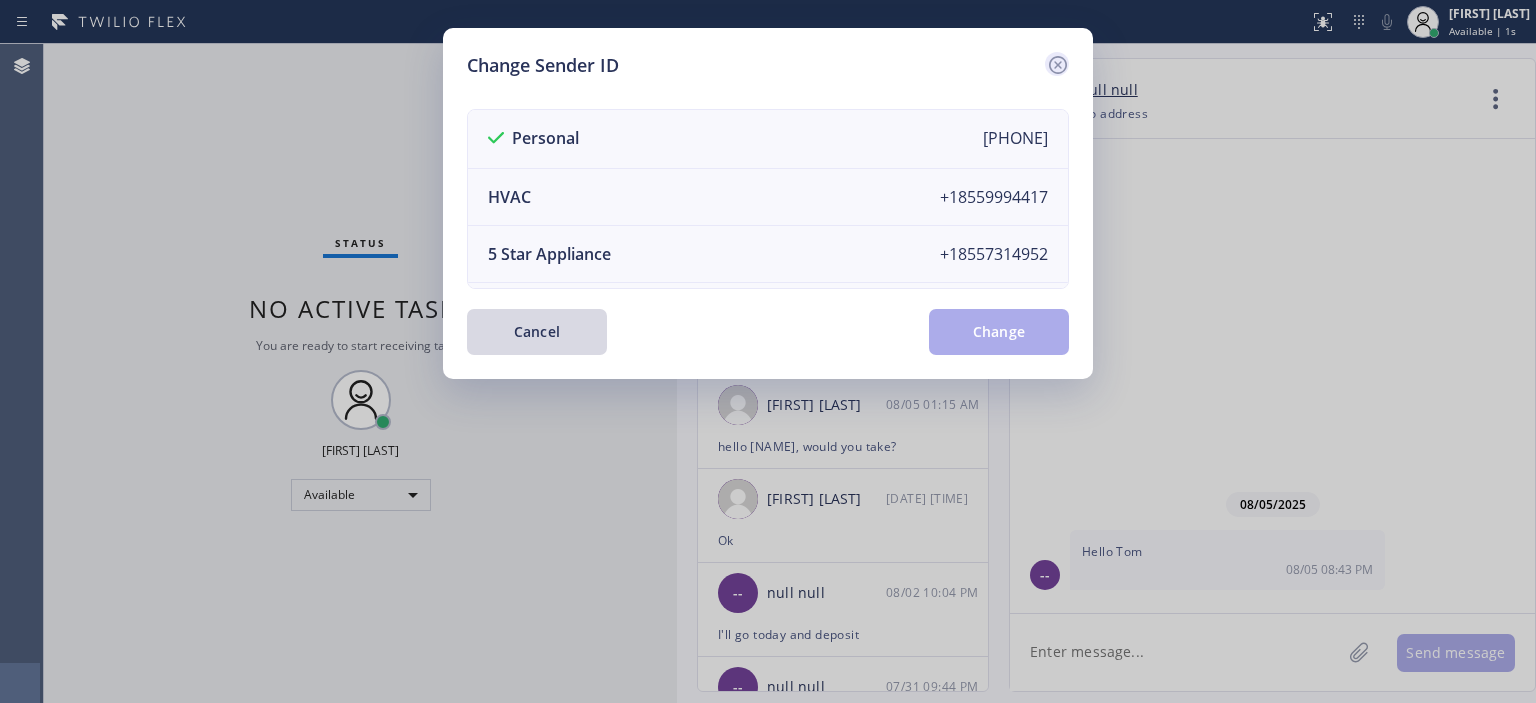 click 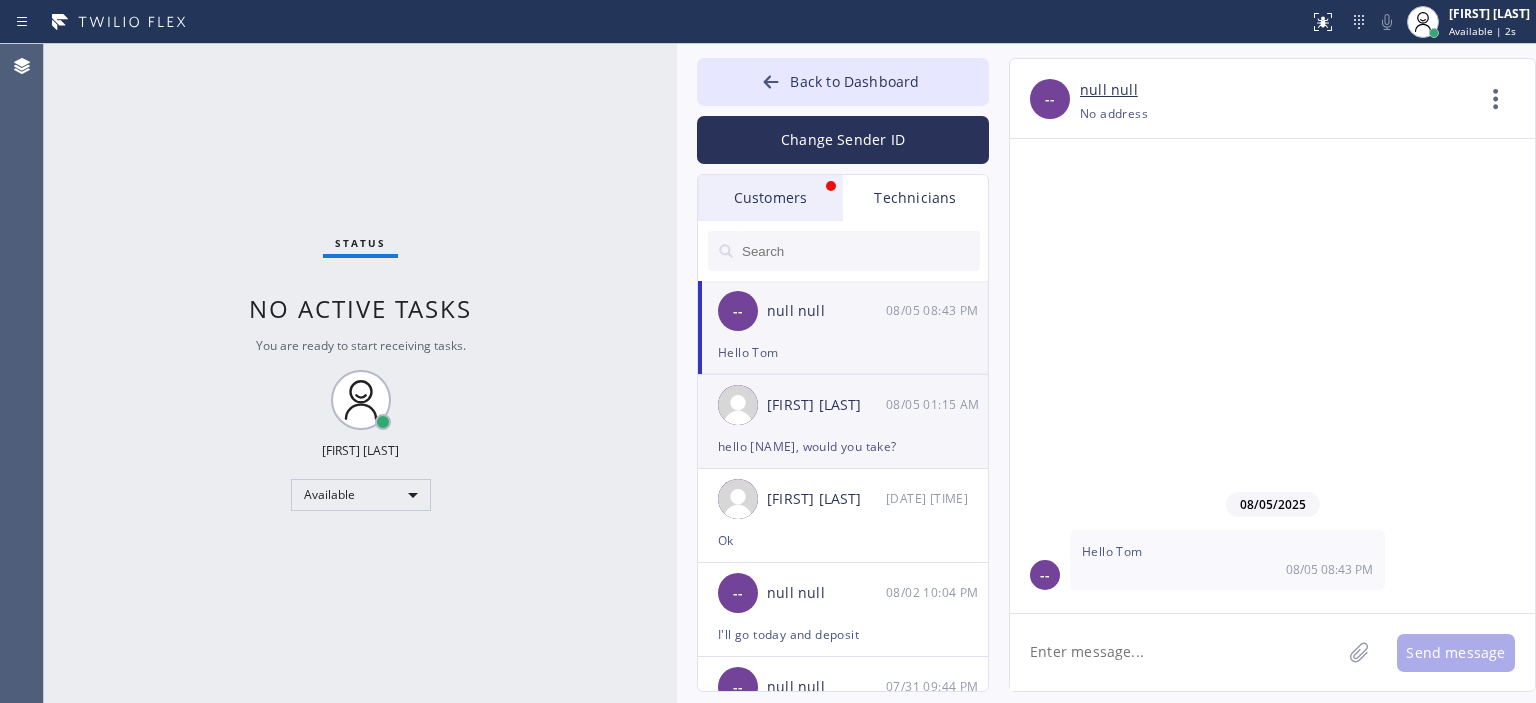 click on "08/05 01:15 AM" at bounding box center [938, 404] 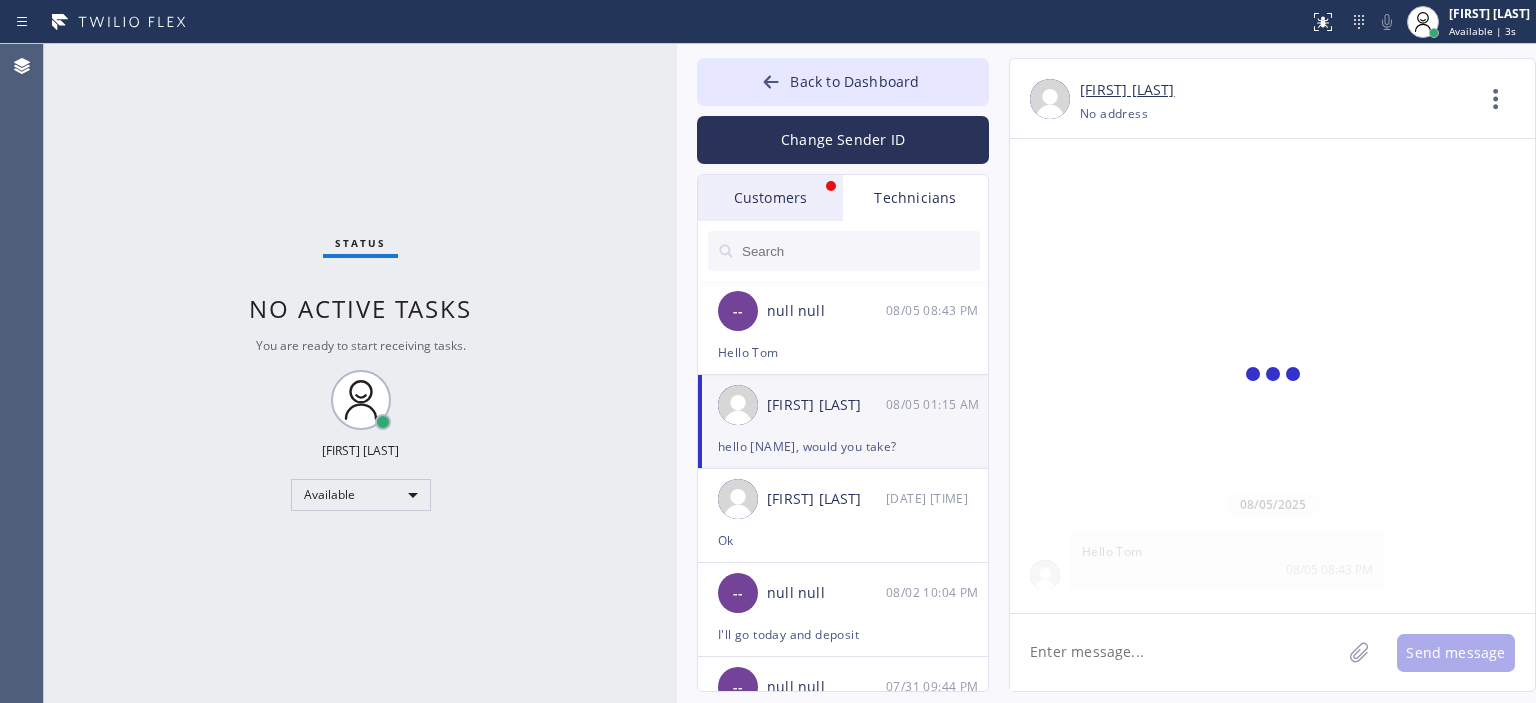 click 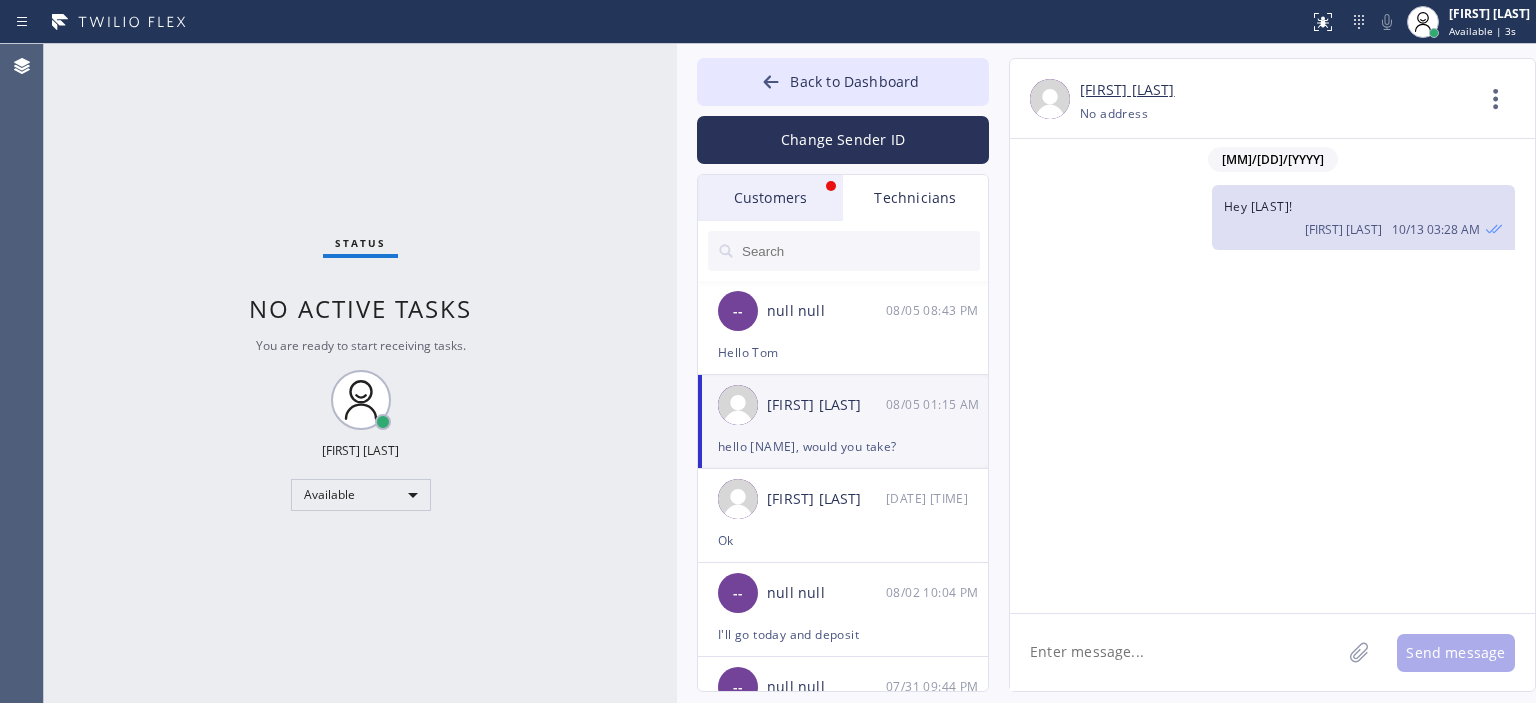 paste on "Viking FS fridge the ice is leaking all over the place about 9 yrs| [NUMBER] [STREET] [CITY], [STATE] [POSTAL_CODE], USA" 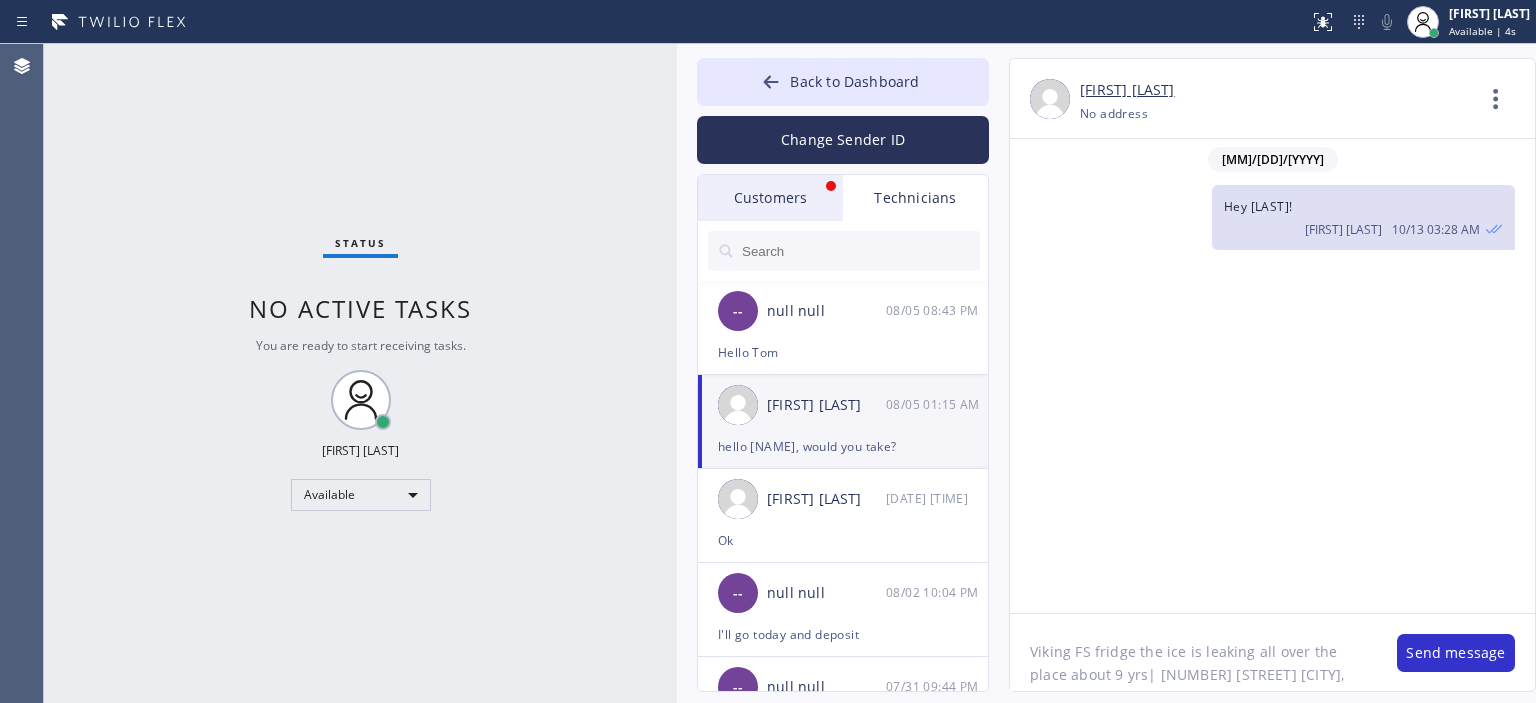 scroll, scrollTop: 92704, scrollLeft: 0, axis: vertical 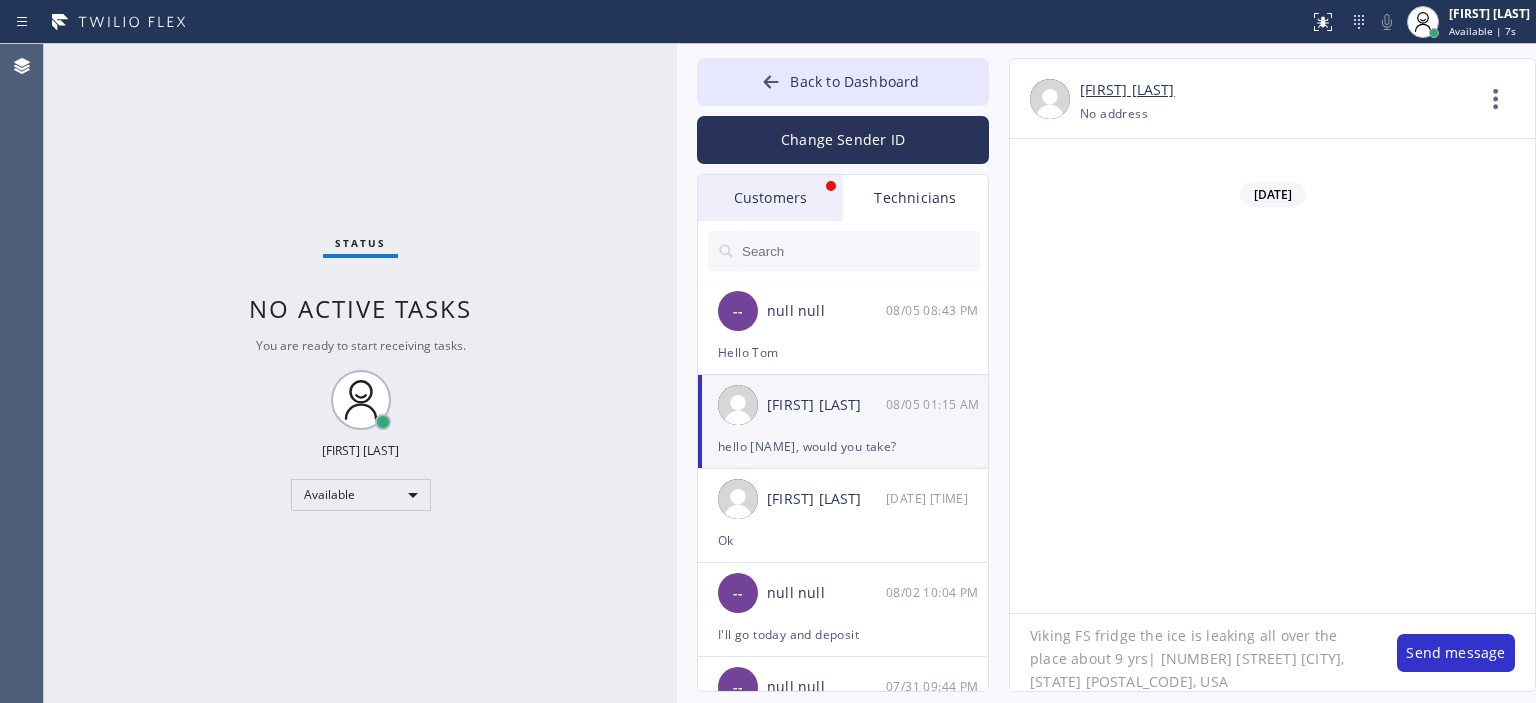 drag, startPoint x: 1158, startPoint y: 657, endPoint x: 1248, endPoint y: 652, distance: 90.13878 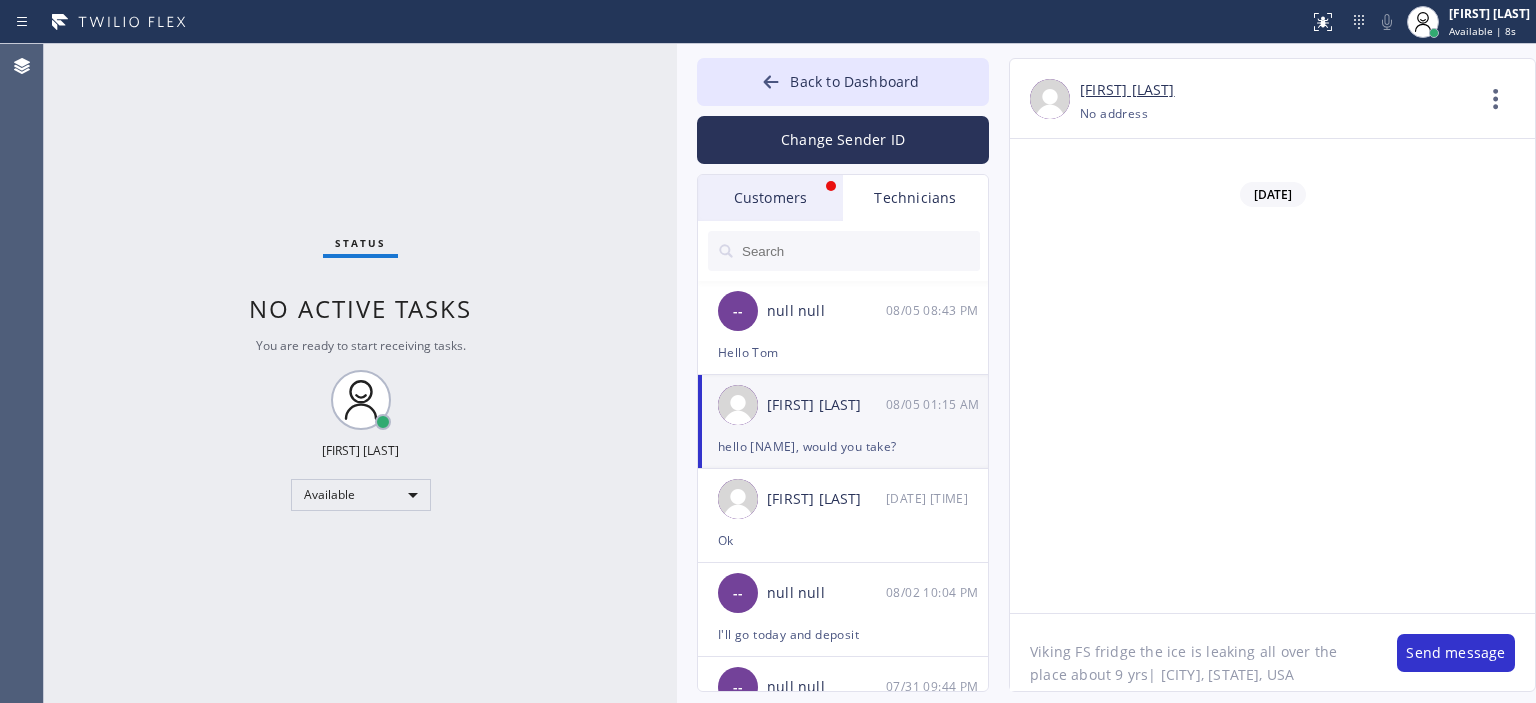 scroll, scrollTop: 0, scrollLeft: 0, axis: both 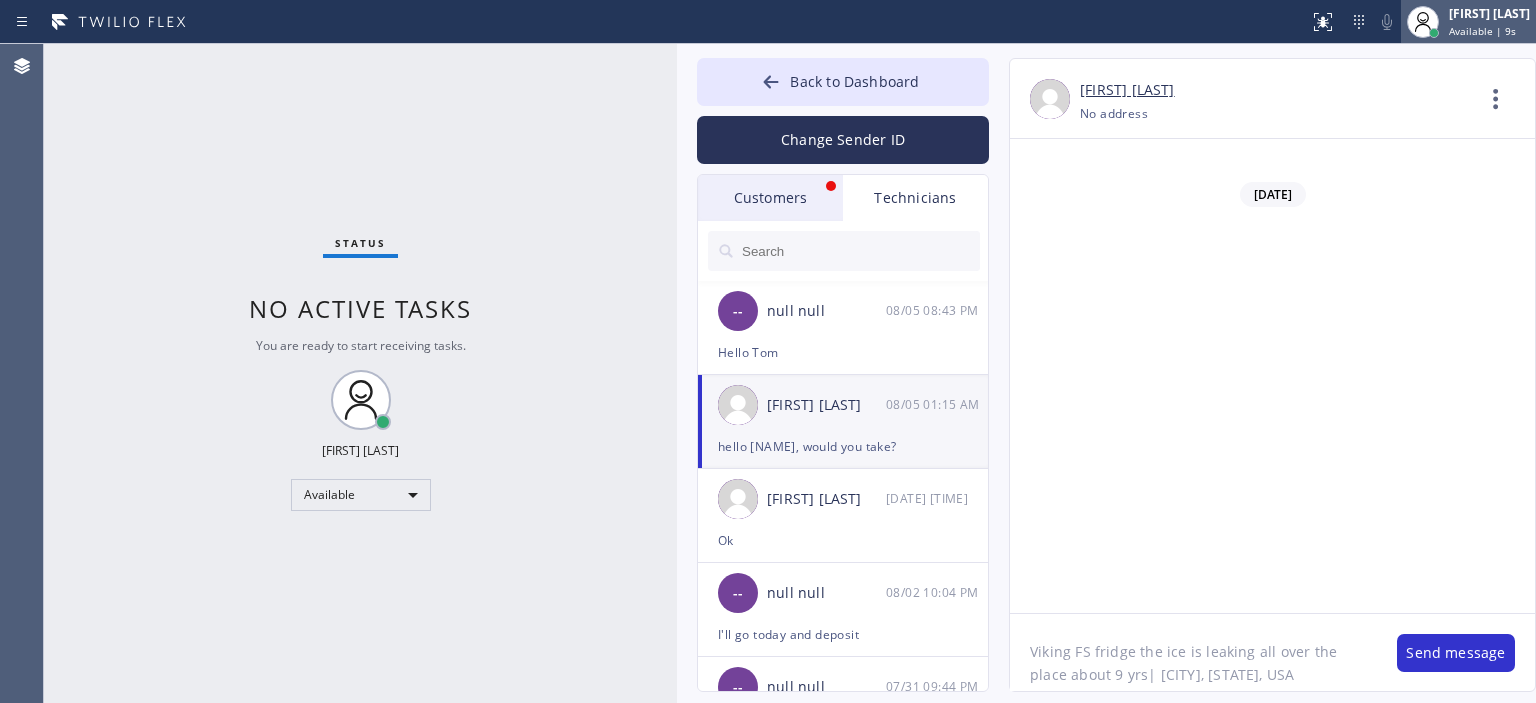 type on "Viking FS fridge the ice is leaking all over the place about 9 yrs| [CITY], [STATE], USA" 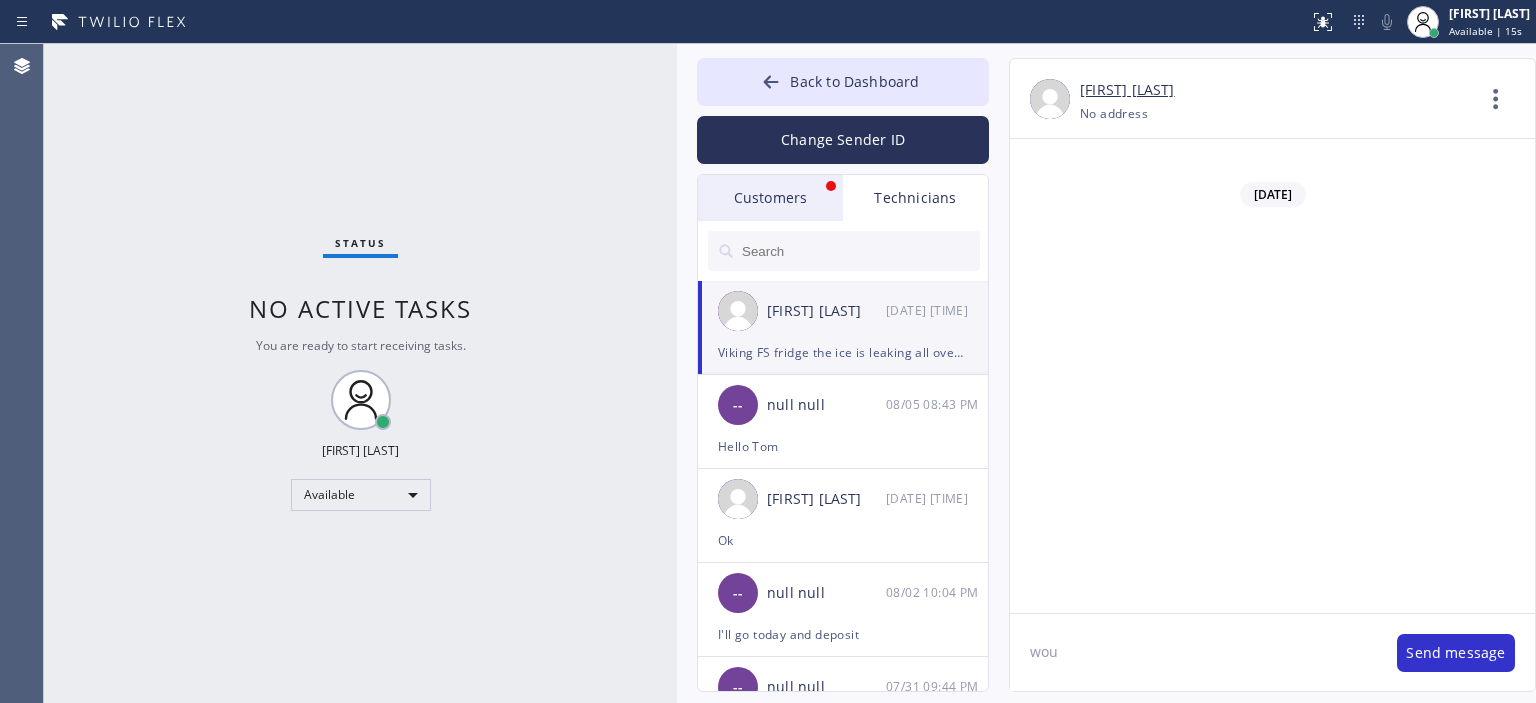 scroll, scrollTop: 92793, scrollLeft: 0, axis: vertical 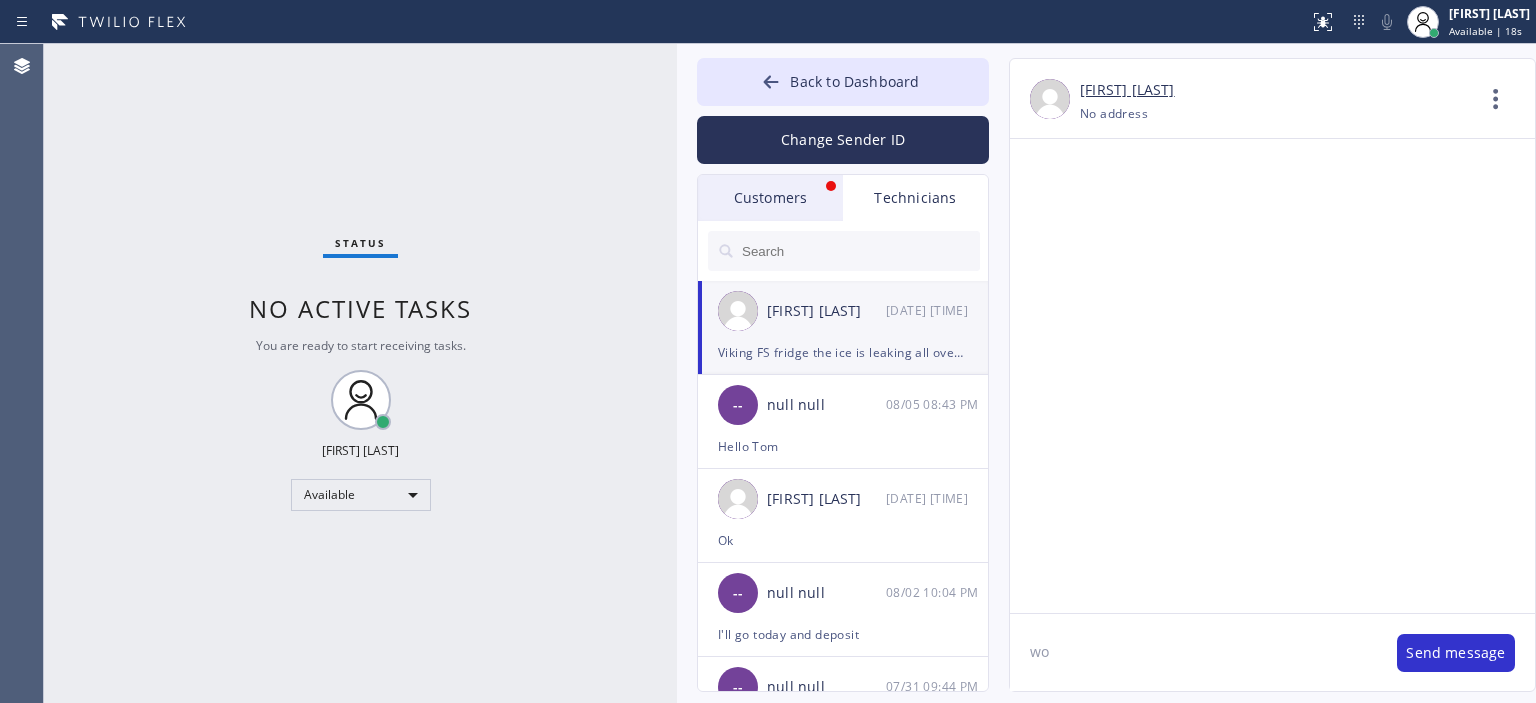 type on "w" 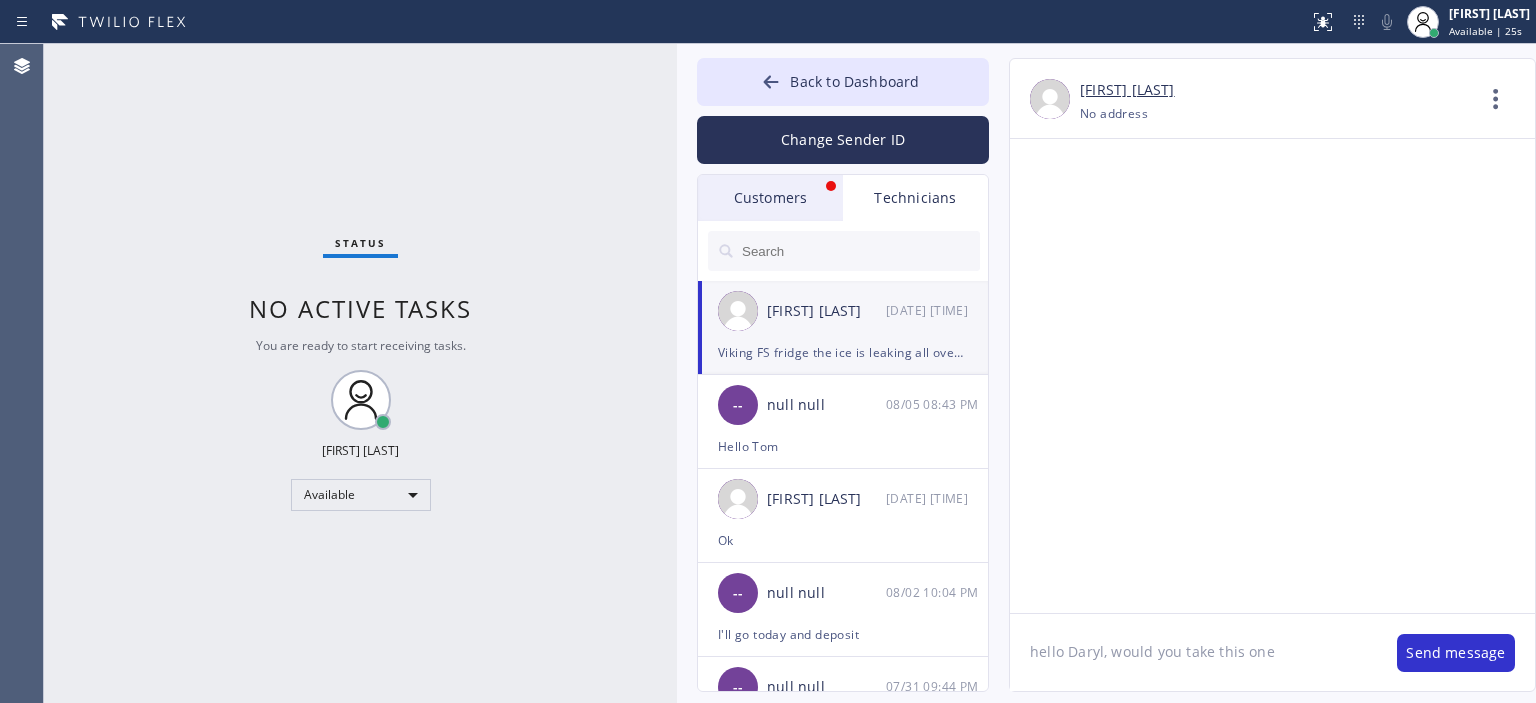 type on "hello [PERSON], would you take this one?" 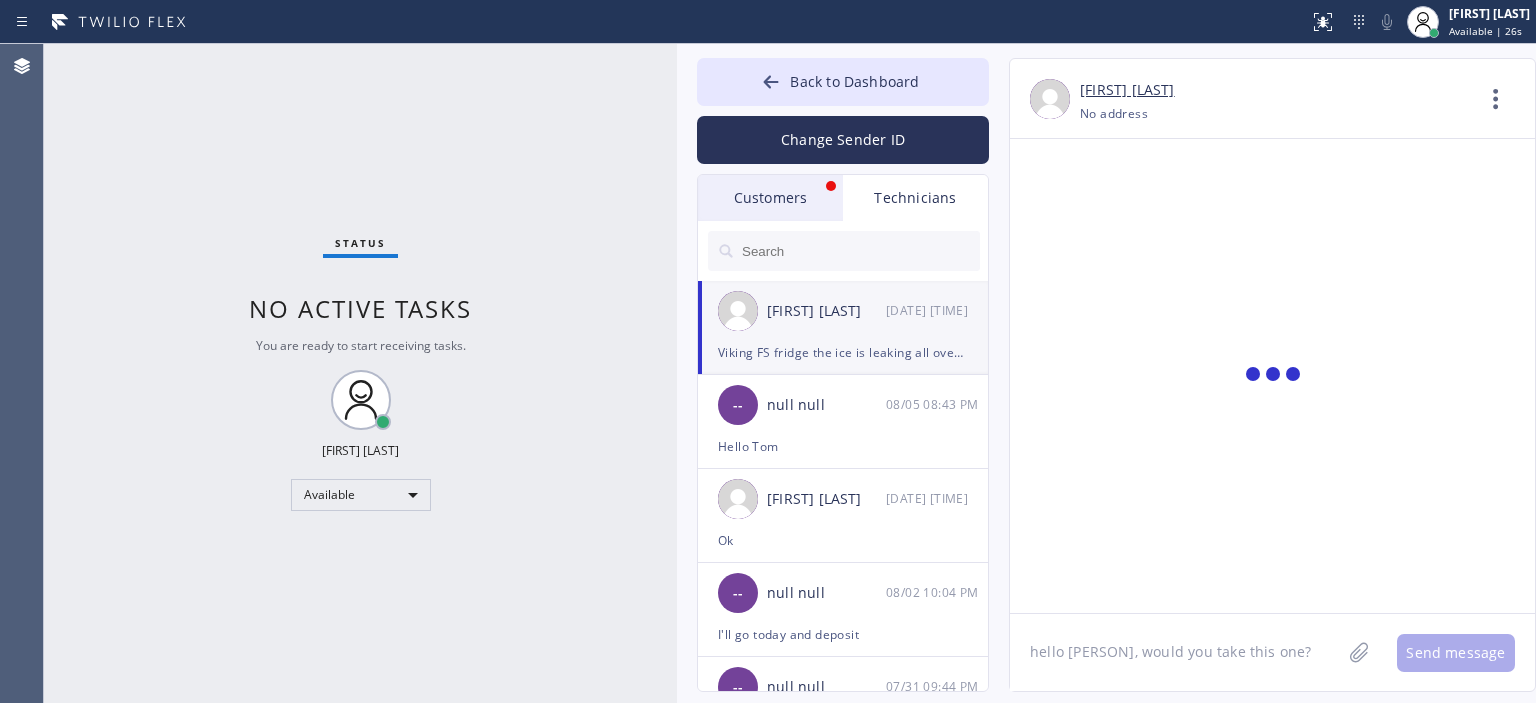 type 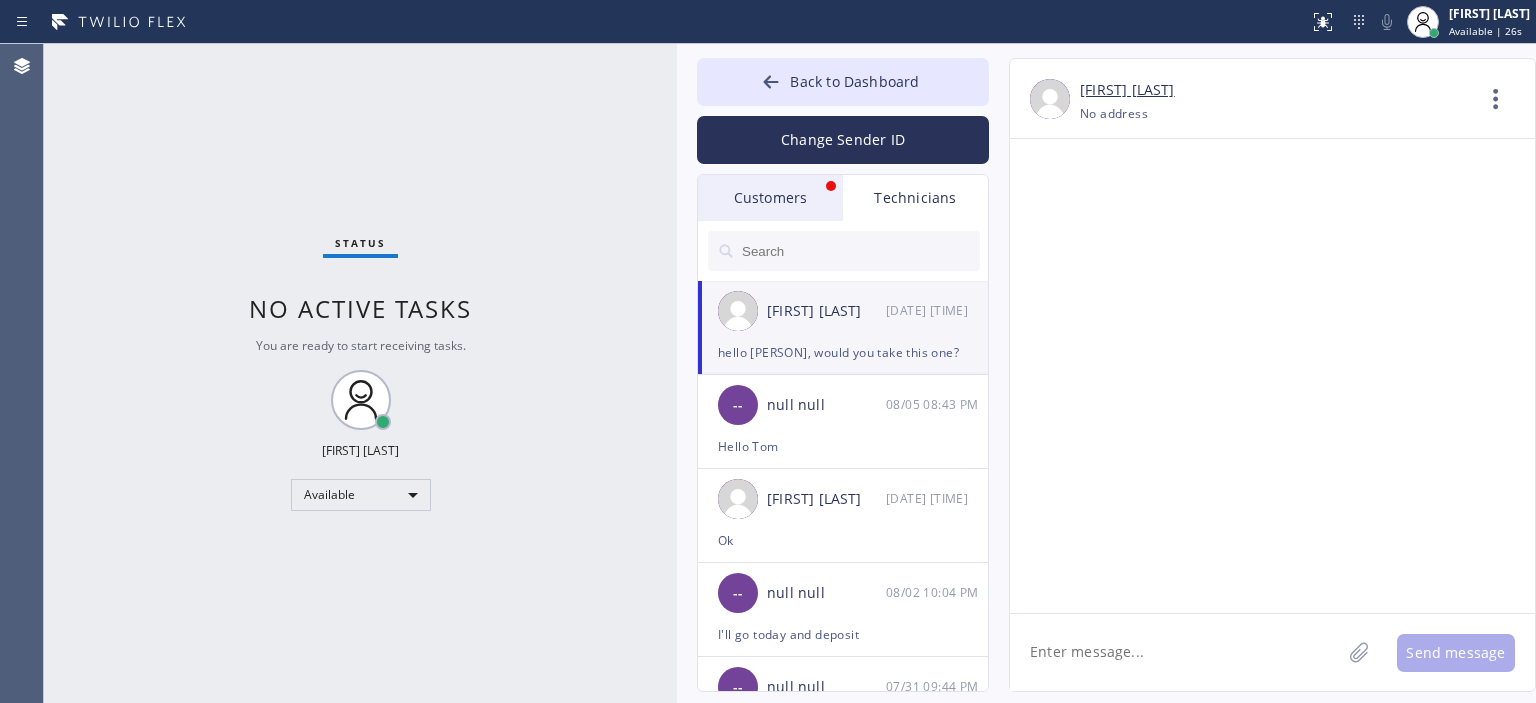 scroll, scrollTop: 92863, scrollLeft: 0, axis: vertical 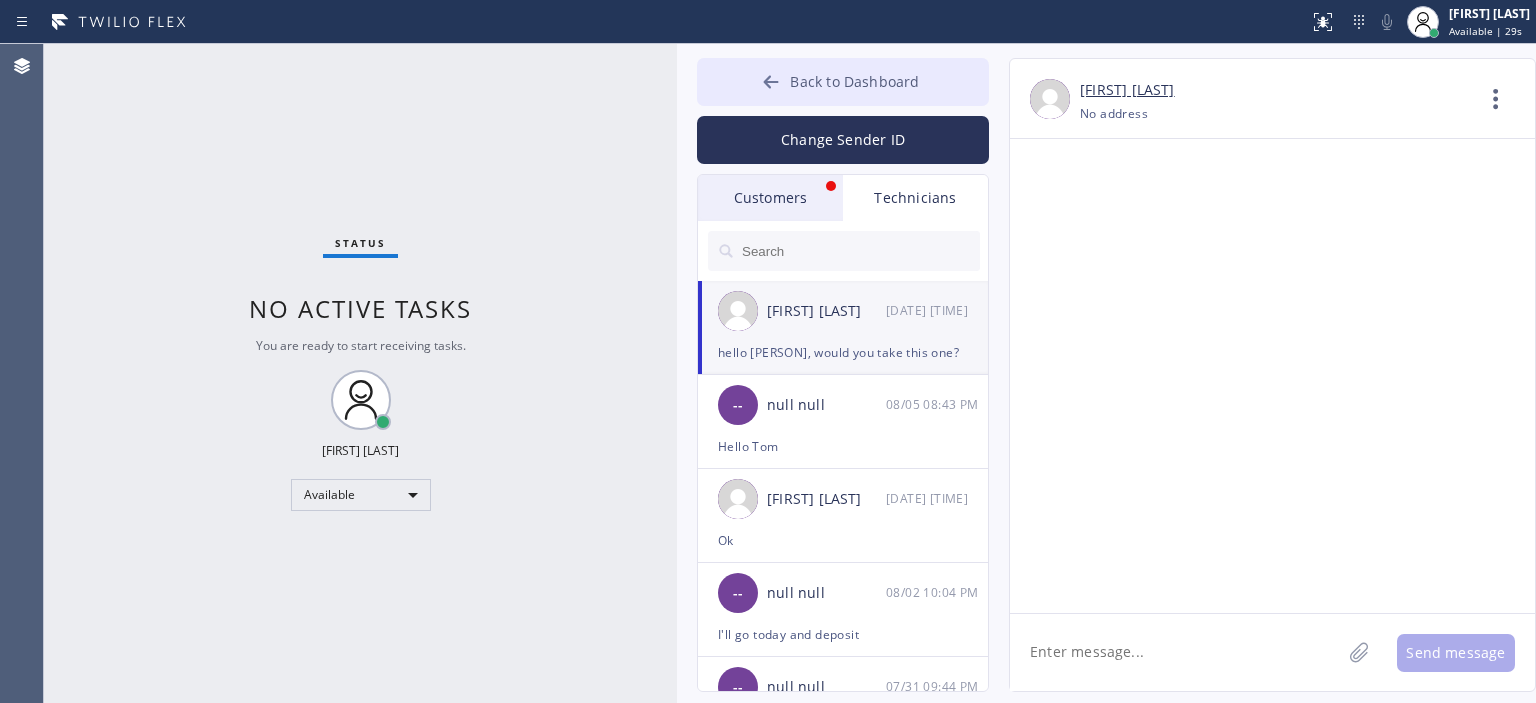 click on "Back to Dashboard" at bounding box center (843, 82) 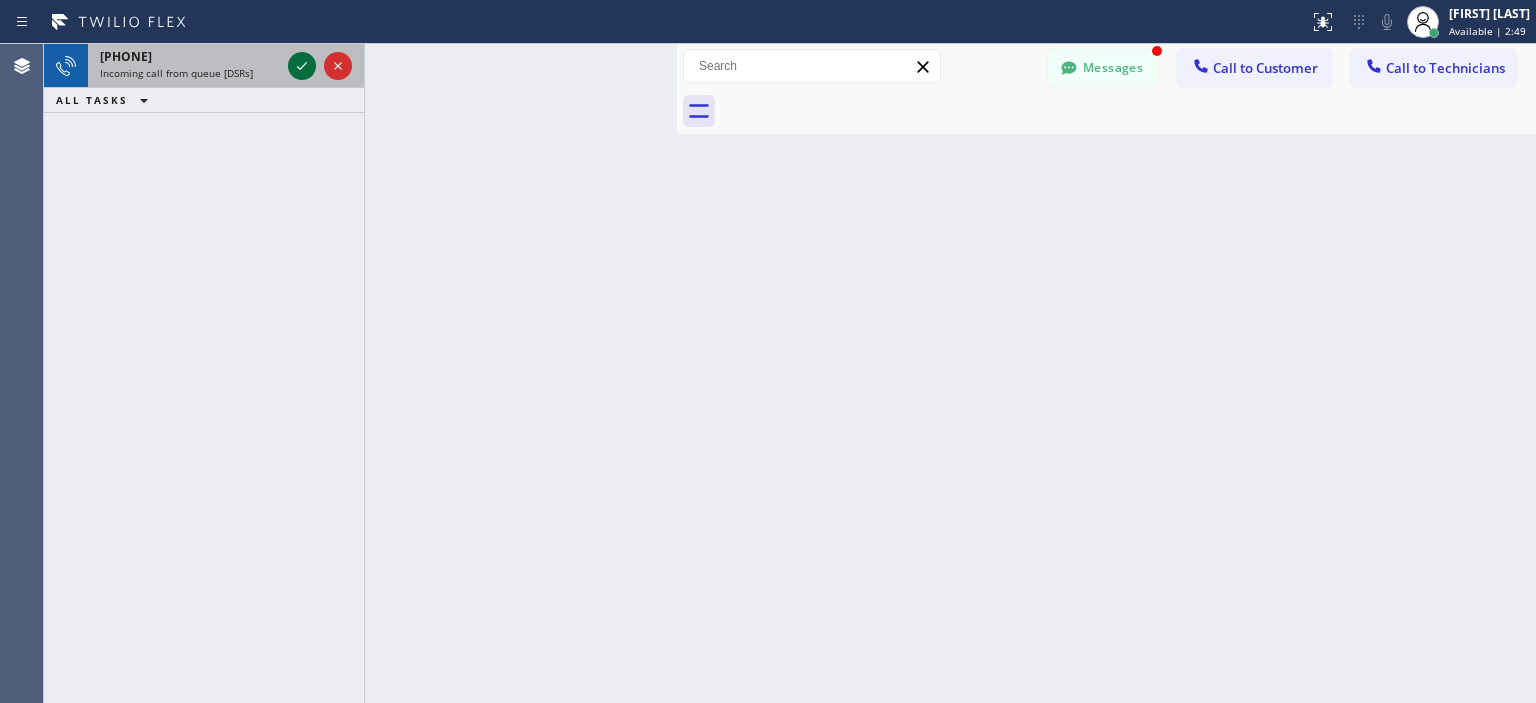 click 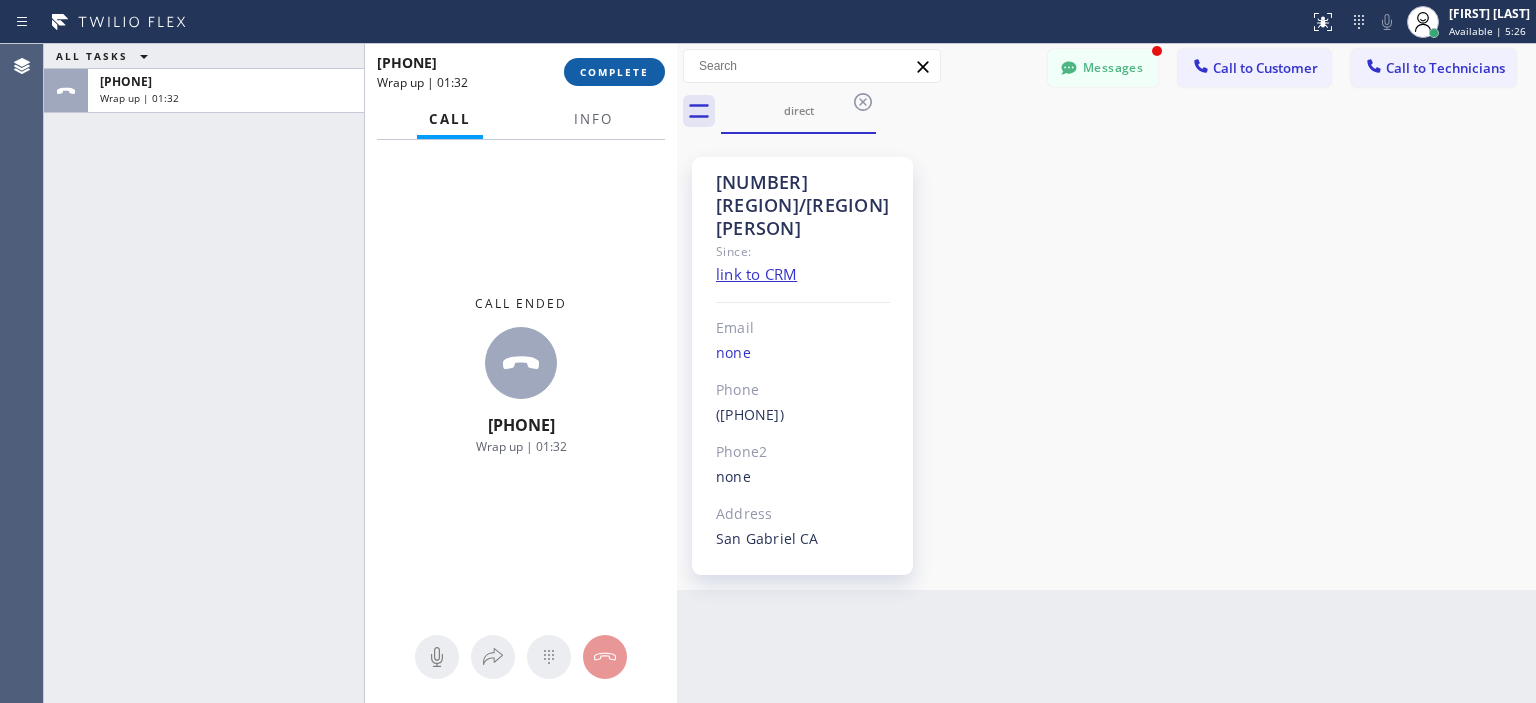 click on "COMPLETE" at bounding box center [614, 72] 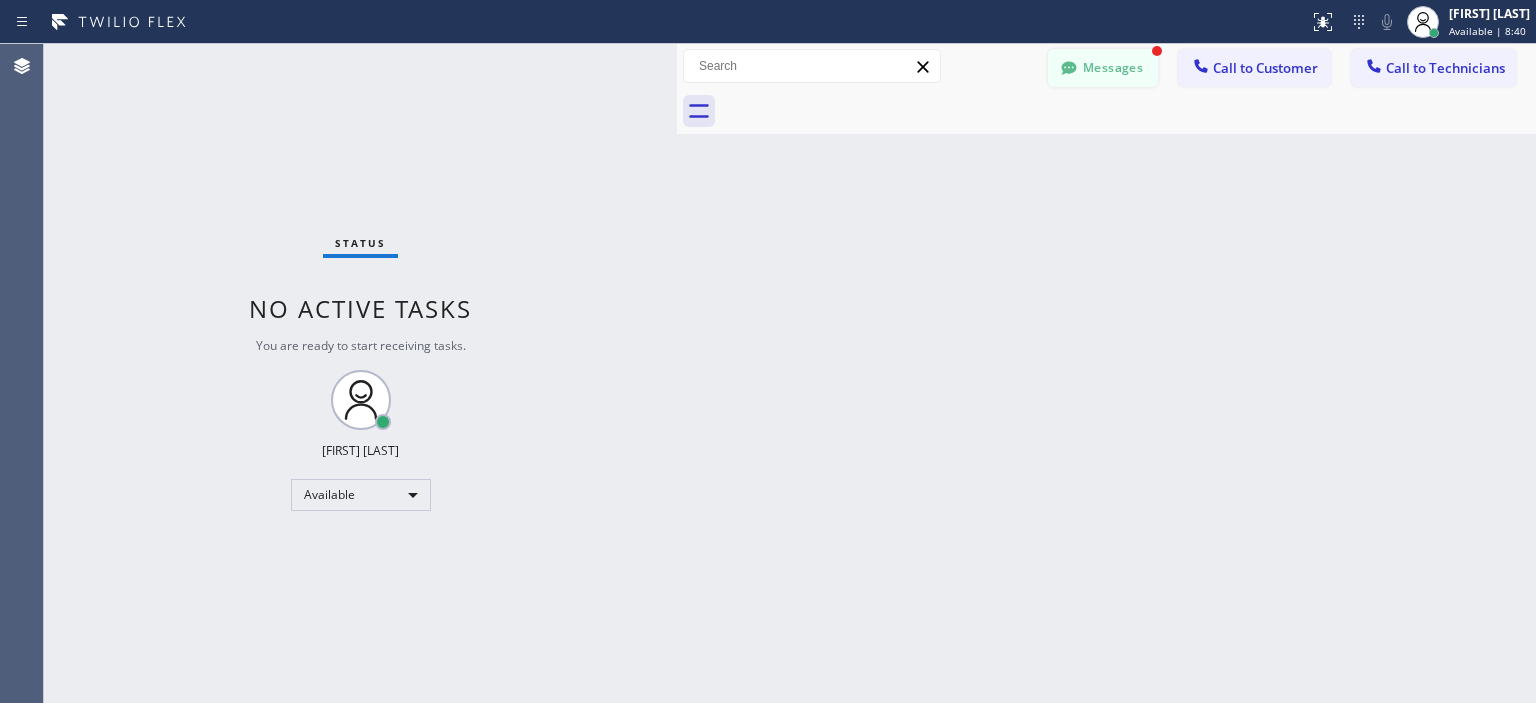click on "Messages" at bounding box center (1103, 68) 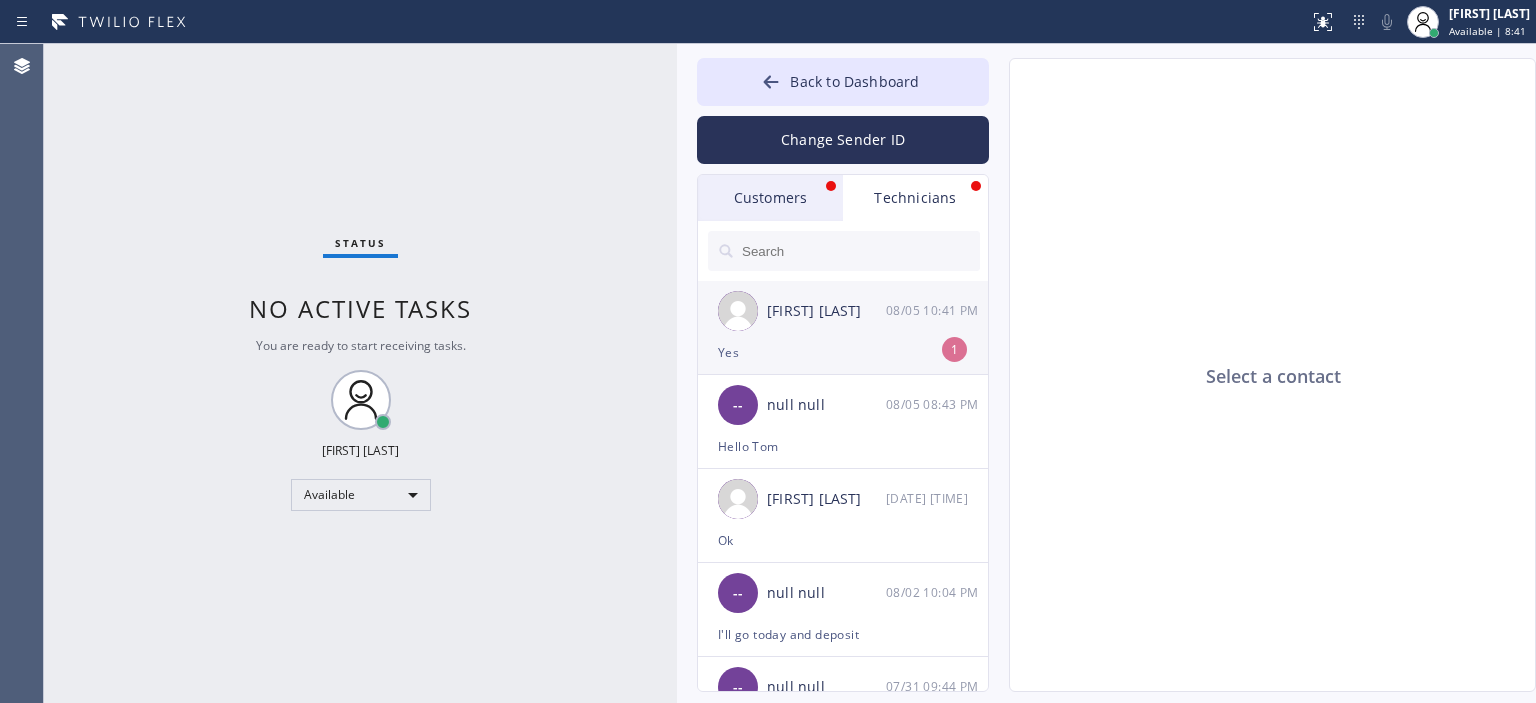 click on "Yes" at bounding box center (843, 352) 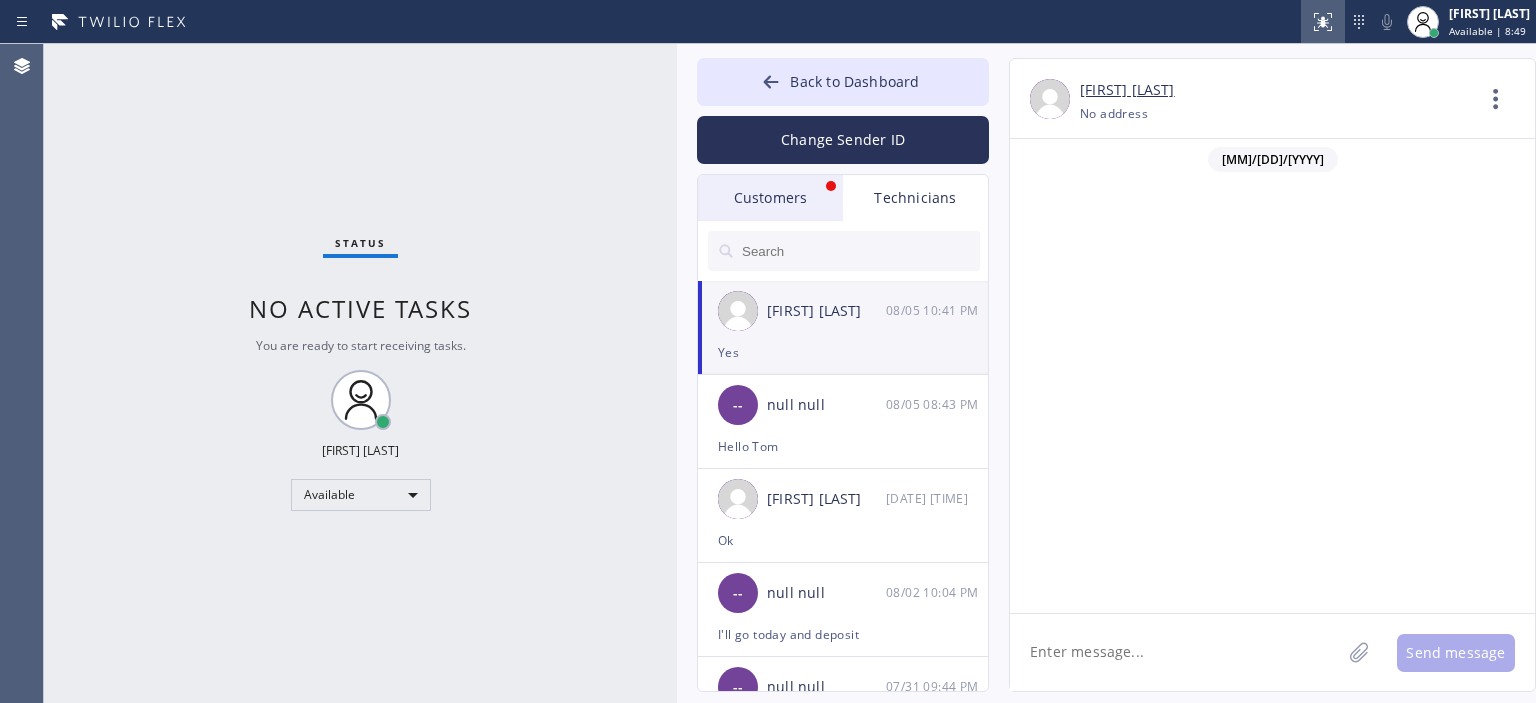 scroll, scrollTop: 92927, scrollLeft: 0, axis: vertical 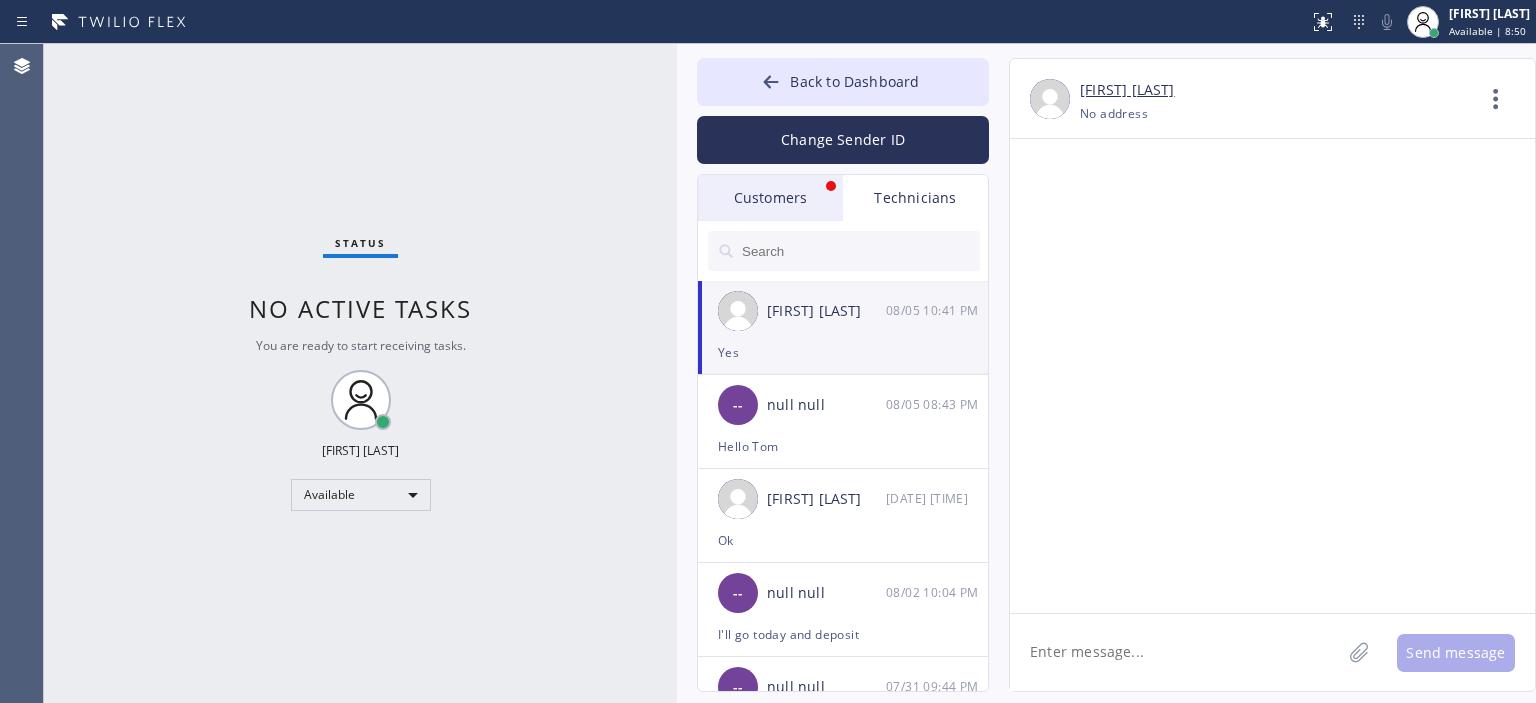 click 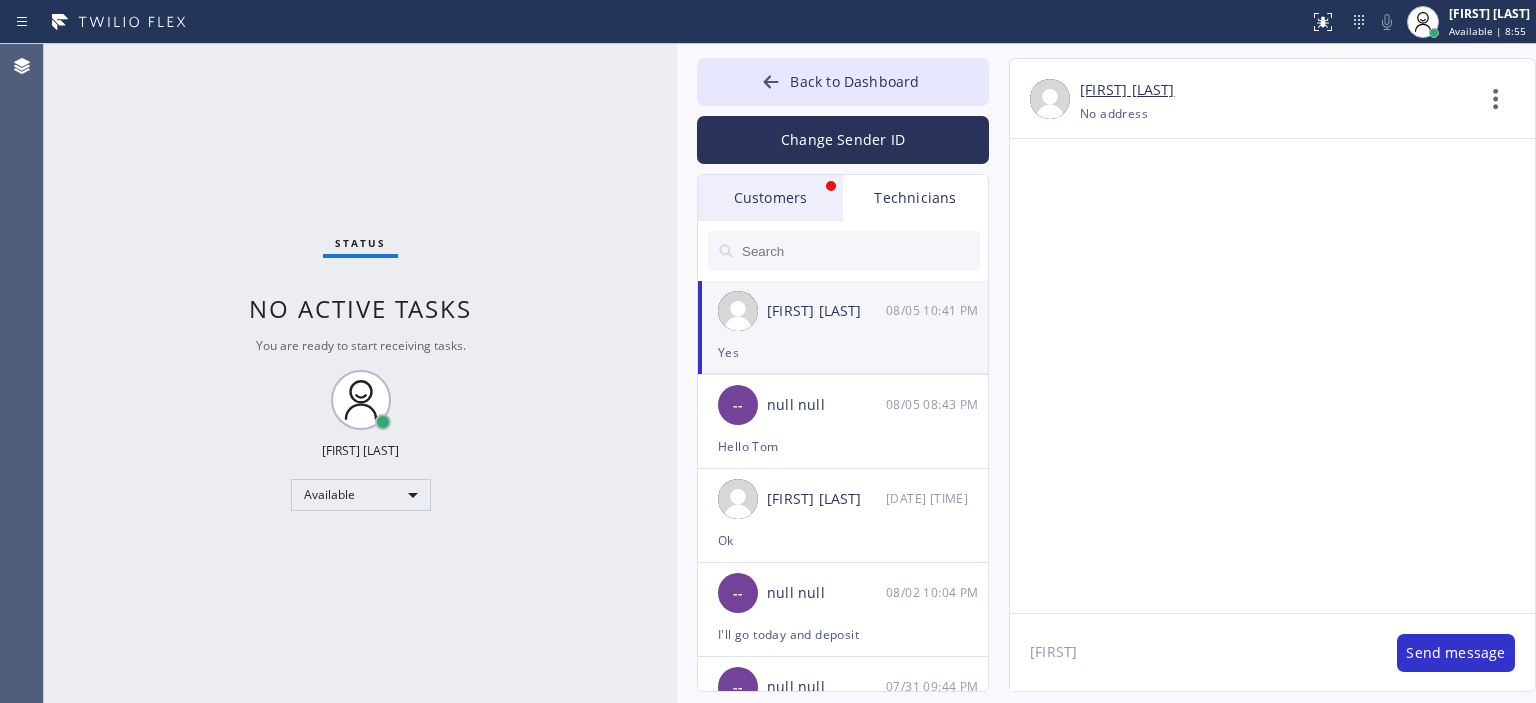 paste on "[PHONE]" 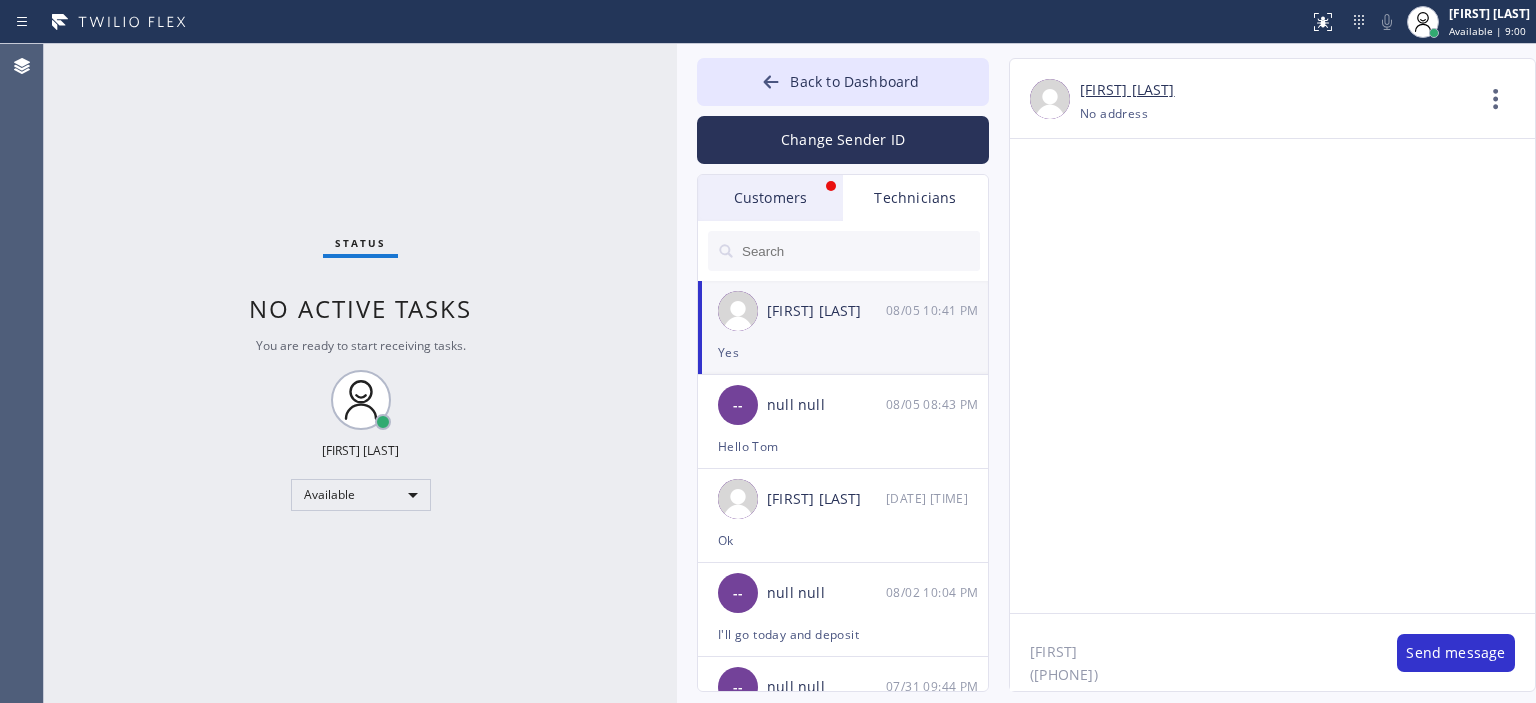 paste on "[NUMBER] [STREET], [CITY], [STATE], [POSTAL_CODE]" 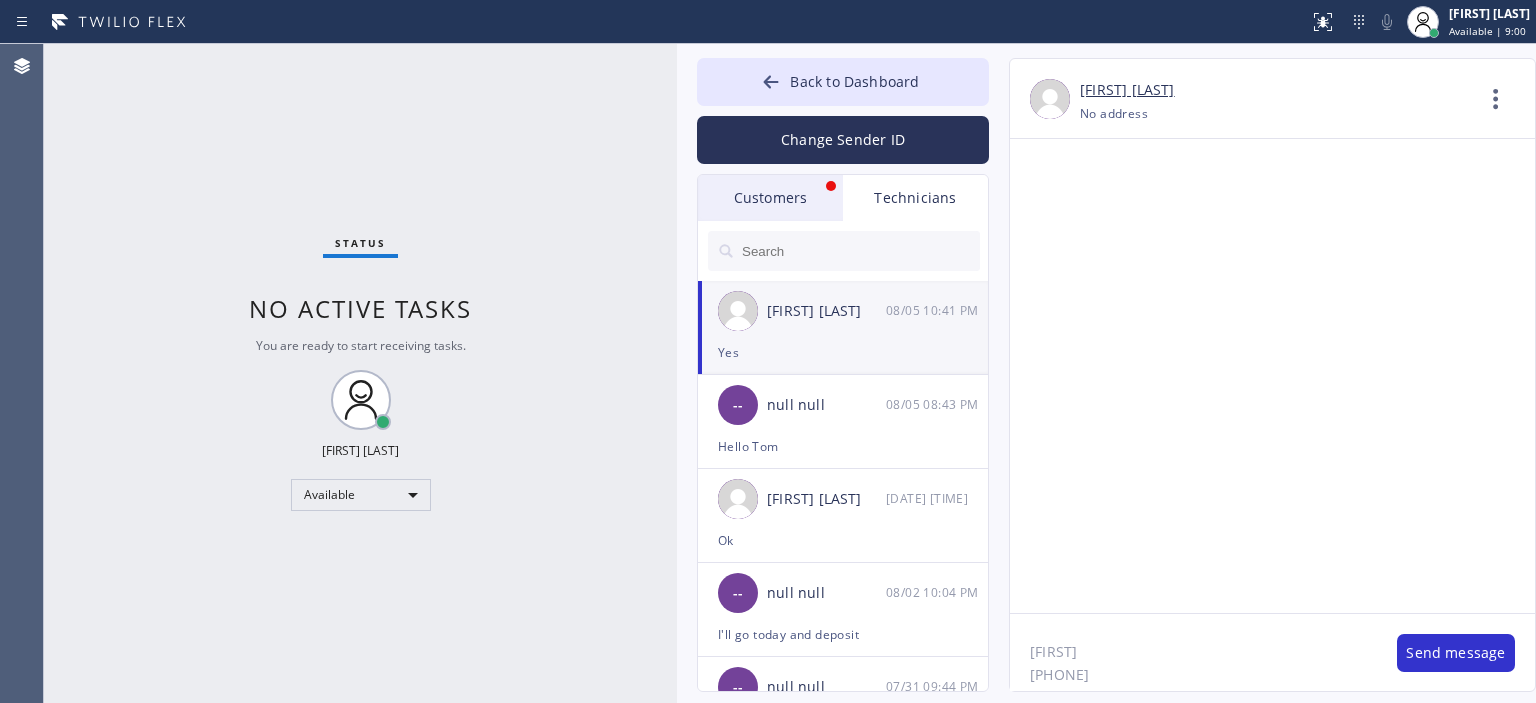 scroll, scrollTop: 16, scrollLeft: 0, axis: vertical 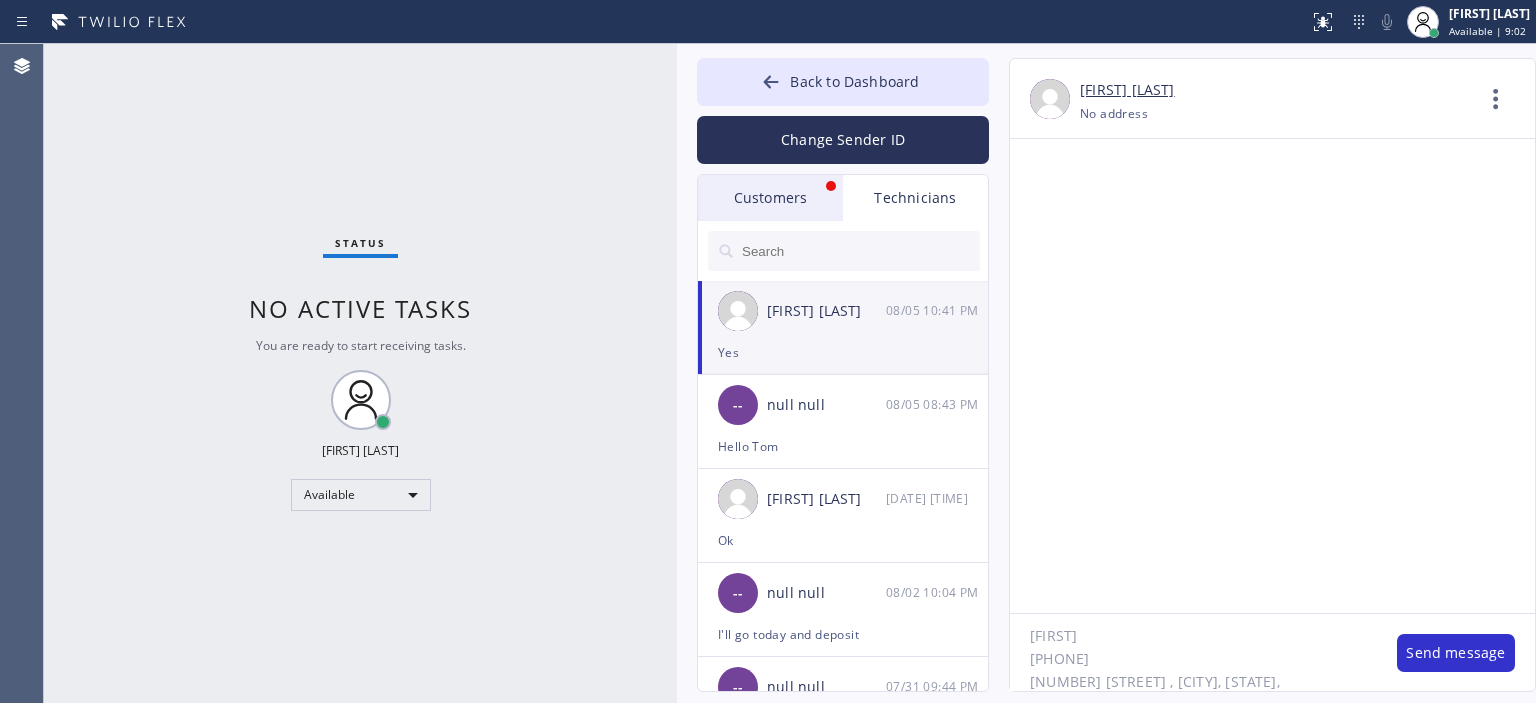 click on "[FIRST]
[PHONE]
[NUMBER] [STREET] , [CITY], [STATE], [POSTAL_CODE]" 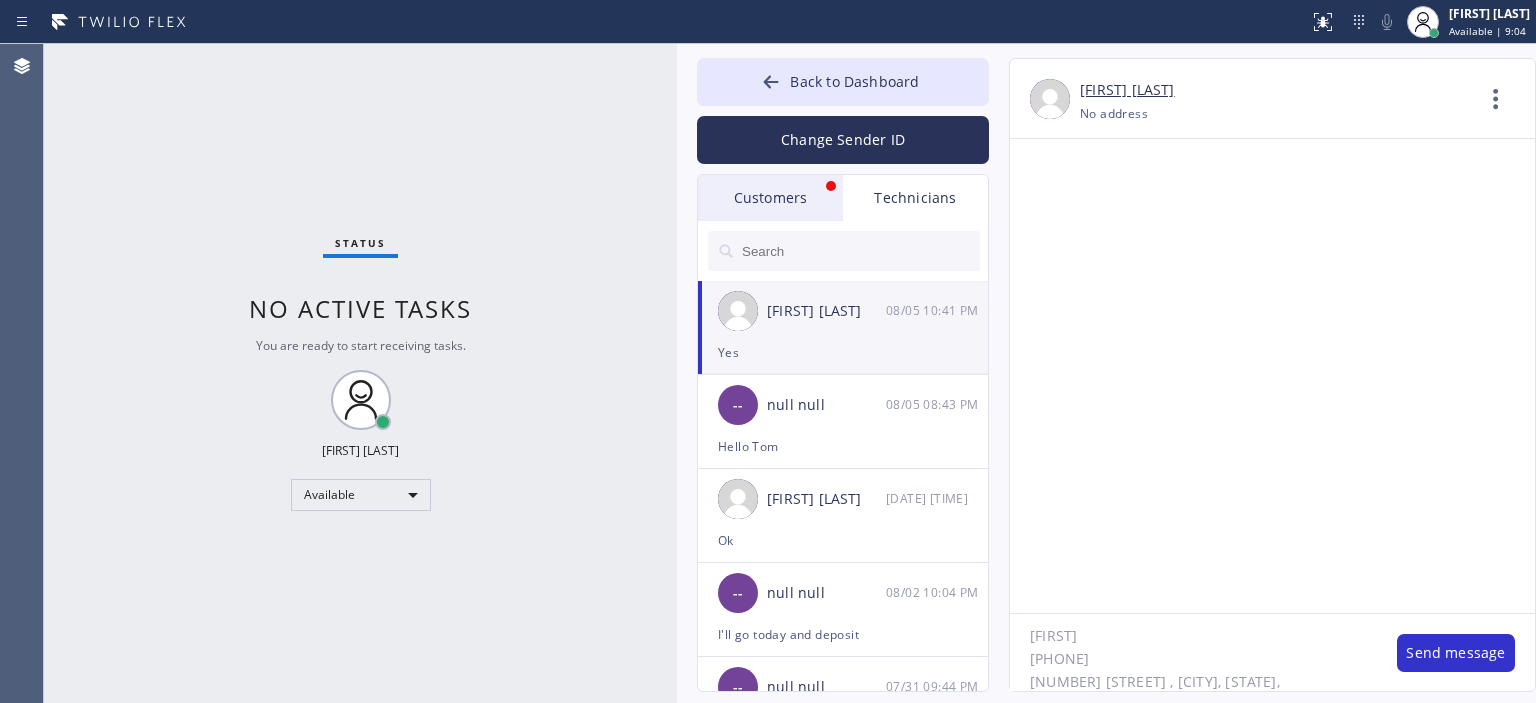 type on "[FIRST]
([PHONE])" 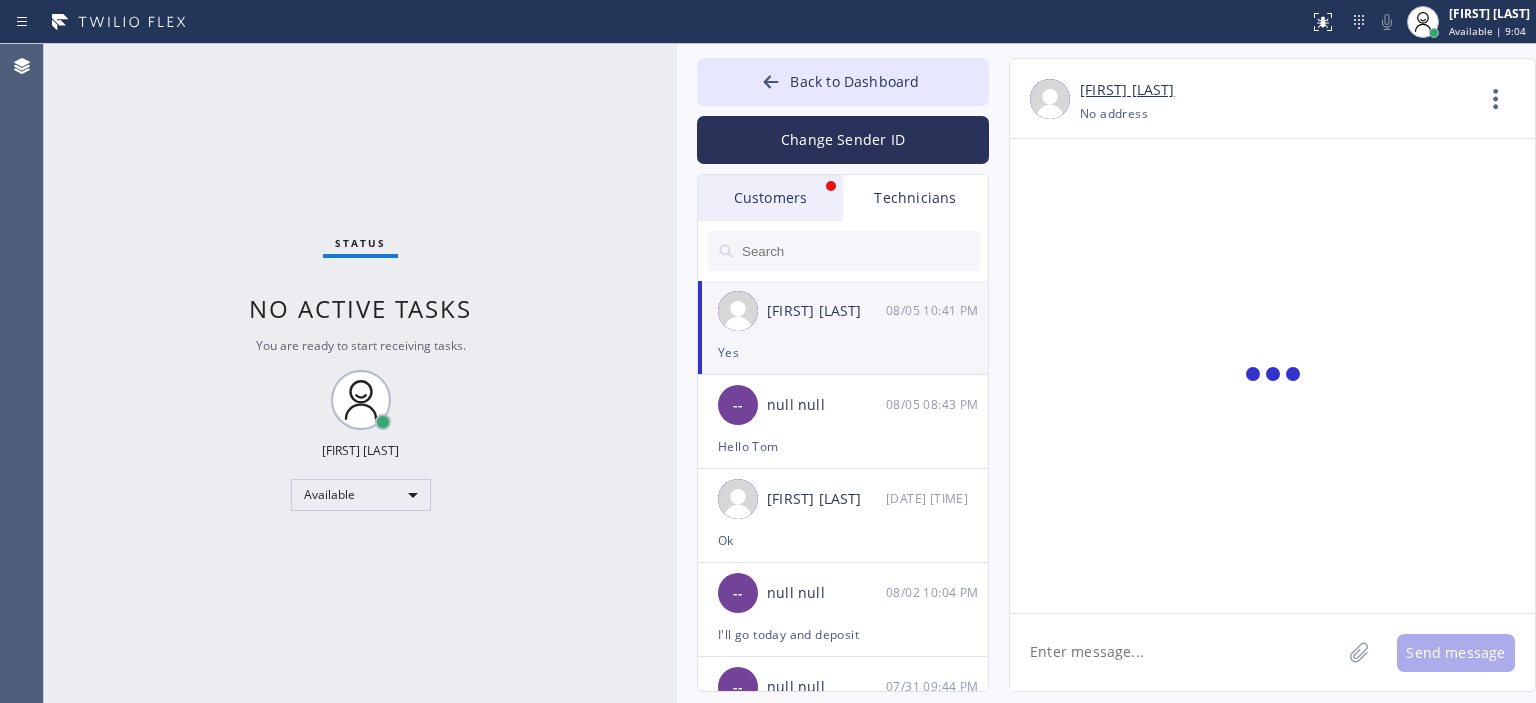 scroll, scrollTop: 0, scrollLeft: 0, axis: both 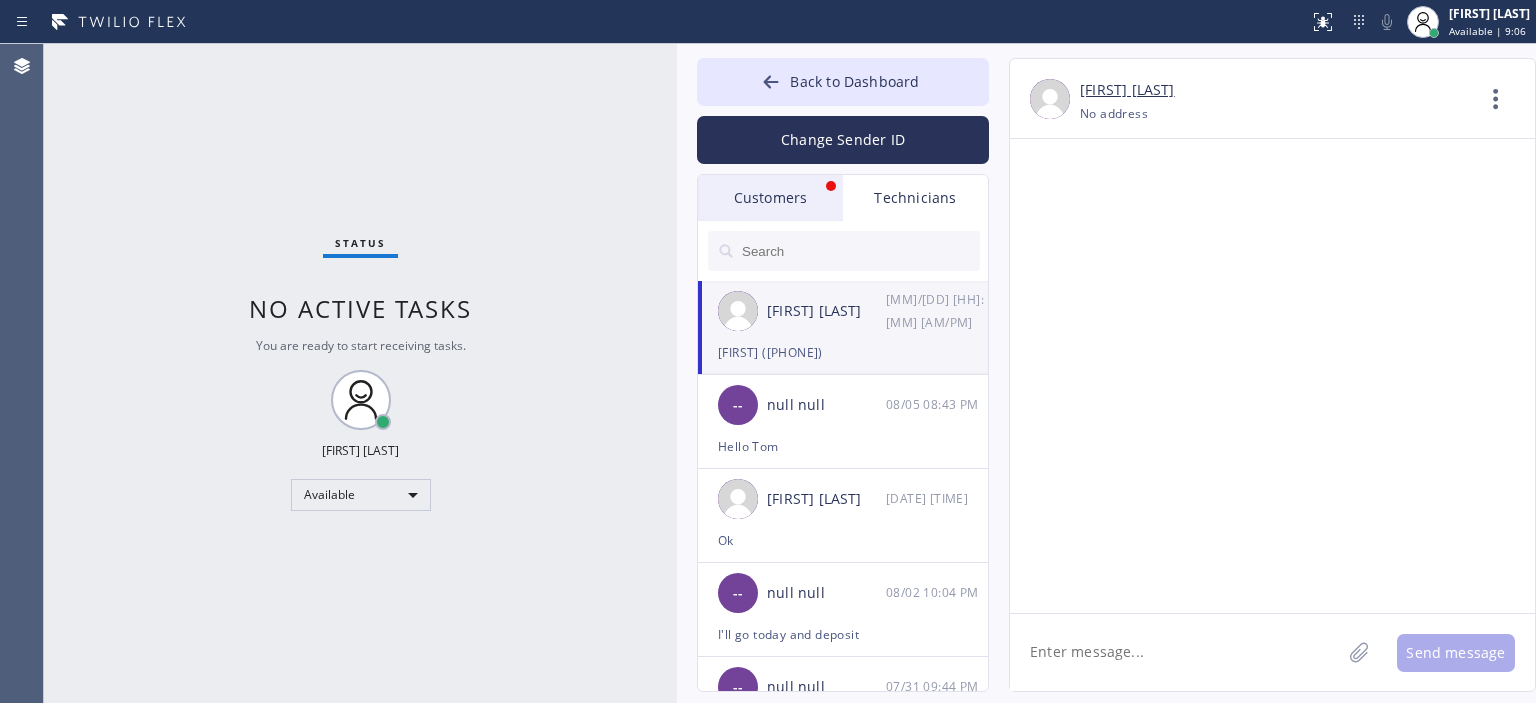 paste on "[NUMBER] [STREET], [CITY], [STATE], [POSTAL_CODE]" 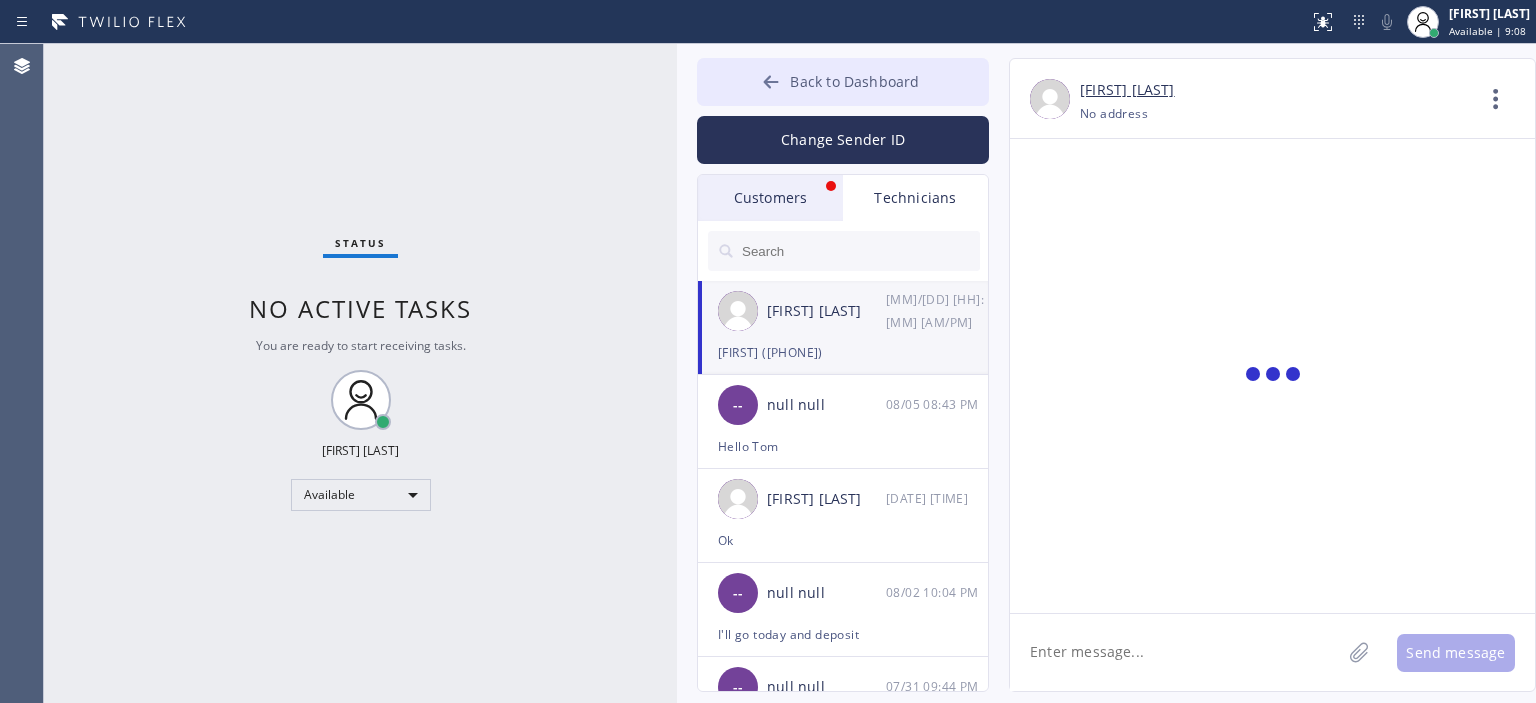 type 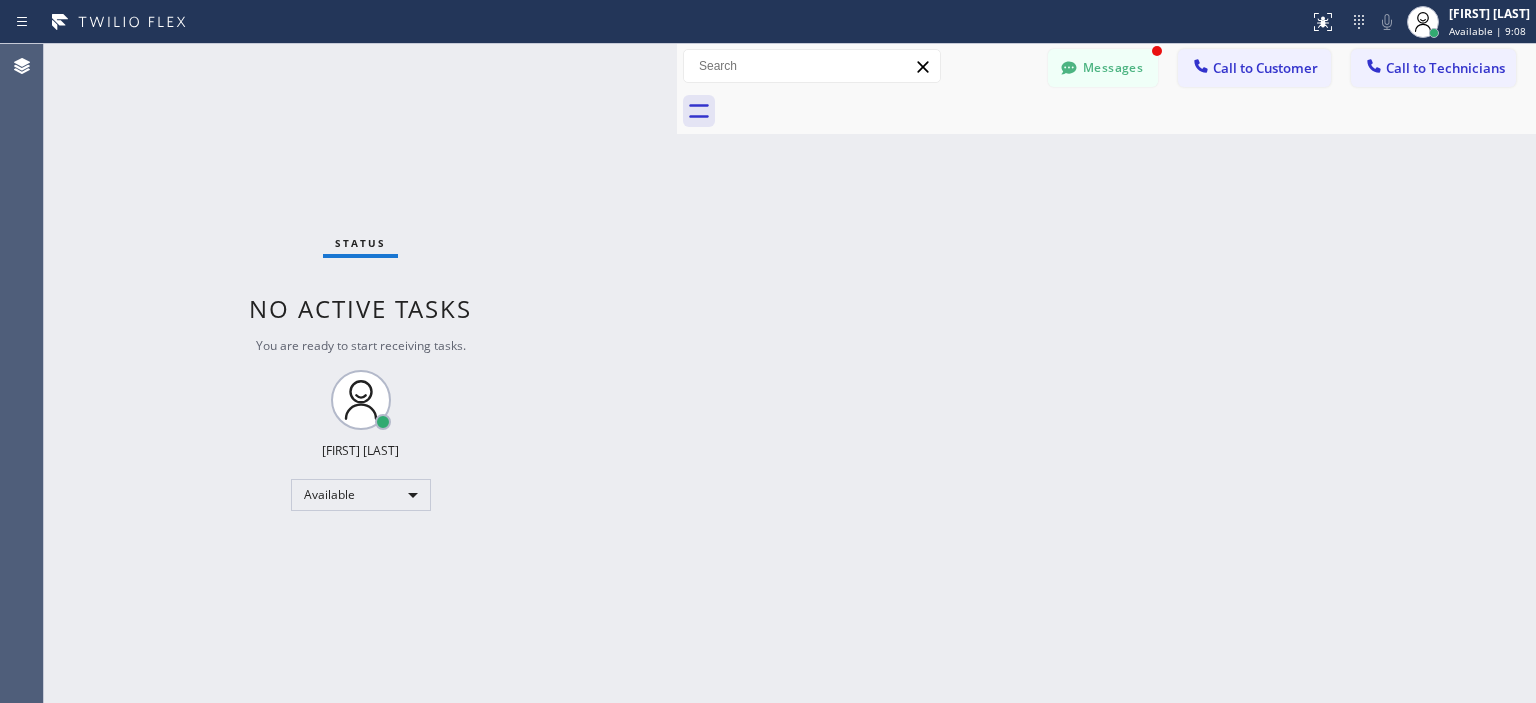 scroll, scrollTop: 93065, scrollLeft: 0, axis: vertical 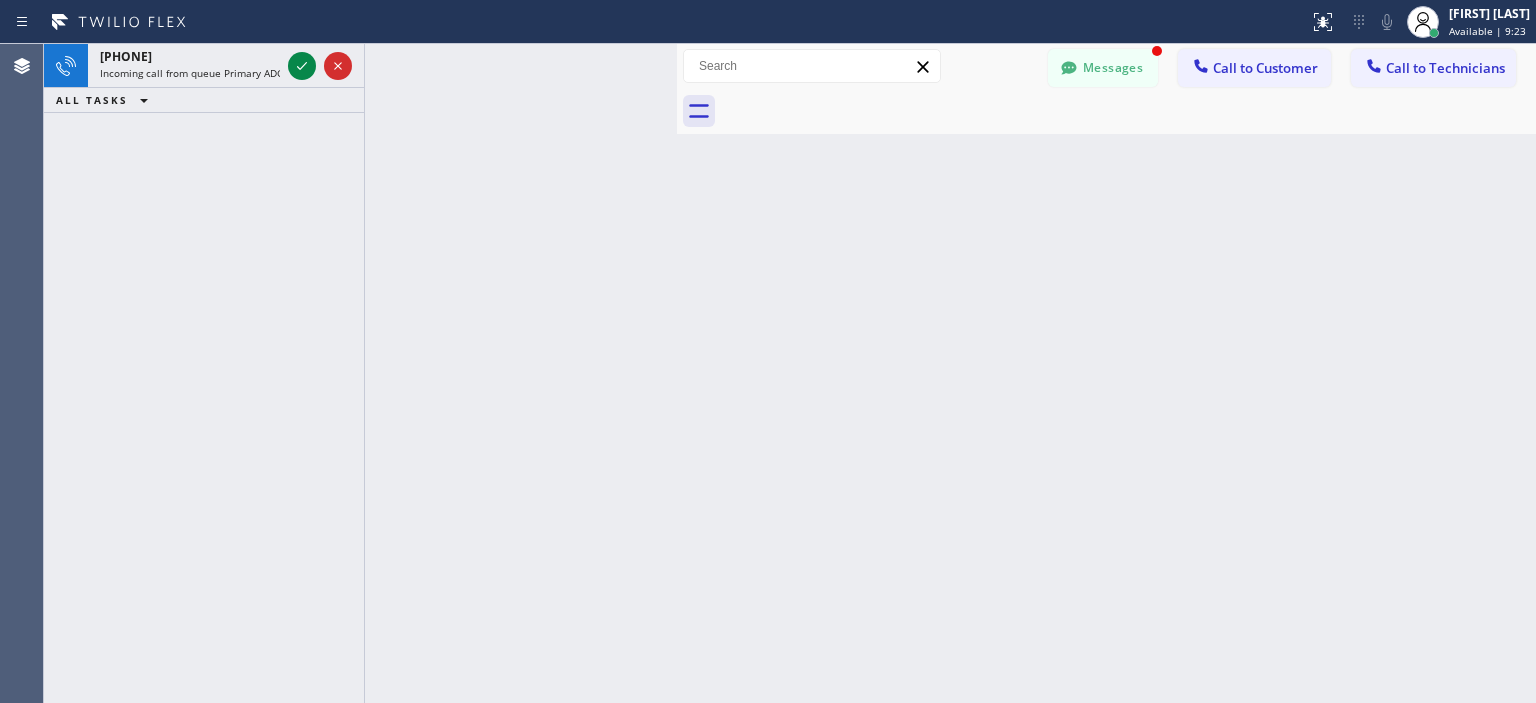 click on "+[PHONE] Incoming call from queue Primary ADC ALL TASKS ALL TASKS ACTIVE TASKS TASKS IN WRAP UP" at bounding box center [204, 373] 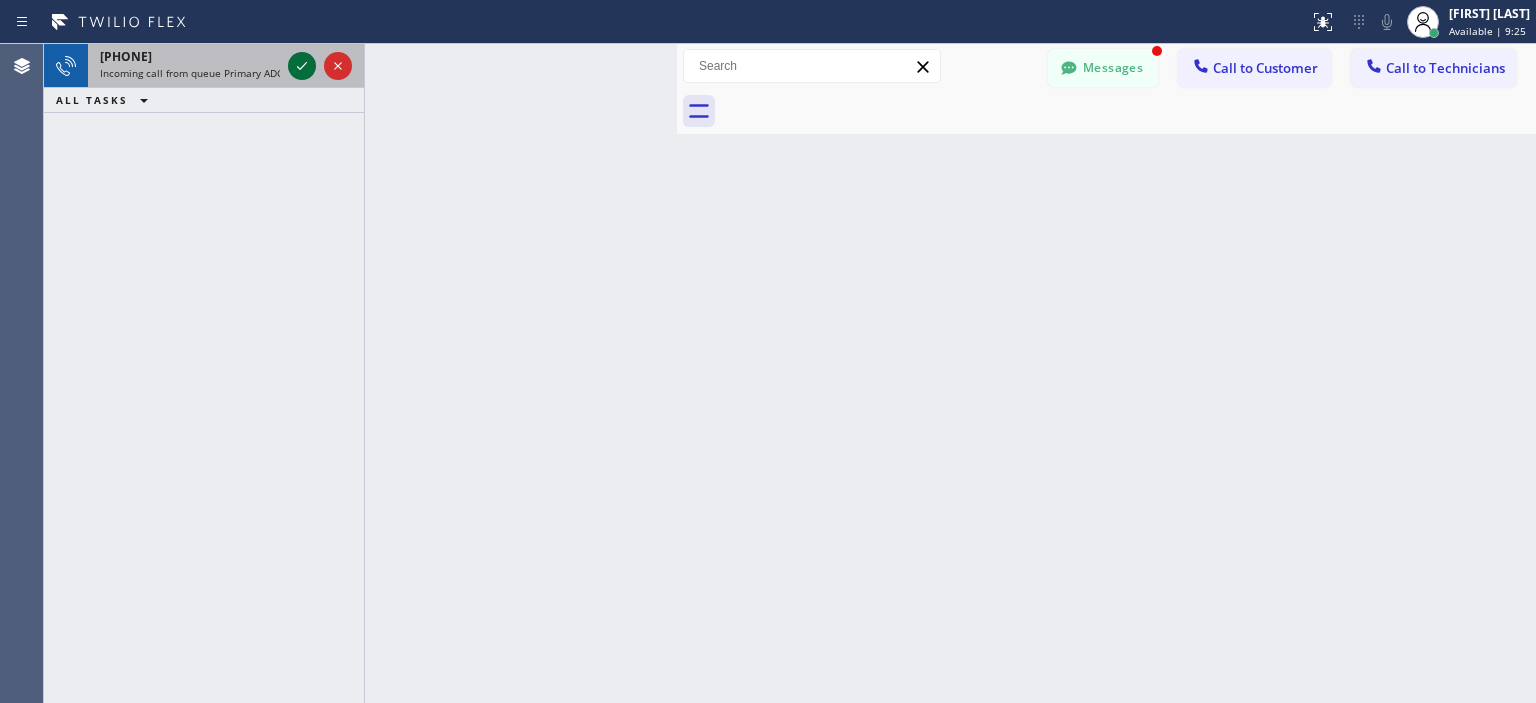 click 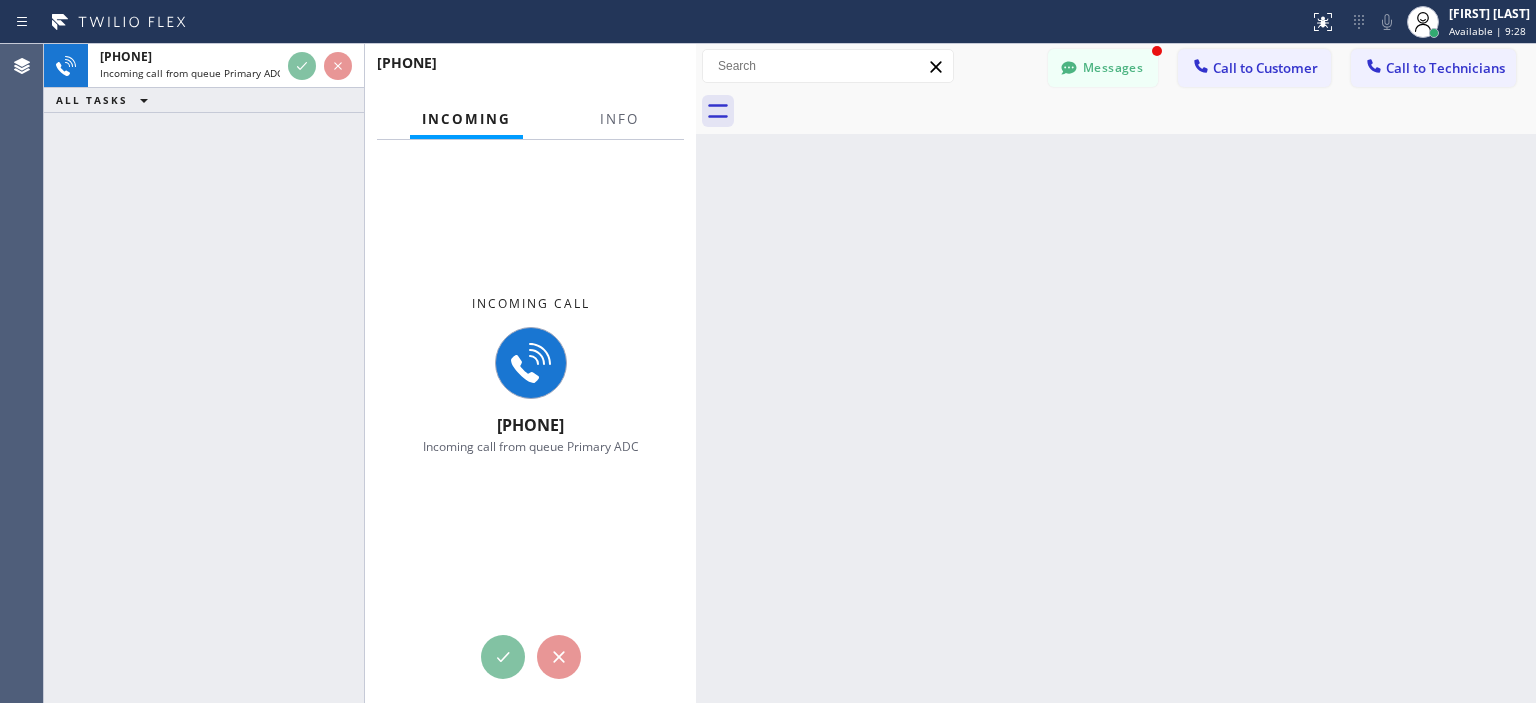 scroll, scrollTop: 93795, scrollLeft: 0, axis: vertical 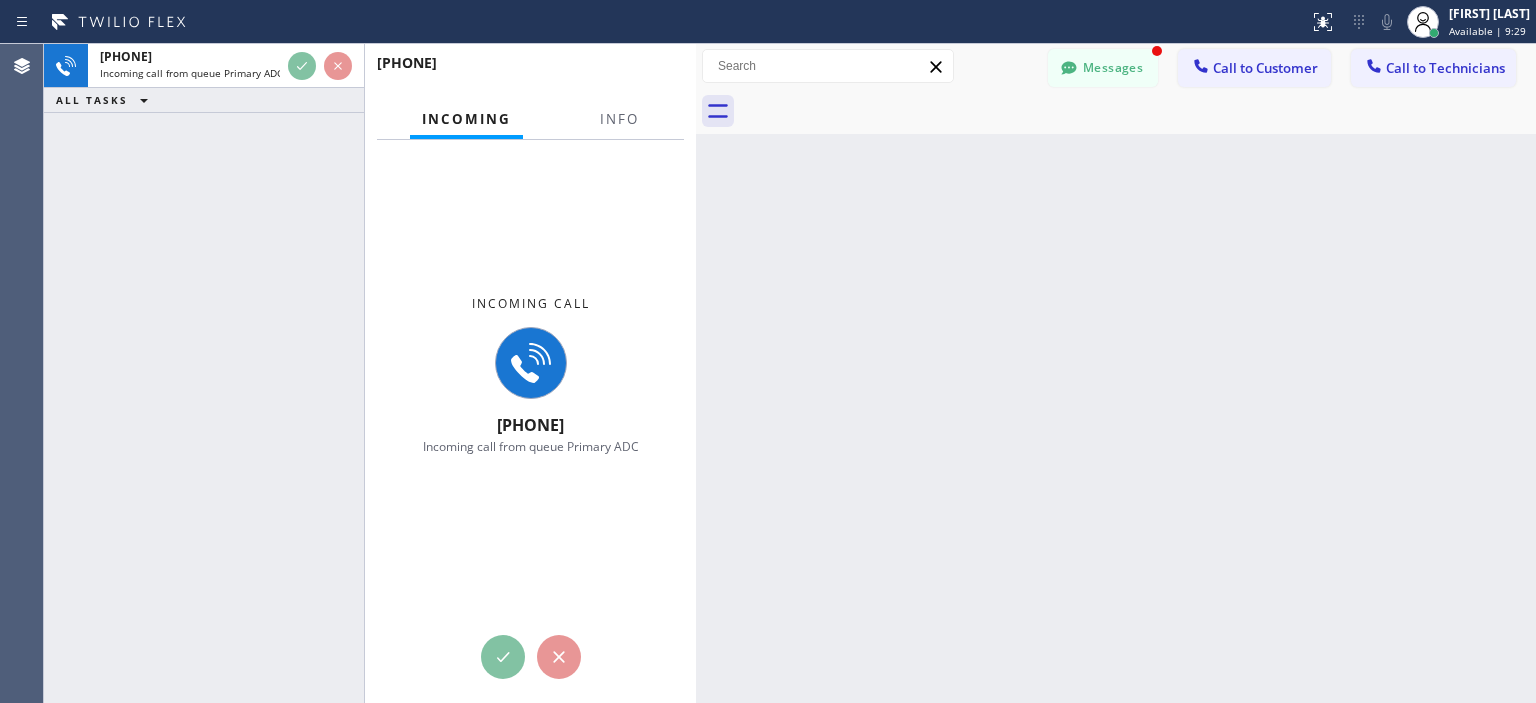 drag, startPoint x: 674, startPoint y: 118, endPoint x: 693, endPoint y: 128, distance: 21.470911 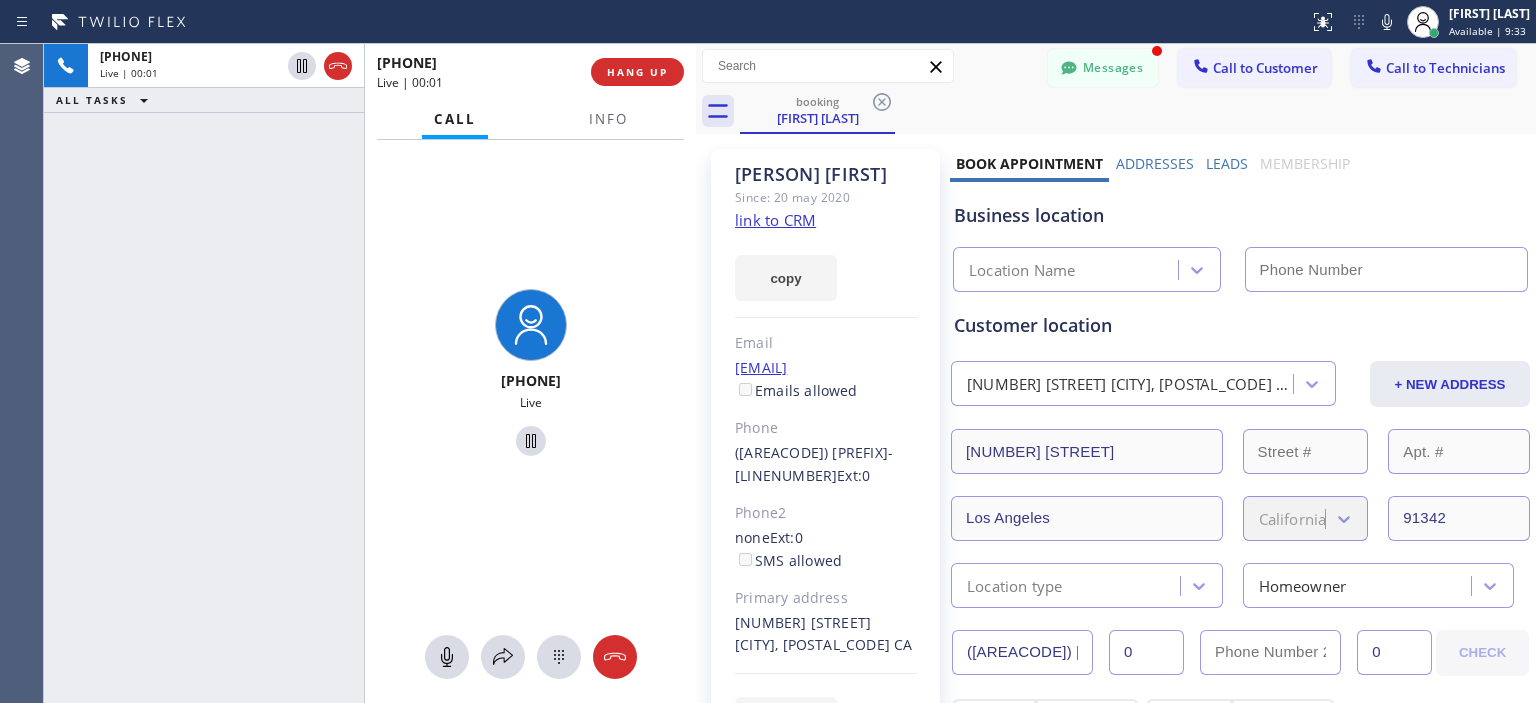 type on "([PHONE])" 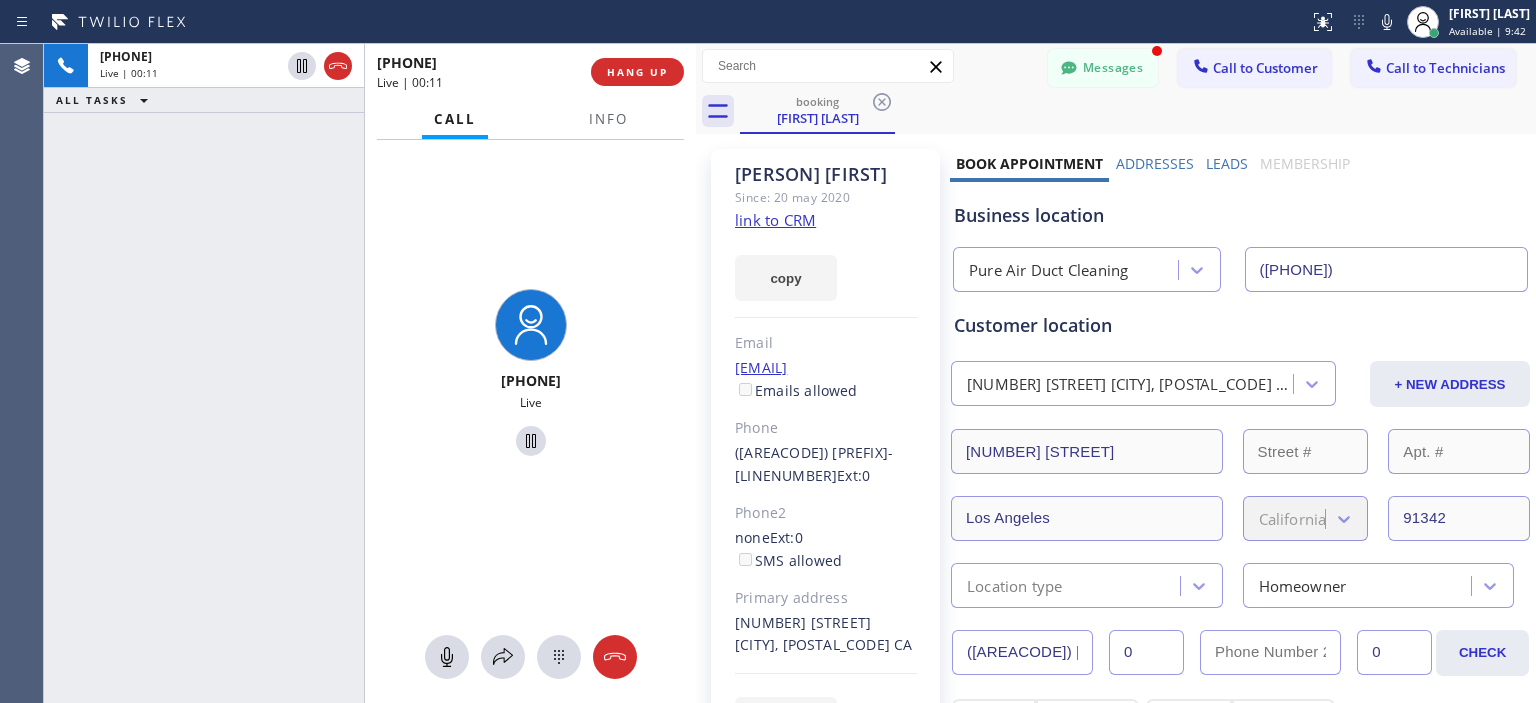 click on "link to CRM" 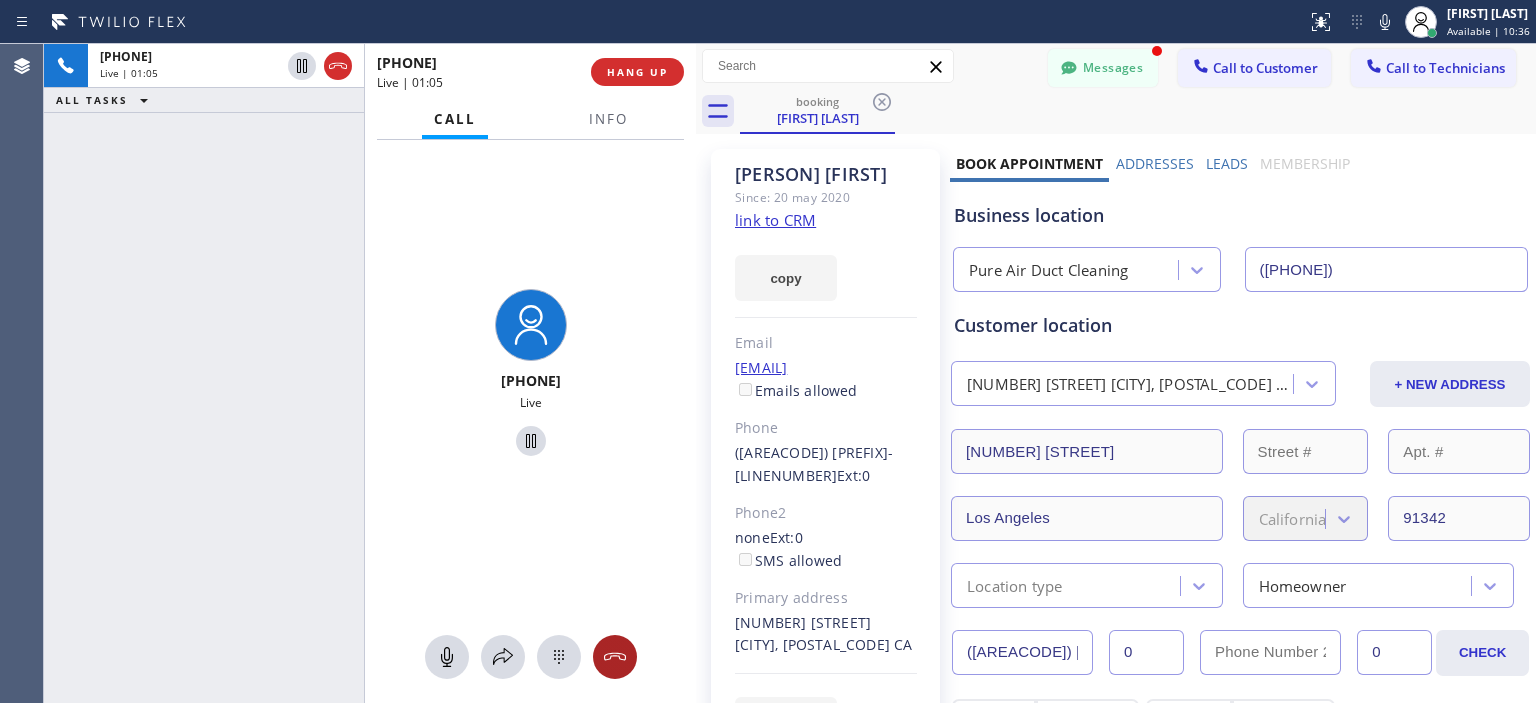 click 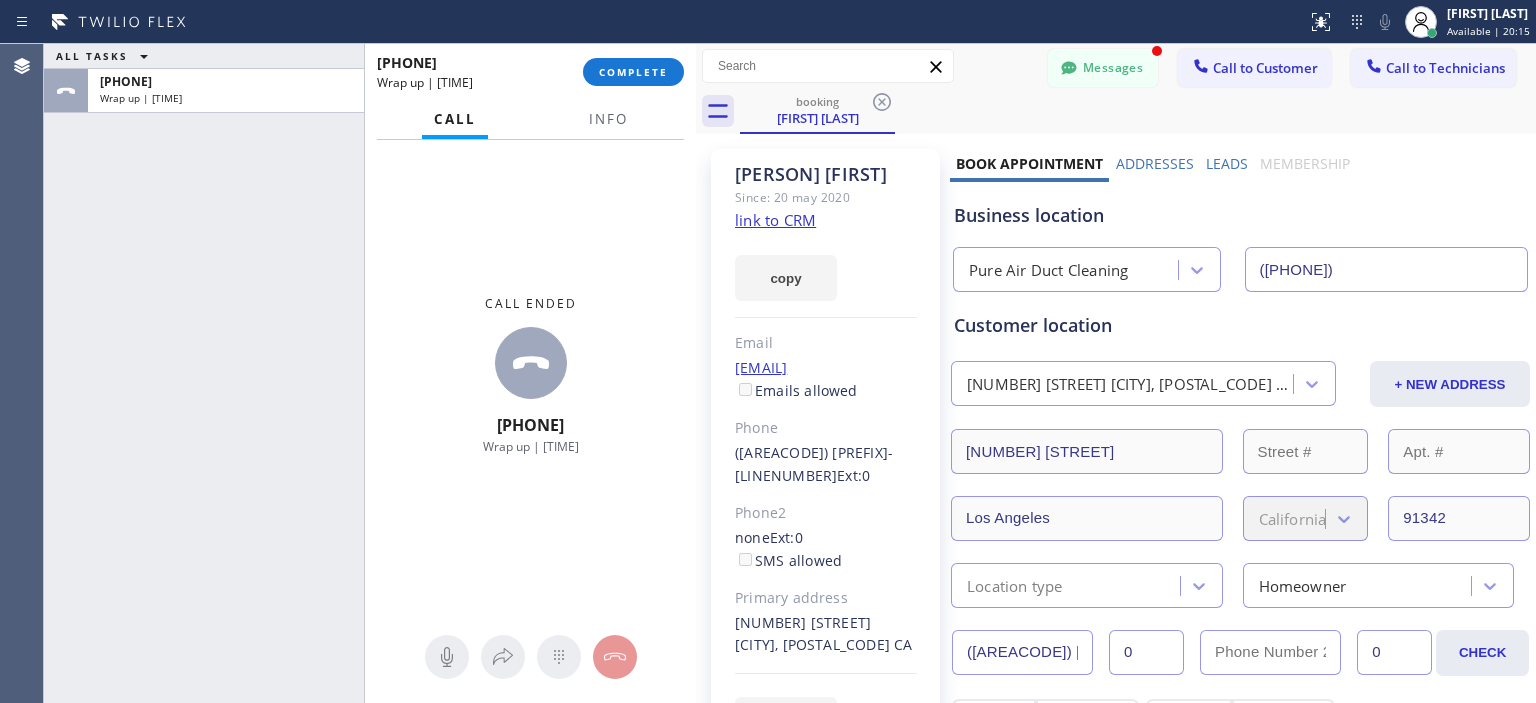 drag, startPoint x: 848, startPoint y: 175, endPoint x: 724, endPoint y: 178, distance: 124.036285 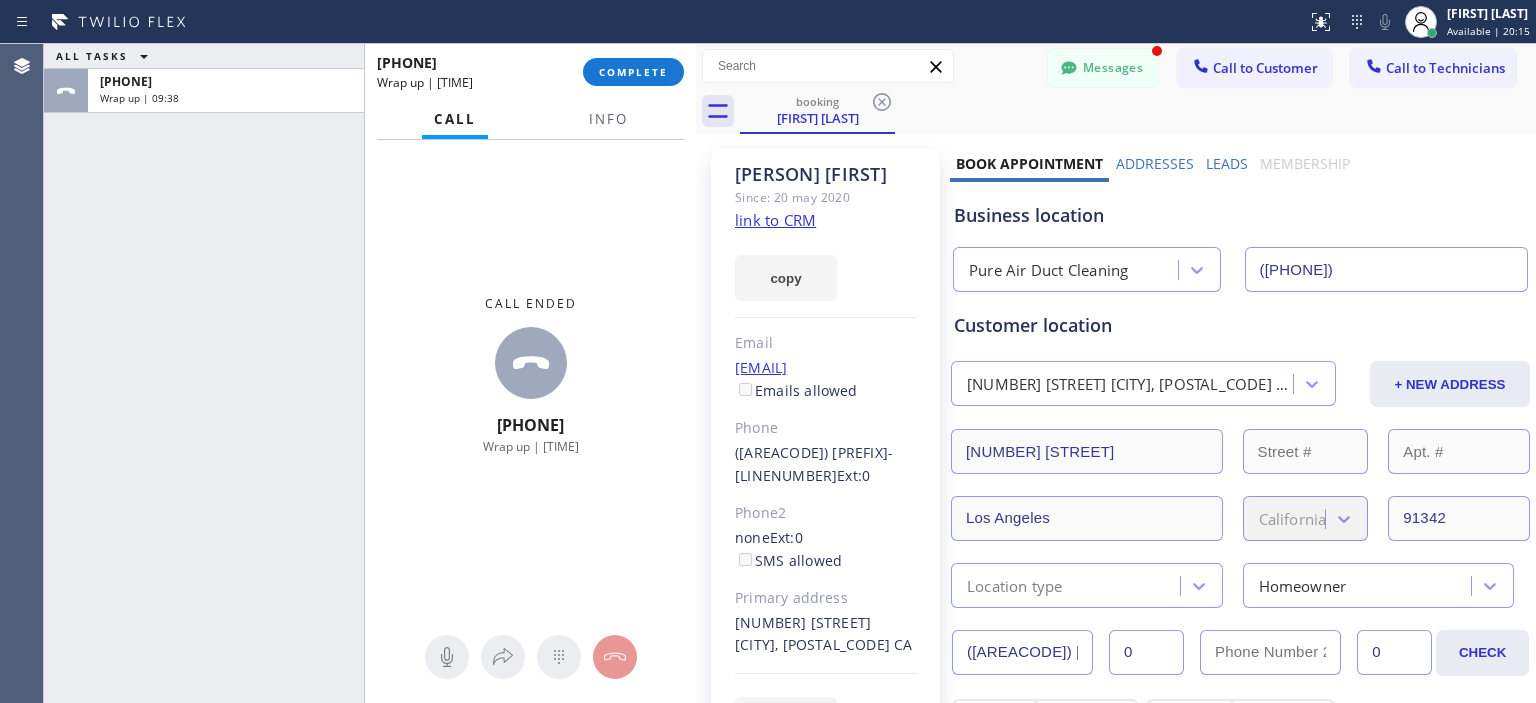 copy on "[PERSON] [LAST_NAME]" 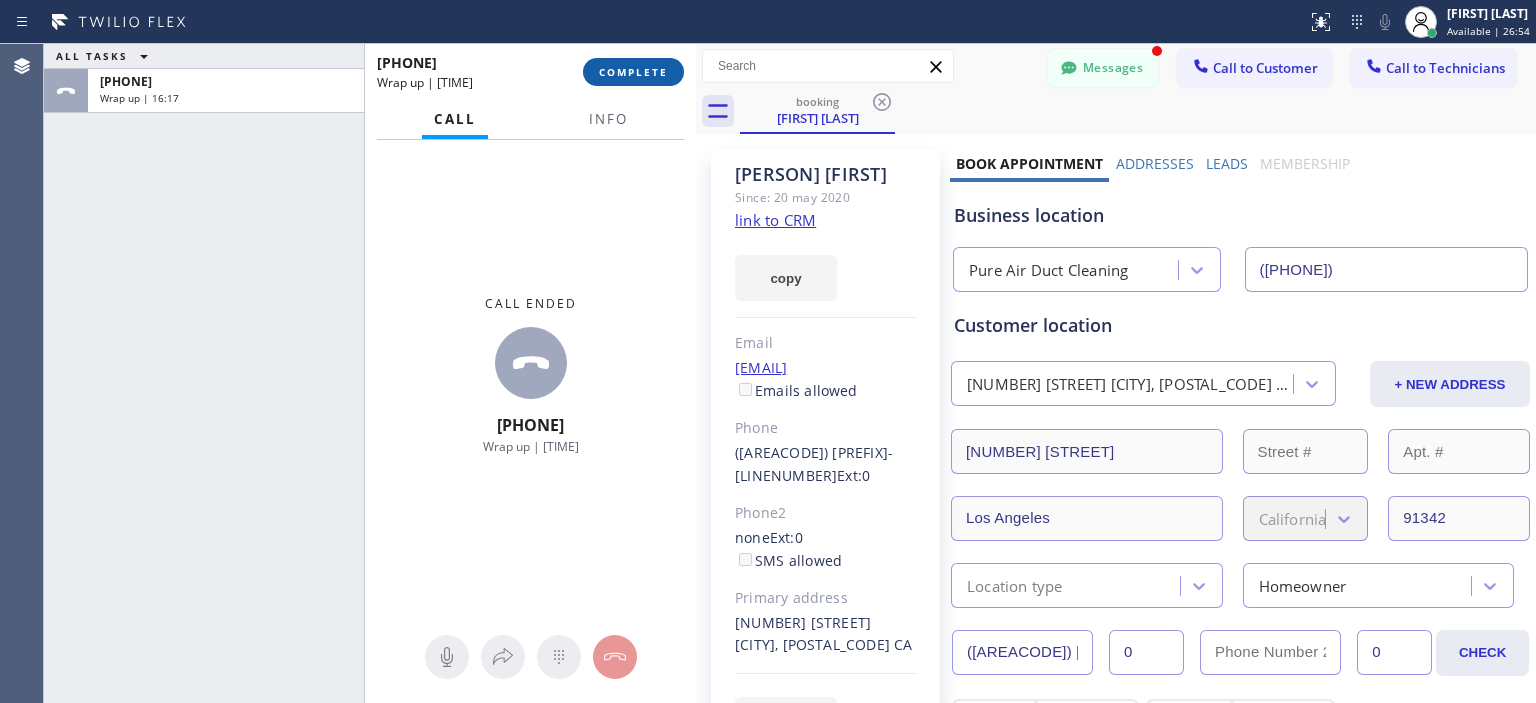 click on "COMPLETE" at bounding box center (633, 72) 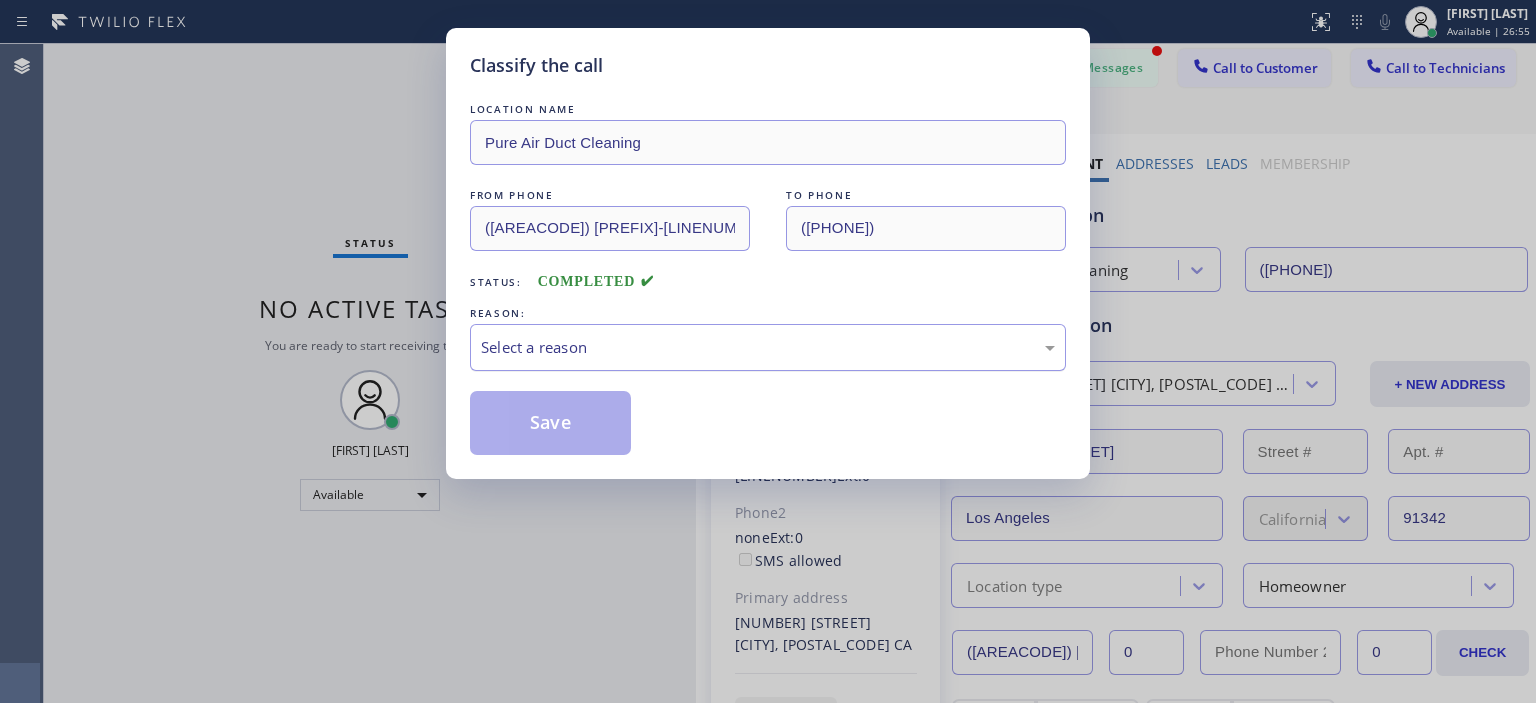 click on "Select a reason" at bounding box center [768, 347] 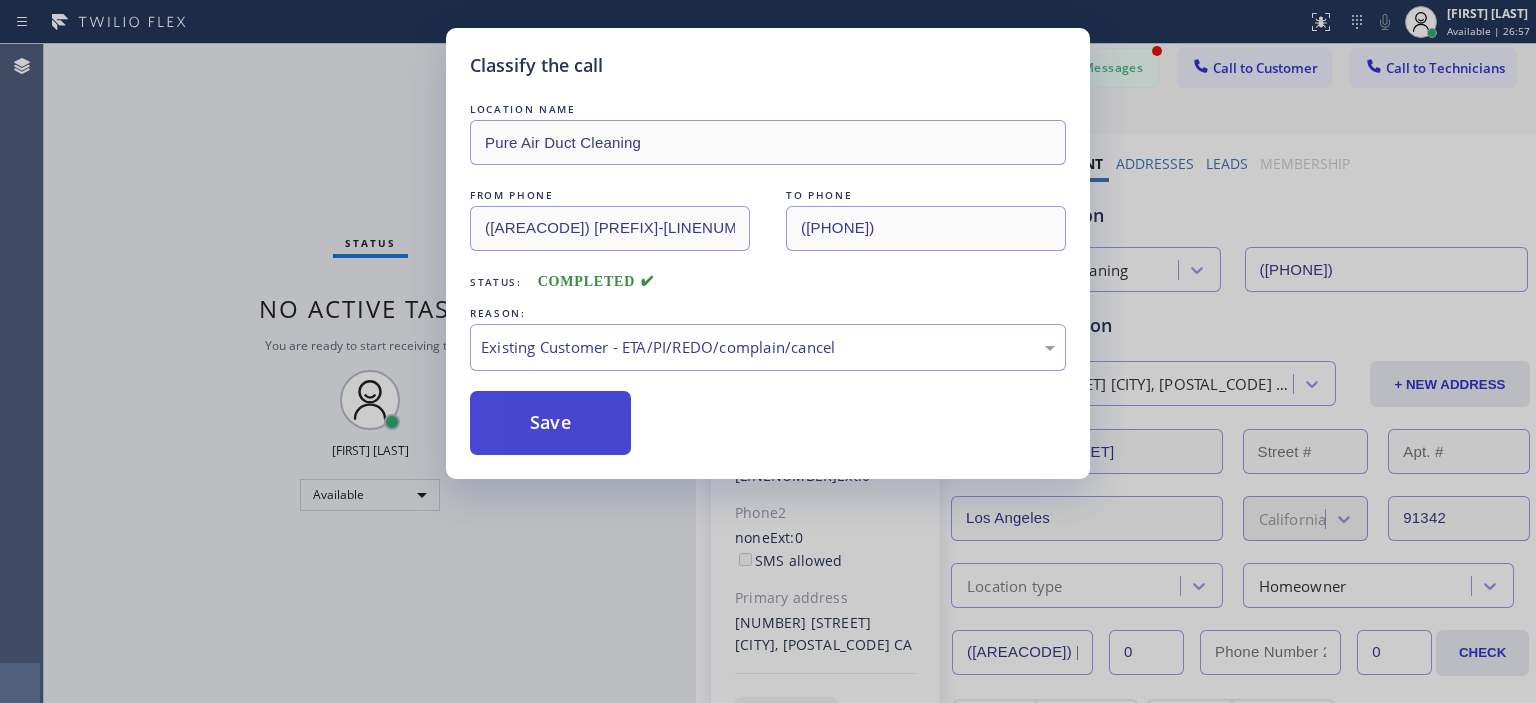 click on "Save" at bounding box center [550, 423] 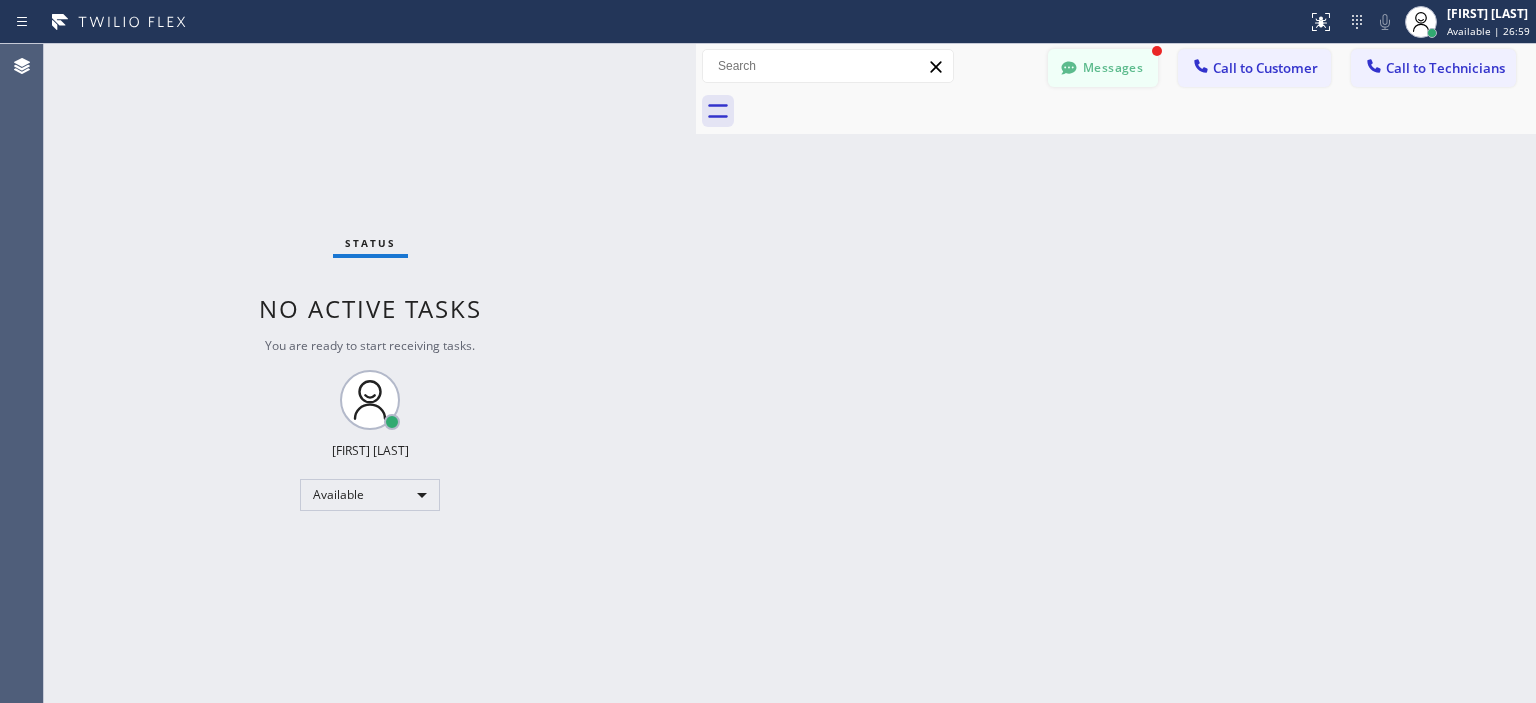 click on "Messages" at bounding box center (1103, 68) 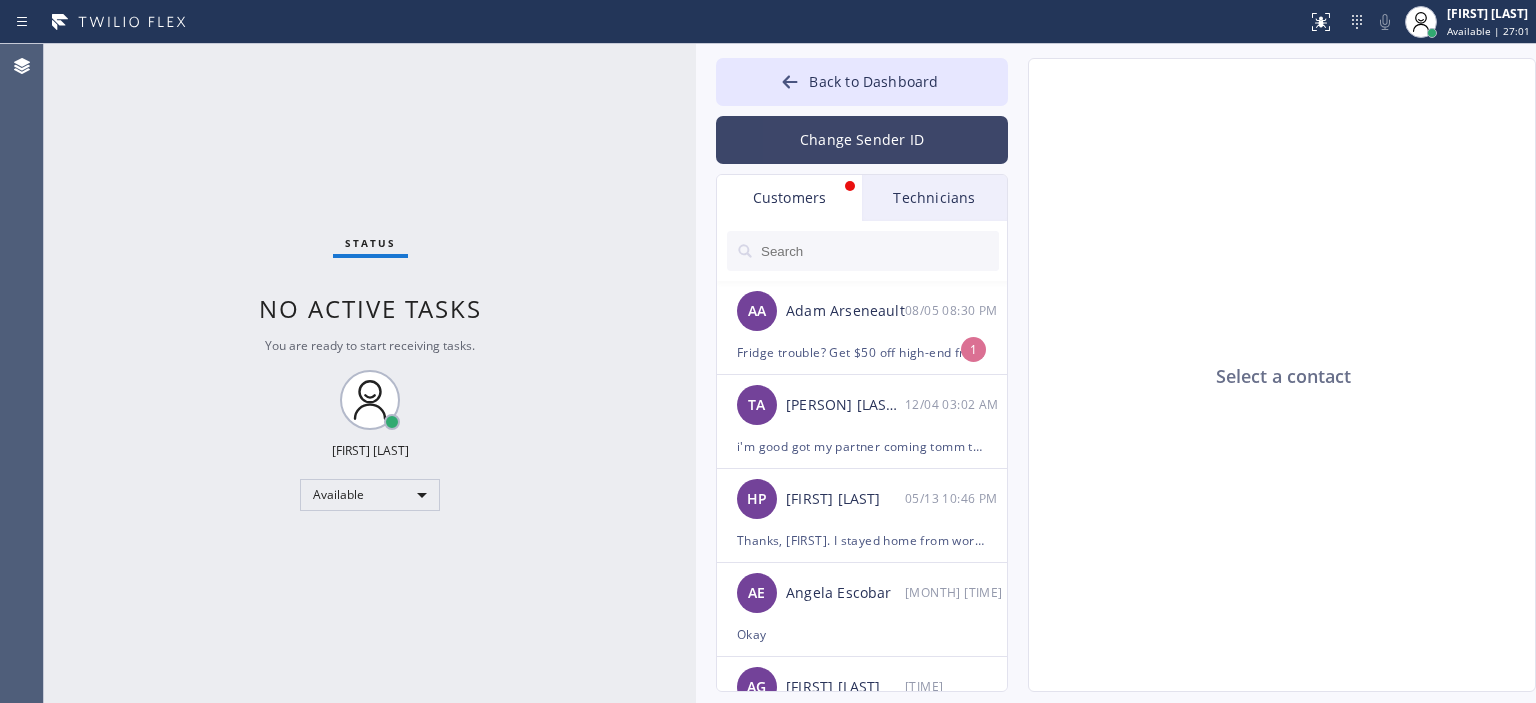 click on "Change Sender ID" at bounding box center [862, 140] 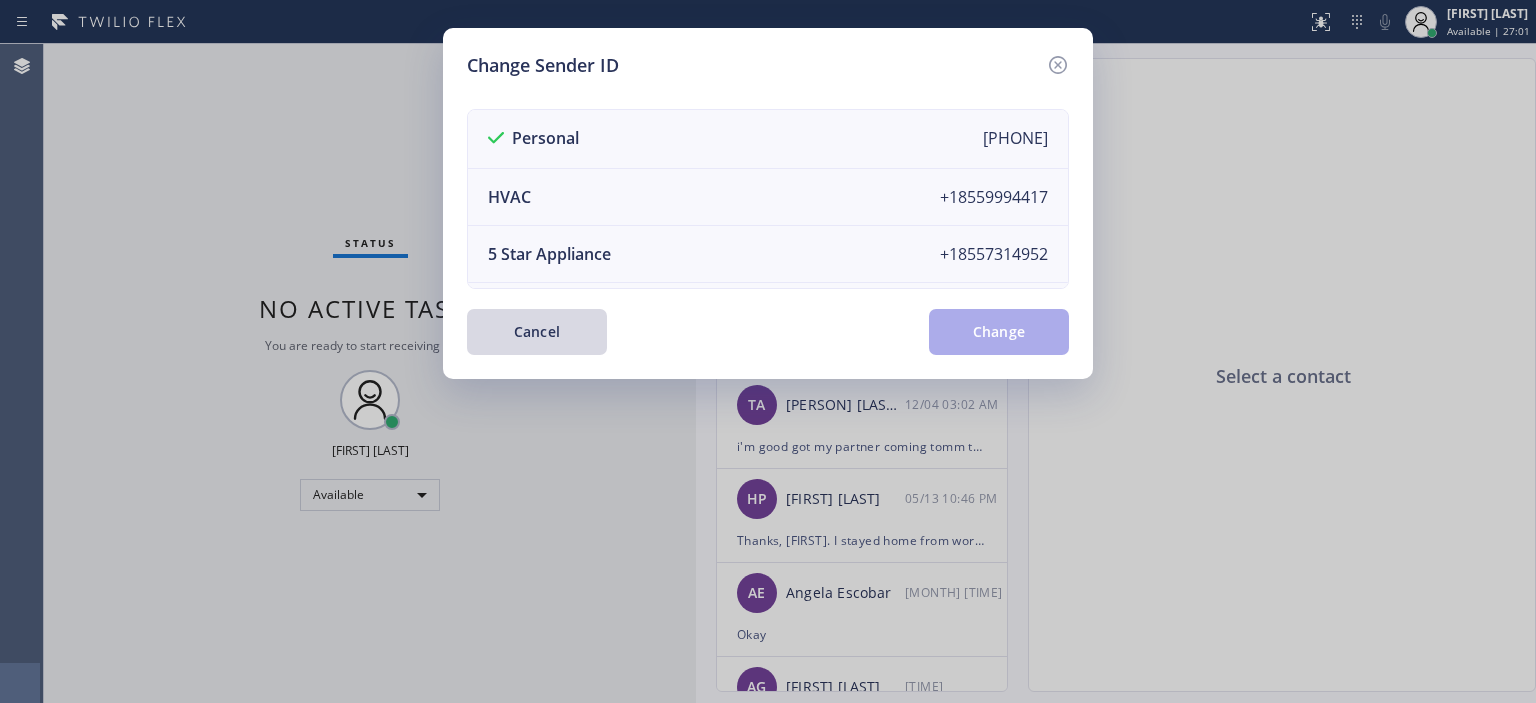 click on "Change Sender ID Personal +[PHONE] HVAC +[PHONE] 5 Star Appliance +[PHONE] Appliance Repair +[PHONE] Plumbing +[PHONE] Air Duct Cleaning +[PHONE]  Electricians +[PHONE] Cancel Change" at bounding box center (768, 351) 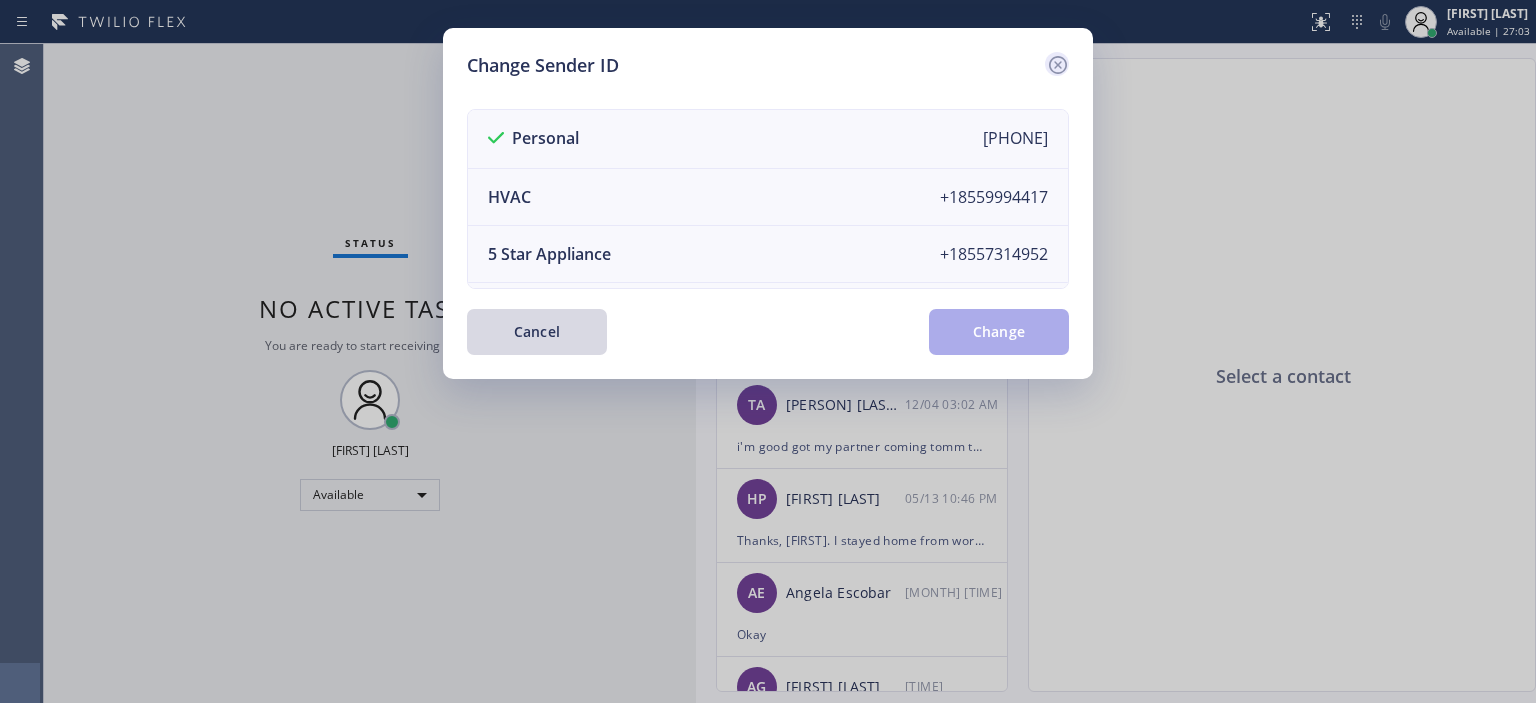 click 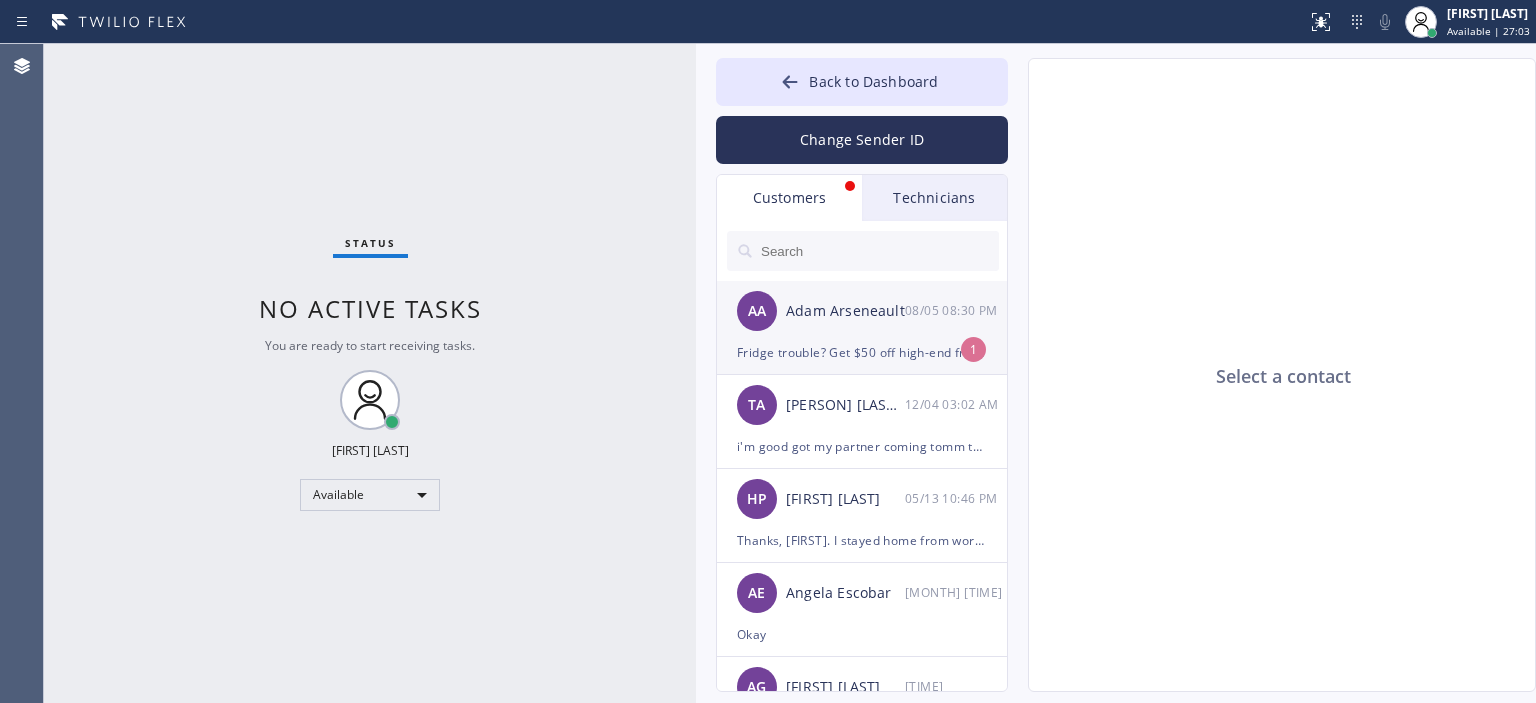 click on "AA [FIRST] [LAST] [DATE] [TIME]" at bounding box center (863, 311) 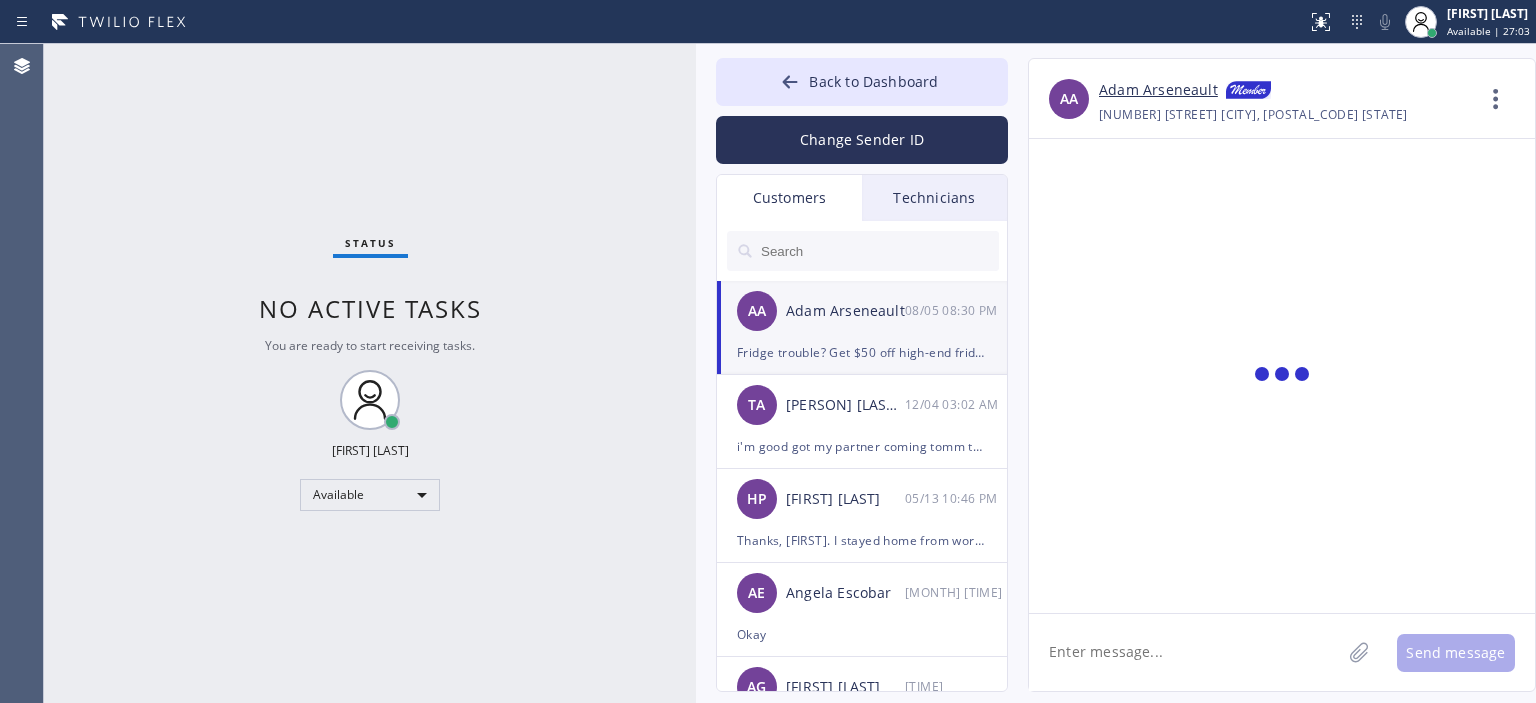 scroll, scrollTop: 18461, scrollLeft: 0, axis: vertical 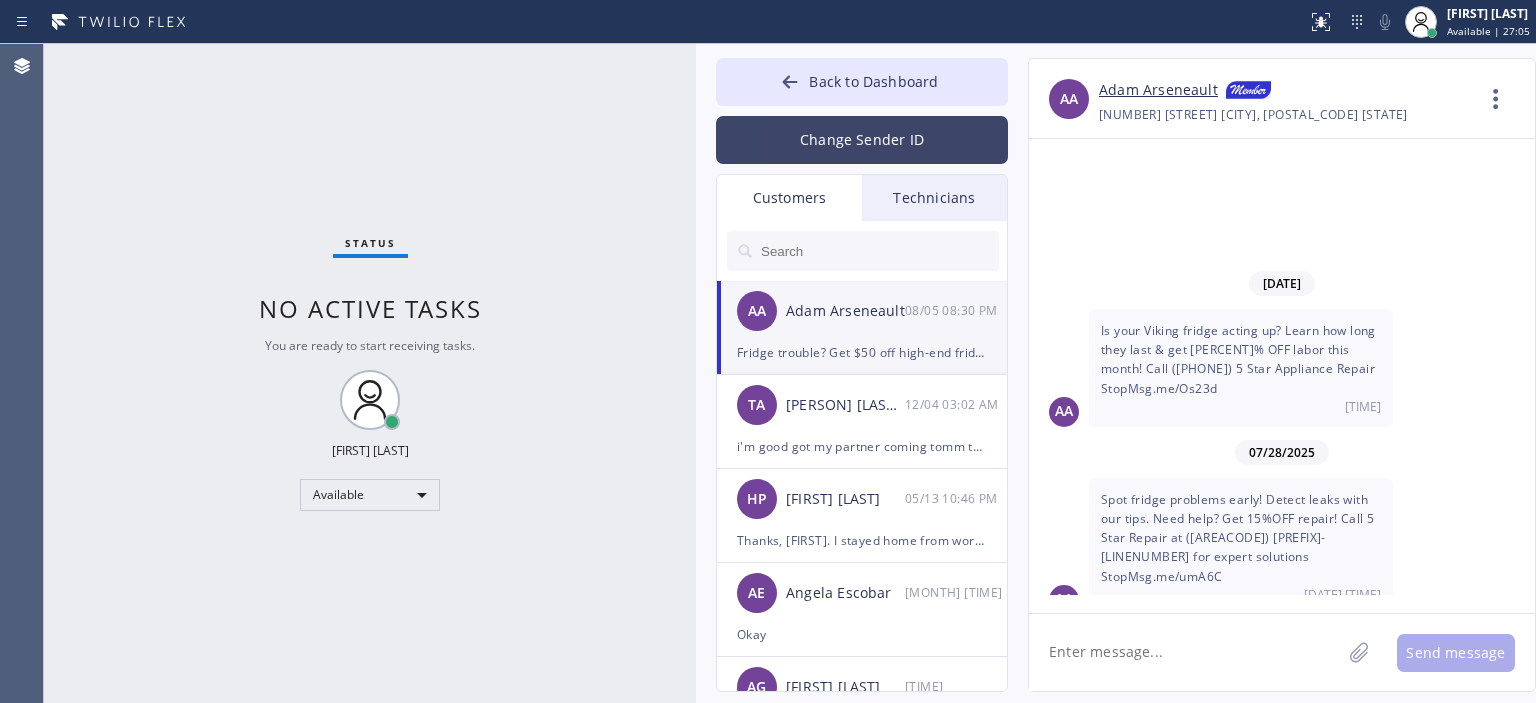 click on "Change Sender ID" at bounding box center [862, 140] 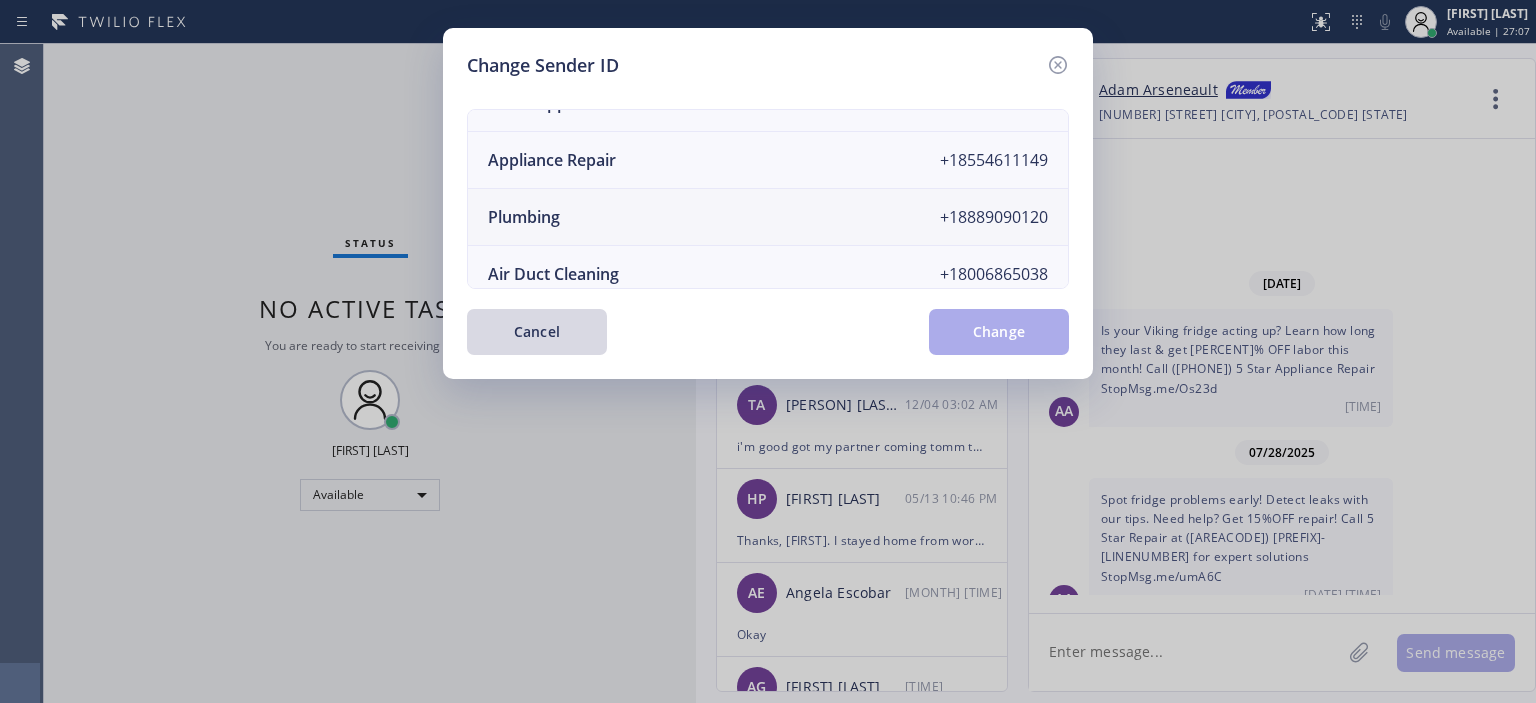 scroll, scrollTop: 167, scrollLeft: 0, axis: vertical 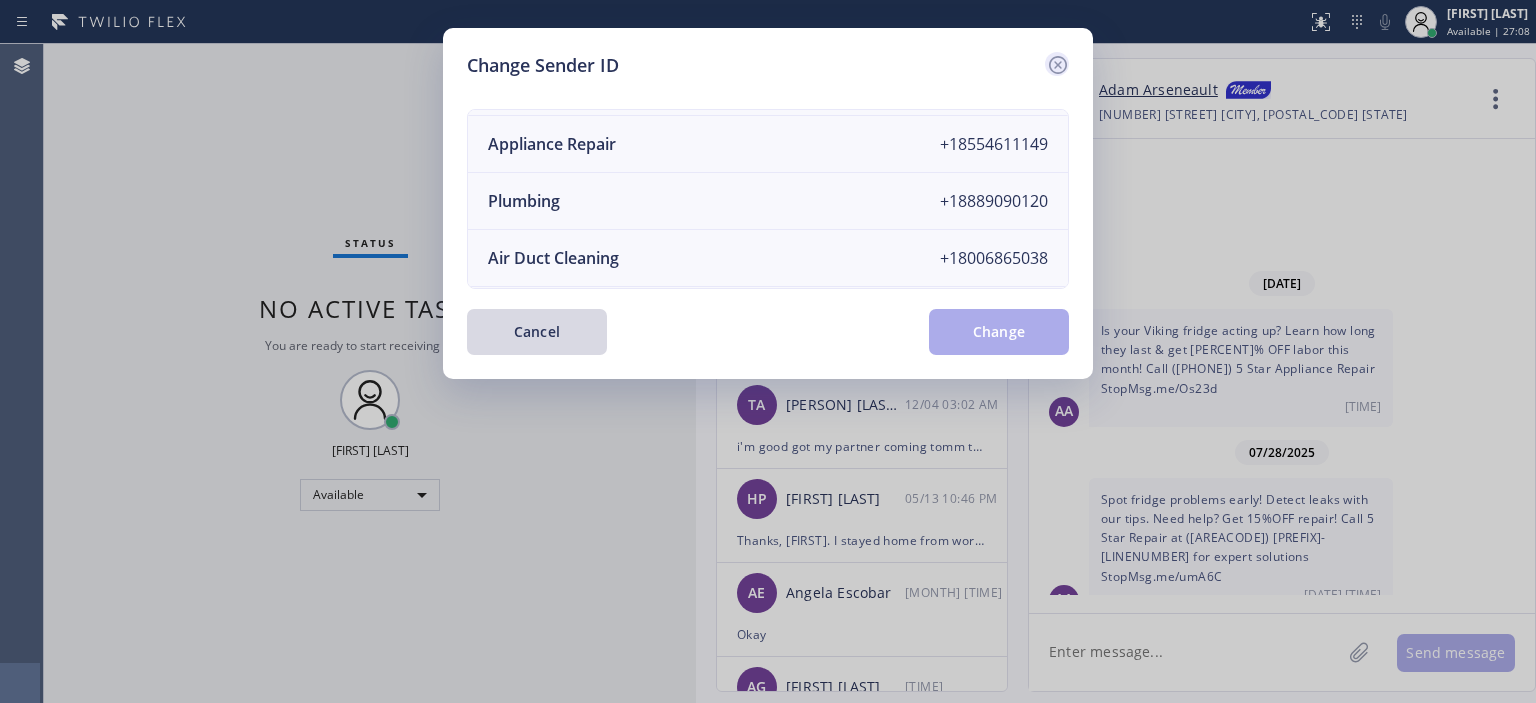 click 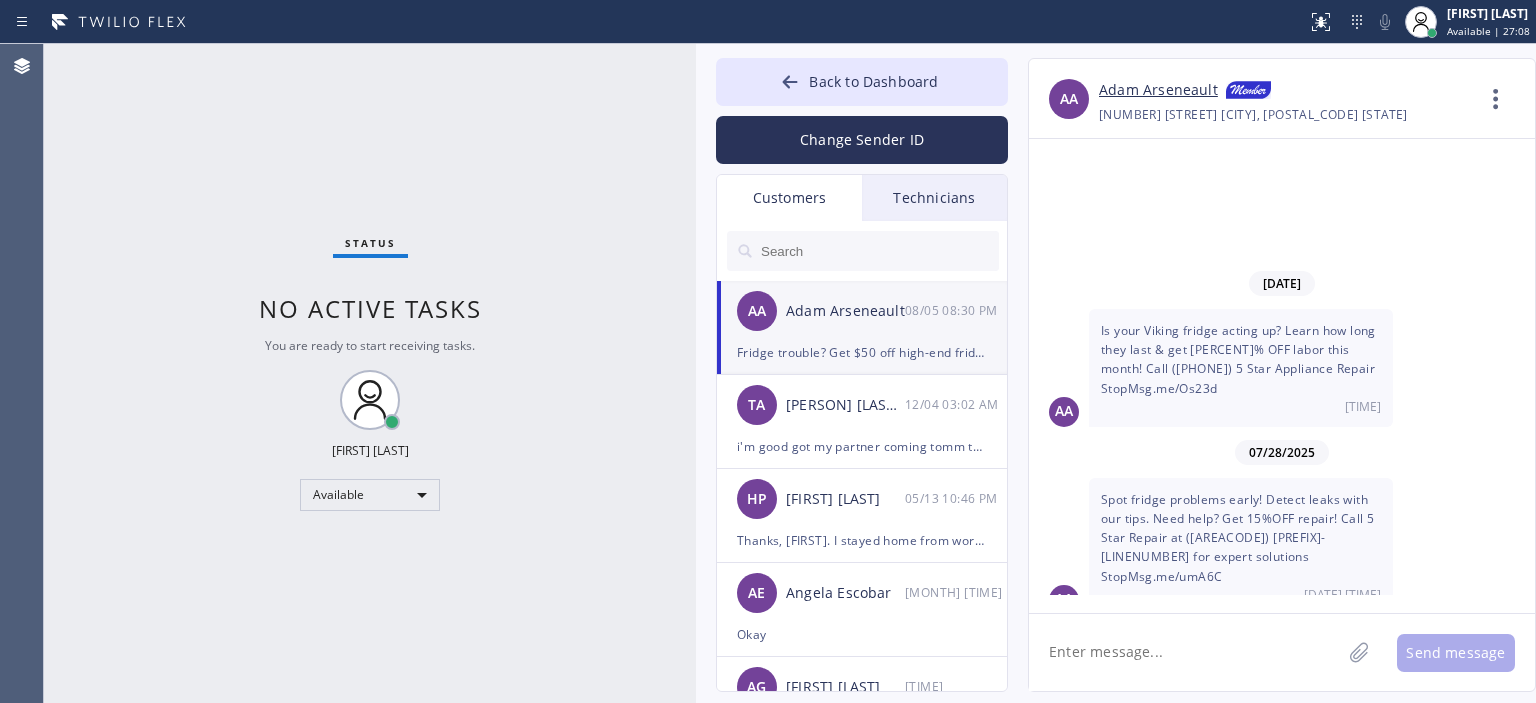 click on "Technicians" at bounding box center (934, 198) 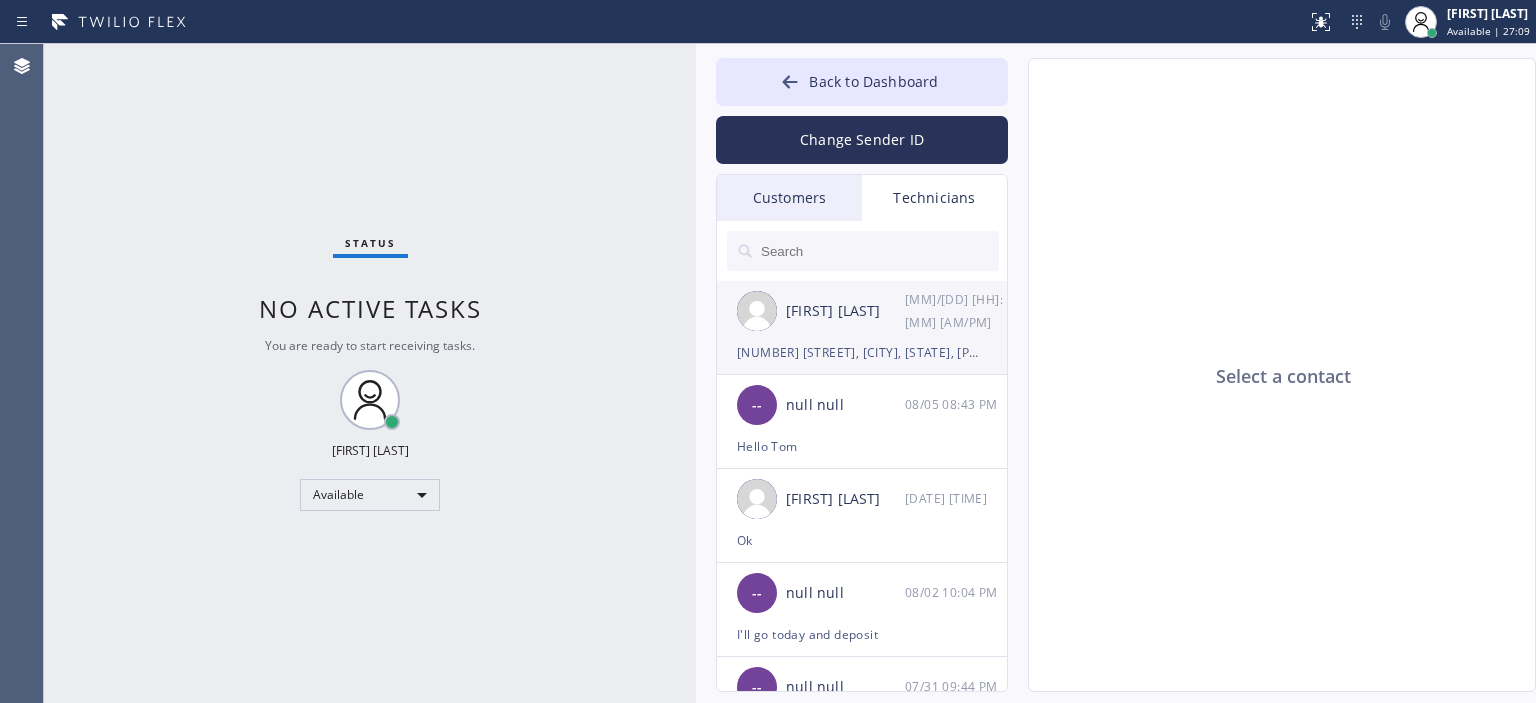 click on "[FIRST] [LAST] [DATE] [TIME]" at bounding box center (863, 311) 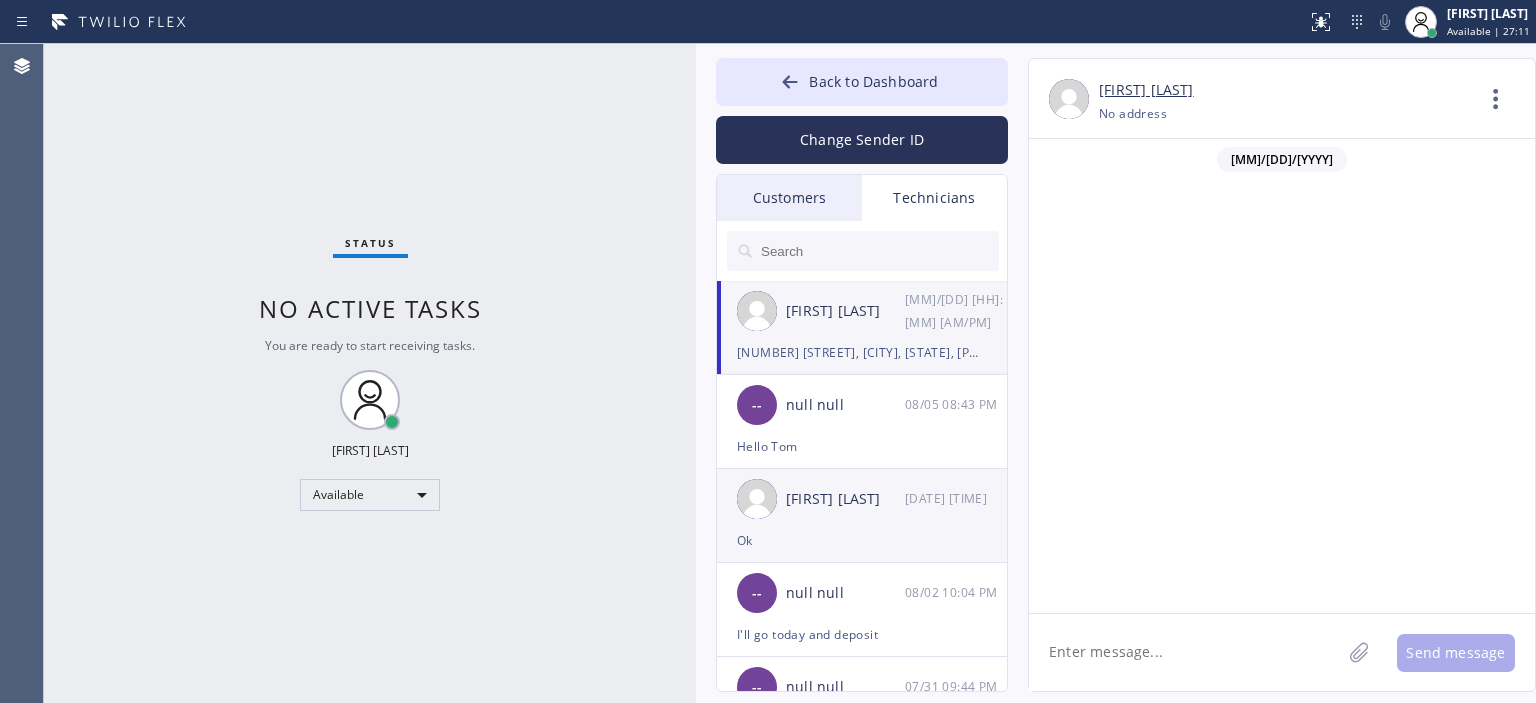 scroll, scrollTop: 93814, scrollLeft: 0, axis: vertical 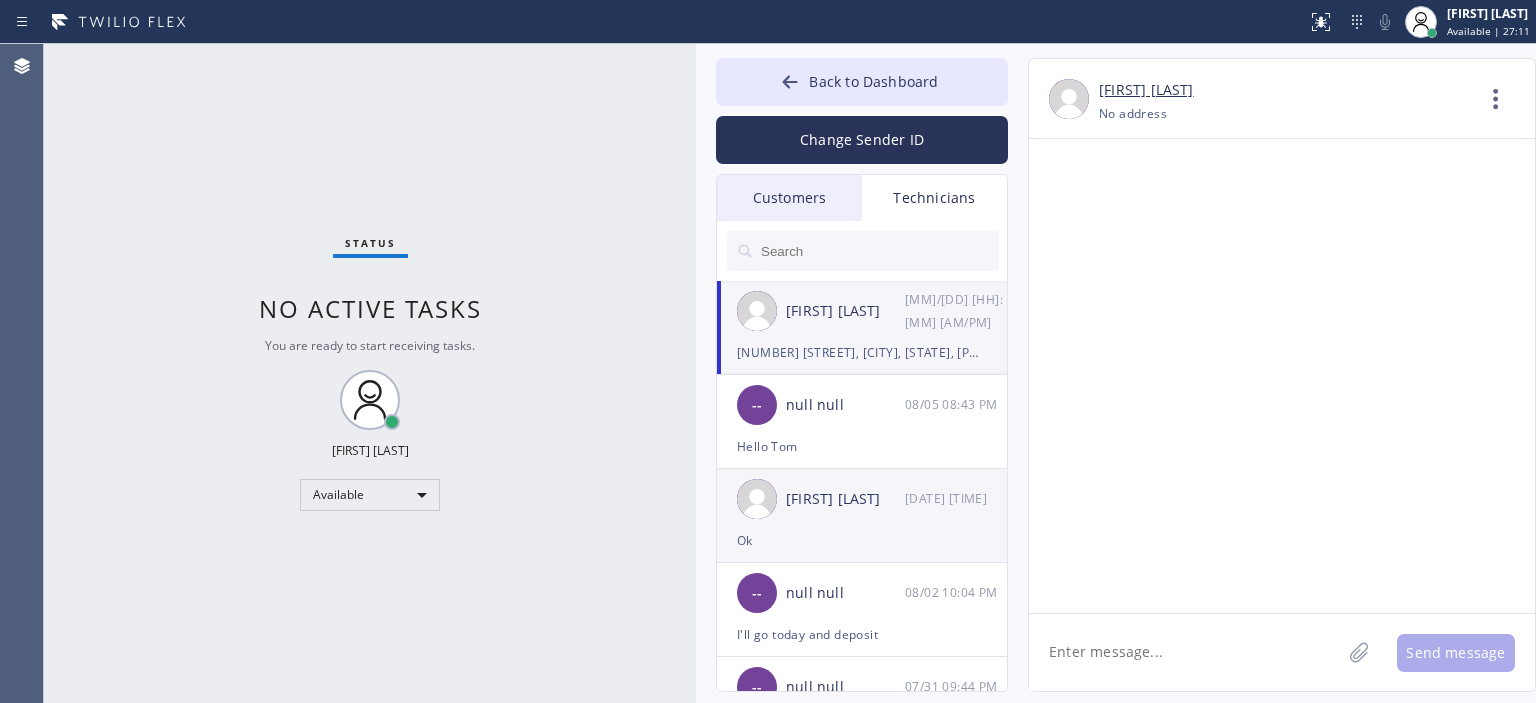 click on "[FIRST] [LAST]" at bounding box center [845, 499] 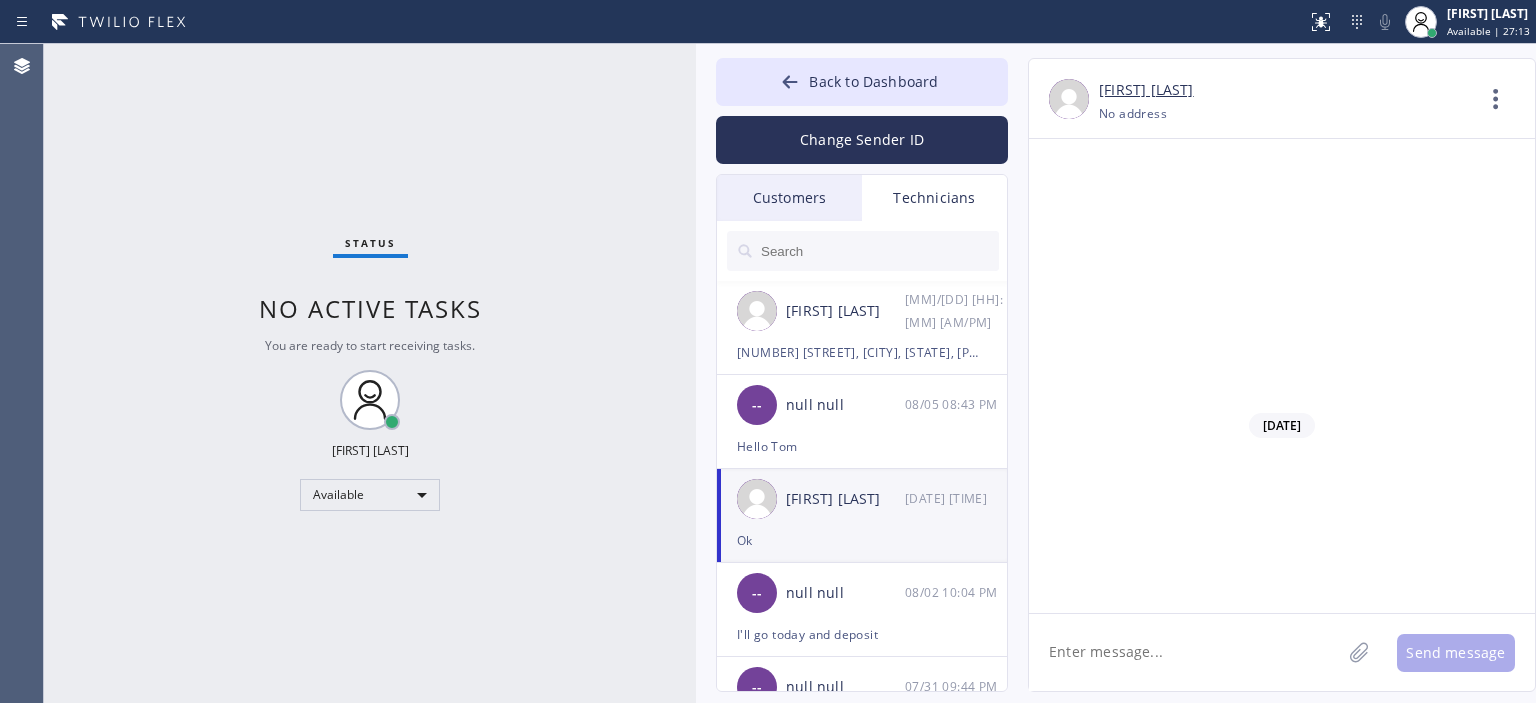 scroll, scrollTop: 120795, scrollLeft: 0, axis: vertical 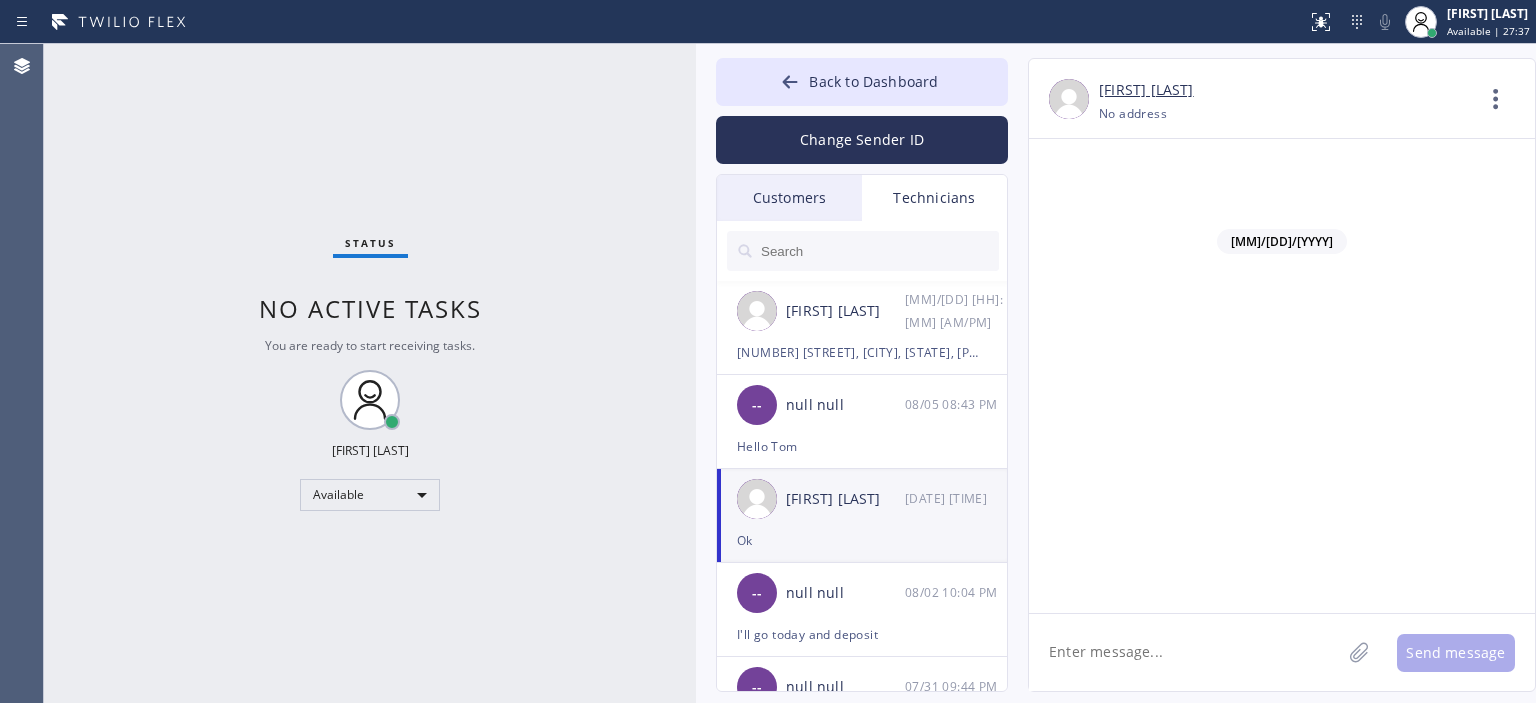 click 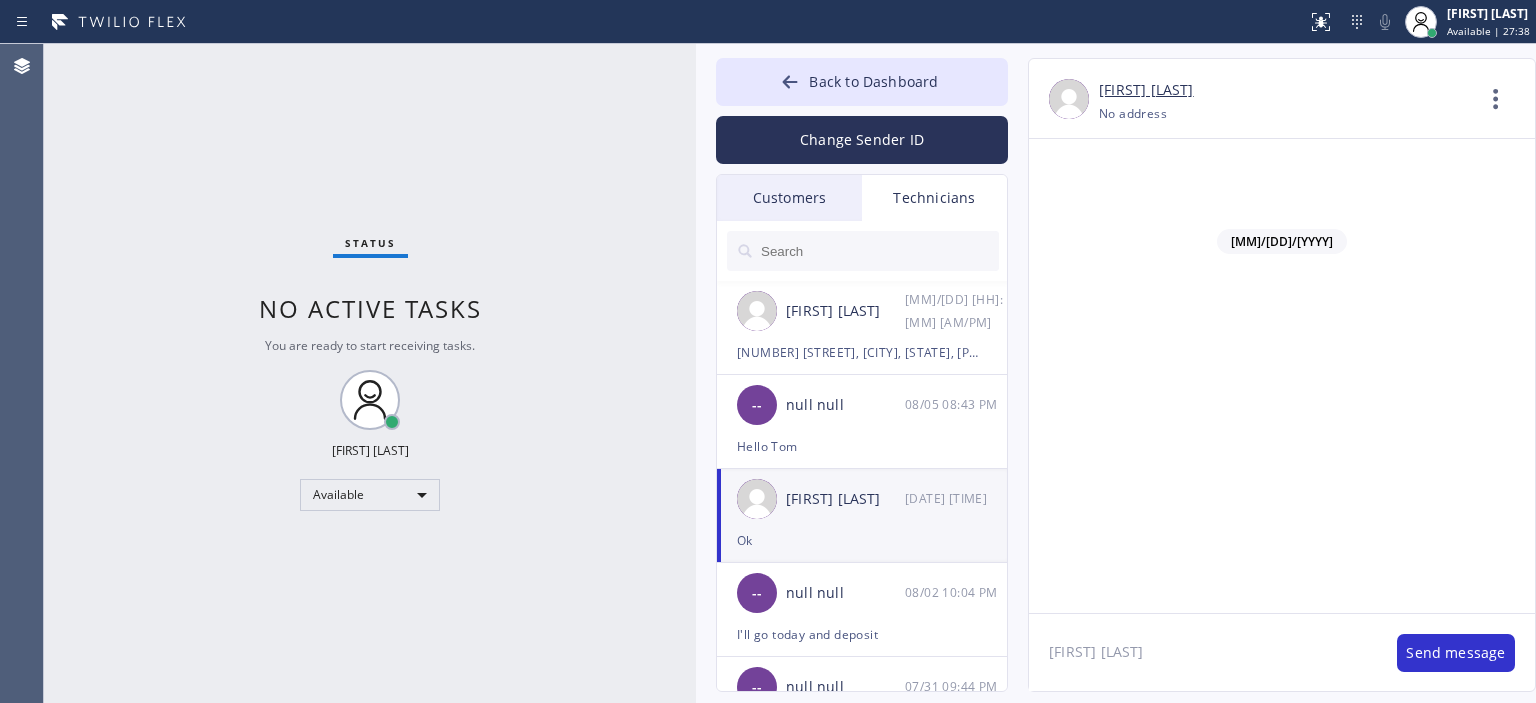 scroll, scrollTop: 63, scrollLeft: 0, axis: vertical 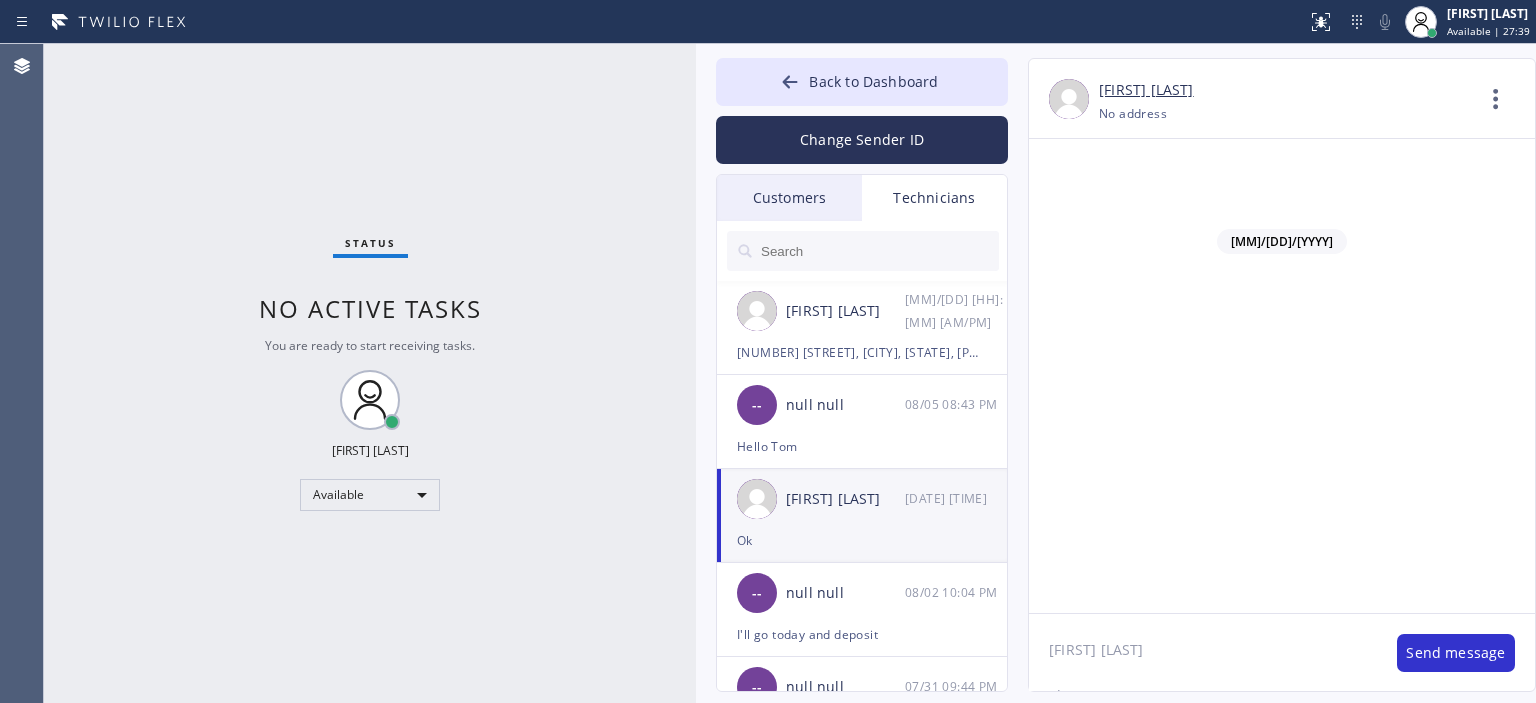 drag, startPoint x: 1049, startPoint y: 668, endPoint x: 1036, endPoint y: 625, distance: 44.922153 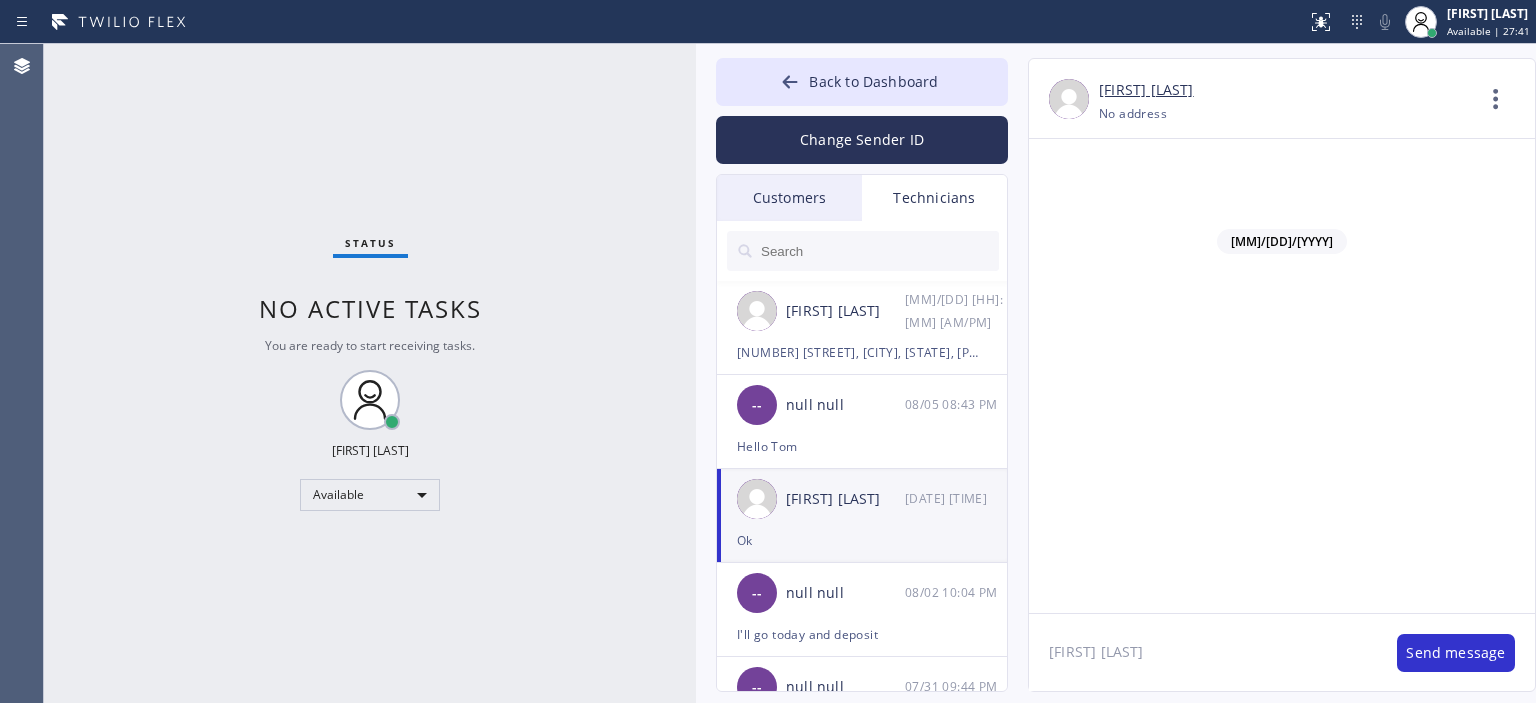 click on "[FIRST] [LAST]
Phone:
([PHONE])" 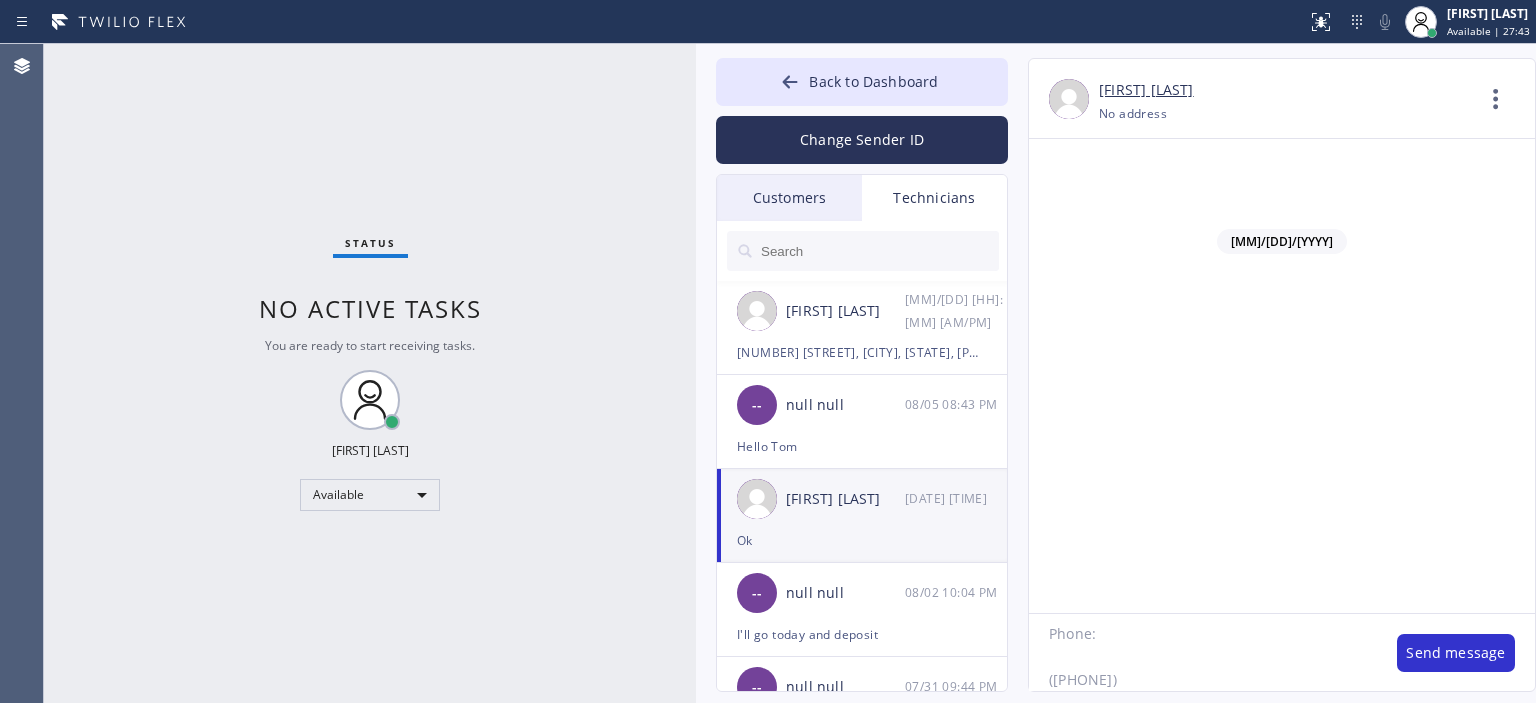 scroll, scrollTop: 63, scrollLeft: 0, axis: vertical 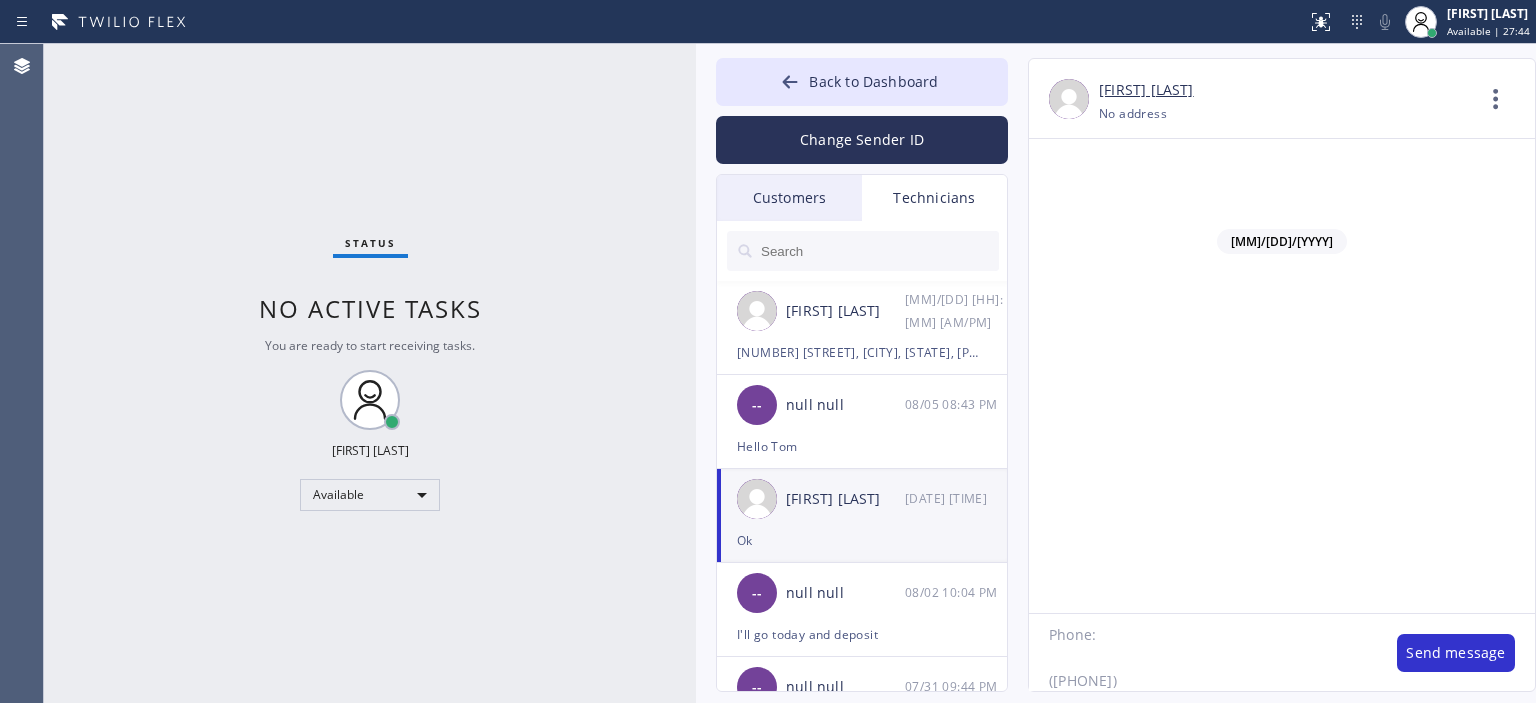 drag, startPoint x: 1084, startPoint y: 667, endPoint x: 1043, endPoint y: 643, distance: 47.507893 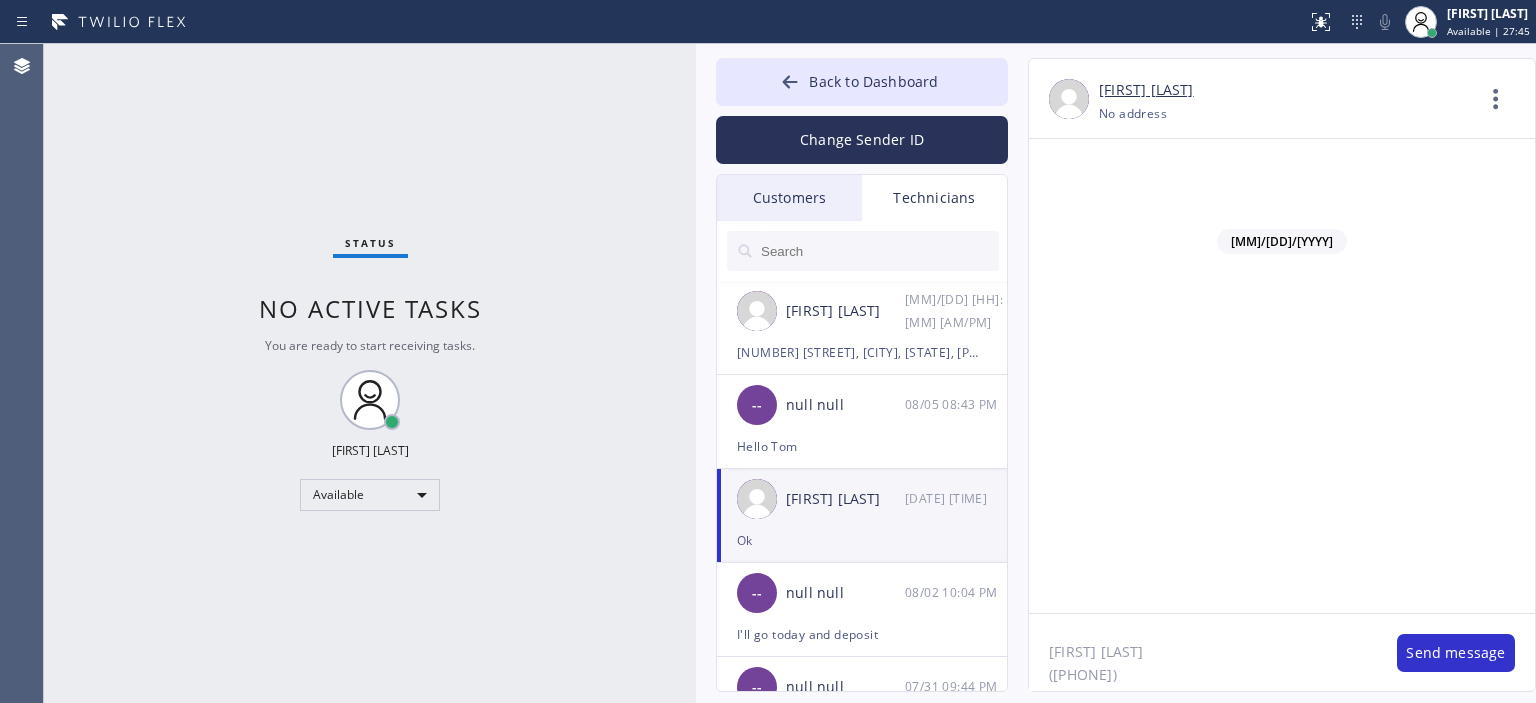 scroll, scrollTop: 0, scrollLeft: 0, axis: both 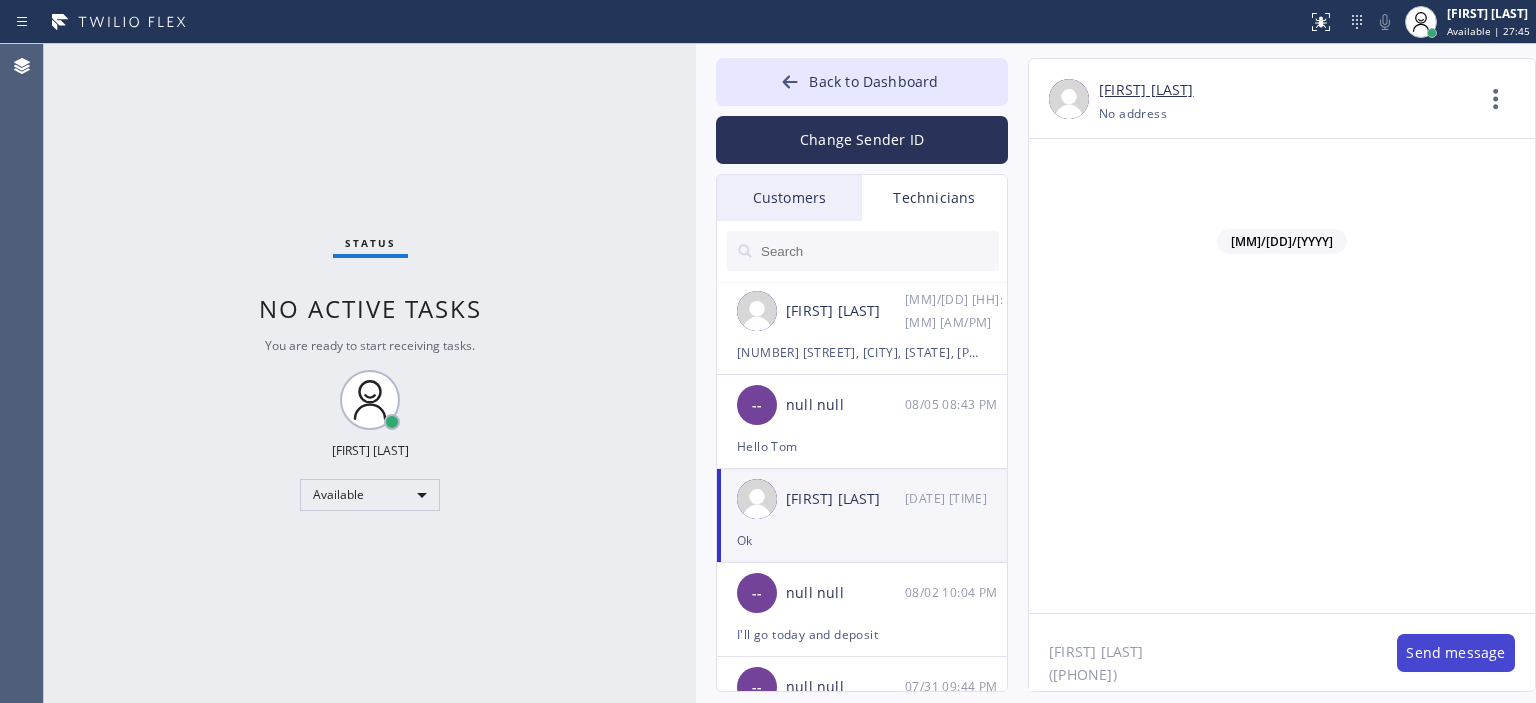type on "[FIRST] [LAST]
([PHONE])" 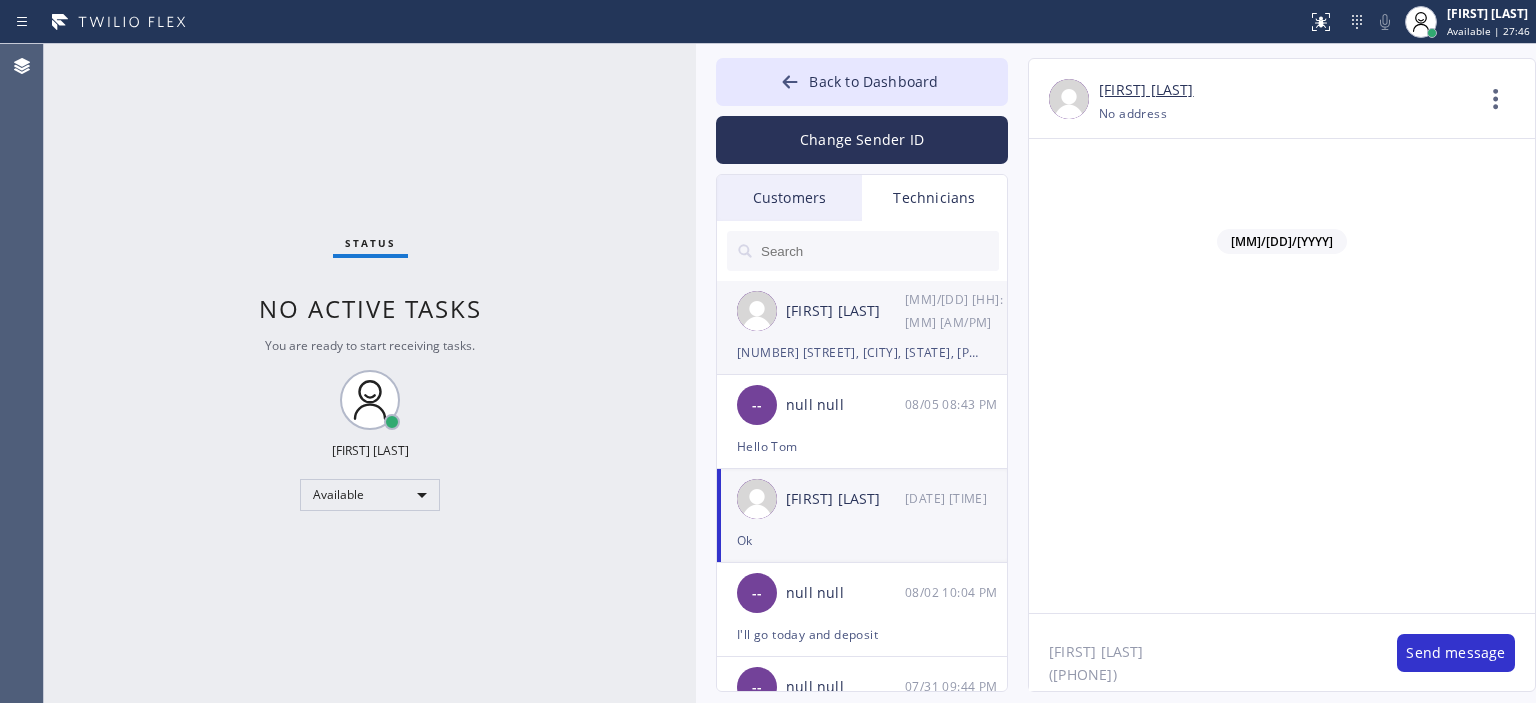 drag, startPoint x: 1472, startPoint y: 651, endPoint x: 728, endPoint y: 367, distance: 796.36176 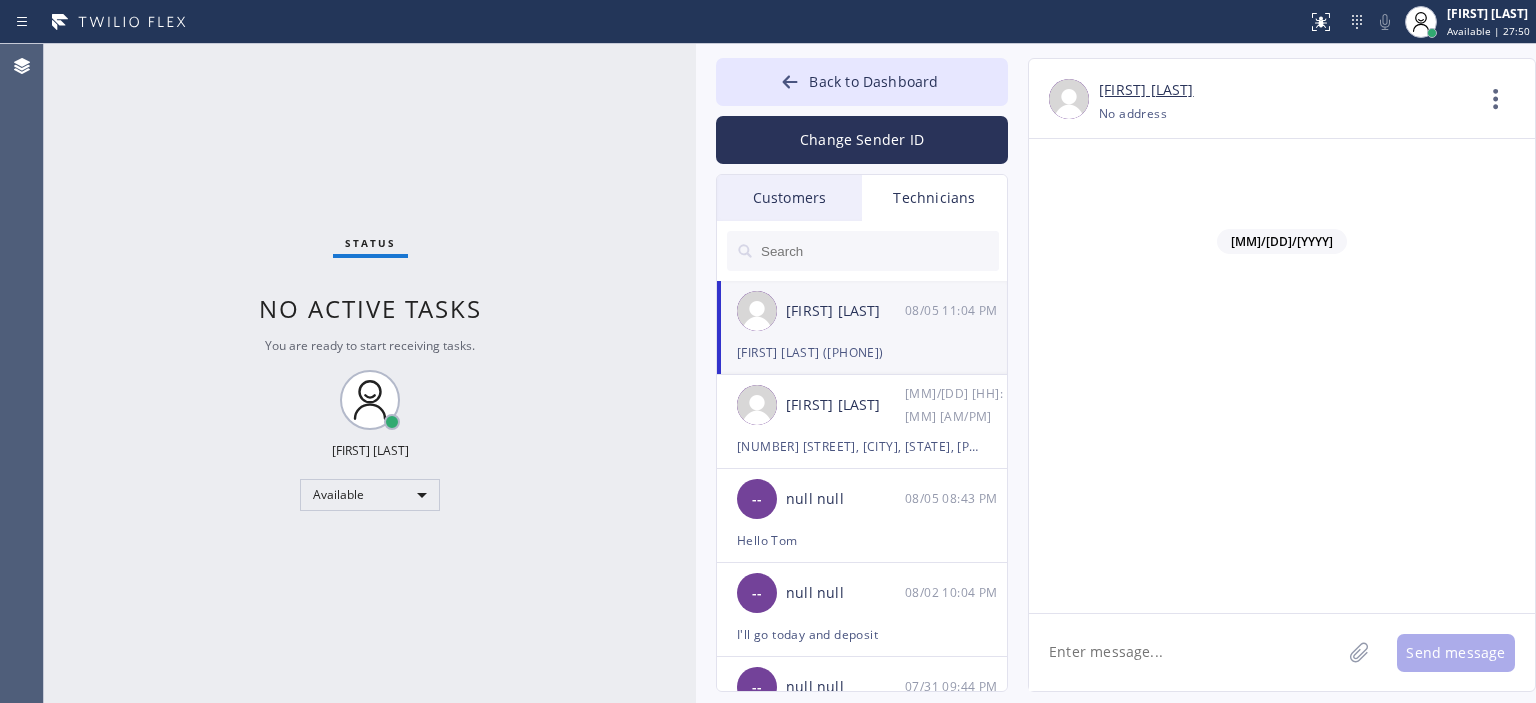 scroll, scrollTop: 120909, scrollLeft: 0, axis: vertical 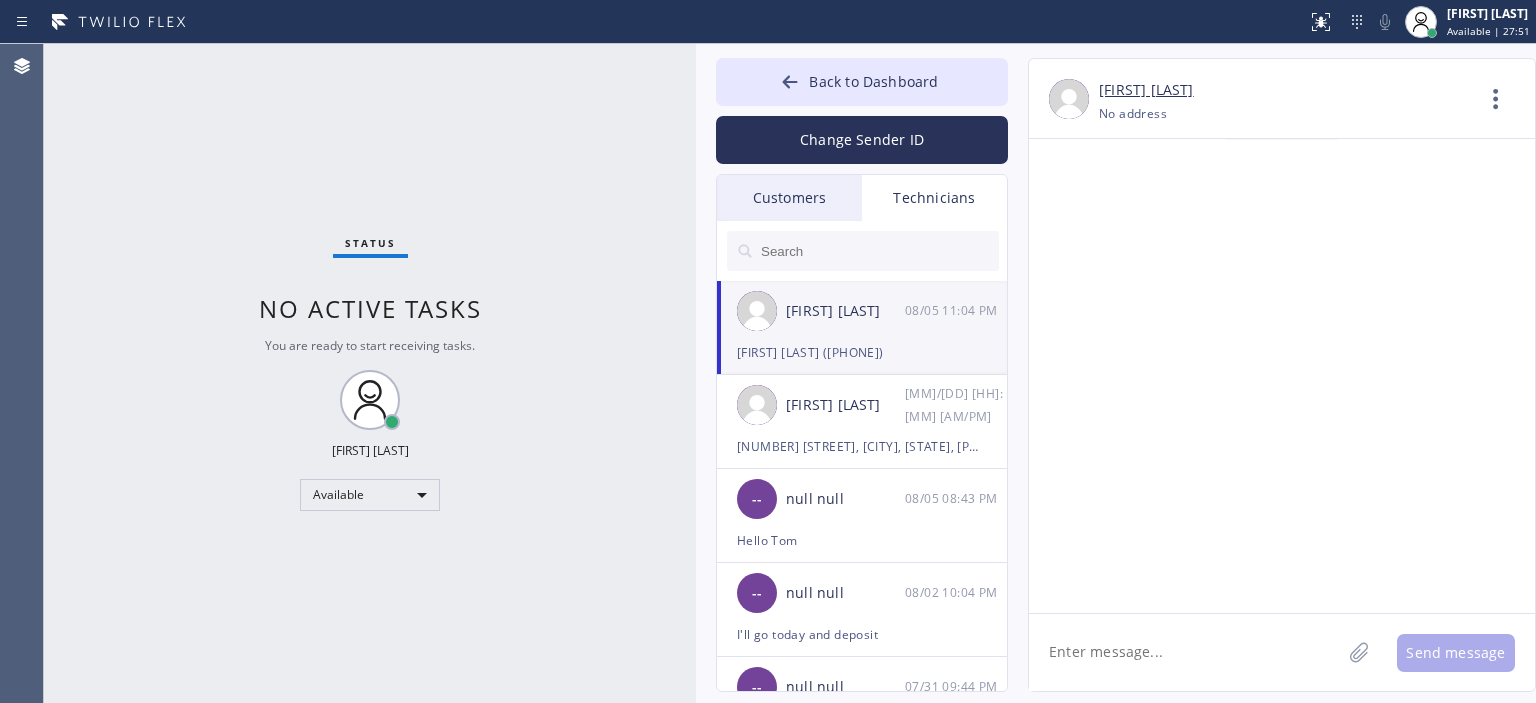 click 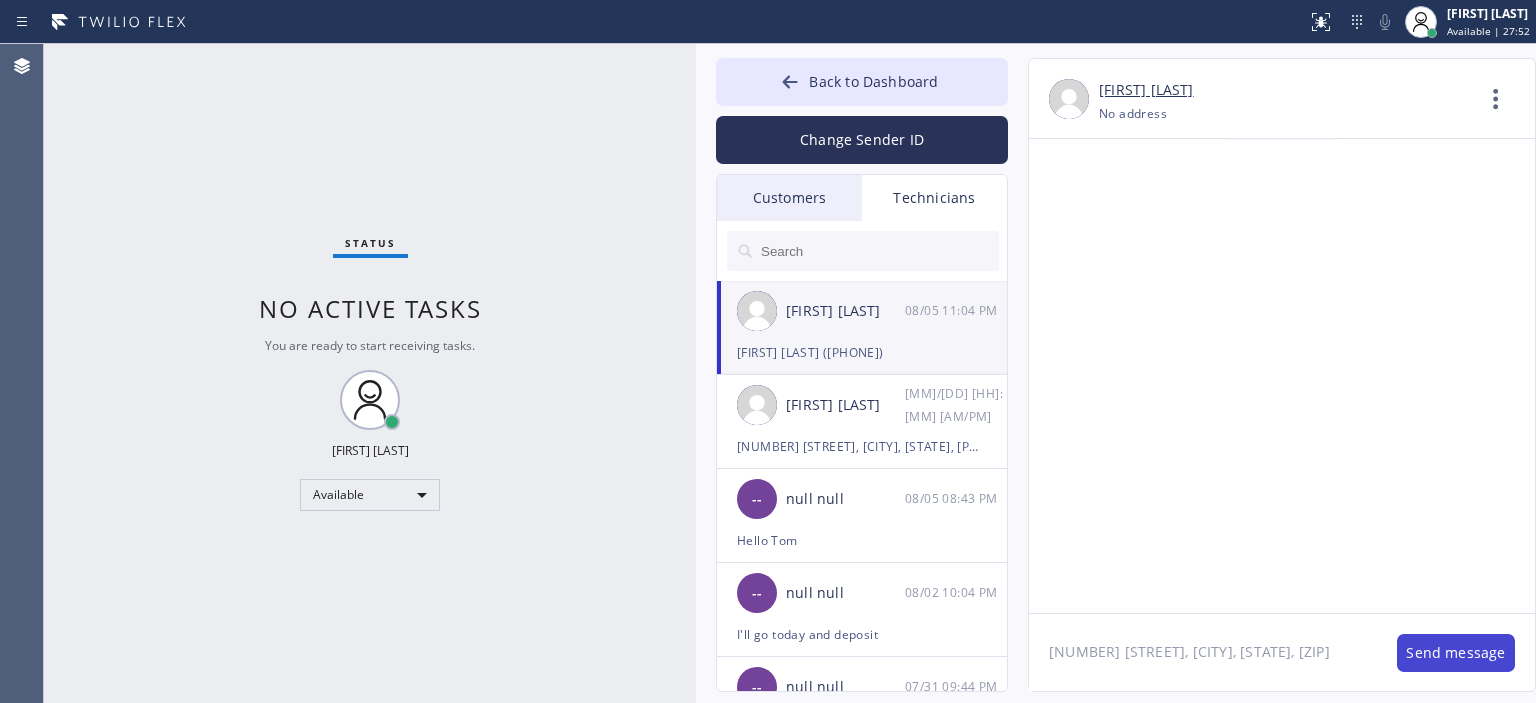 type on "[NUMBER] [STREET], [CITY], [STATE], [ZIP]" 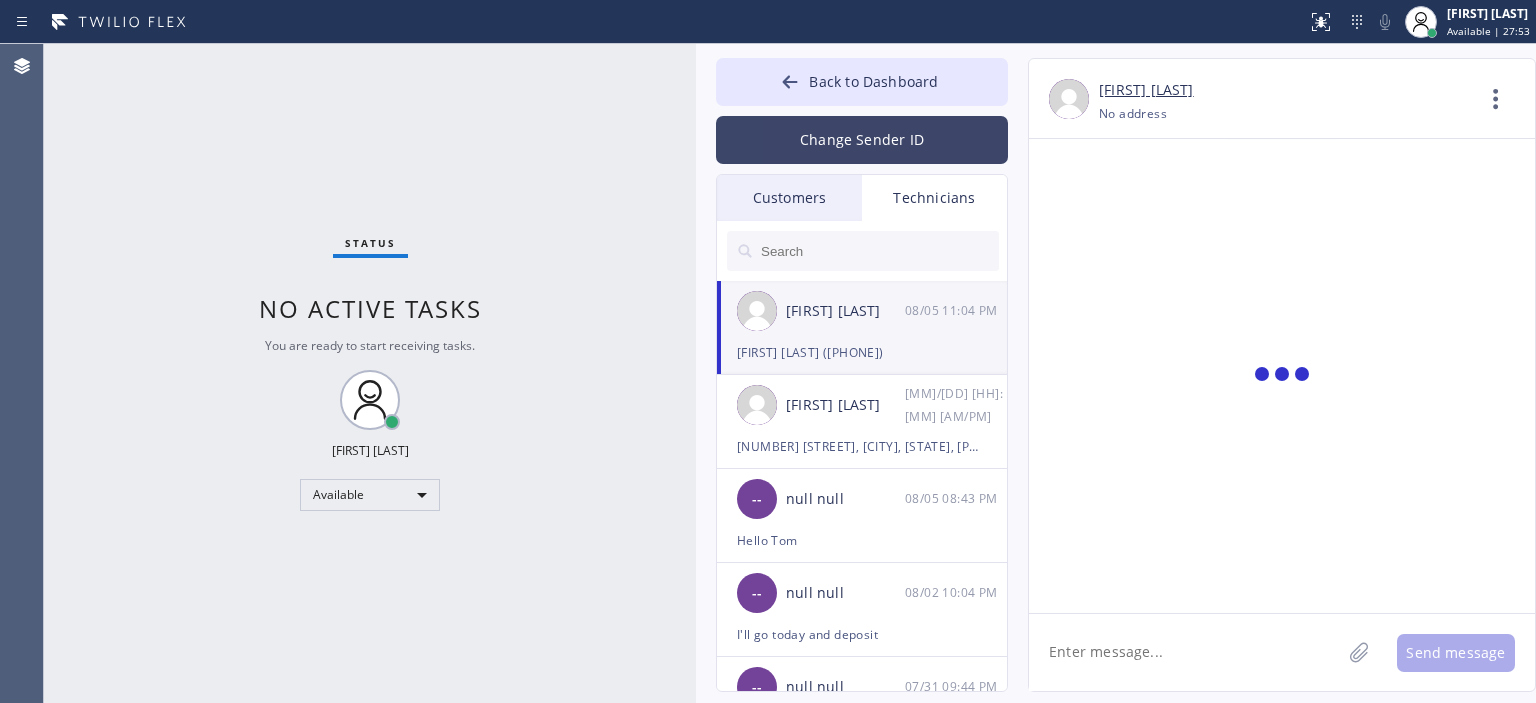 click on "Change Sender ID" at bounding box center (862, 140) 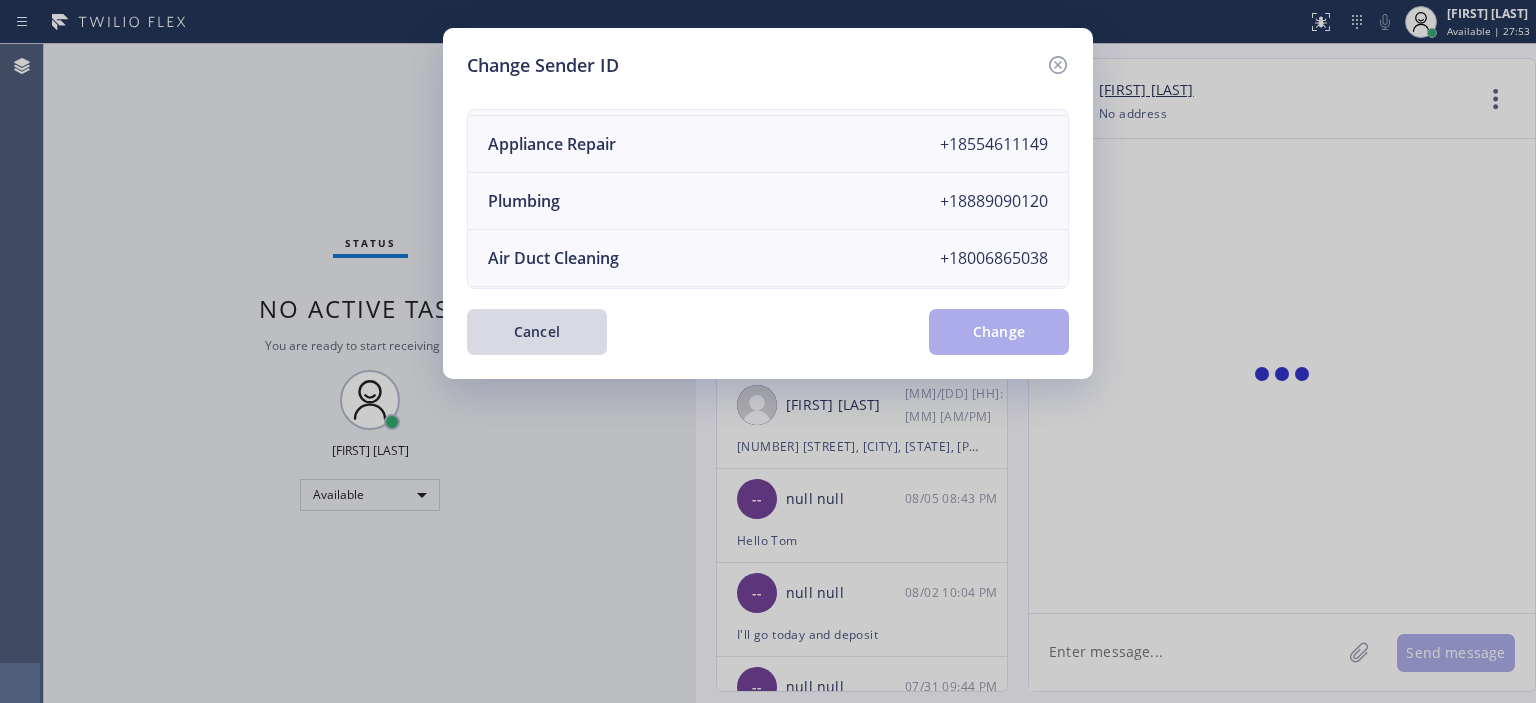 scroll, scrollTop: 0, scrollLeft: 0, axis: both 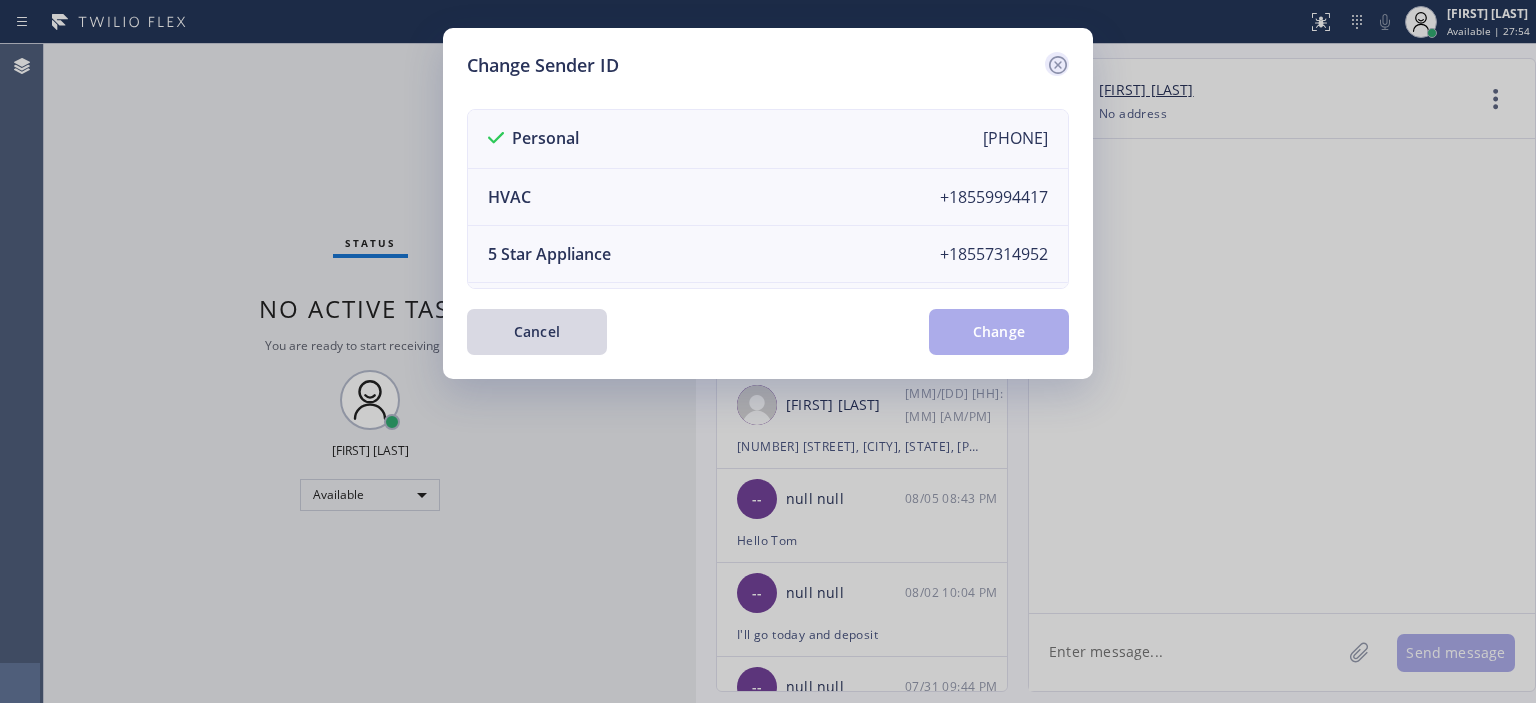click on "Change Sender ID" at bounding box center (768, 65) 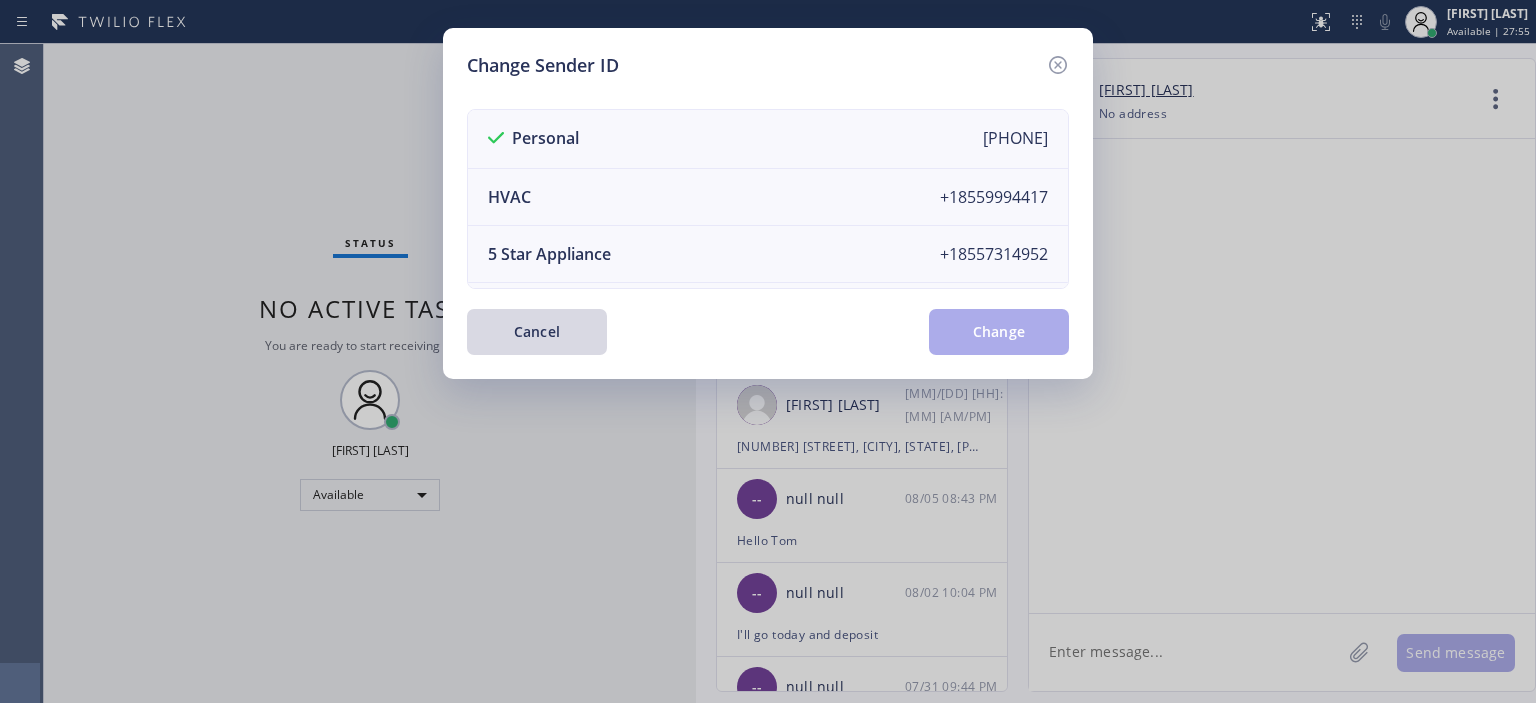 click on "Change Sender ID Personal +[PHONE] HVAC +[PHONE] 5 Star Appliance +[PHONE] Appliance Repair +[PHONE] Plumbing +[PHONE] Air Duct Cleaning +[PHONE]  Electricians +[PHONE] Cancel Change" at bounding box center (768, 351) 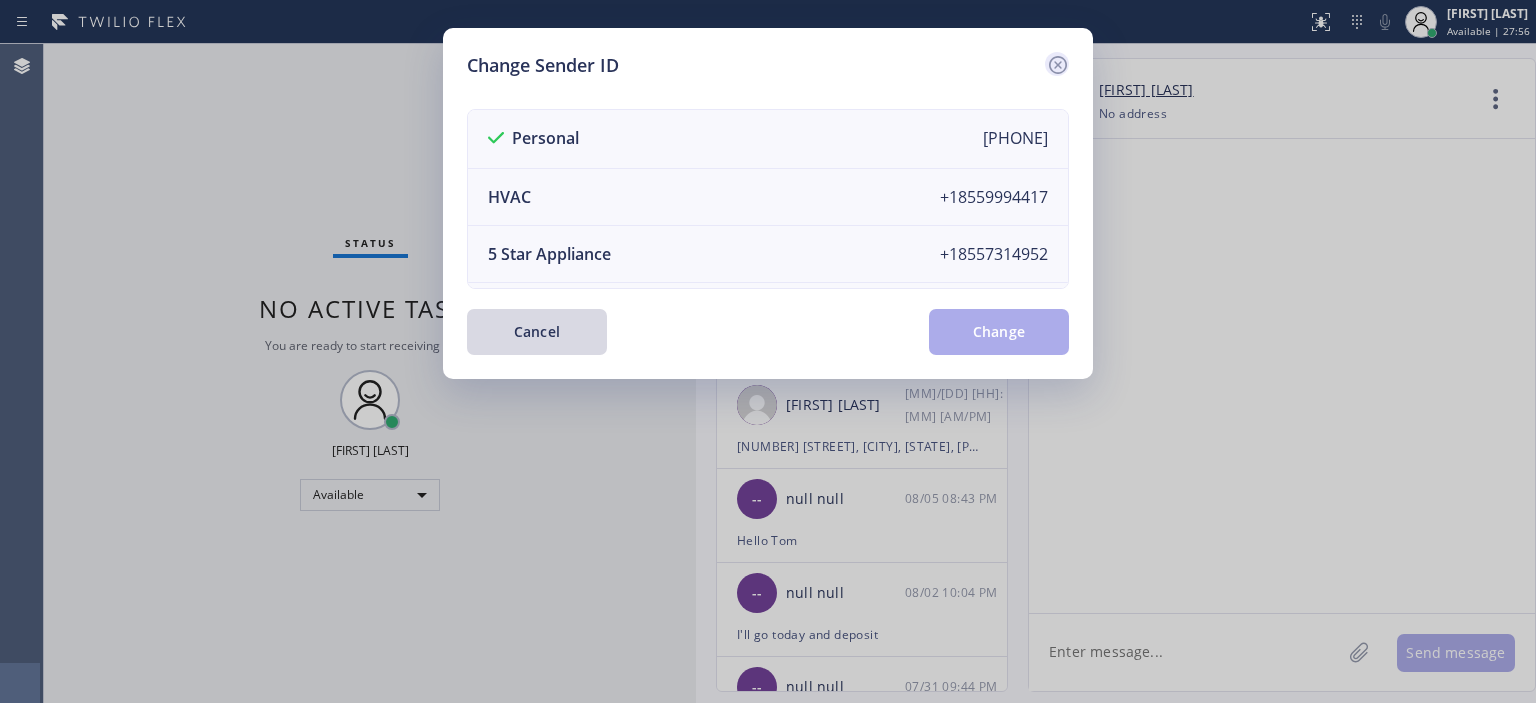click 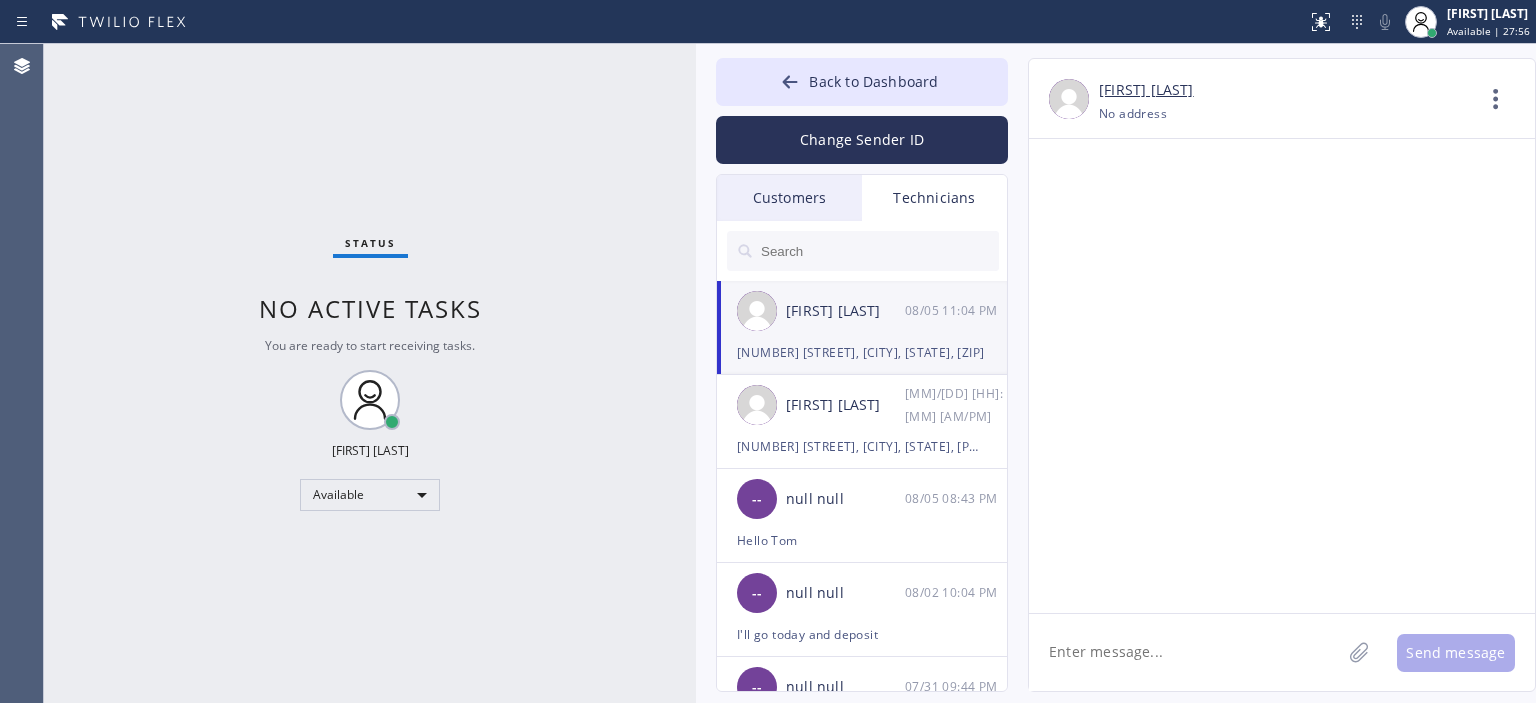 click on "Edward Butkus +[PHONE] Choose phone number +[PHONE] No address Contact Full Information Call to Technician" at bounding box center [1282, 103] 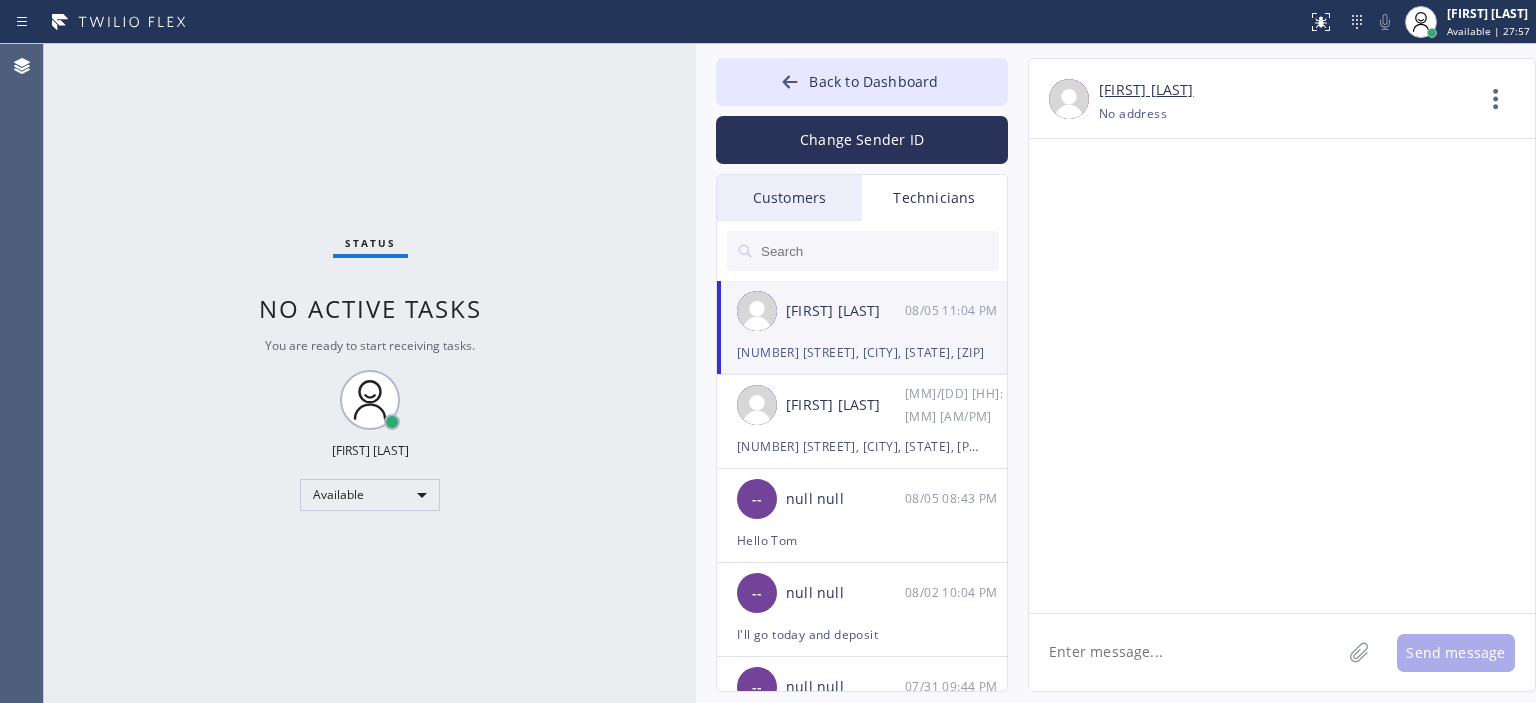 click 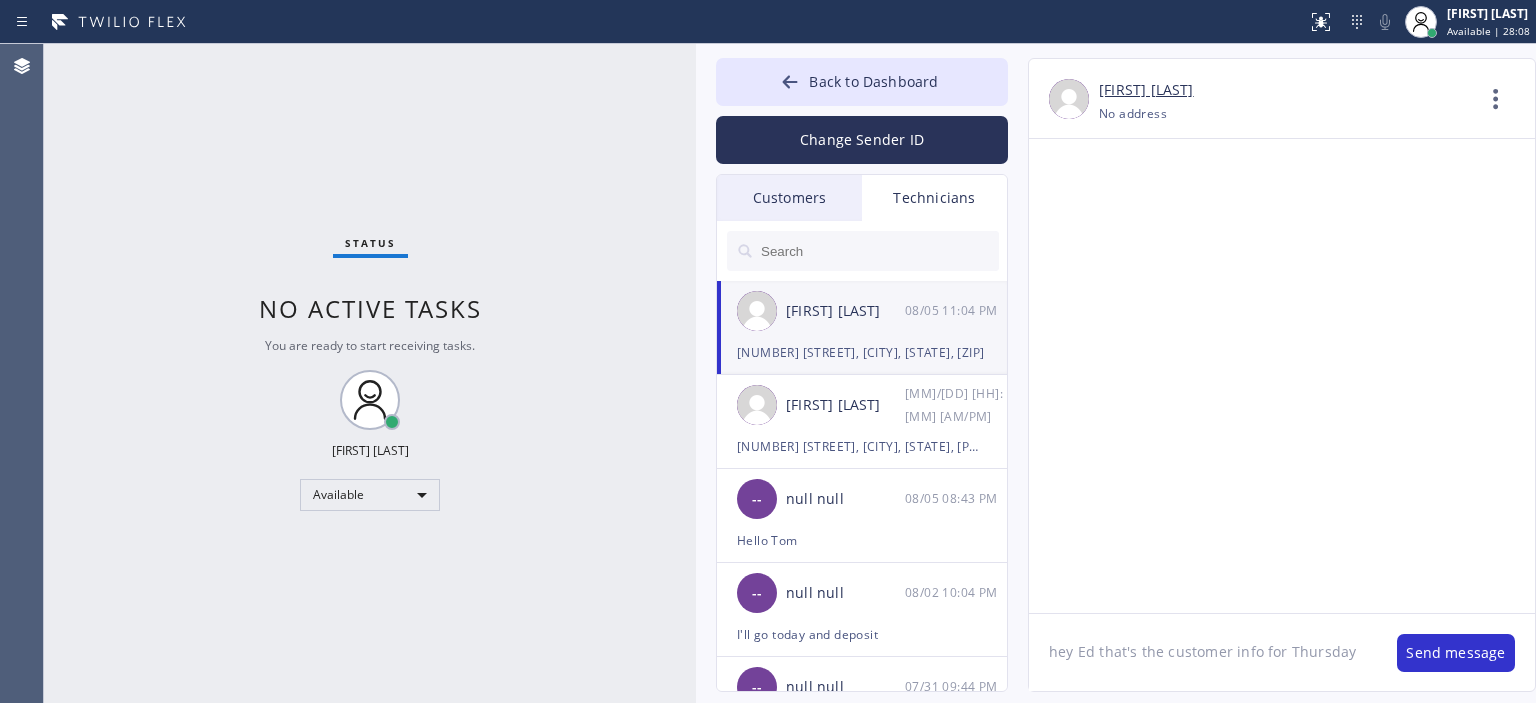 type on "hey Ed that's the customer info for Thursday" 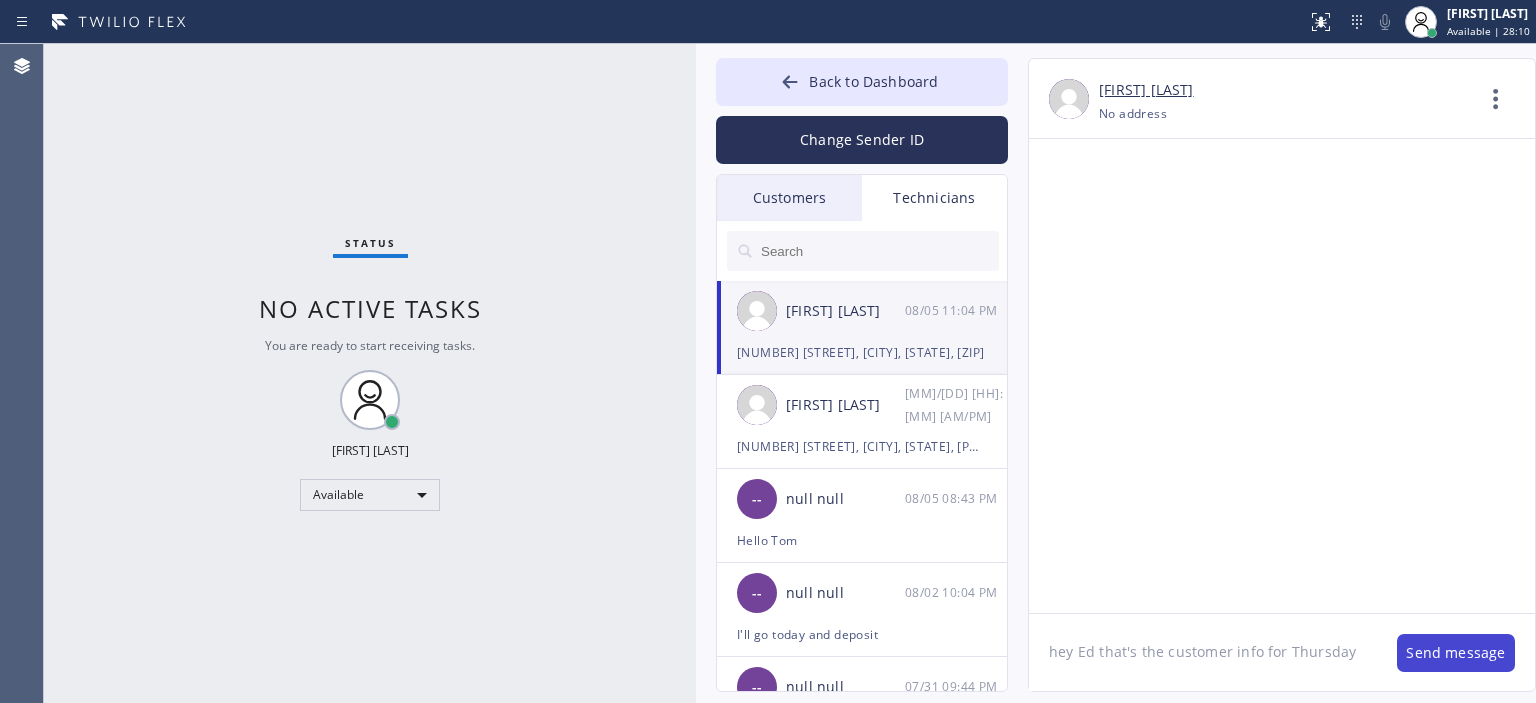 click on "Send message" at bounding box center [1456, 653] 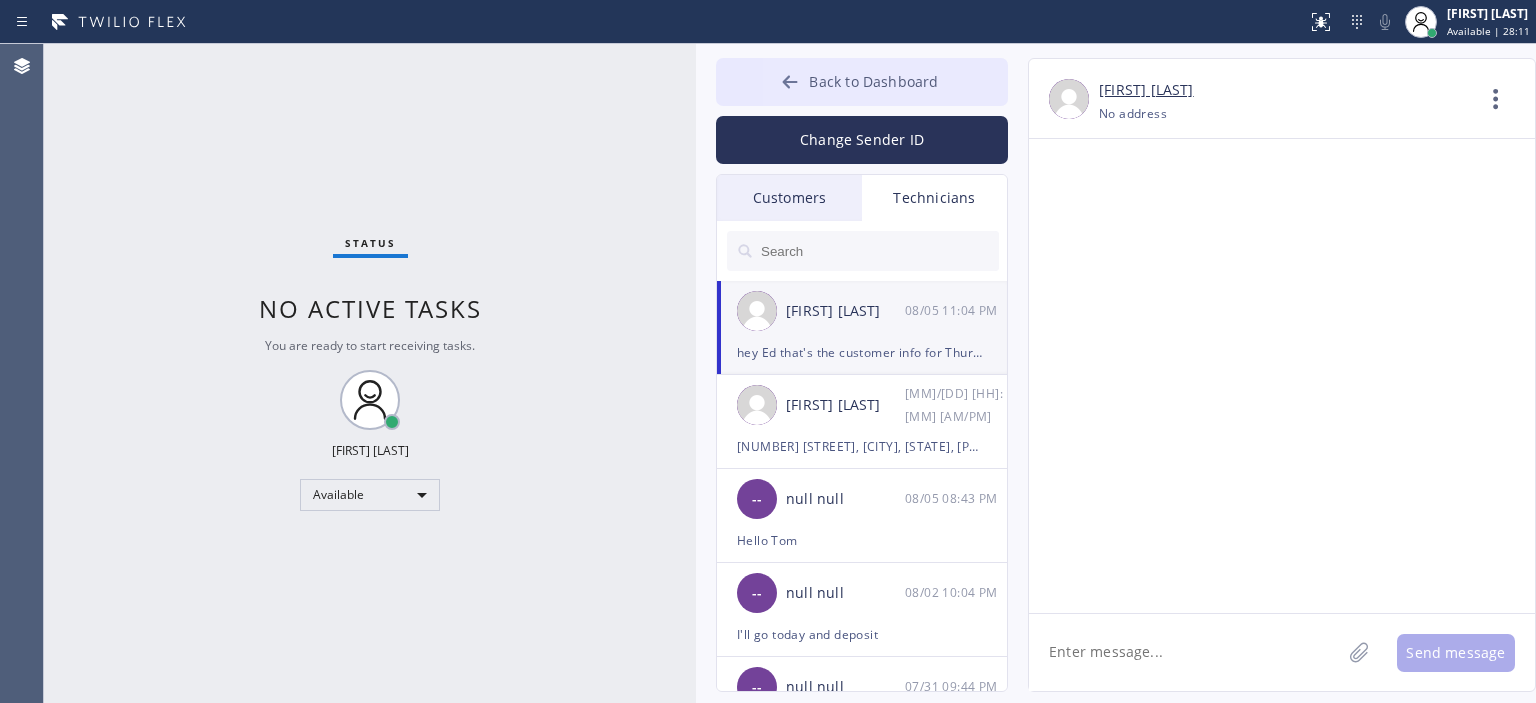 scroll, scrollTop: 121048, scrollLeft: 0, axis: vertical 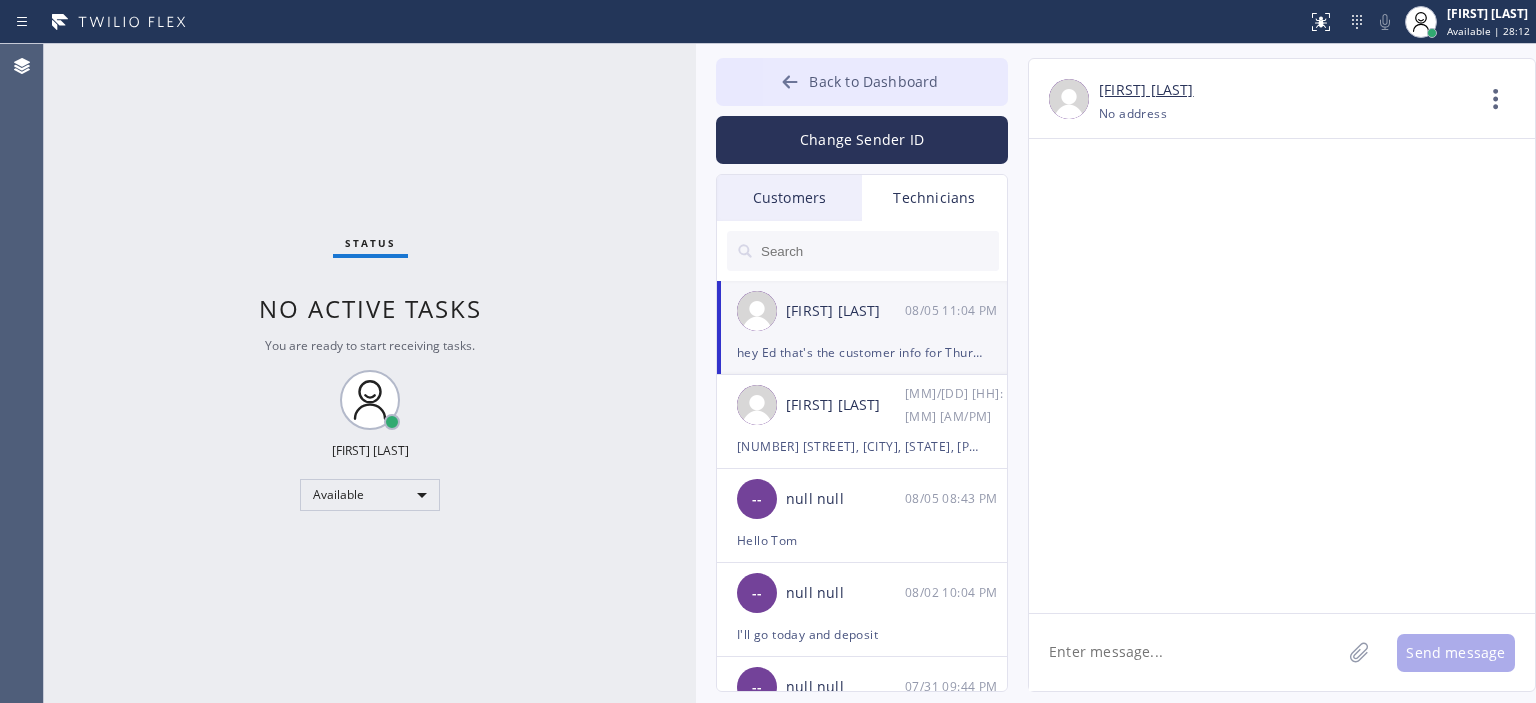 click 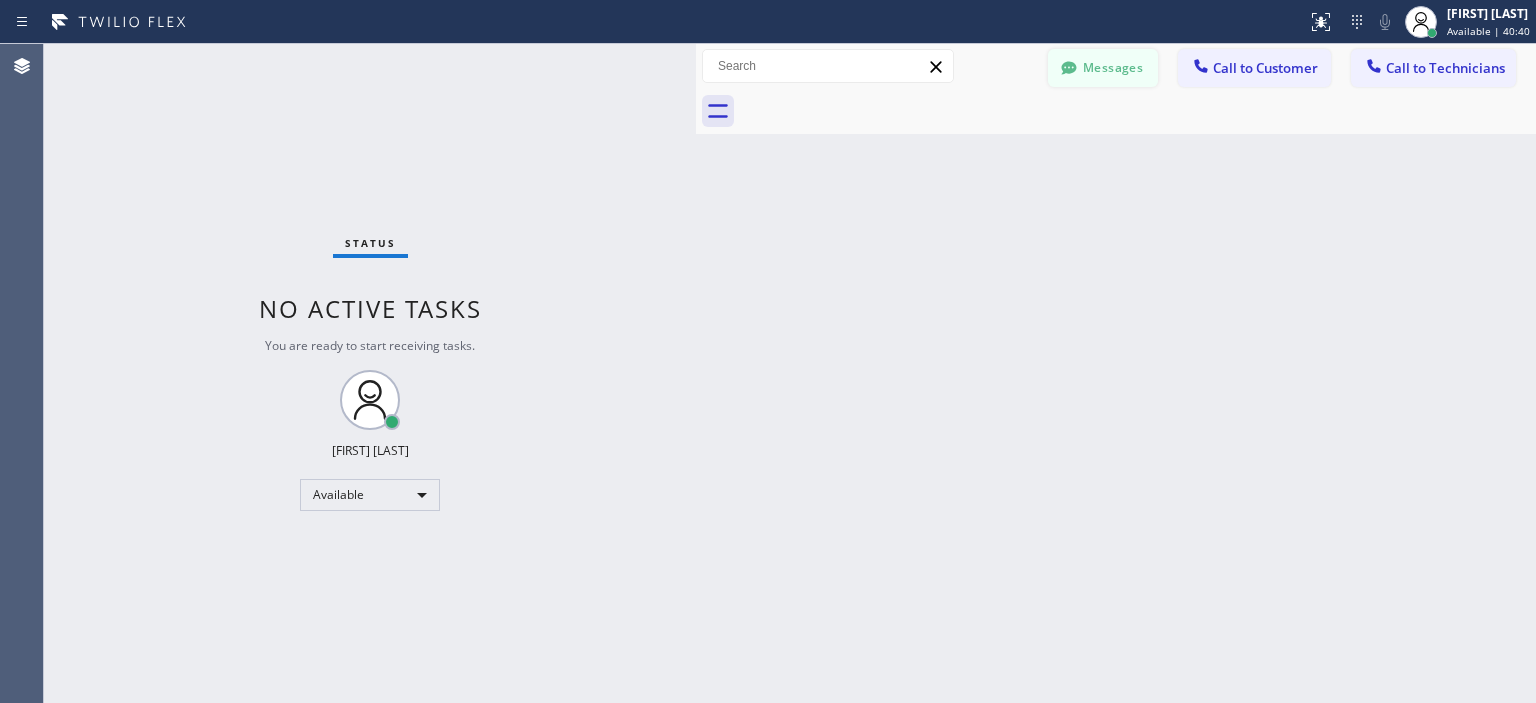 click on "Messages" at bounding box center (1103, 68) 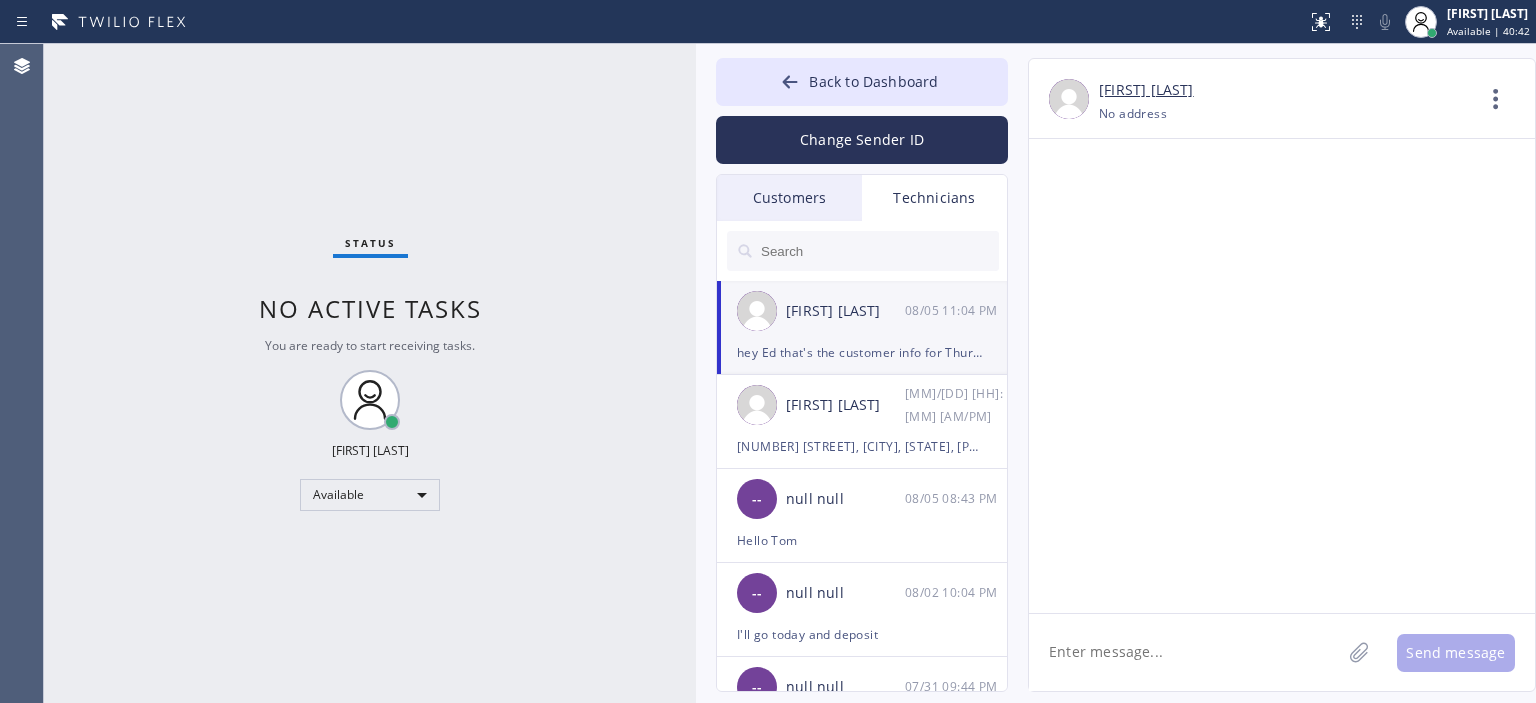 click 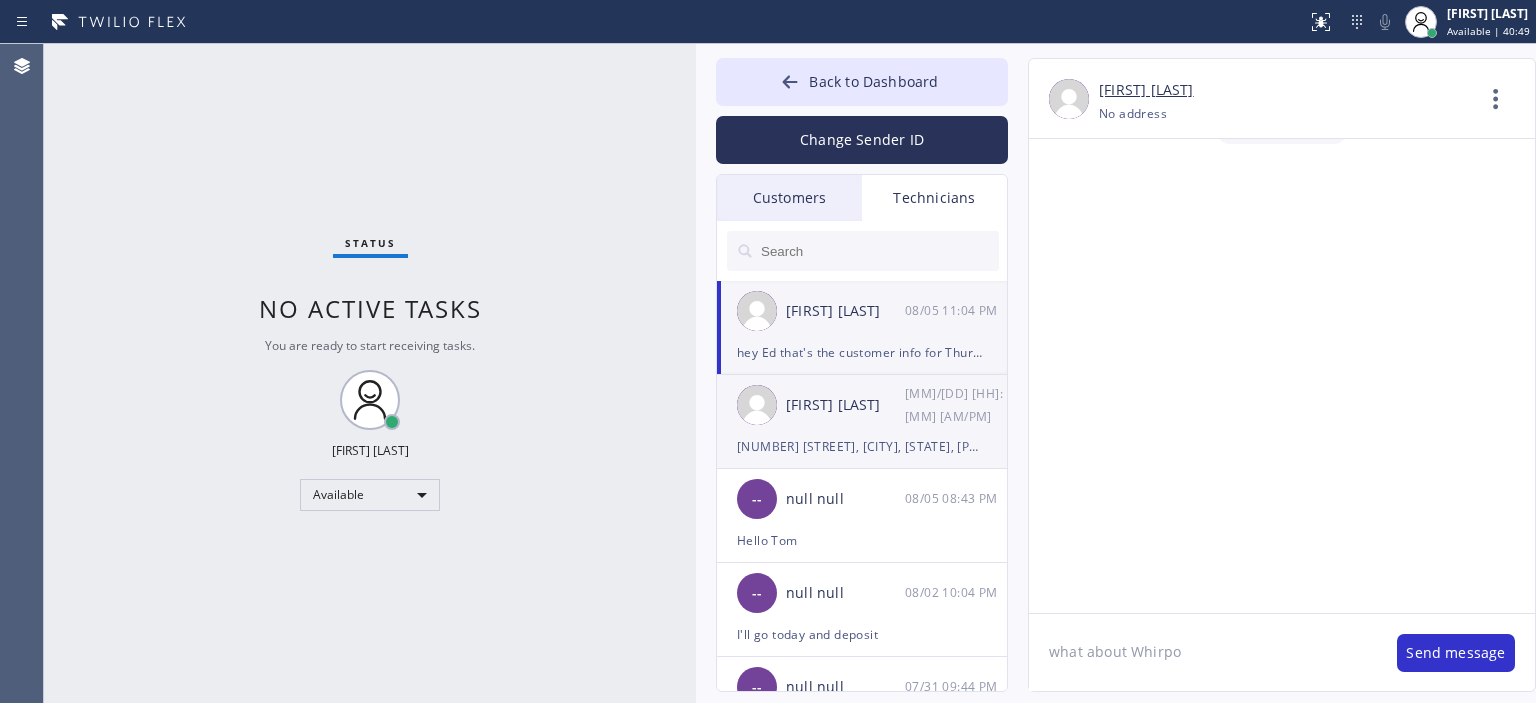 scroll, scrollTop: 121048, scrollLeft: 0, axis: vertical 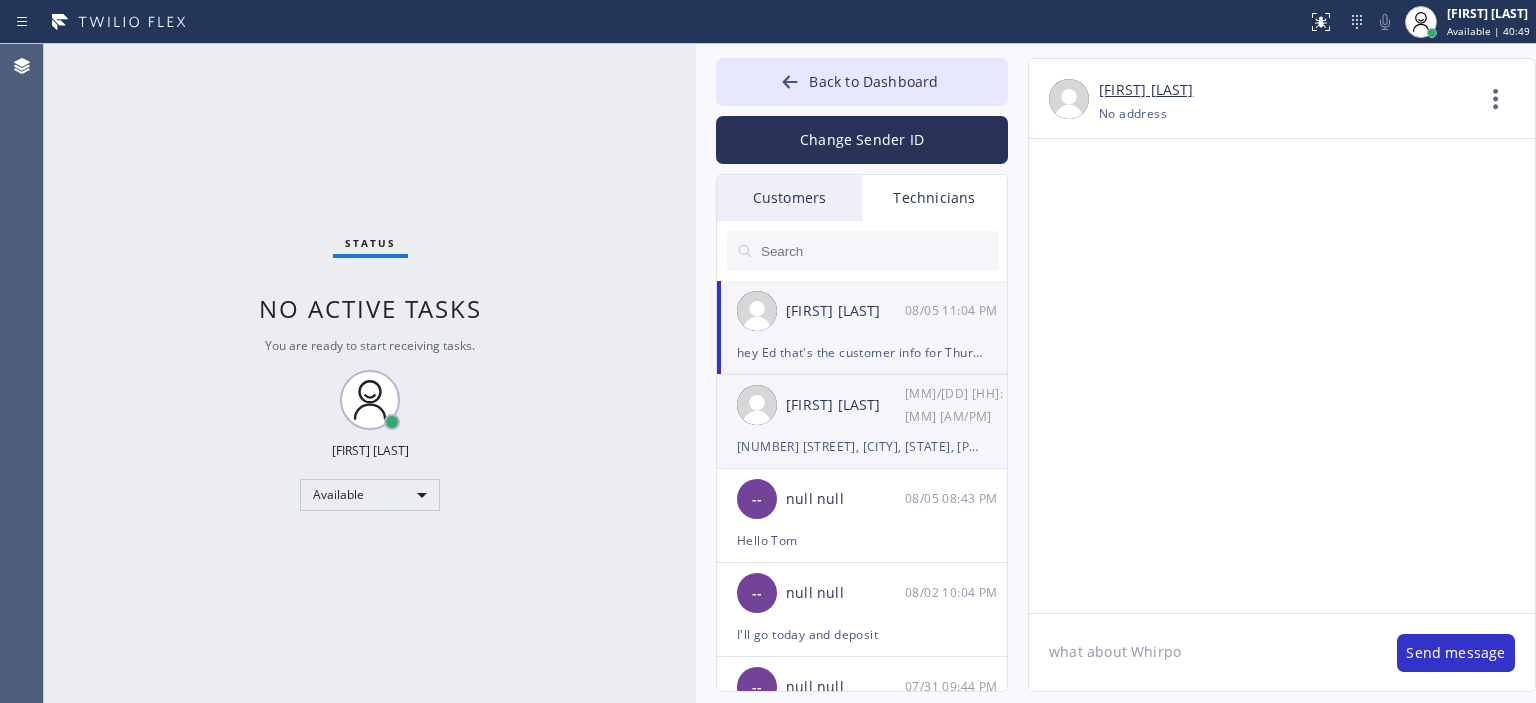 click on "[FIRST] [LAST] [DATE] [TIME]" at bounding box center (863, 405) 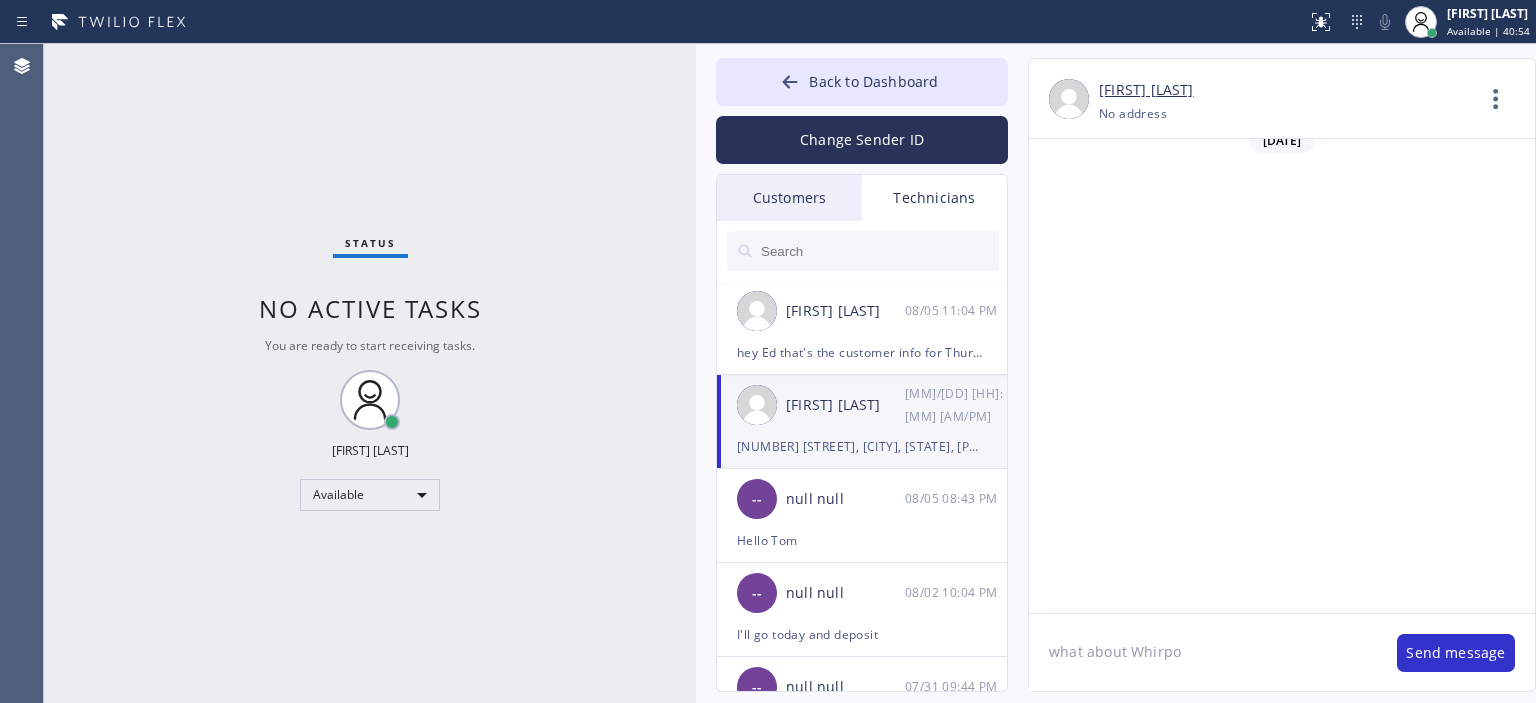 scroll, scrollTop: 93814, scrollLeft: 0, axis: vertical 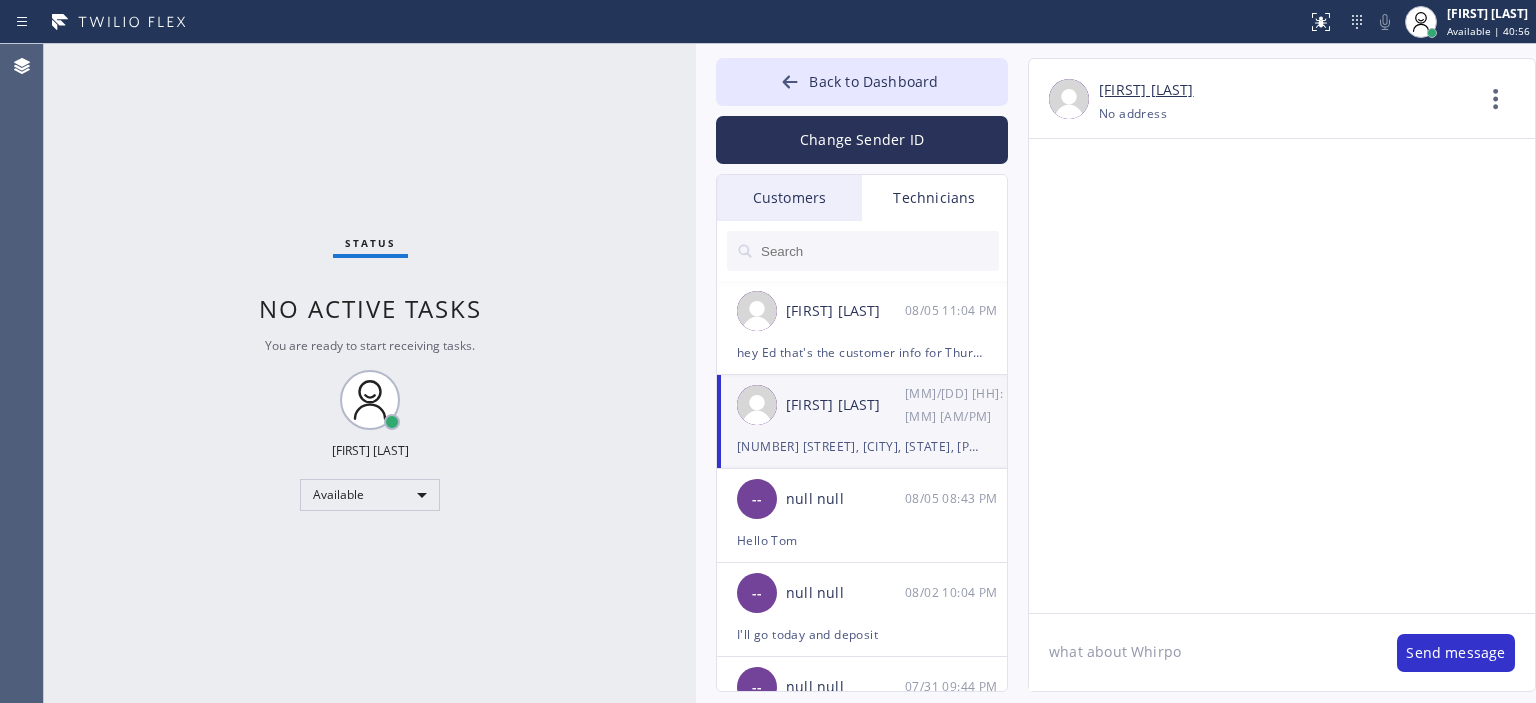 click on "what about Whirpo" 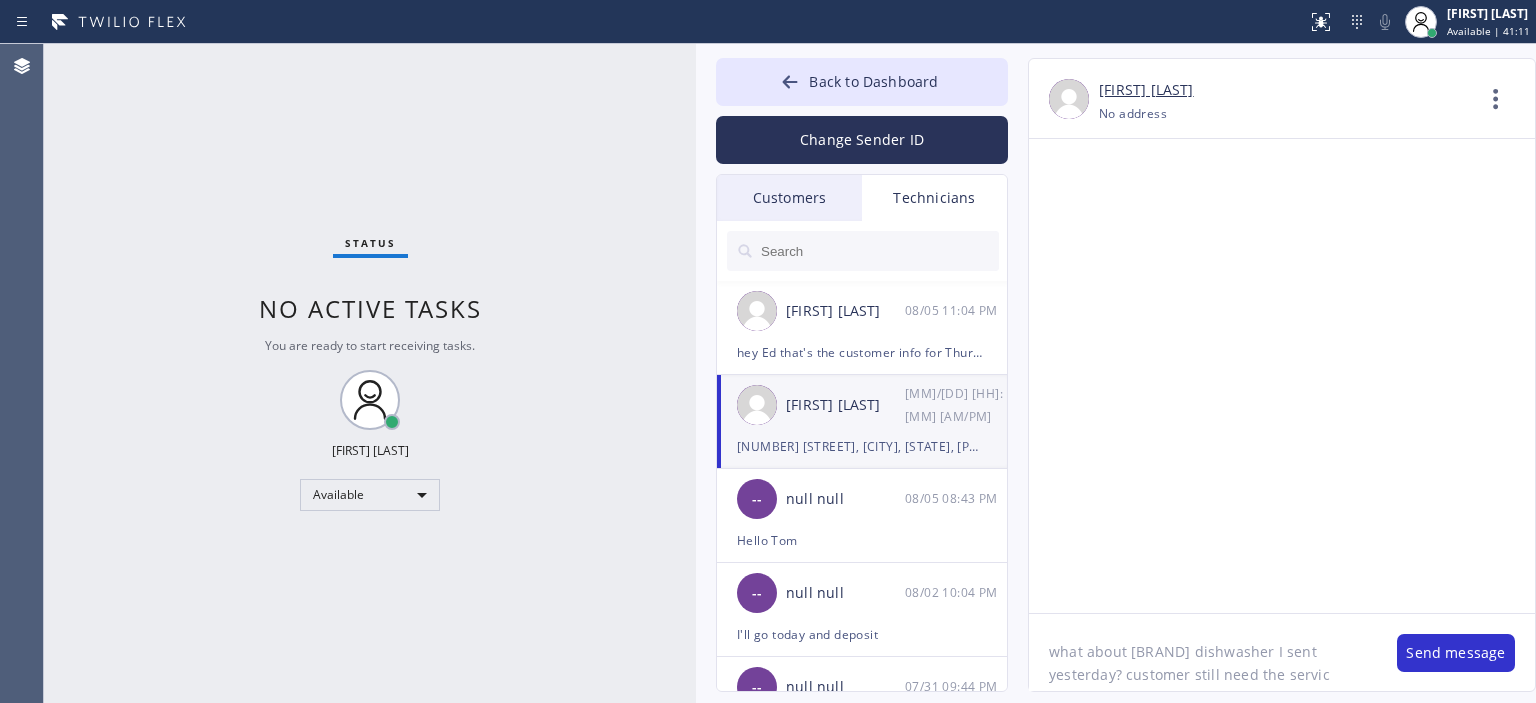 type on "what about Whirpool dishwasher I sent yesterday? customer still need the service" 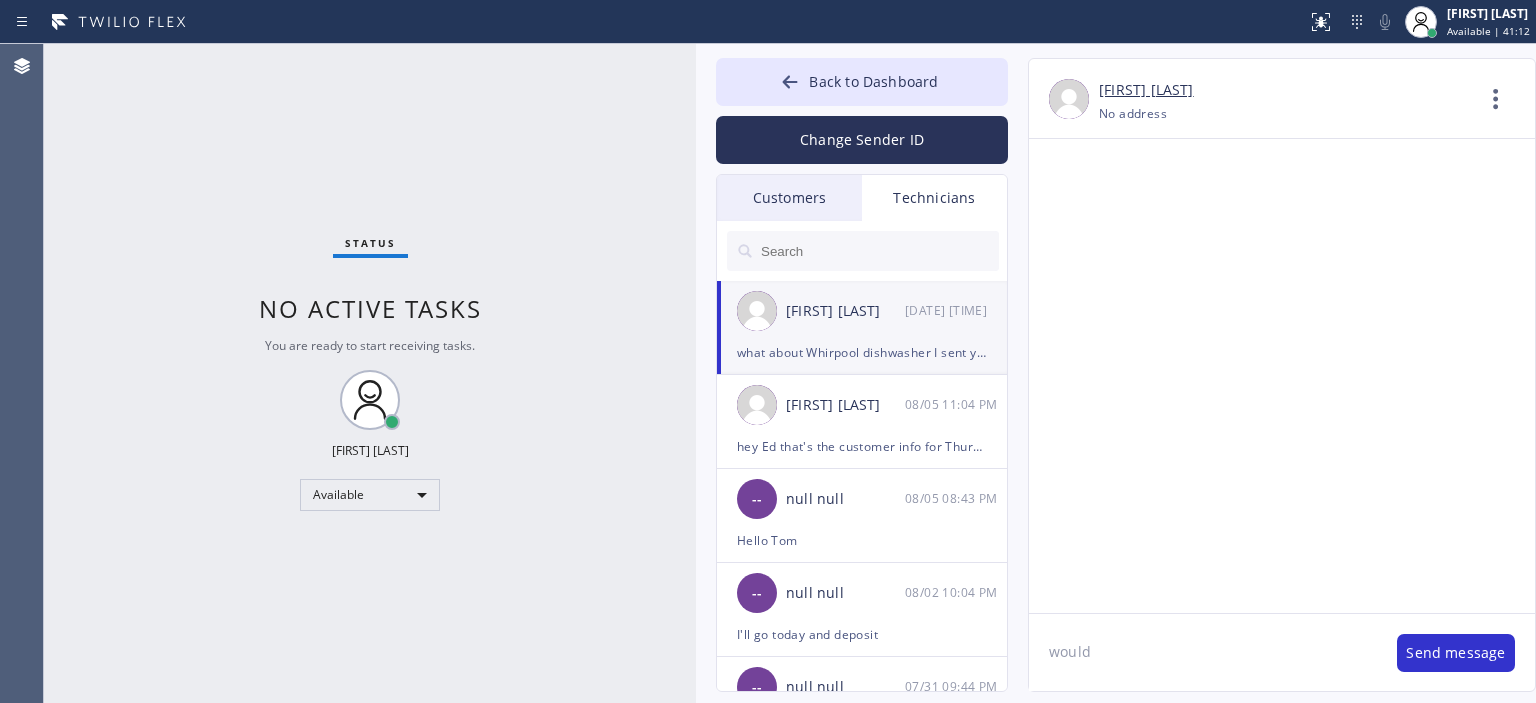 scroll, scrollTop: 93903, scrollLeft: 0, axis: vertical 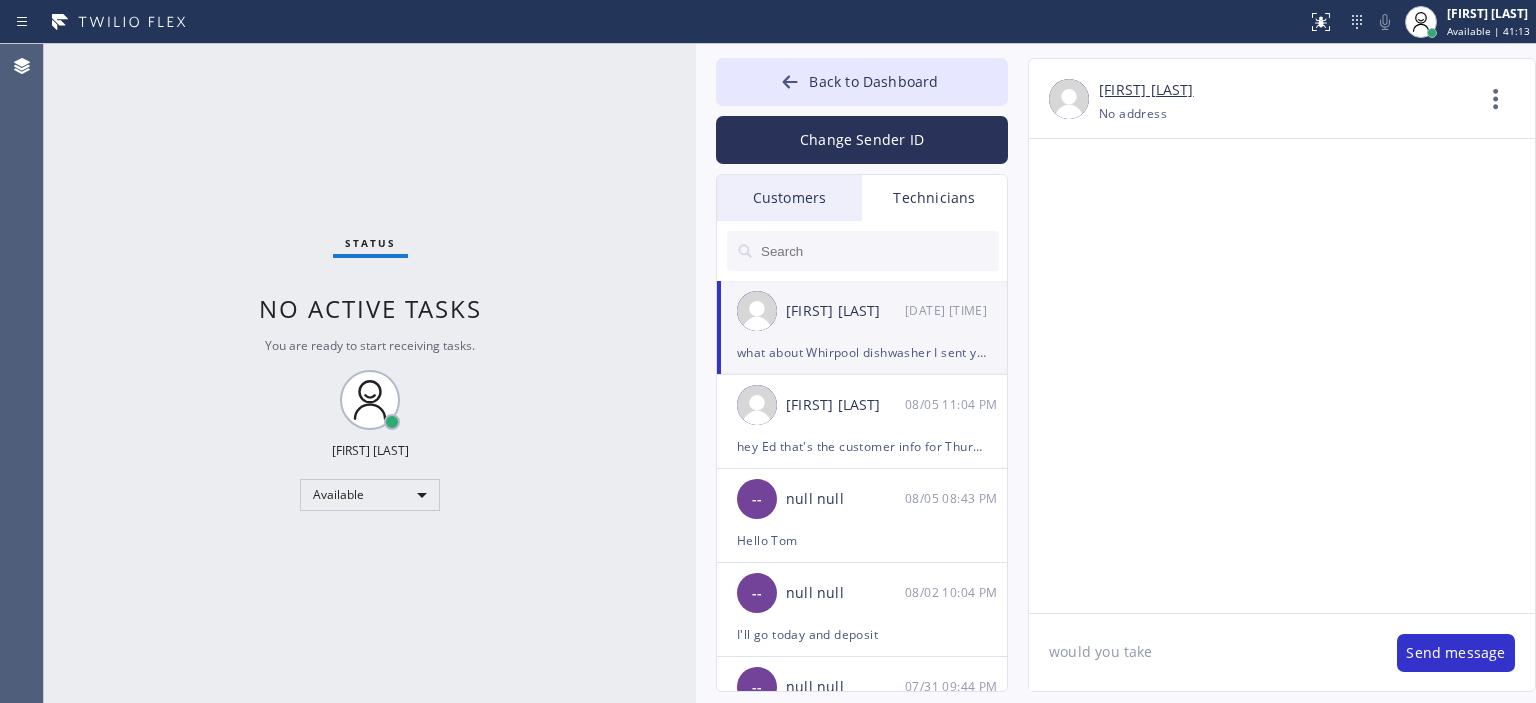 type on "would you take?" 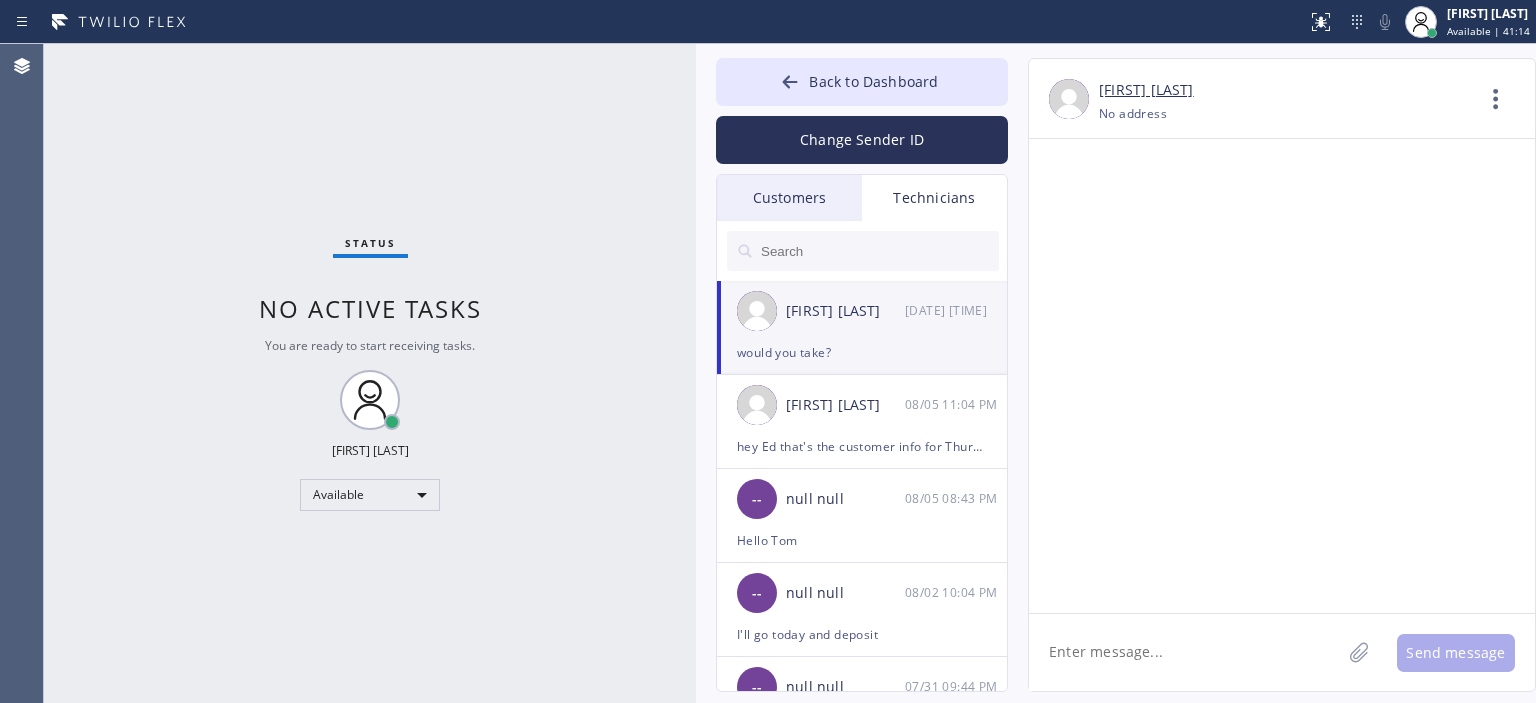scroll, scrollTop: 93972, scrollLeft: 0, axis: vertical 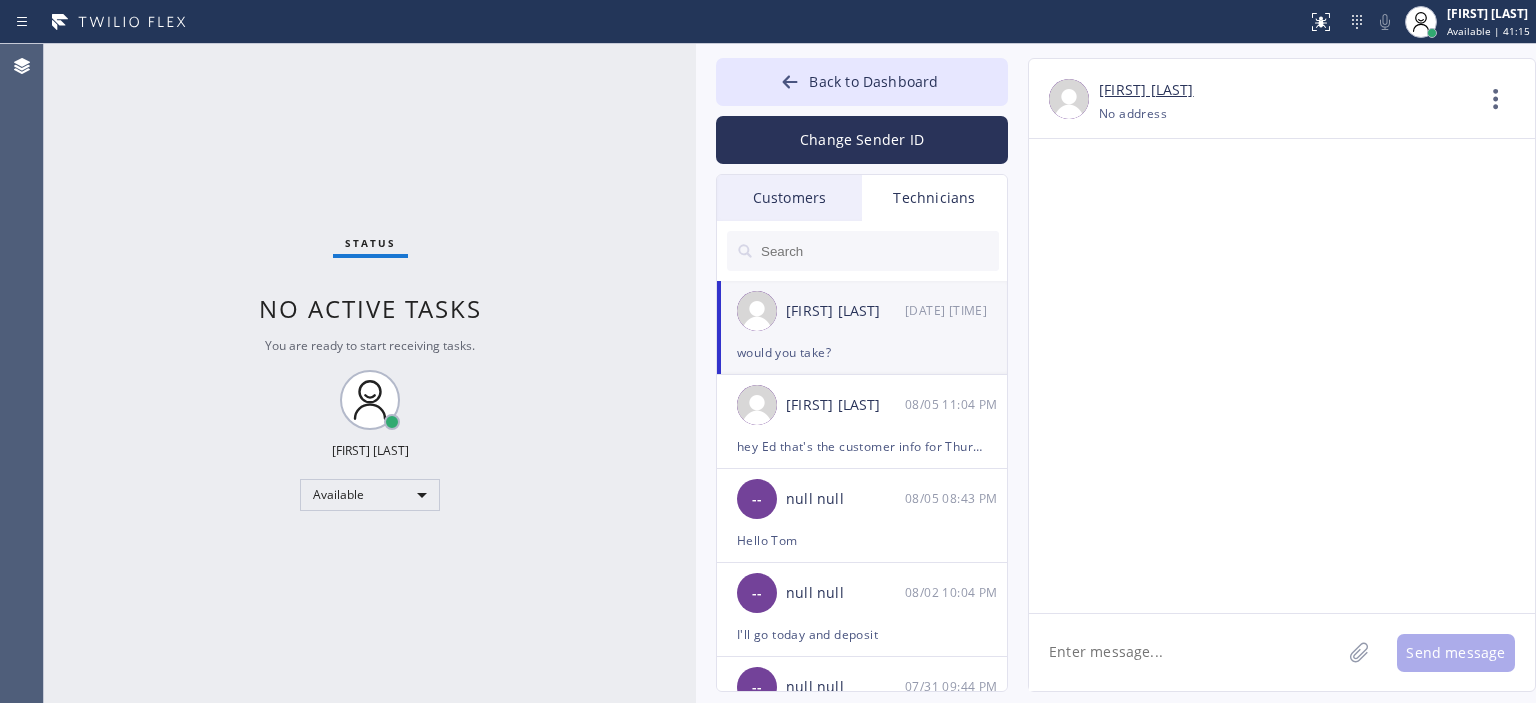 type 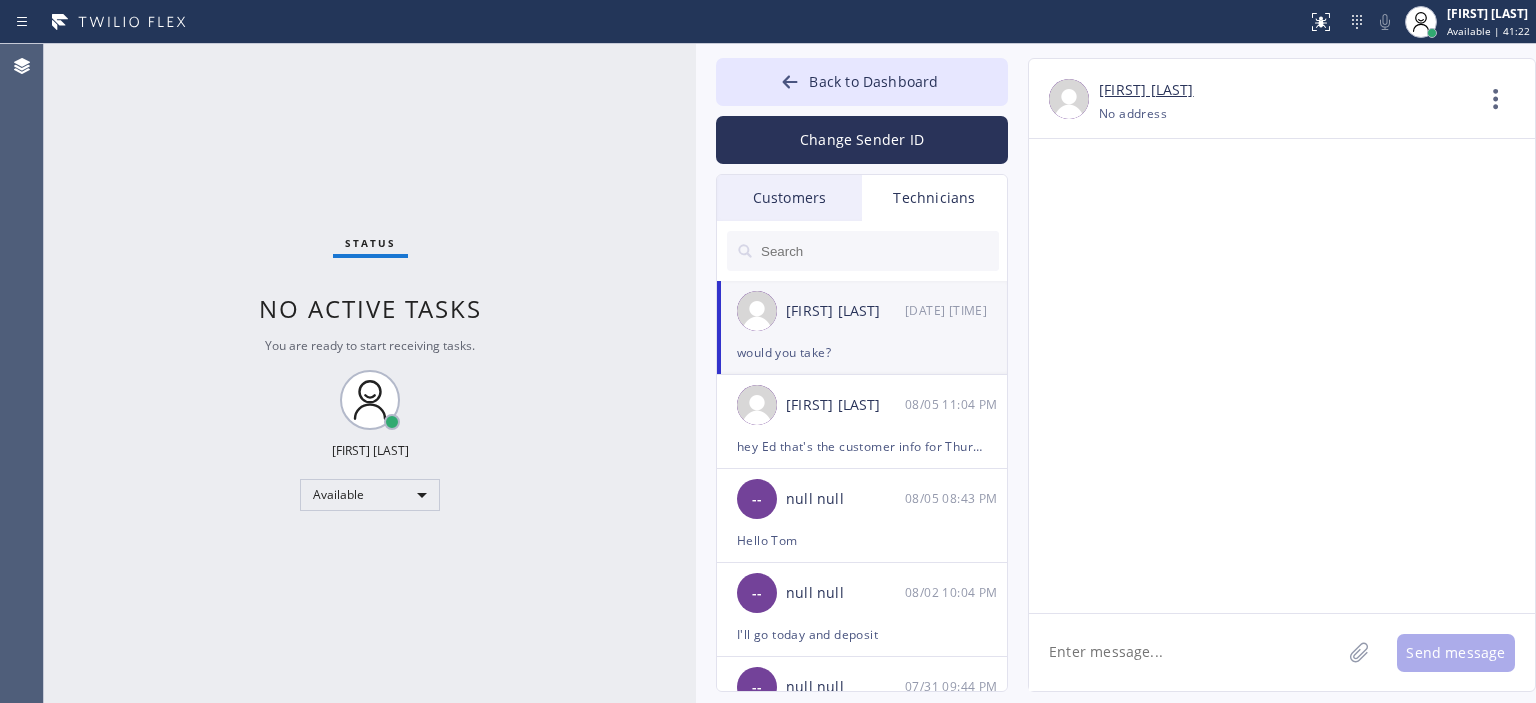 click on "Status   No active tasks     You are ready to start receiving tasks.   [LAST] [FIRST] Available" at bounding box center (370, 373) 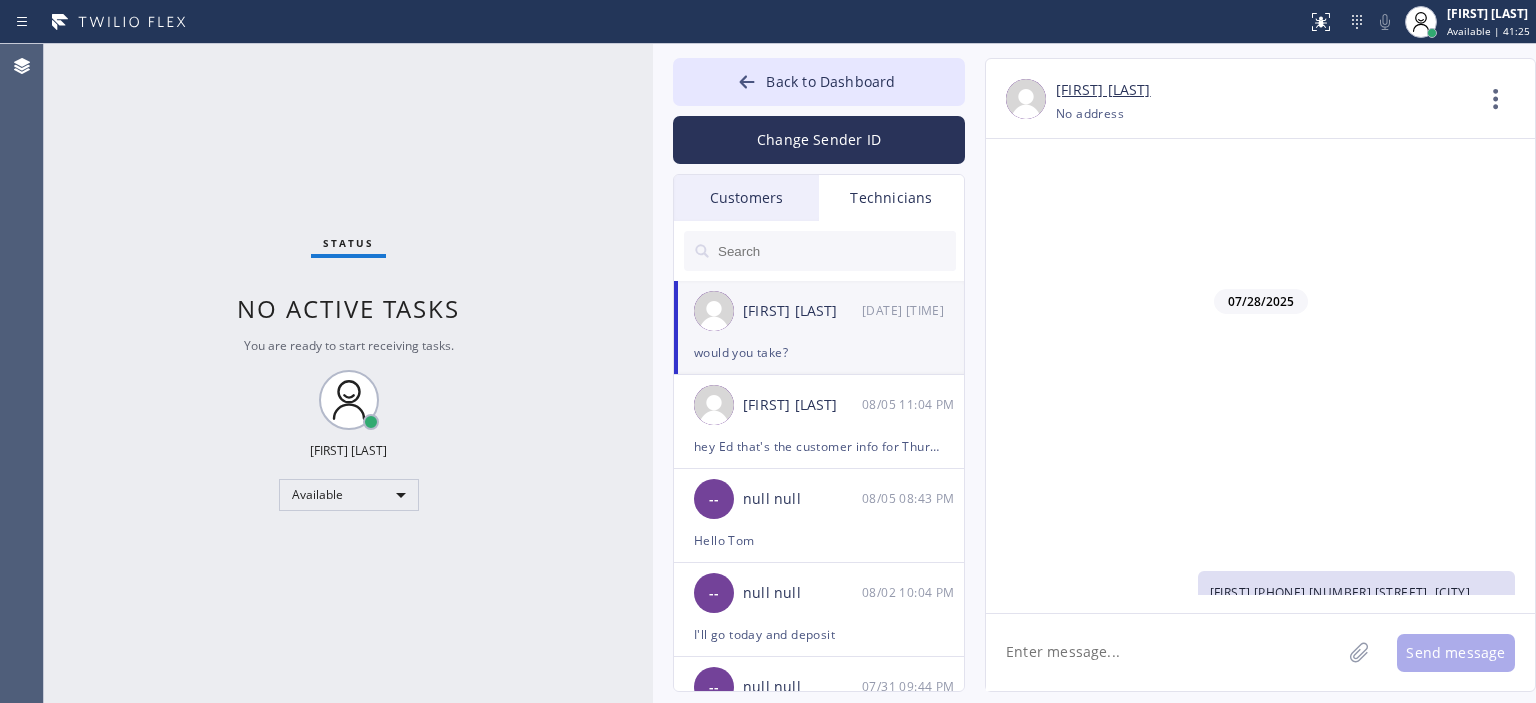 scroll, scrollTop: 92456, scrollLeft: 0, axis: vertical 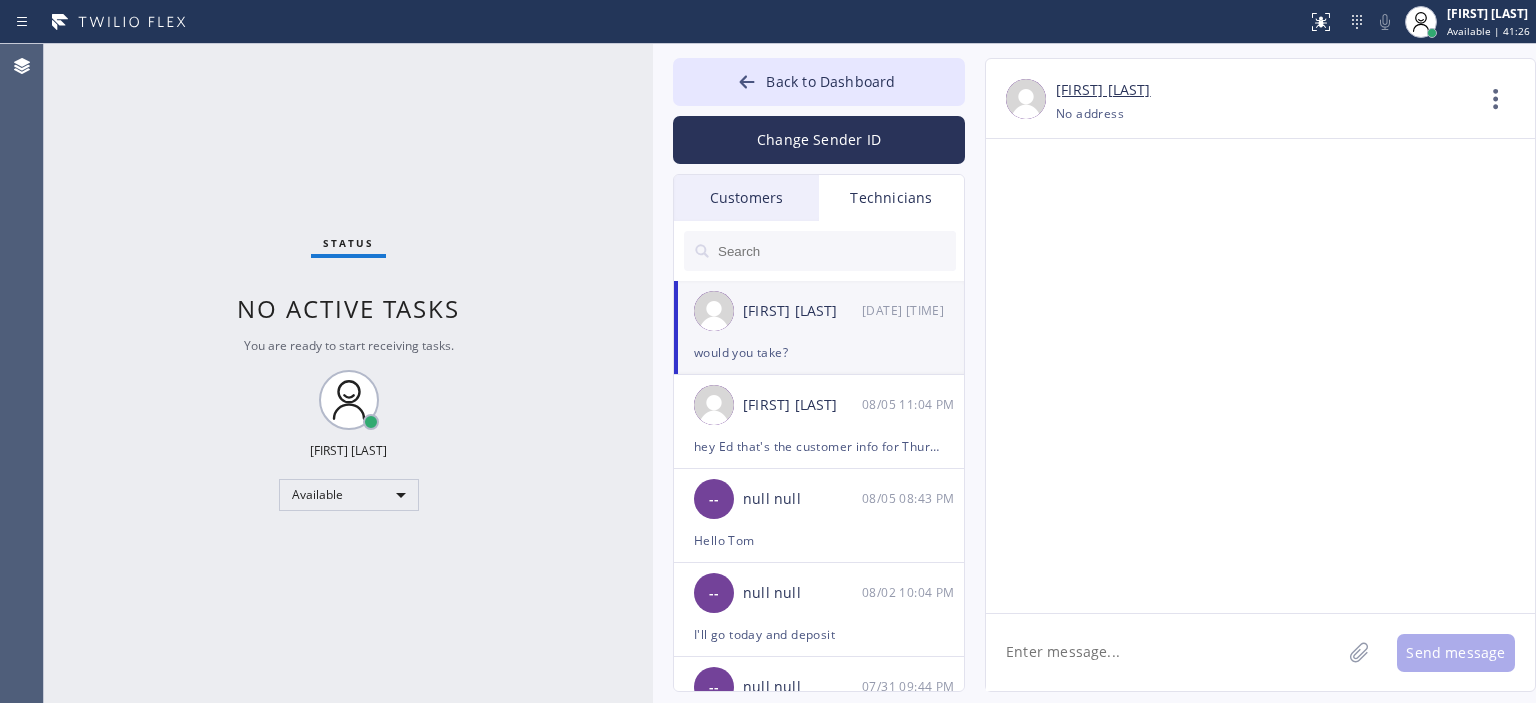 drag, startPoint x: 692, startPoint y: 115, endPoint x: 649, endPoint y: 117, distance: 43.046486 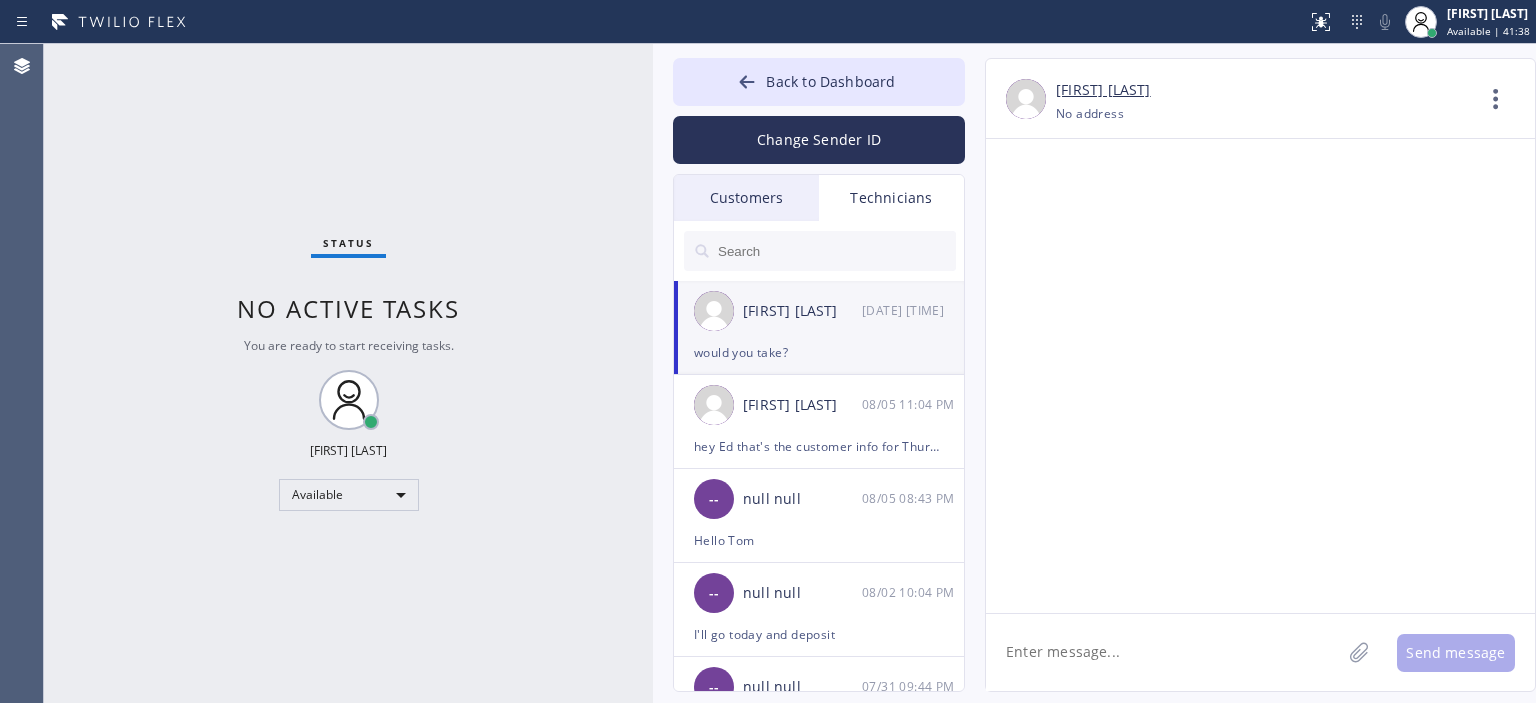 click on "Status   No active tasks     You are ready to start receiving tasks.   [LAST] [FIRST] Available" at bounding box center (348, 373) 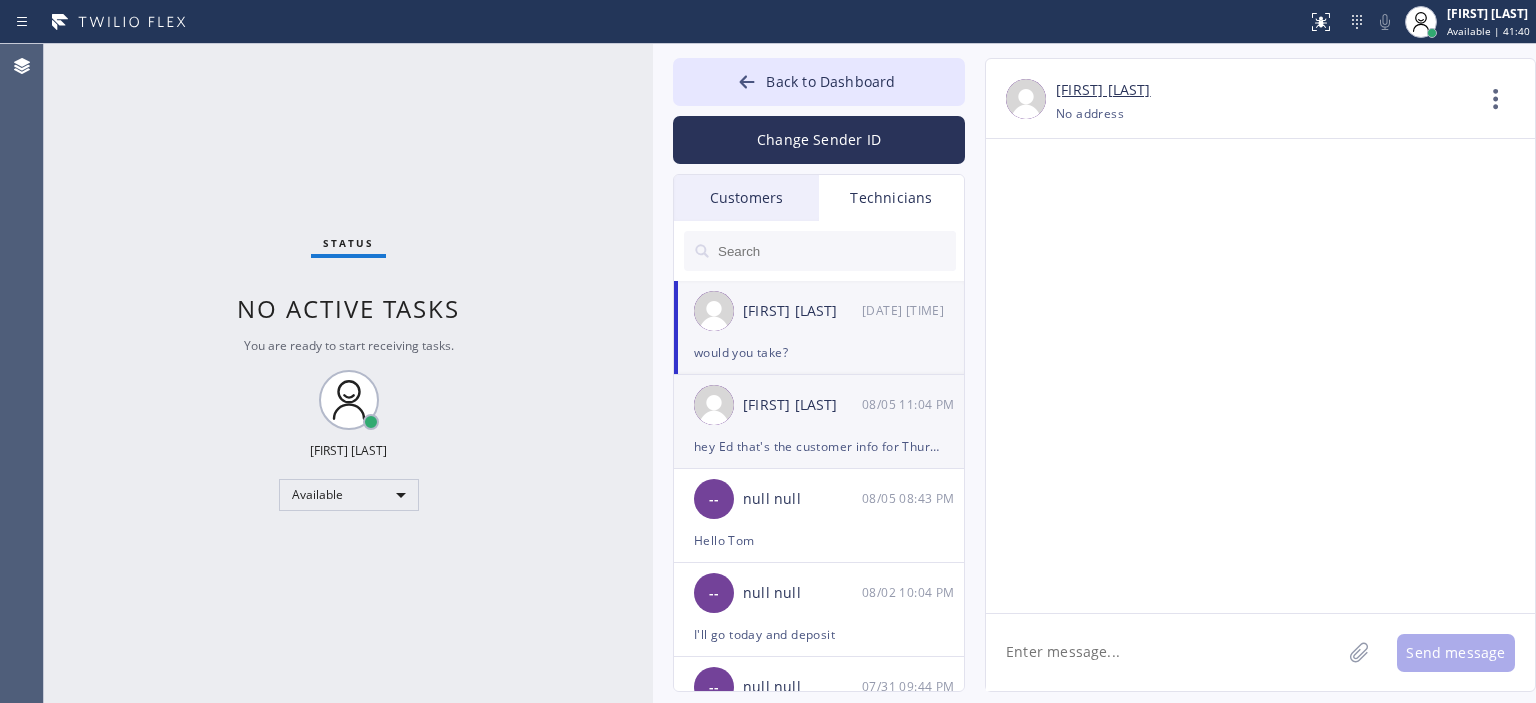 click on "[FIRST] [LAST] [MONTH] [TIME]" at bounding box center (820, 405) 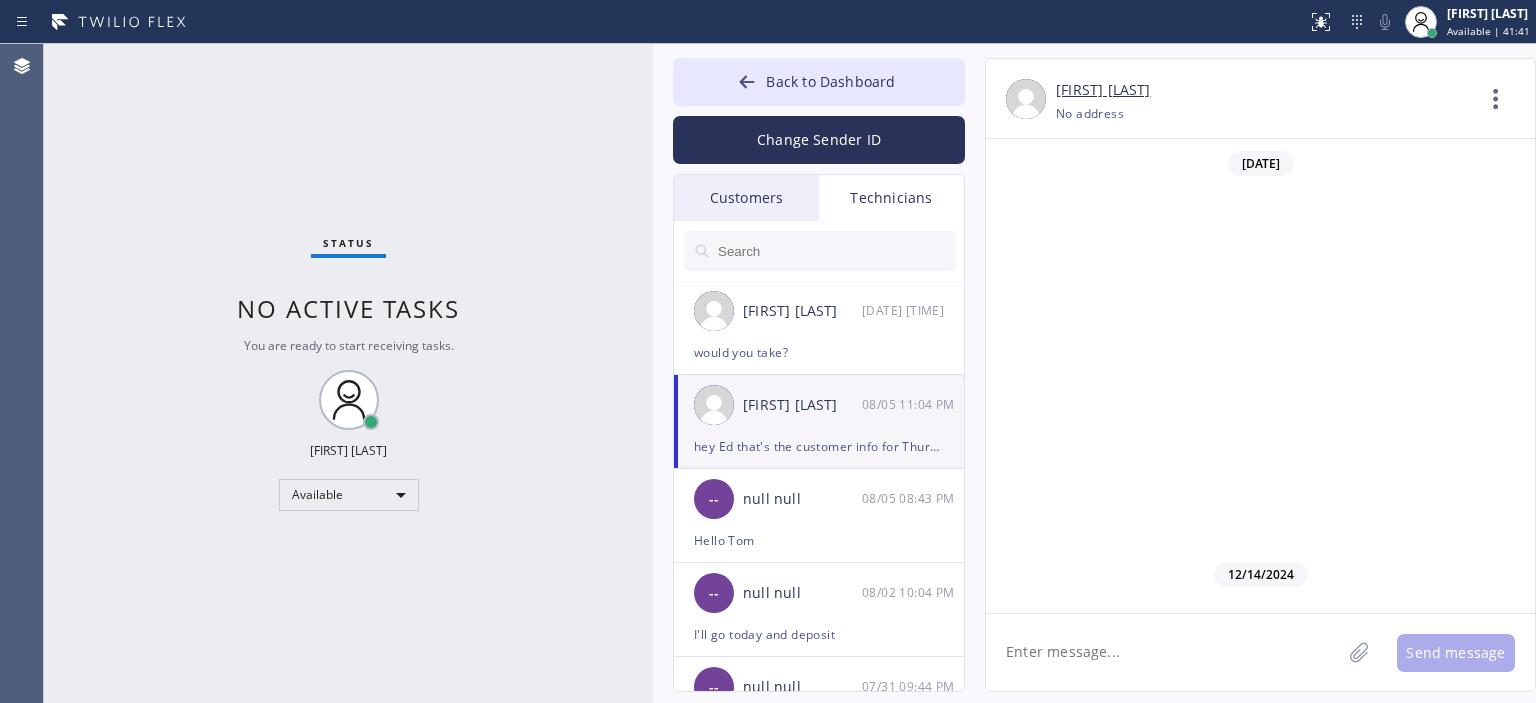 scroll, scrollTop: 118245, scrollLeft: 0, axis: vertical 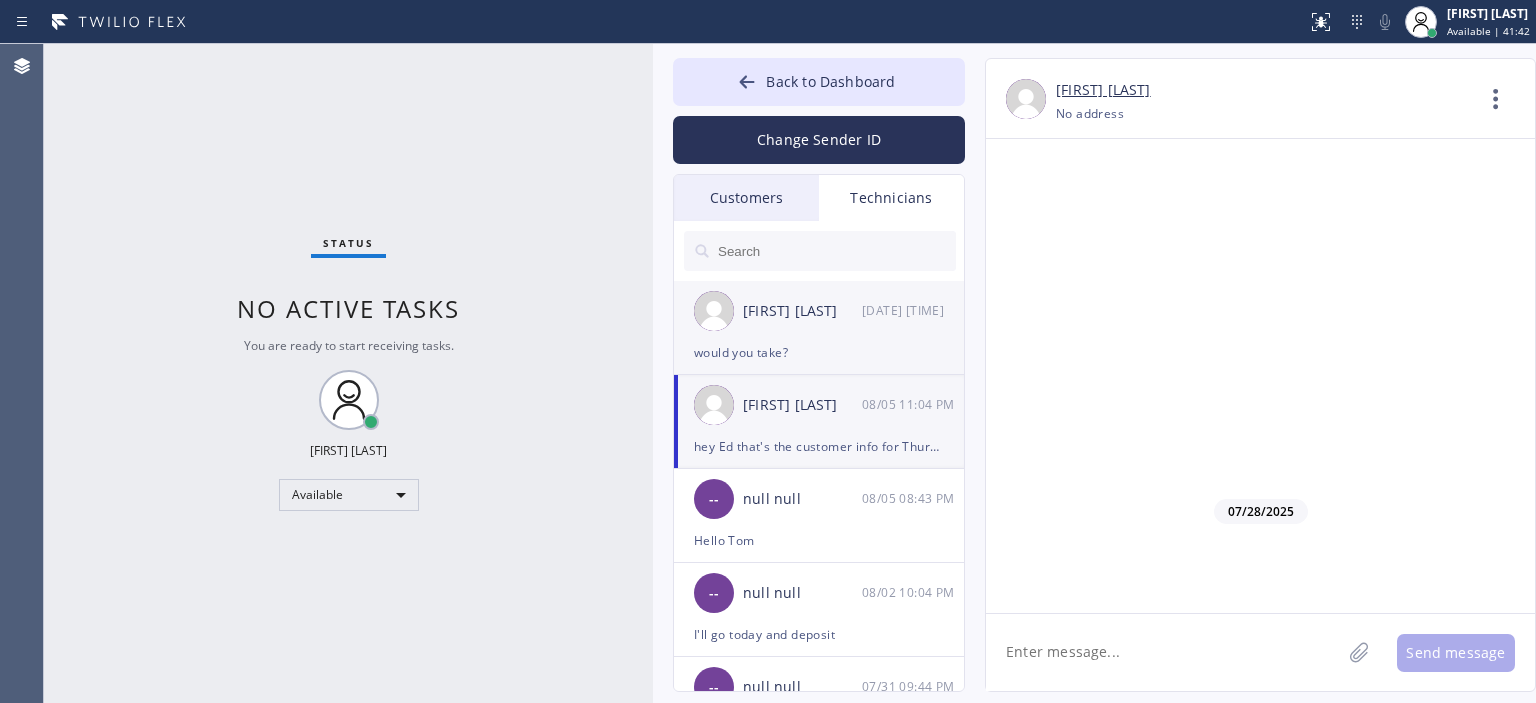 click on "[NAME] [NAME] [MM]/[DD] [HH]:[MM] [AM/PM]" at bounding box center (820, 311) 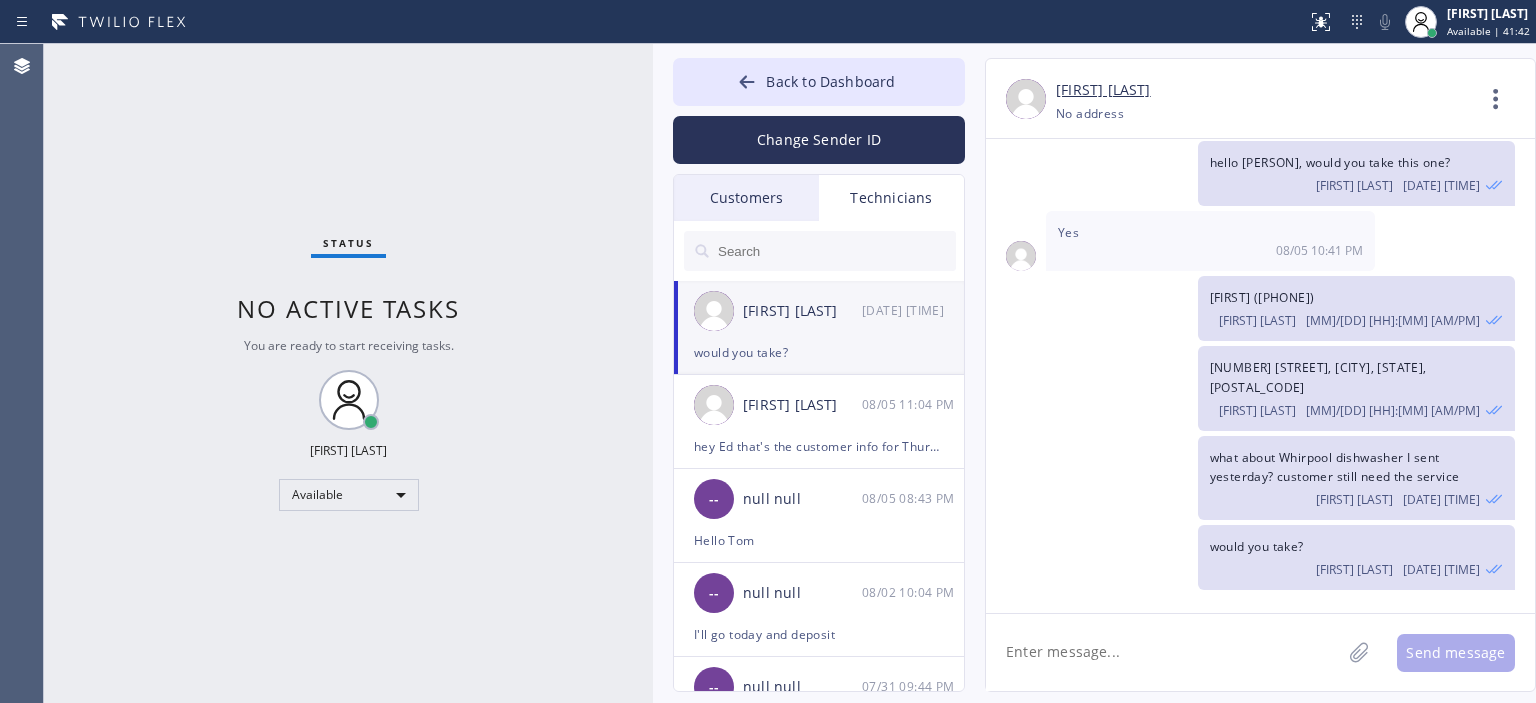 scroll, scrollTop: 92456, scrollLeft: 0, axis: vertical 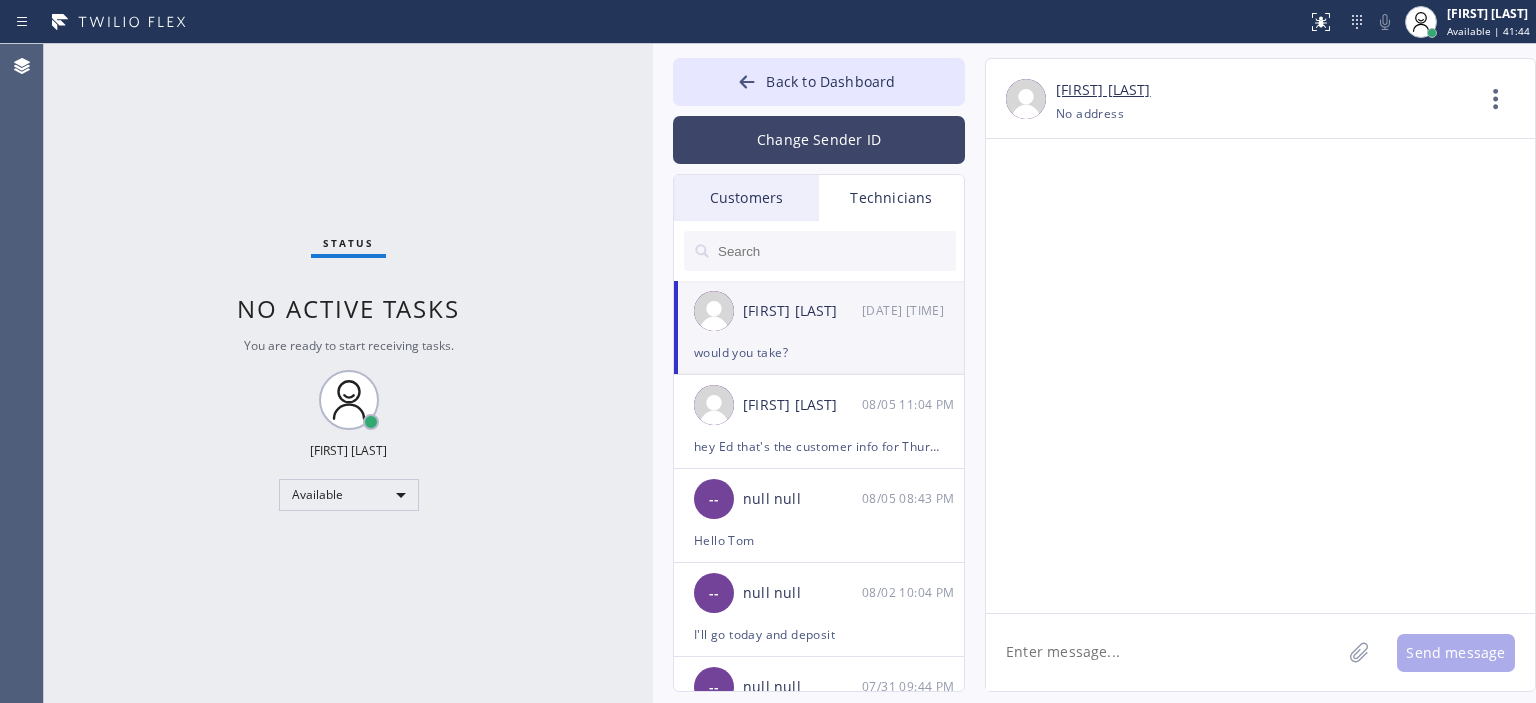 click on "Change Sender ID" at bounding box center [819, 140] 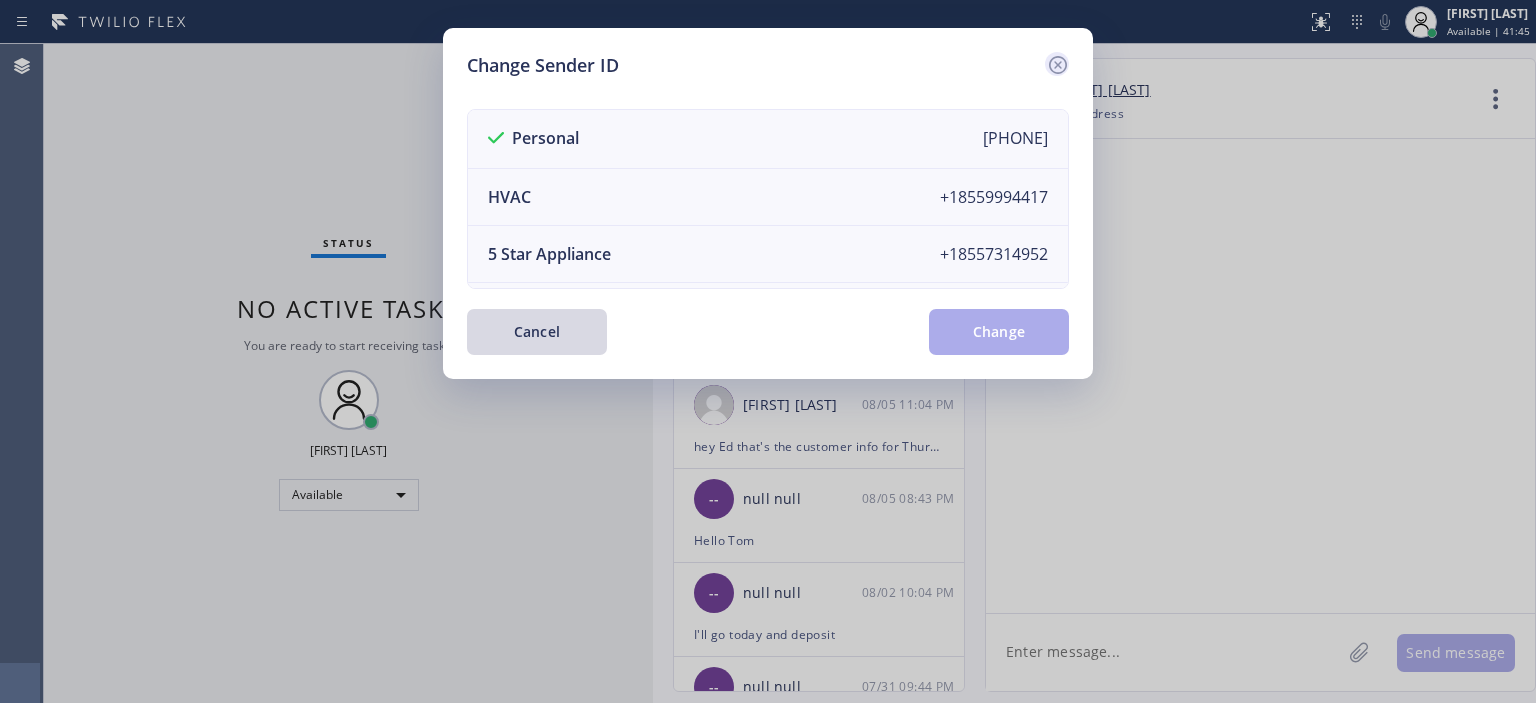 click 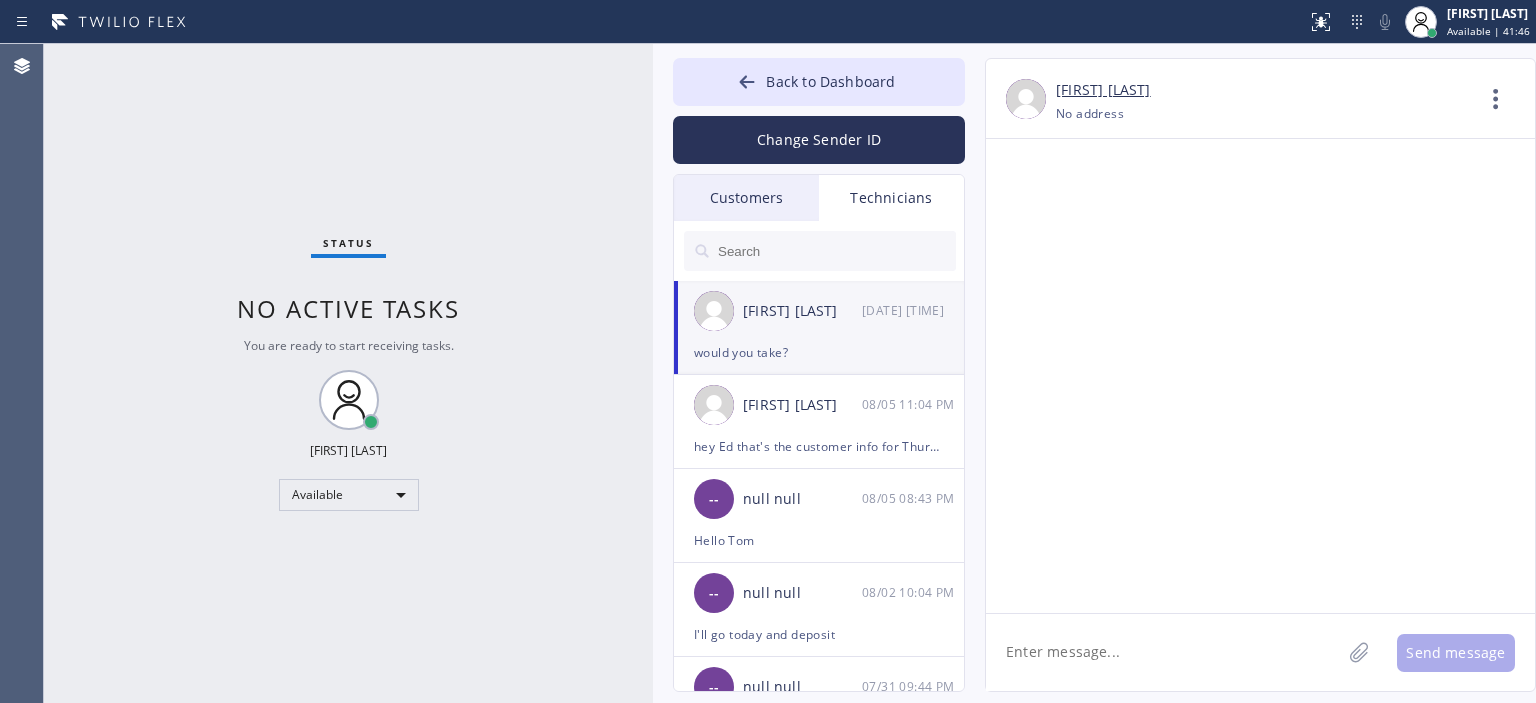 click on "Customers" at bounding box center (746, 198) 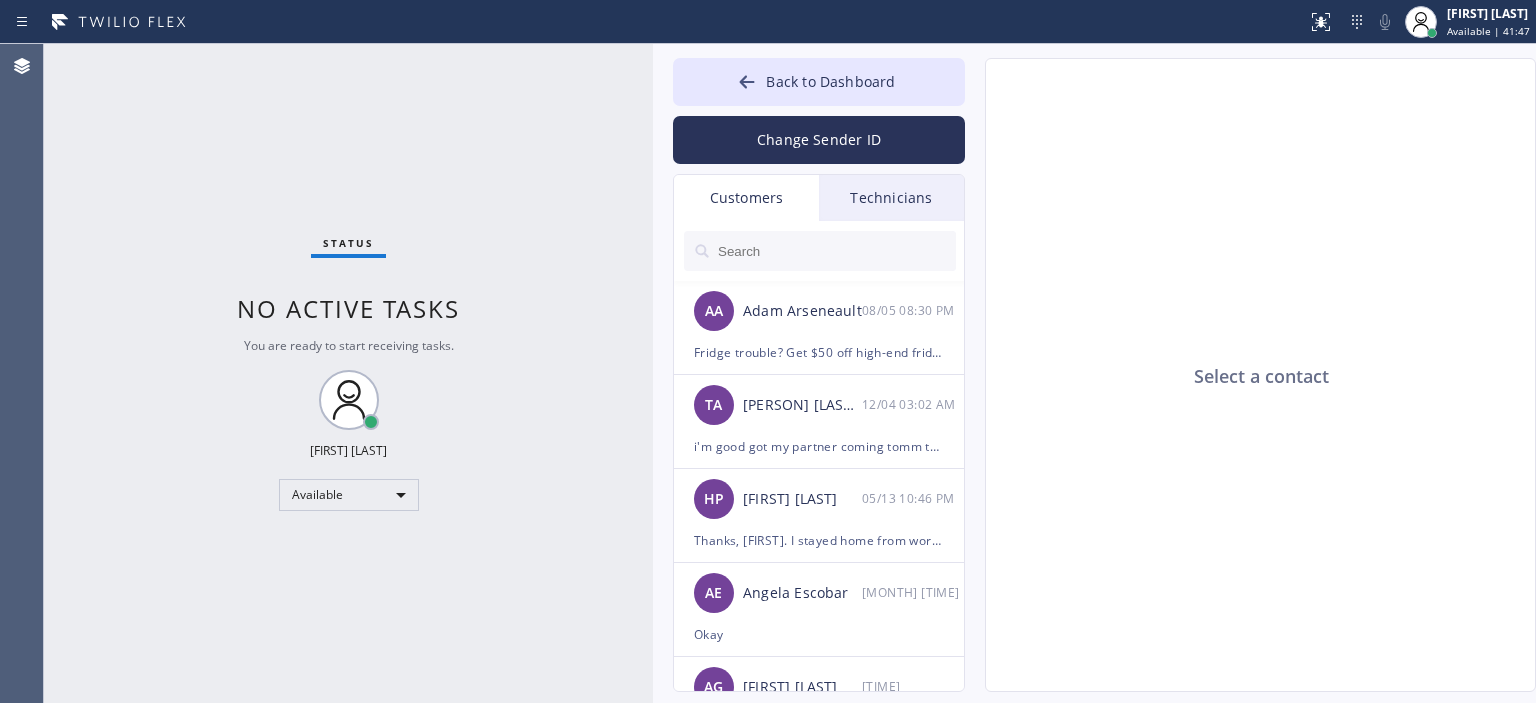 click on "Technicians" at bounding box center [891, 198] 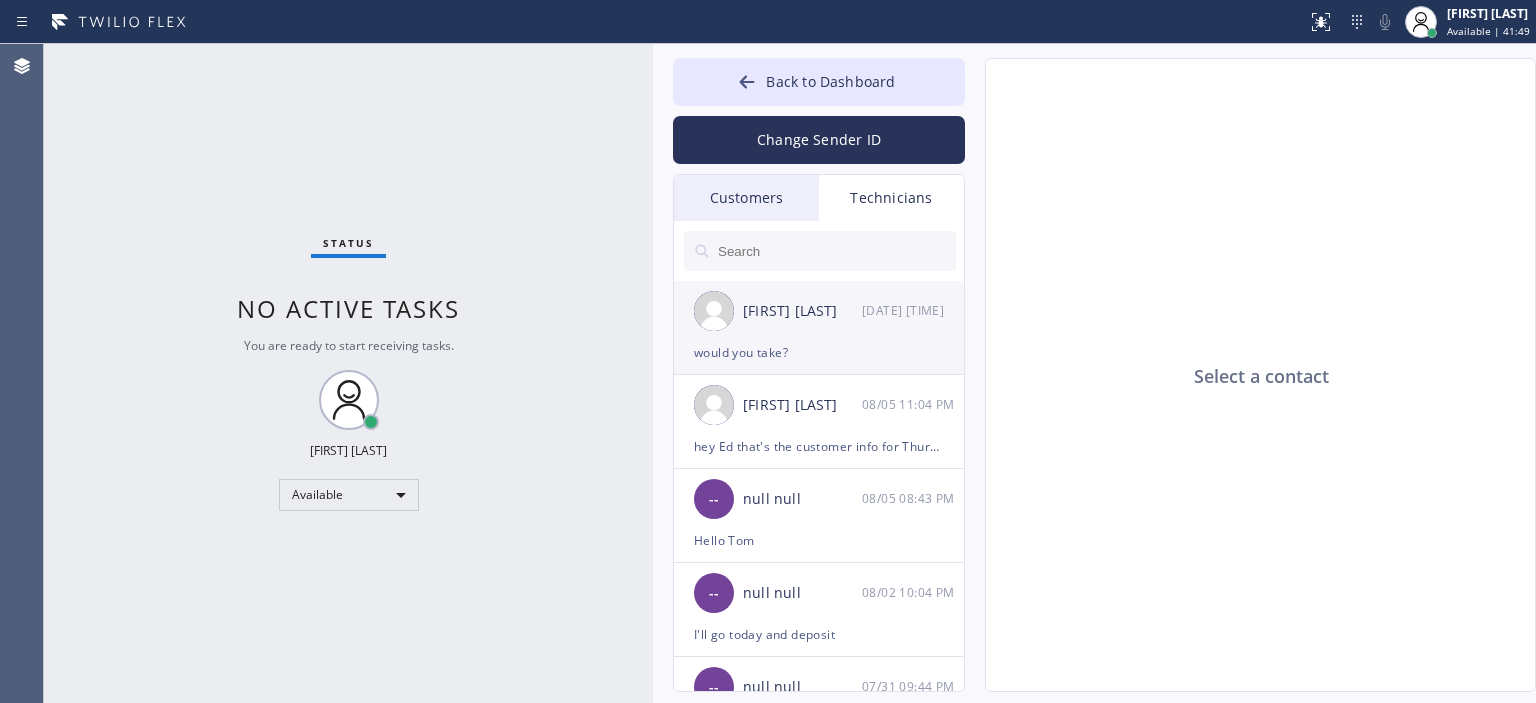 click on "[NAME] [NAME] [MM]/[DD] [HH]:[MM] [AM/PM]" at bounding box center [820, 311] 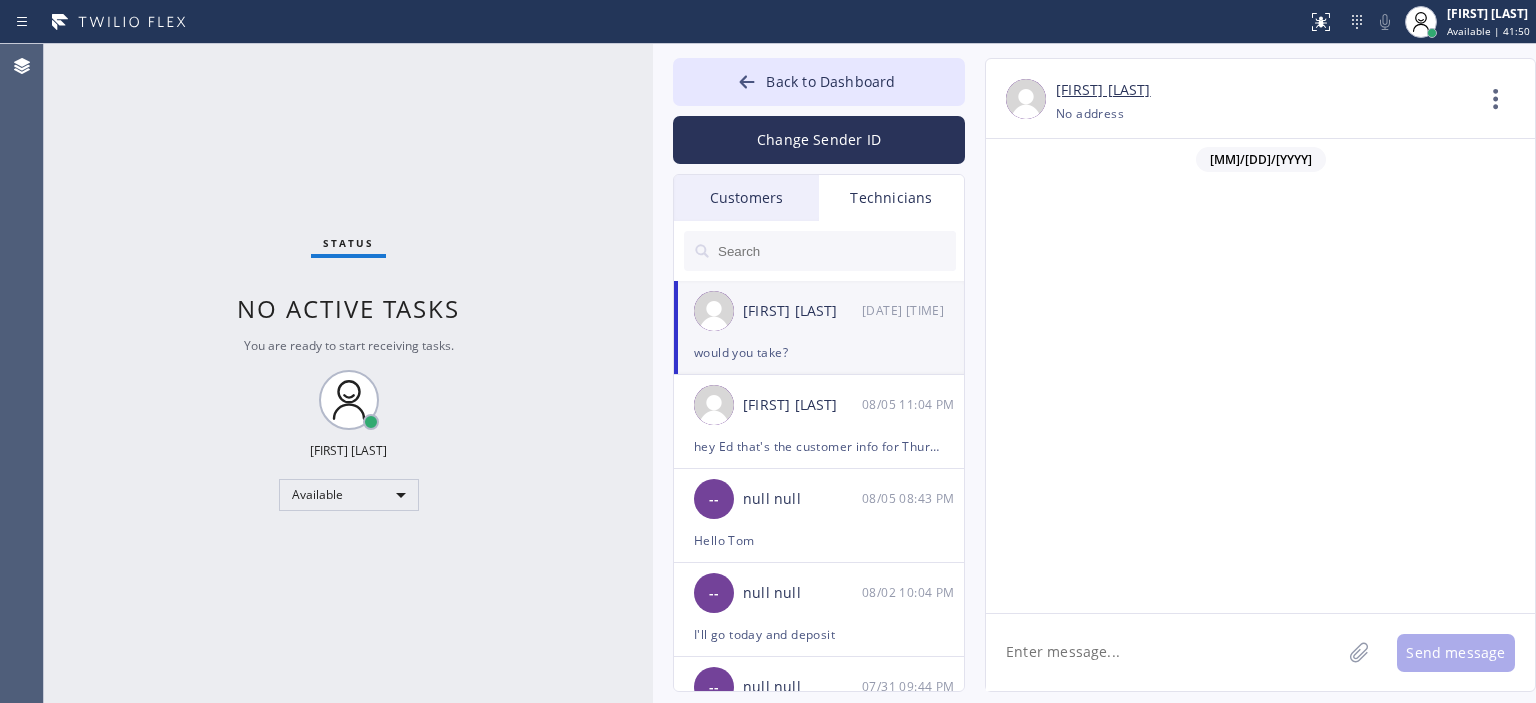 scroll, scrollTop: 92456, scrollLeft: 0, axis: vertical 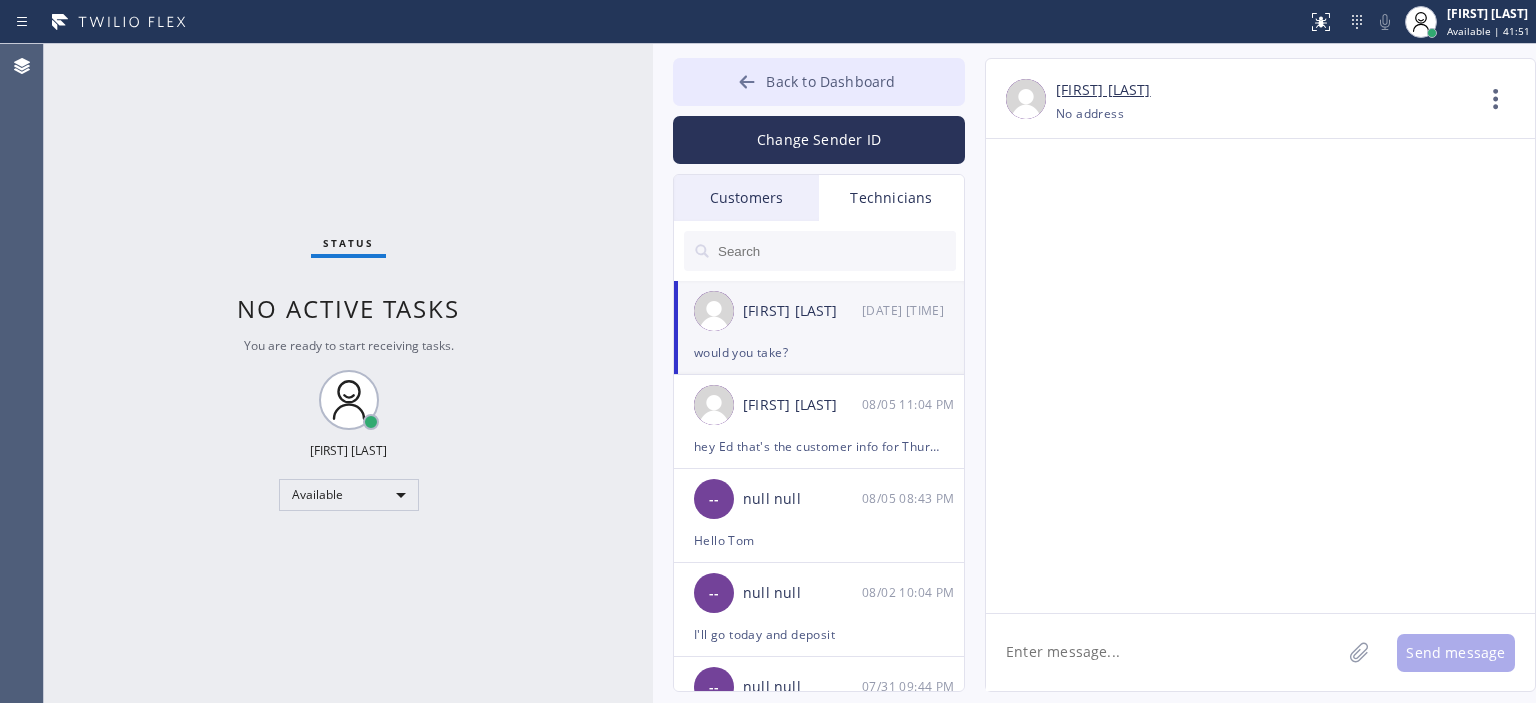 click at bounding box center [747, 84] 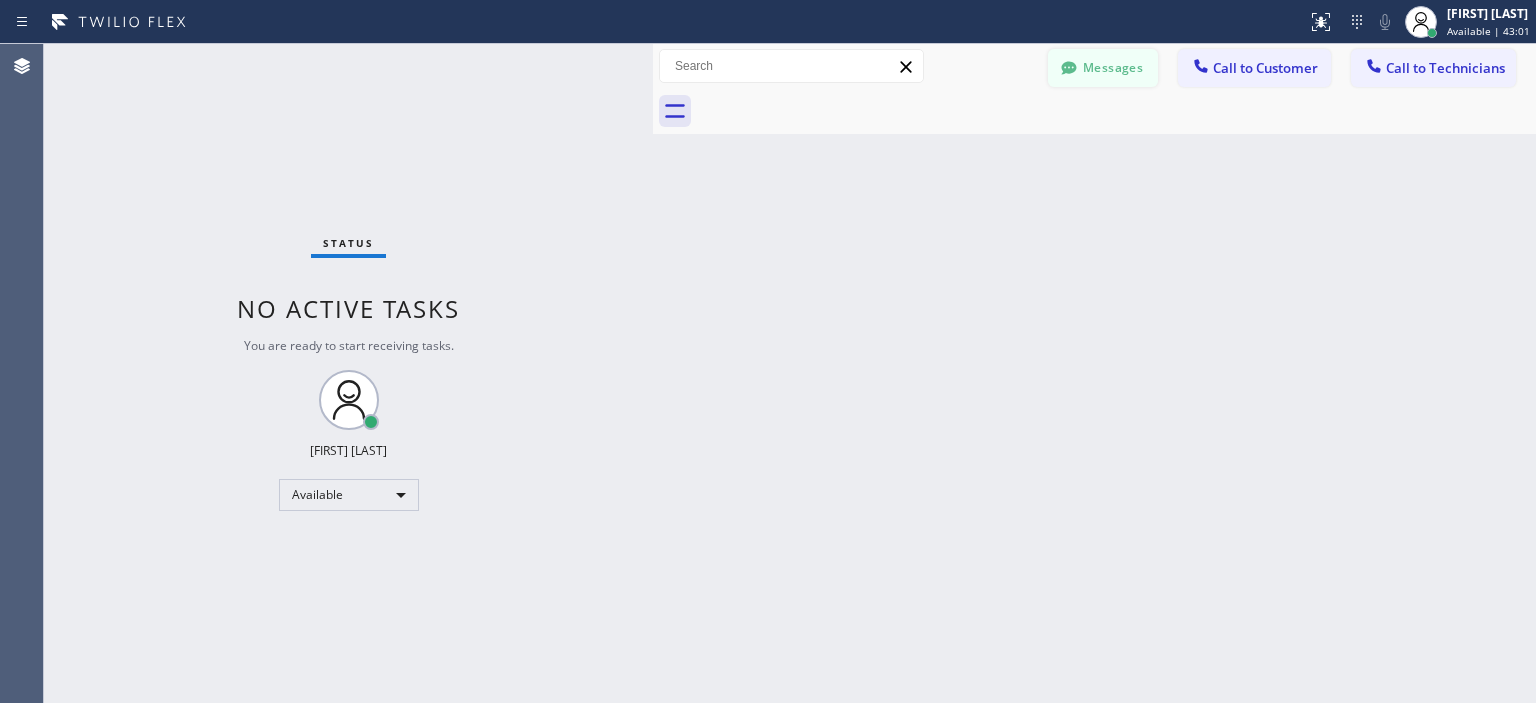 click on "Messages" at bounding box center [1103, 68] 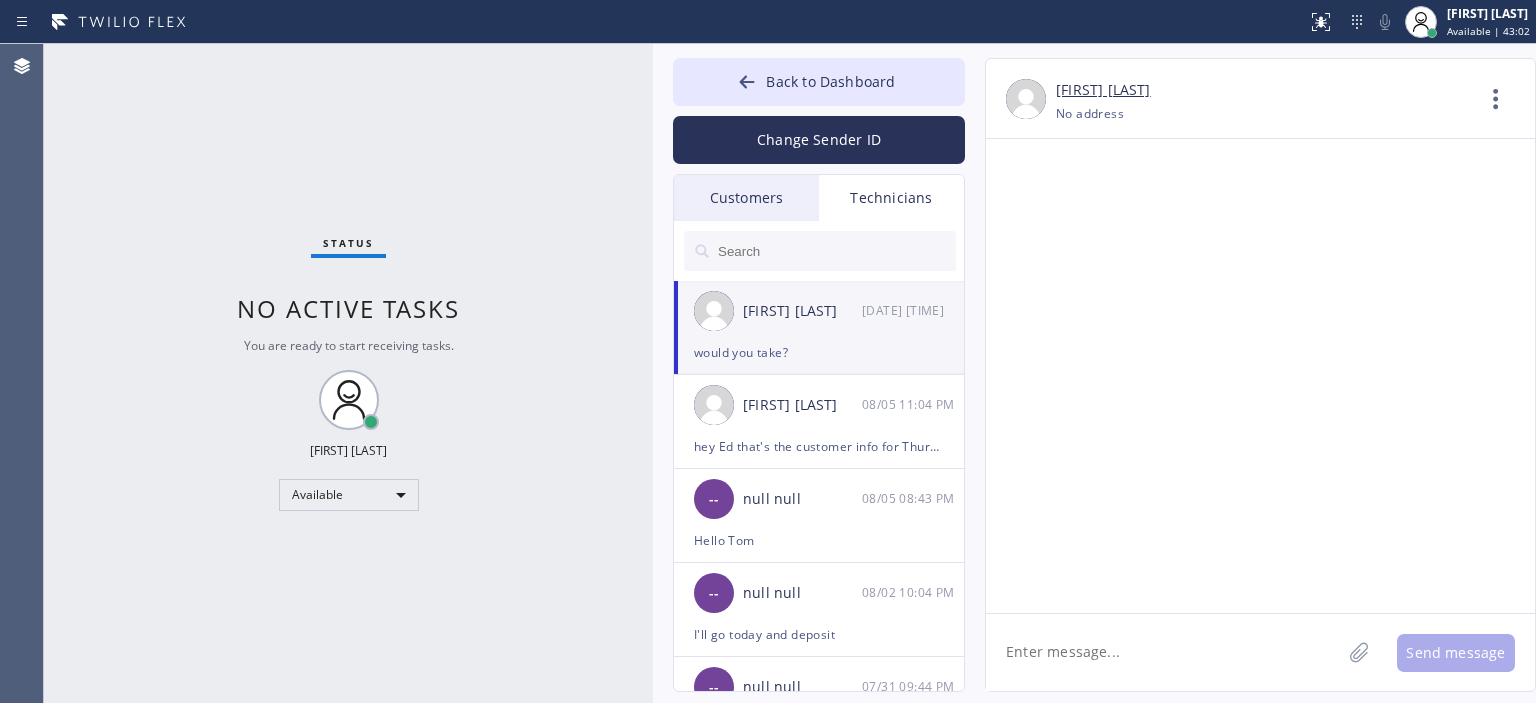 click on "[NAME] [NAME] [MM]/[DD] [HH]:[MM] [AM/PM]" at bounding box center (820, 311) 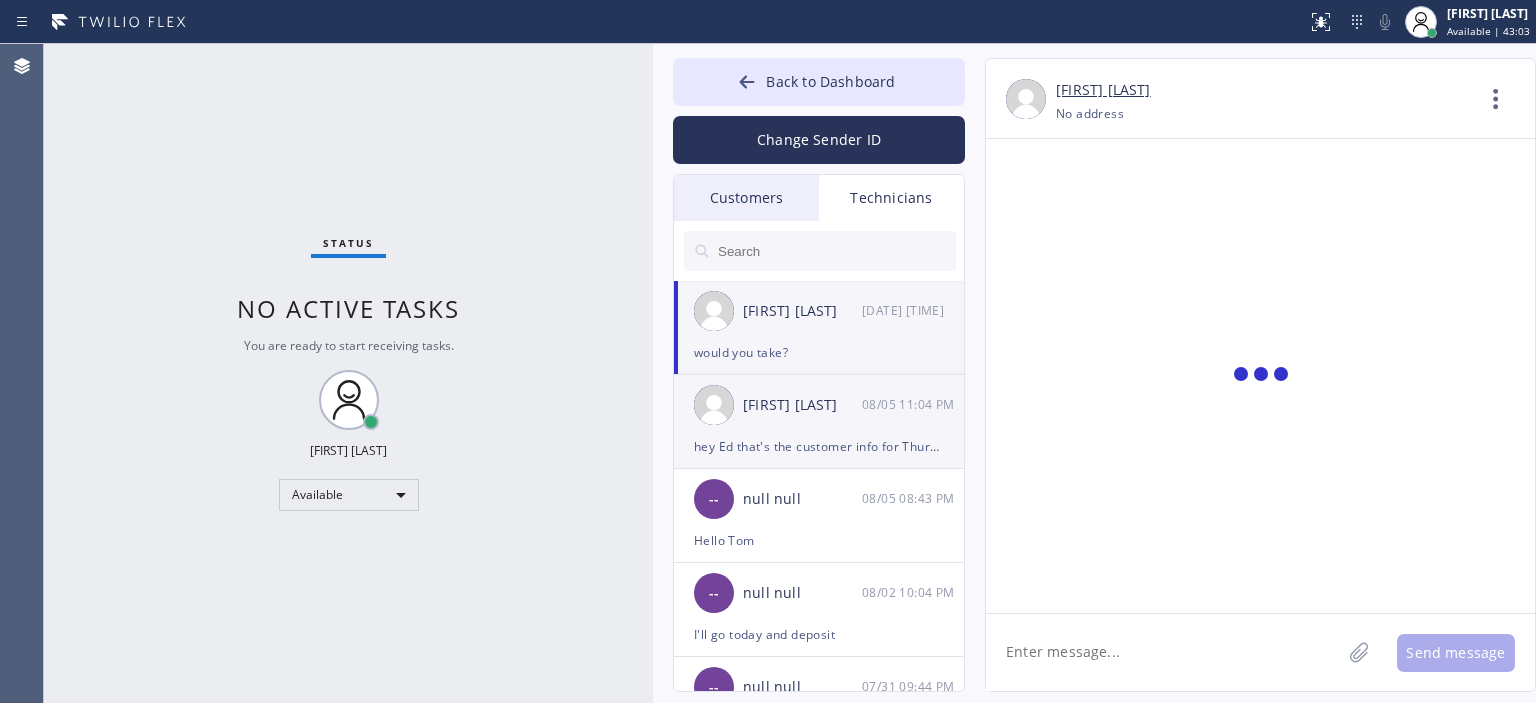 click on "[FIRST] [LAST]" at bounding box center (802, 405) 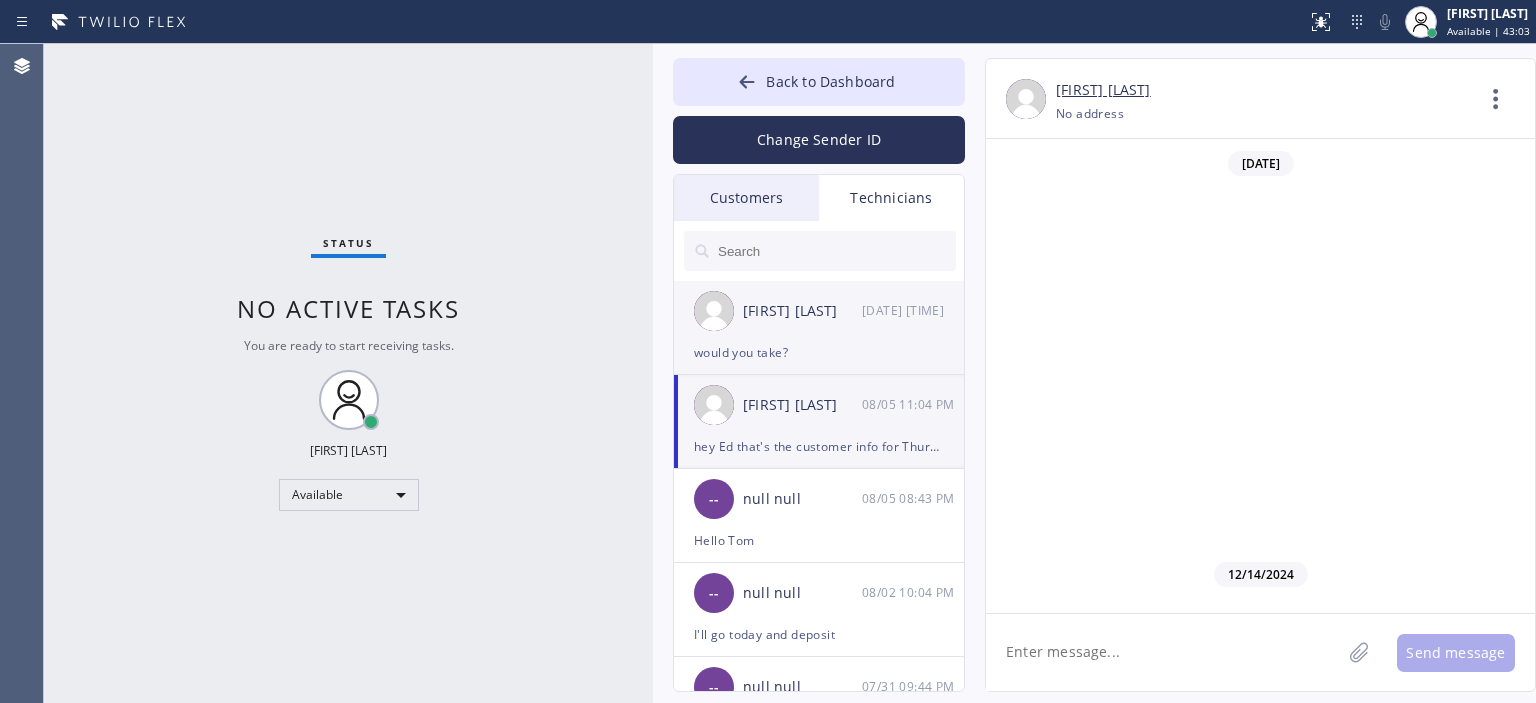 click on "[NAME] [NAME] [MM]/[DD] [HH]:[MM] [AM/PM]" at bounding box center (820, 311) 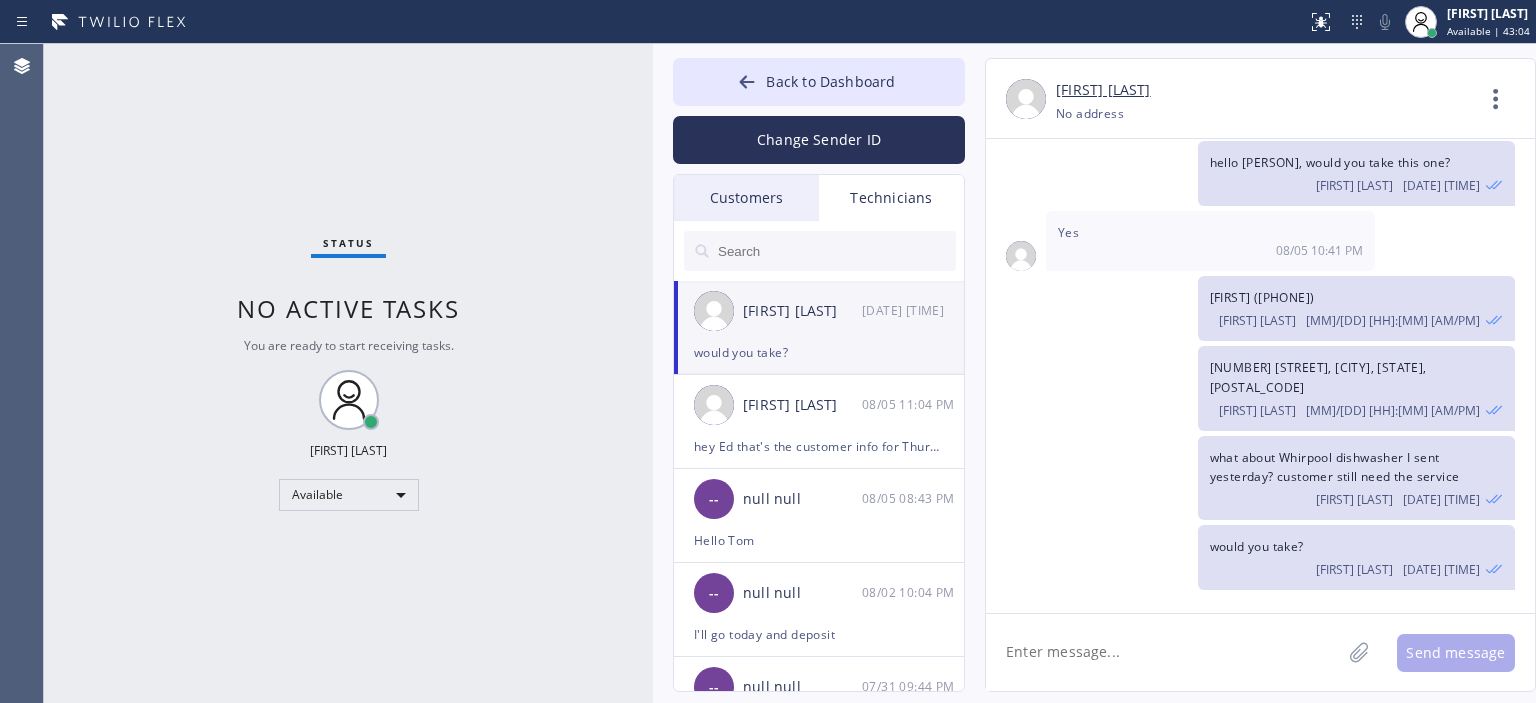 scroll, scrollTop: 92456, scrollLeft: 0, axis: vertical 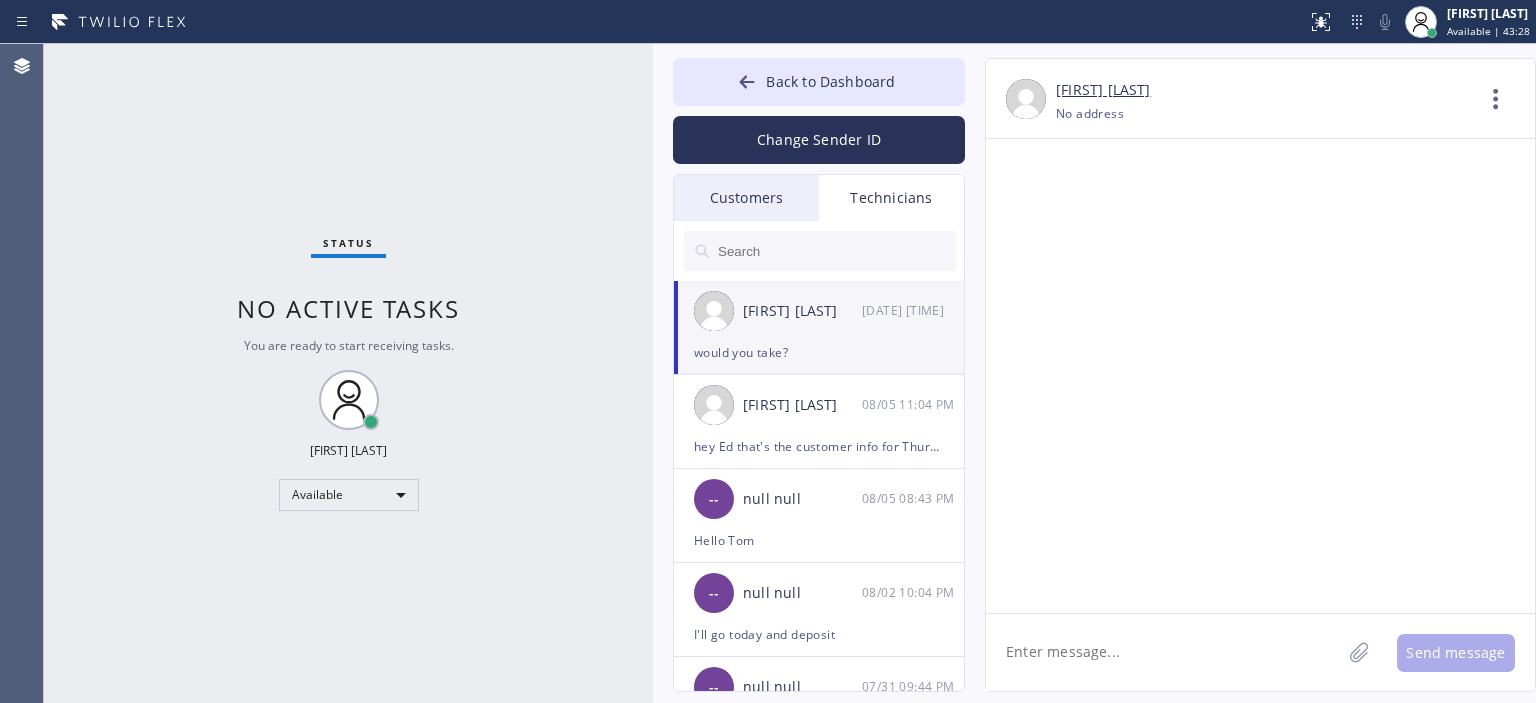 click on "Yes [DATE]" at bounding box center [1260, 2572] 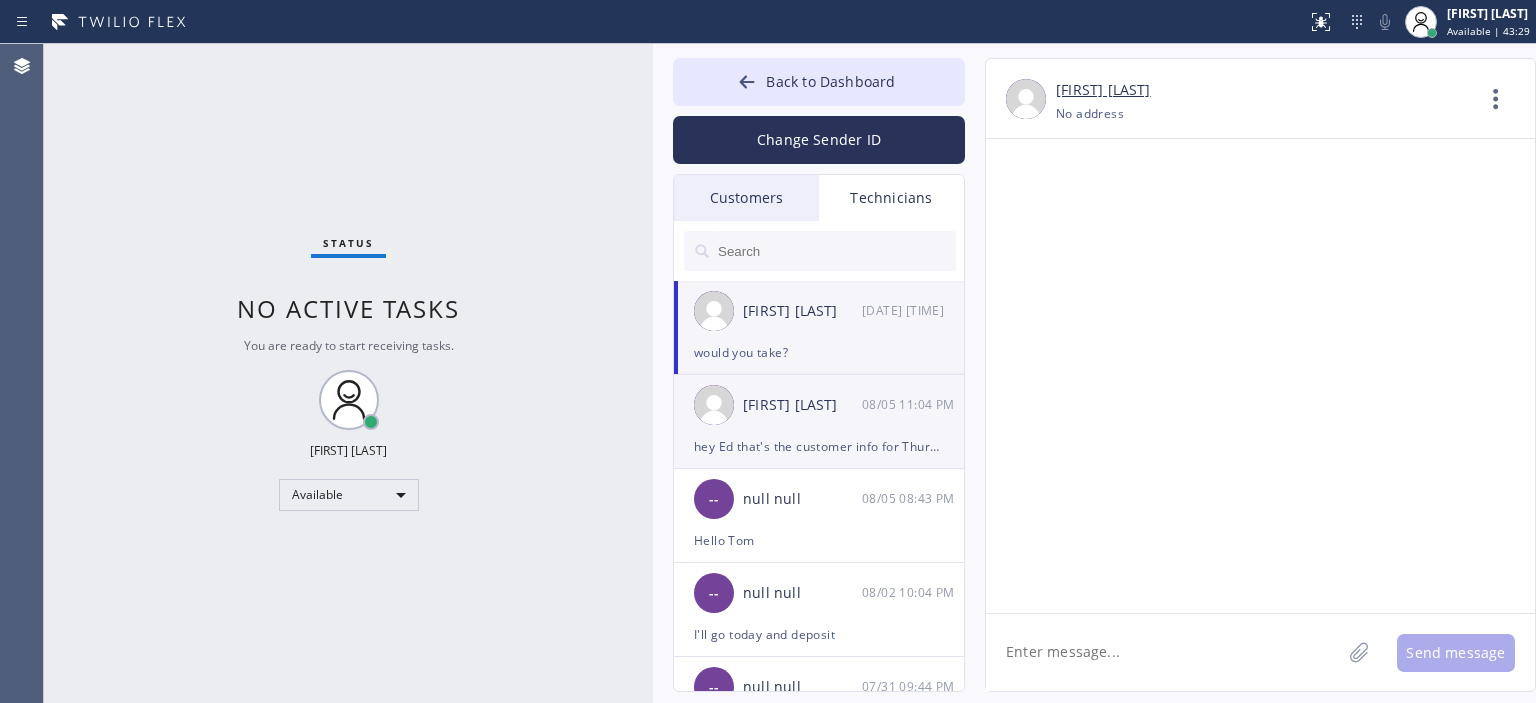 click on "[FIRST] [LAST]" at bounding box center (802, 405) 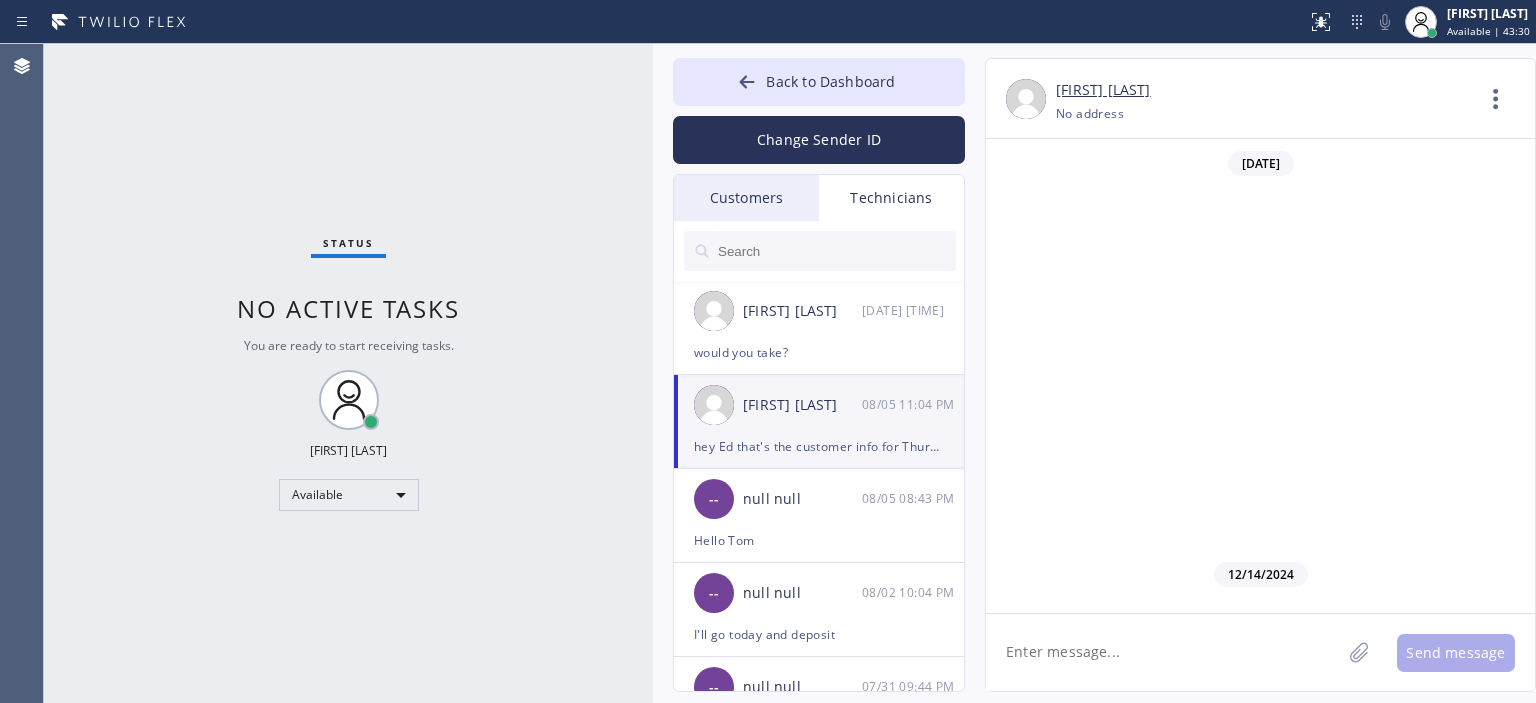 scroll, scrollTop: 118245, scrollLeft: 0, axis: vertical 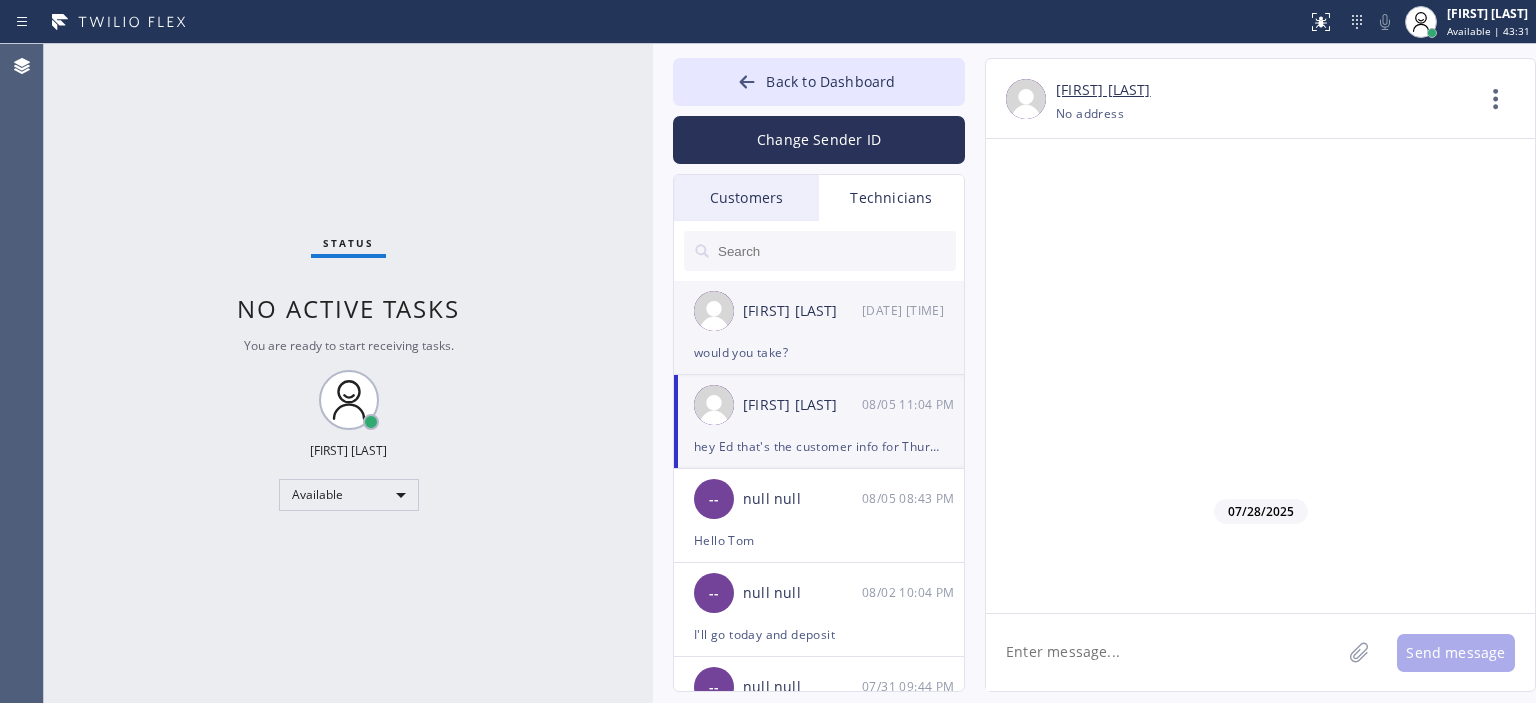 click on "would you take?" at bounding box center [819, 352] 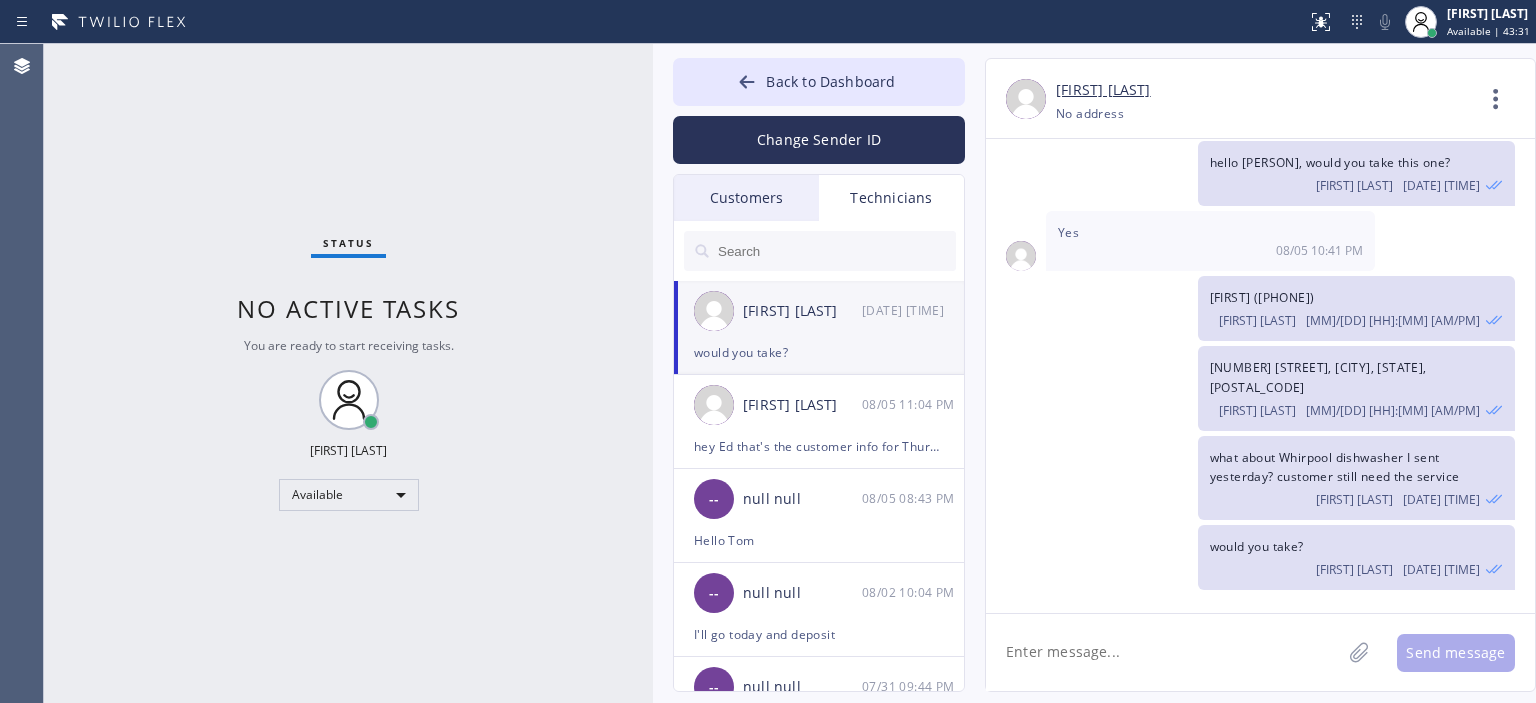 scroll, scrollTop: 92456, scrollLeft: 0, axis: vertical 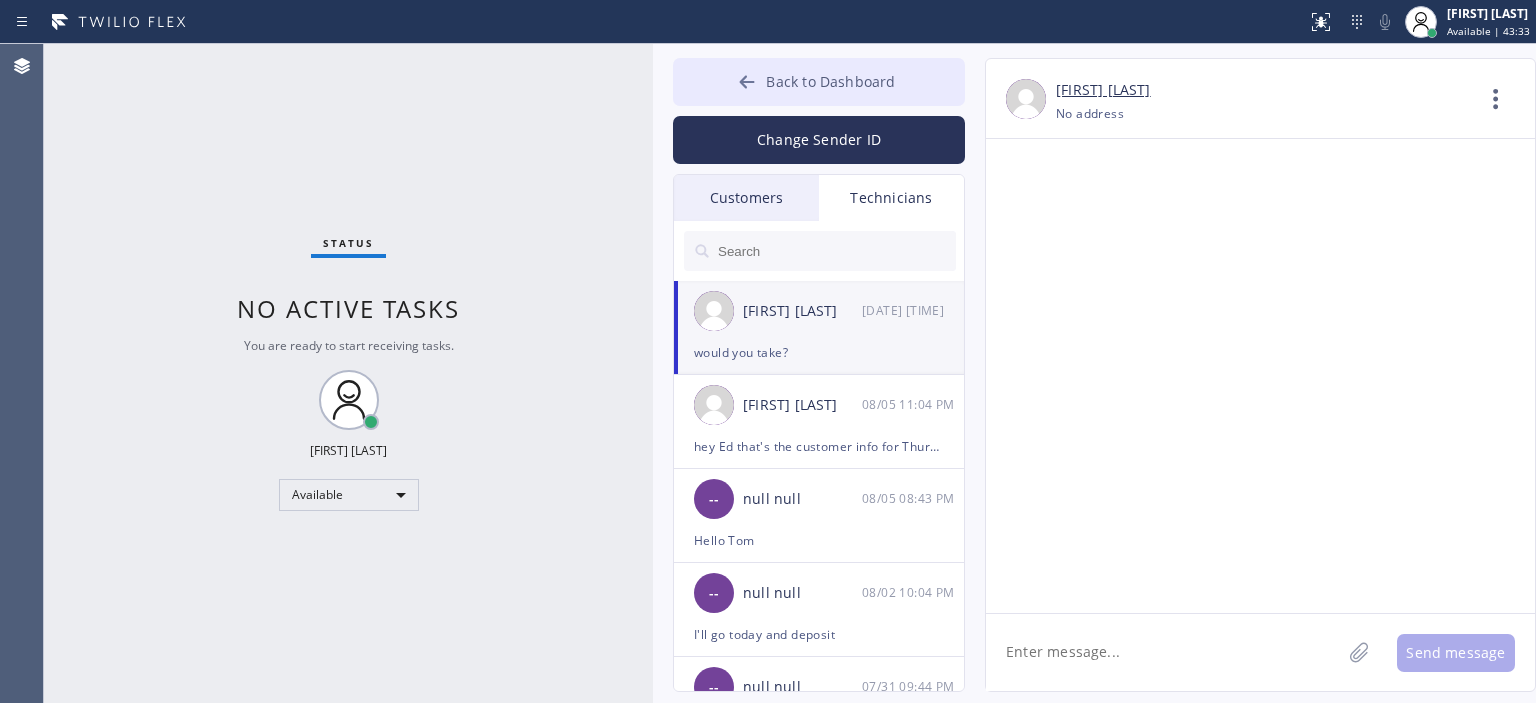 click on "Back to Dashboard" at bounding box center [819, 82] 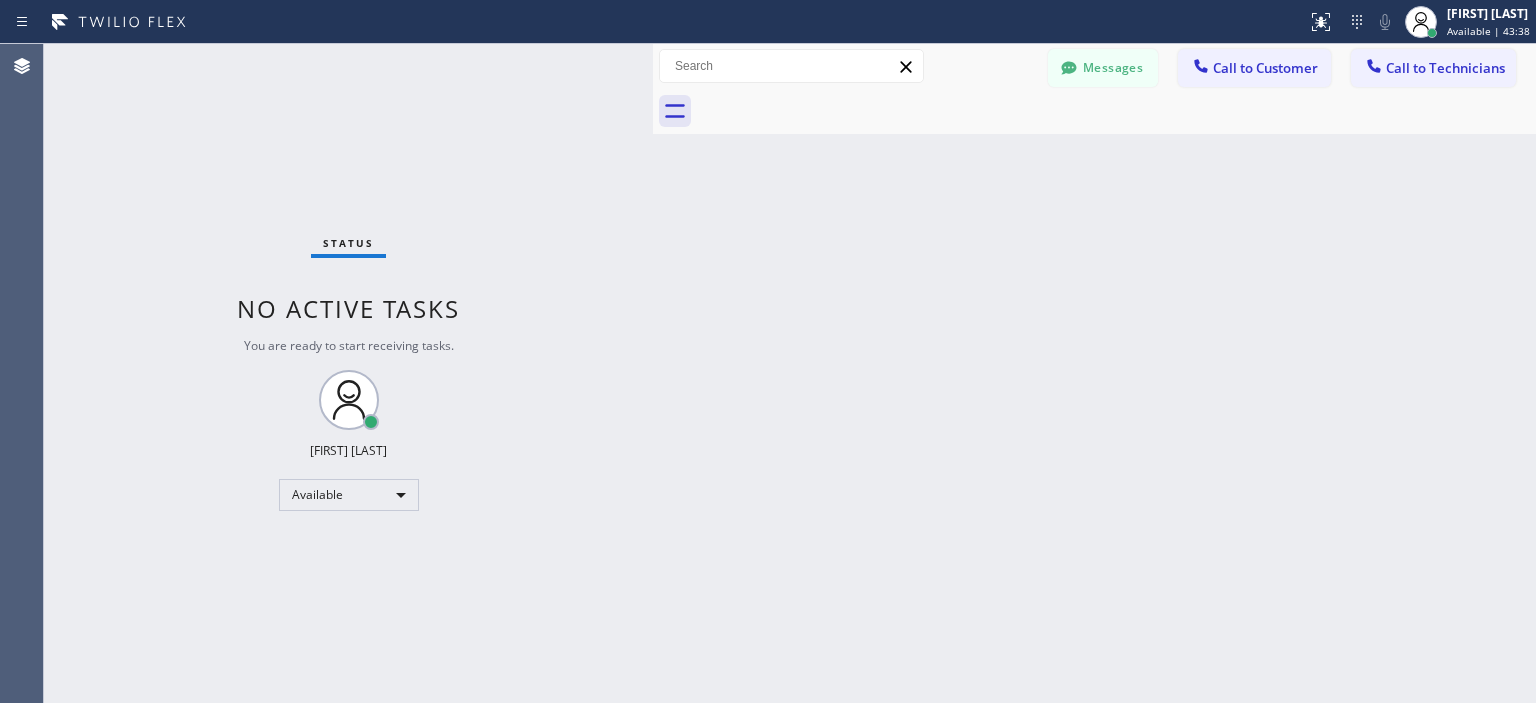 click on "Status   No active tasks     You are ready to start receiving tasks.   [LAST] [FIRST] Available" at bounding box center [348, 373] 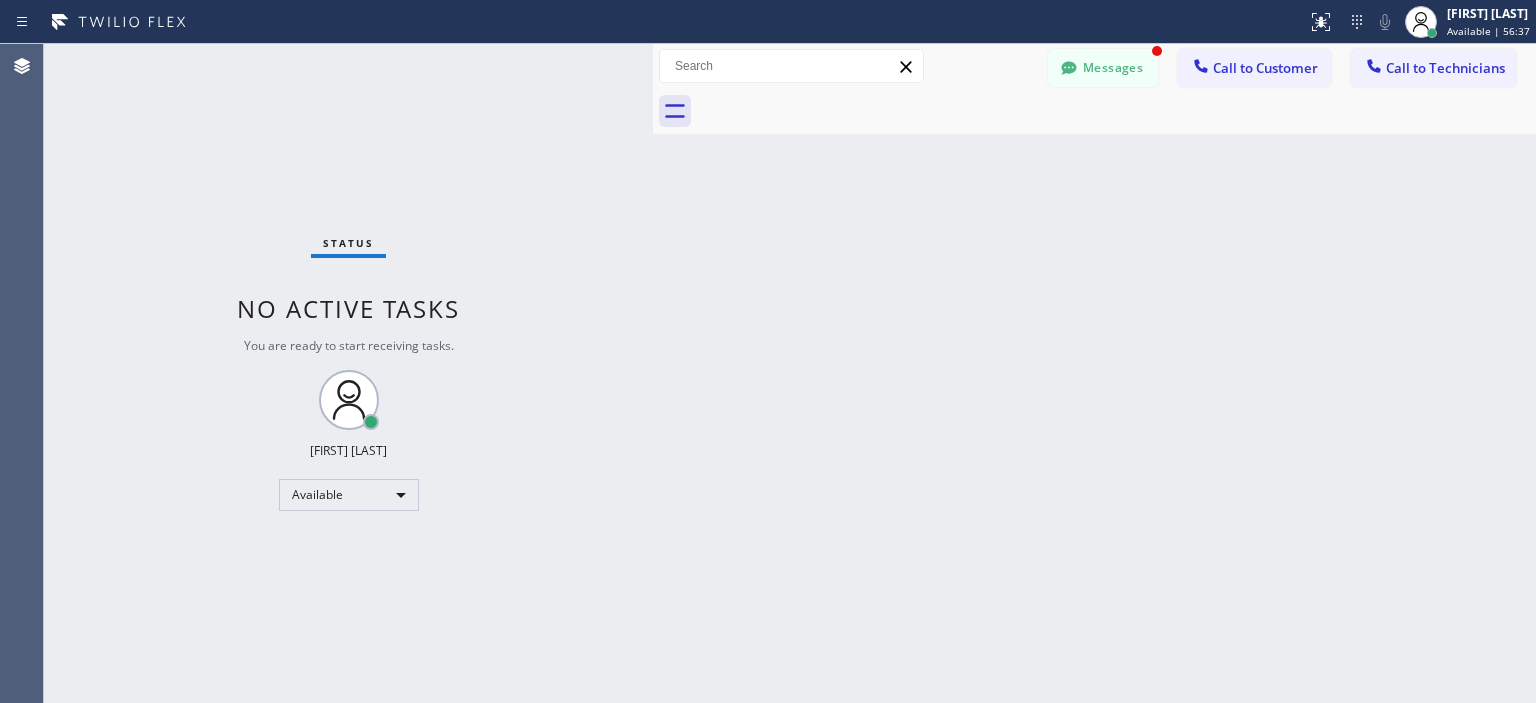 scroll, scrollTop: 92520, scrollLeft: 0, axis: vertical 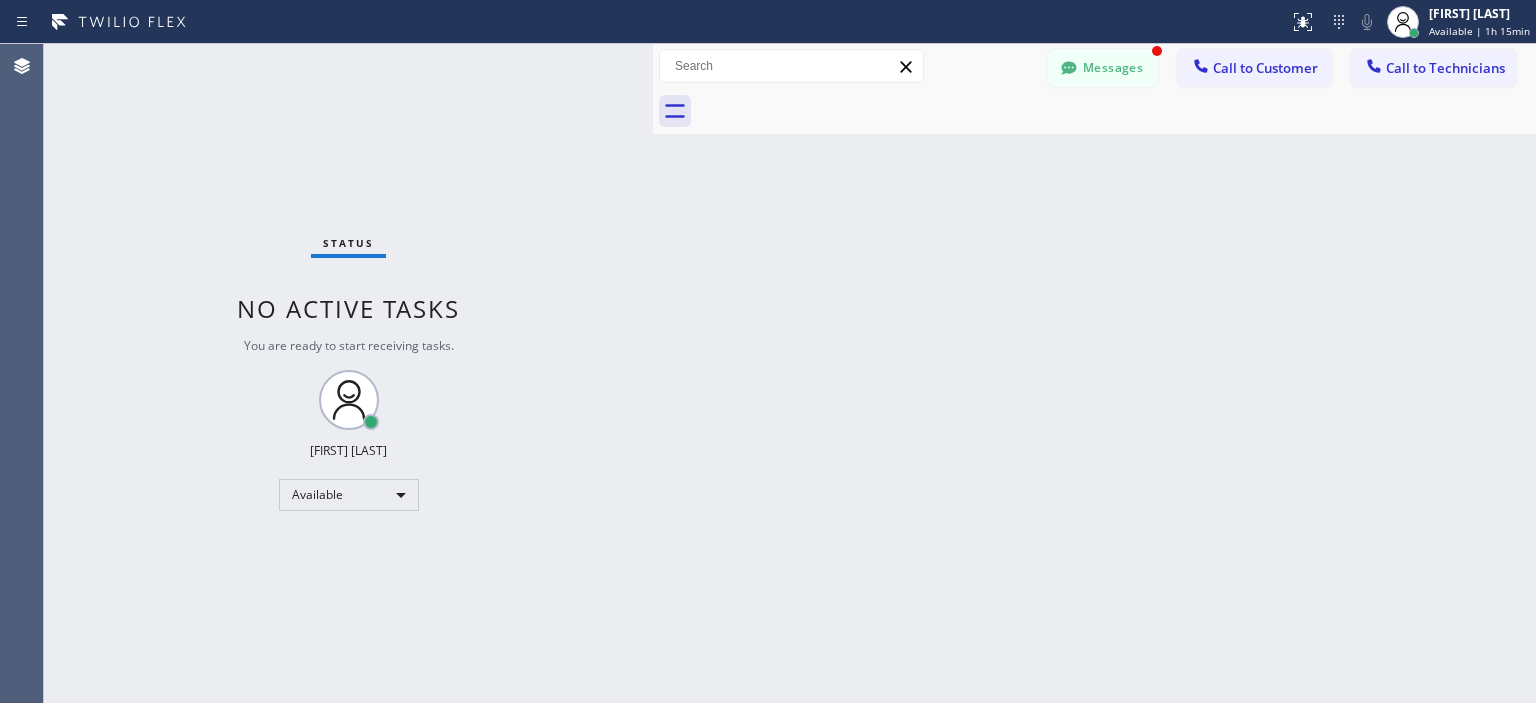 click on "Status   No active tasks     You are ready to start receiving tasks.   [LAST] [FIRST] Available" at bounding box center (348, 373) 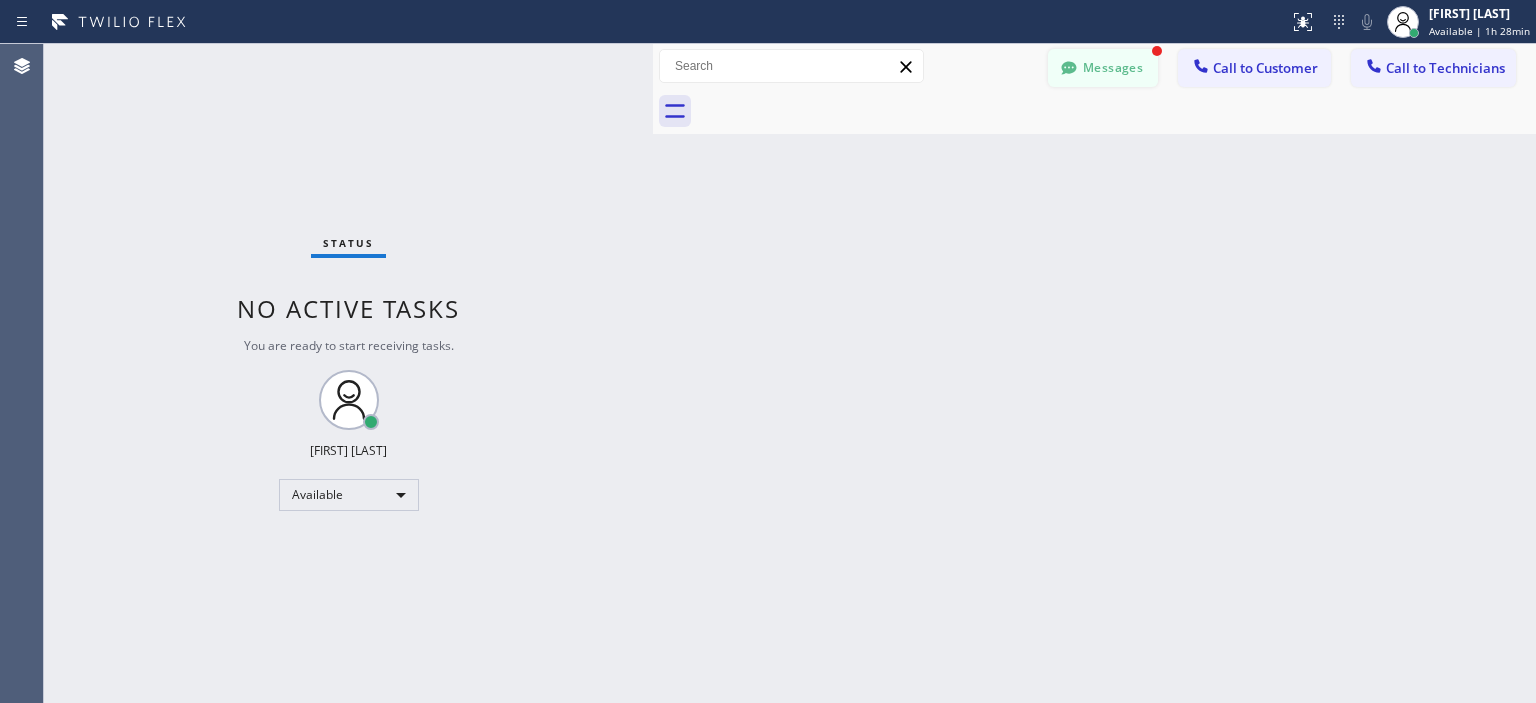 click on "Messages" at bounding box center [1103, 68] 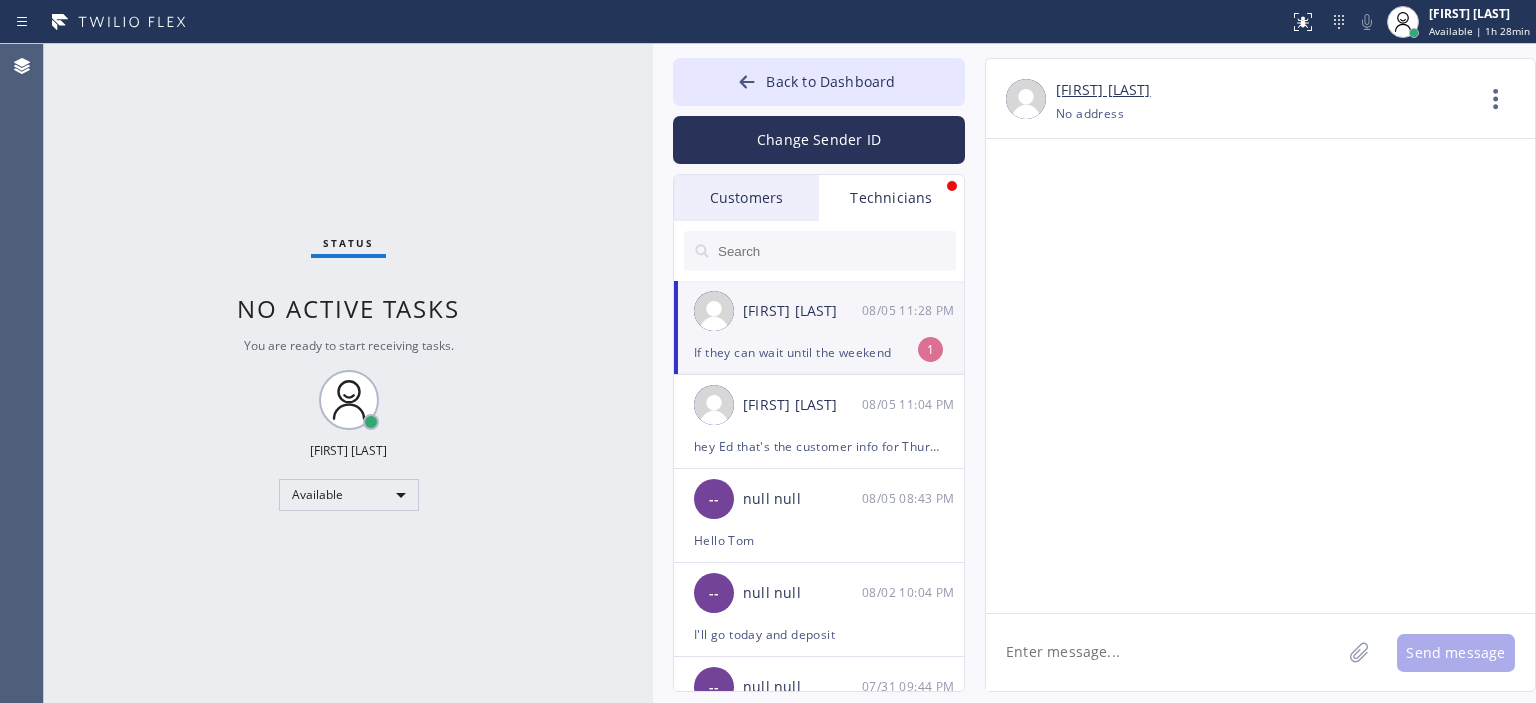 drag, startPoint x: 1142, startPoint y: 657, endPoint x: 1146, endPoint y: 647, distance: 10.770329 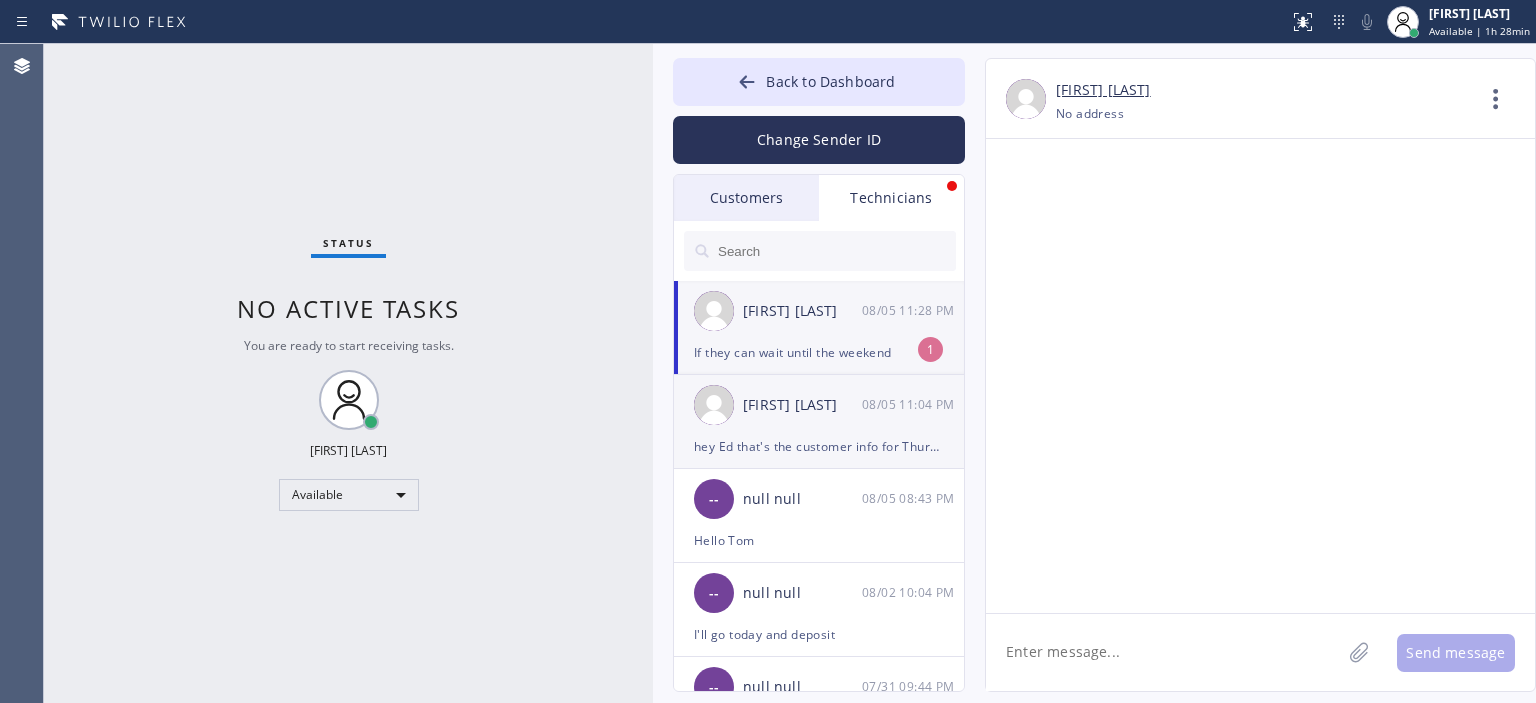 click on "[FIRST] [LAST] [MONTH] [TIME]" at bounding box center (820, 405) 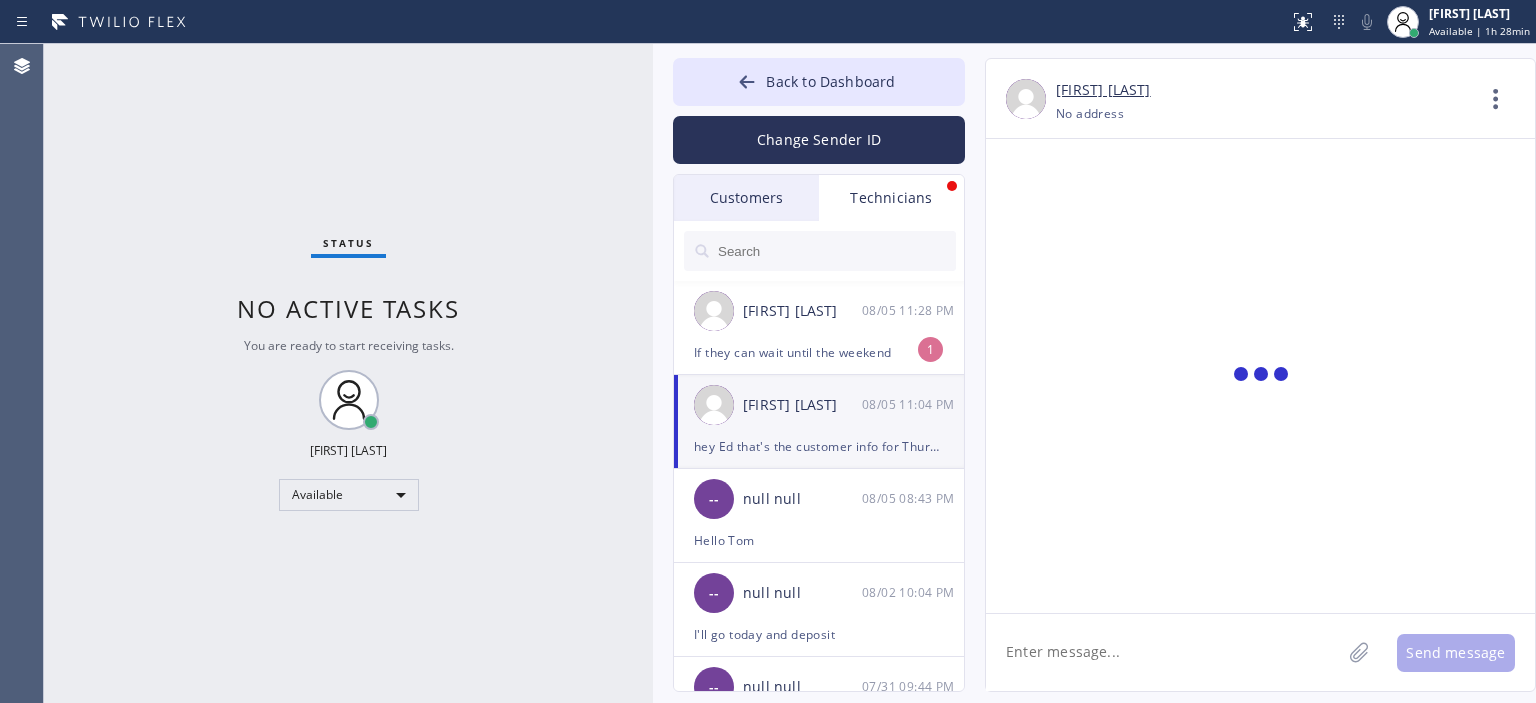 click on "[FIRST] [LAST] [DATE] [TIME]" at bounding box center [820, 311] 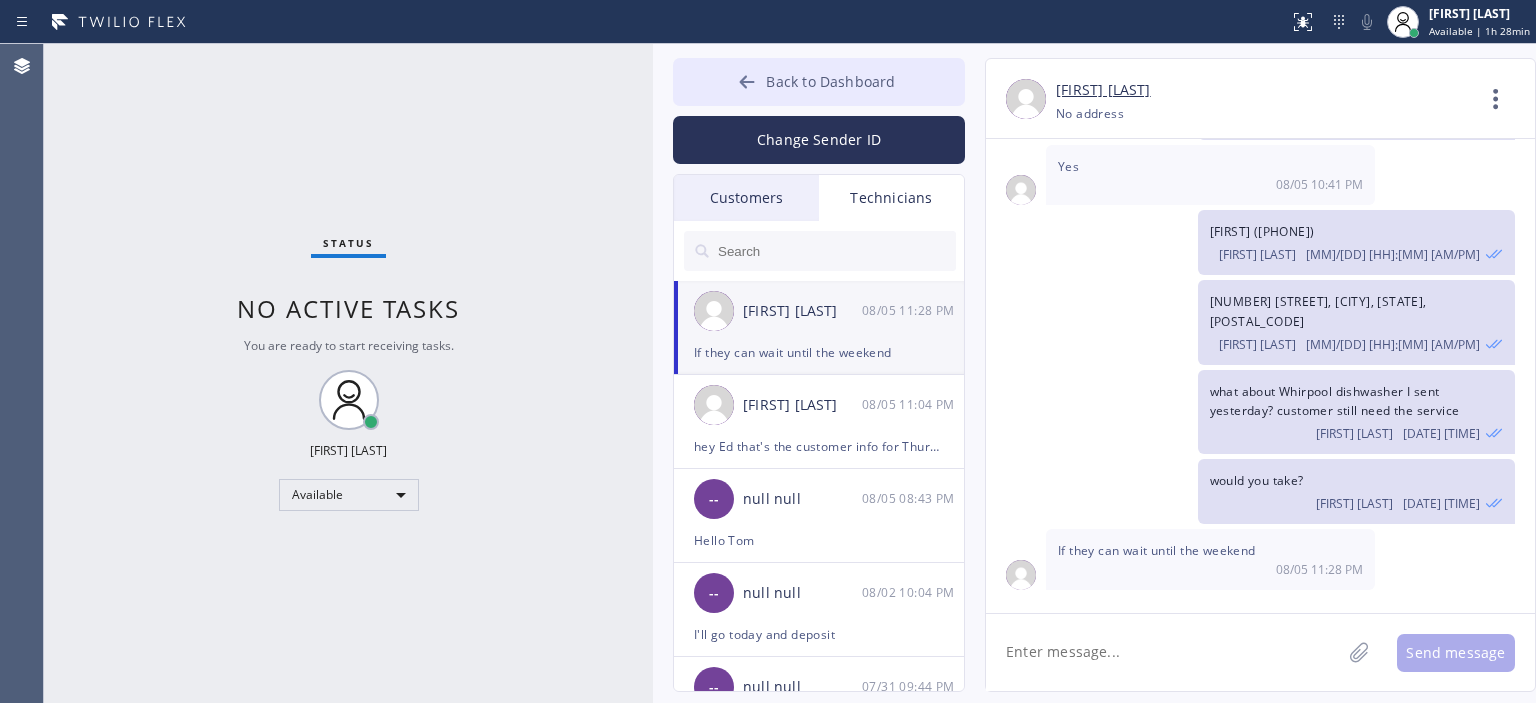 scroll, scrollTop: 92520, scrollLeft: 0, axis: vertical 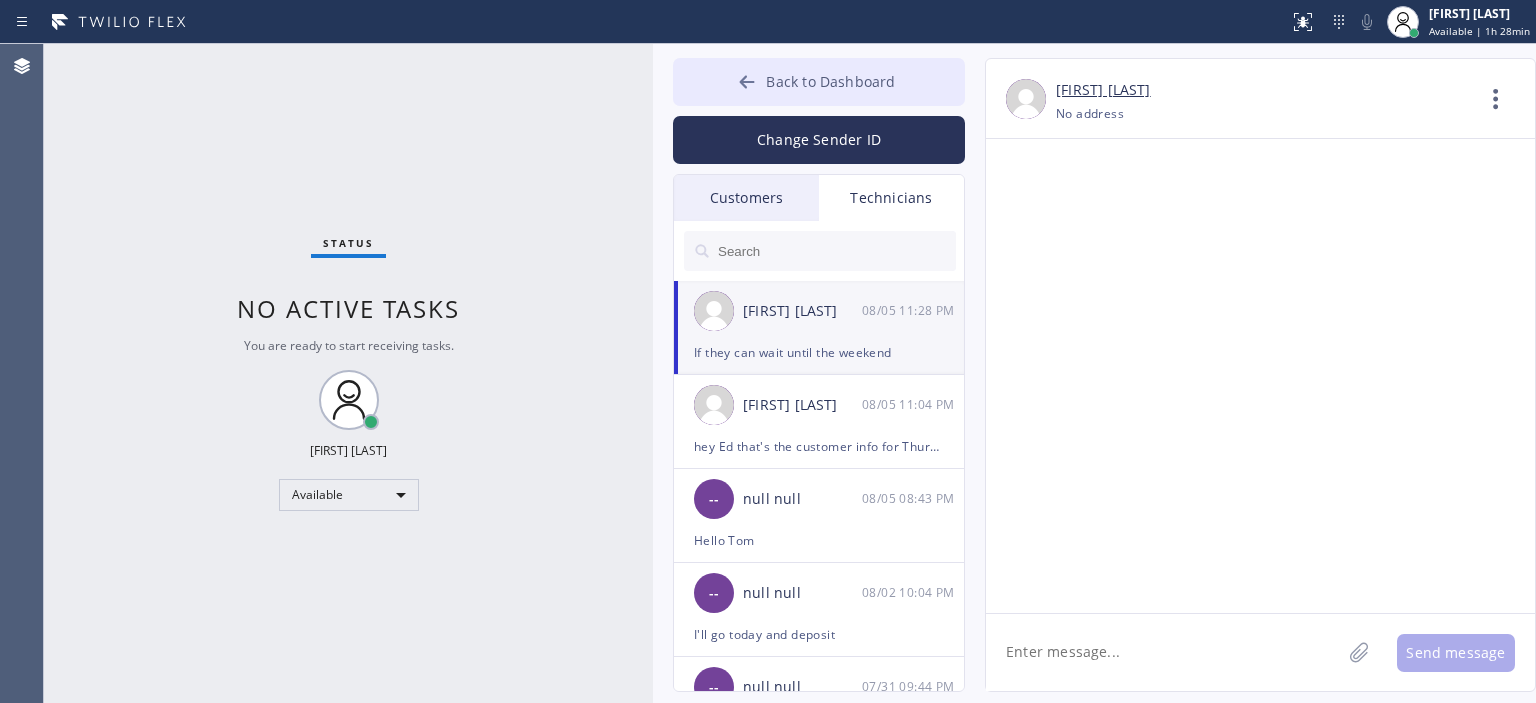 click on "Back to Dashboard" at bounding box center (819, 82) 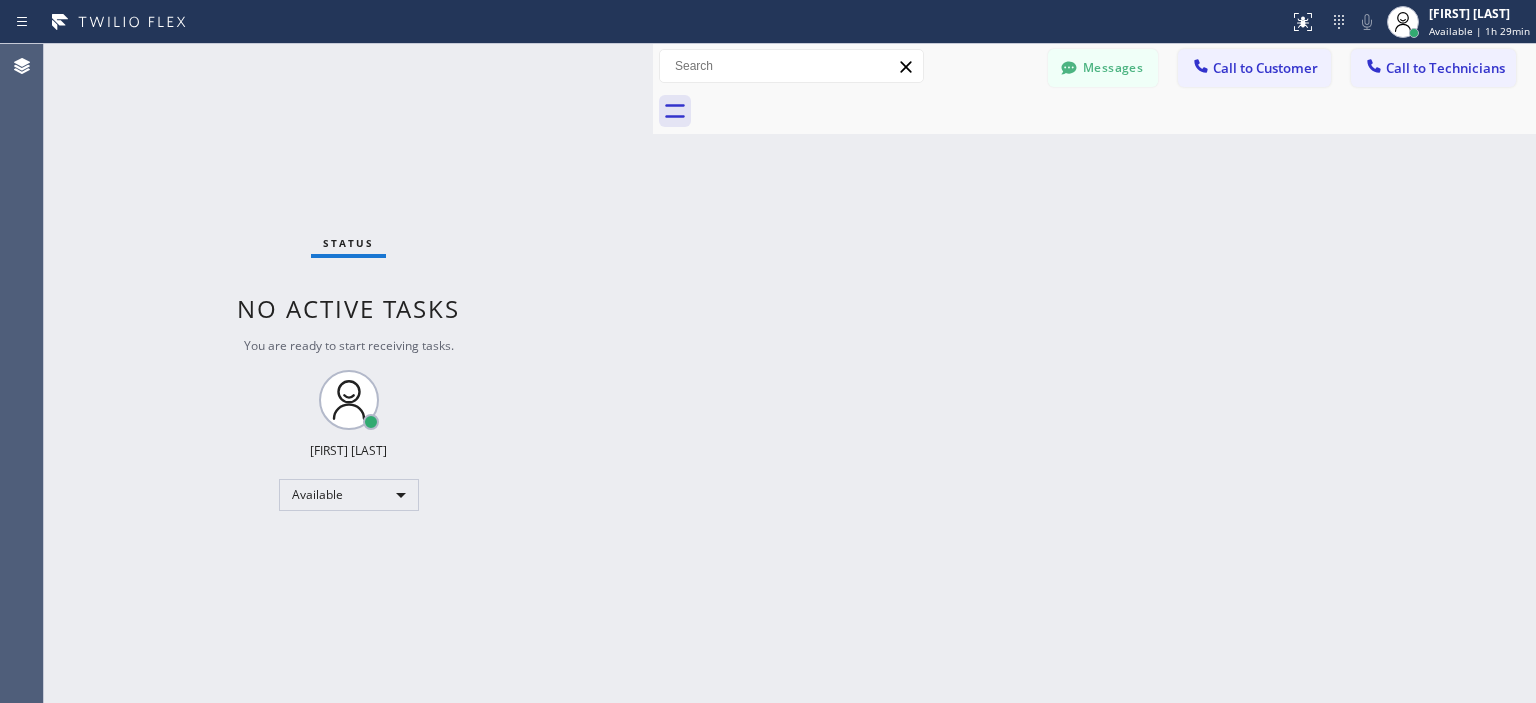 click on "Status   No active tasks     You are ready to start receiving tasks.   [LAST] [FIRST] Available" at bounding box center [348, 373] 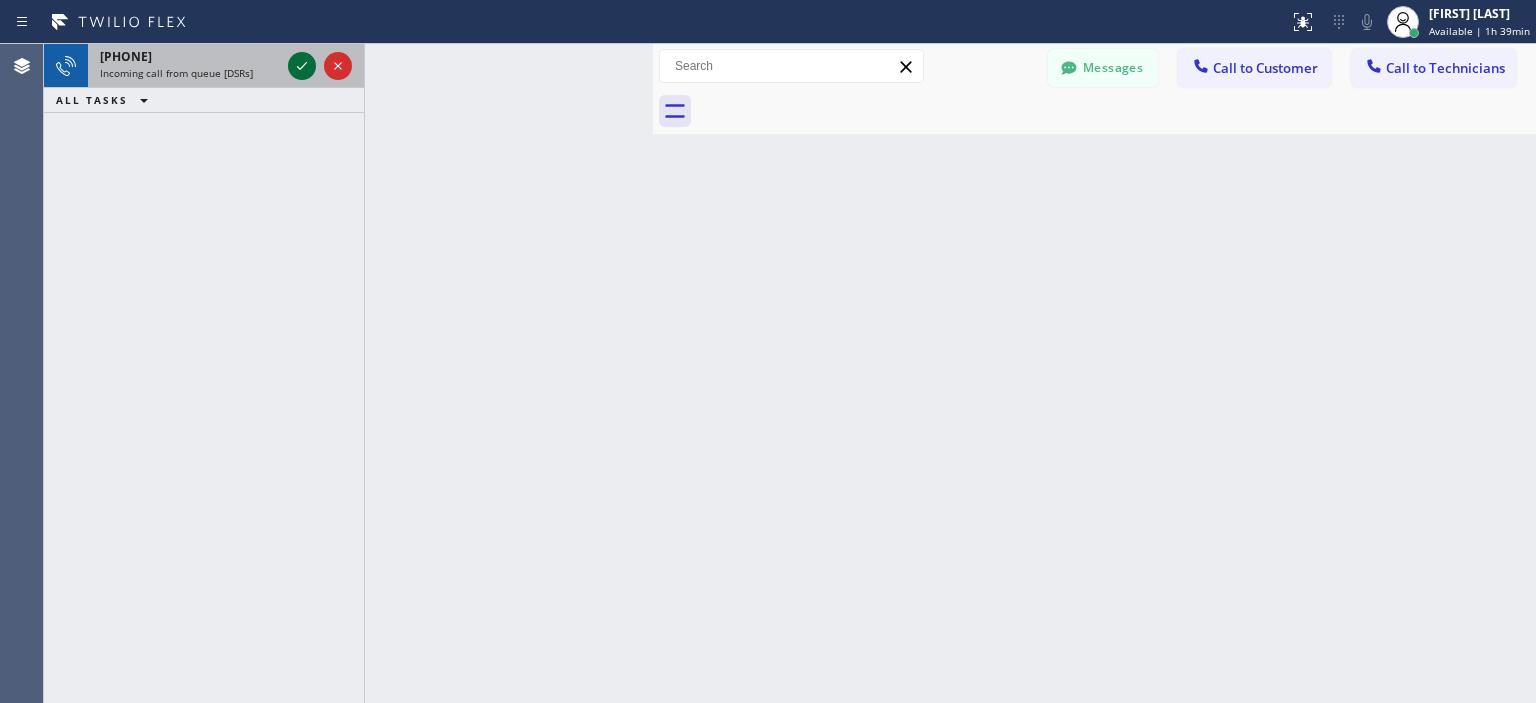 click 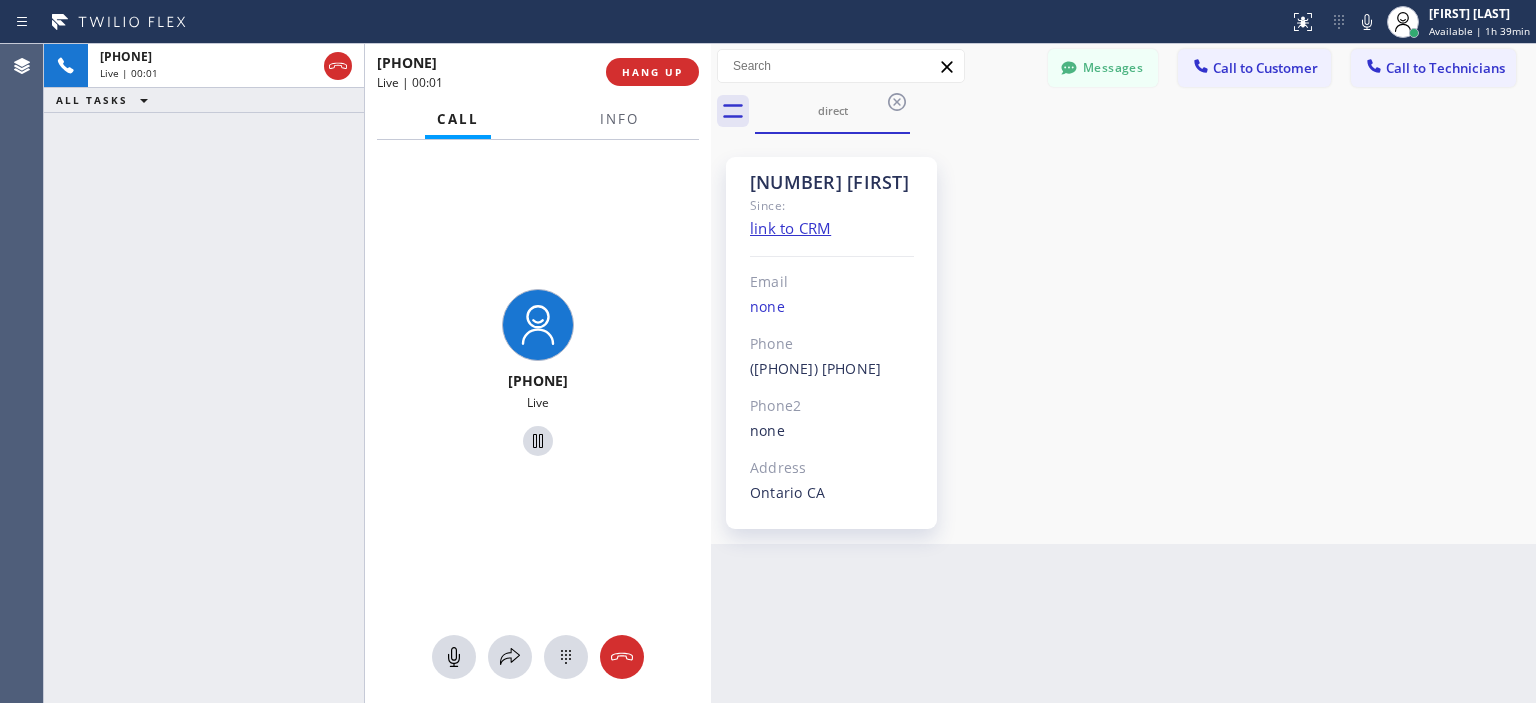 drag, startPoint x: 651, startPoint y: 79, endPoint x: 709, endPoint y: 91, distance: 59.22837 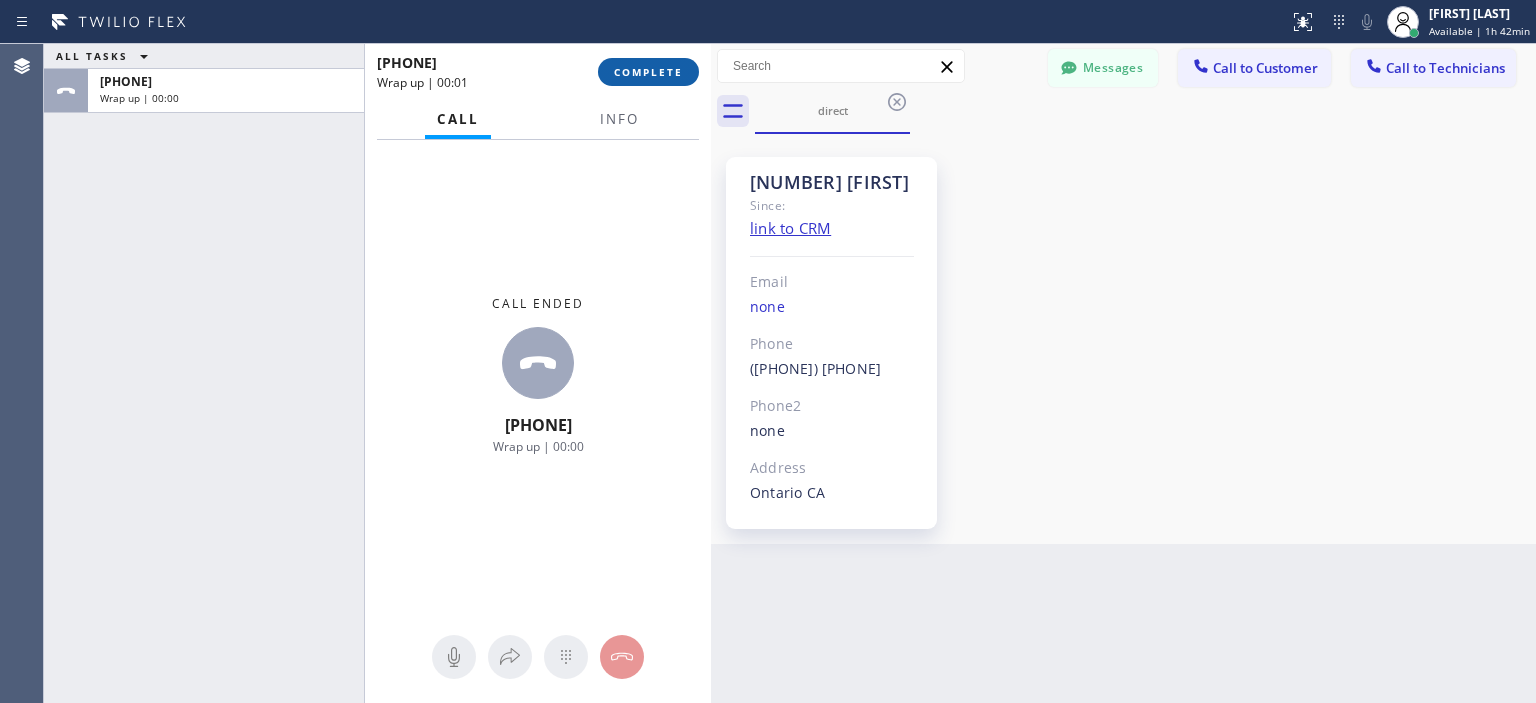 click on "COMPLETE" at bounding box center (648, 72) 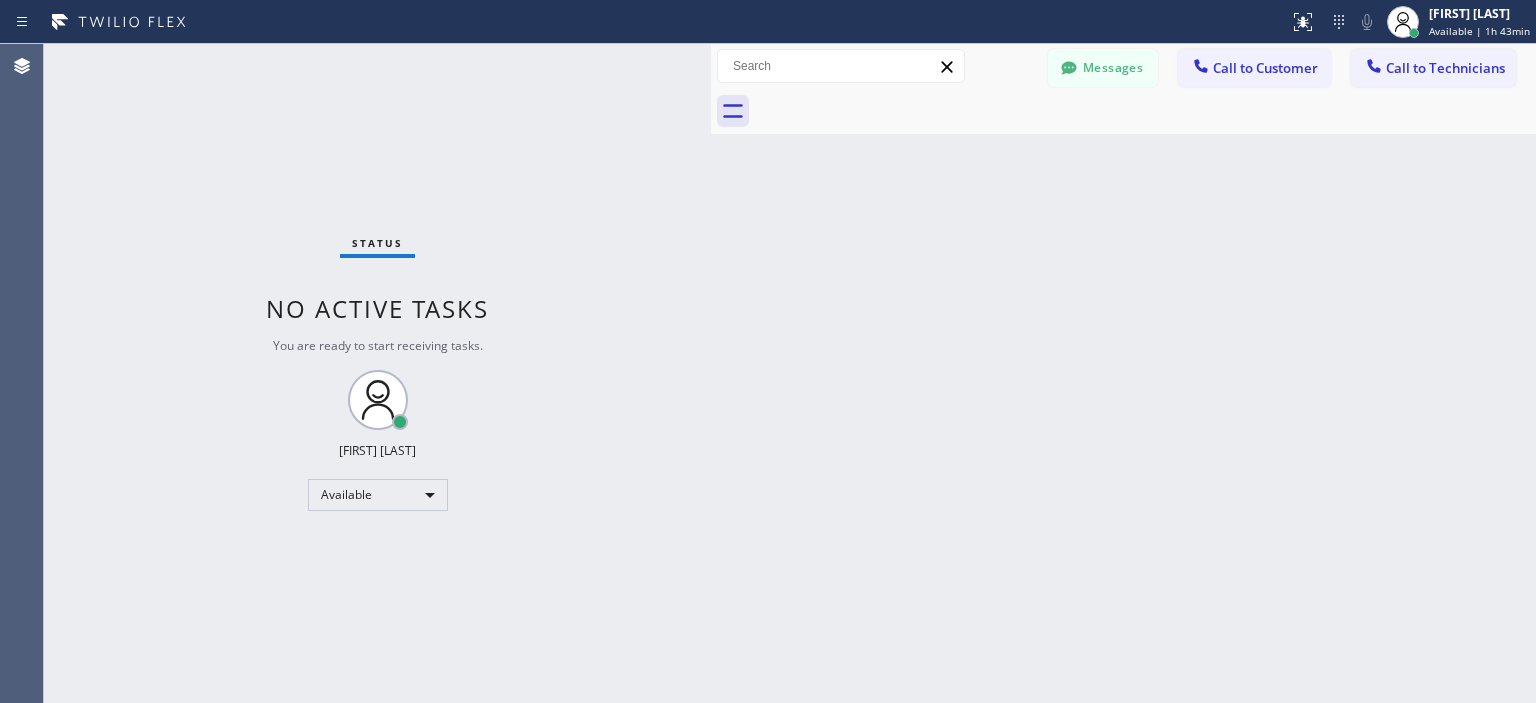 click on "Messages" at bounding box center (1103, 68) 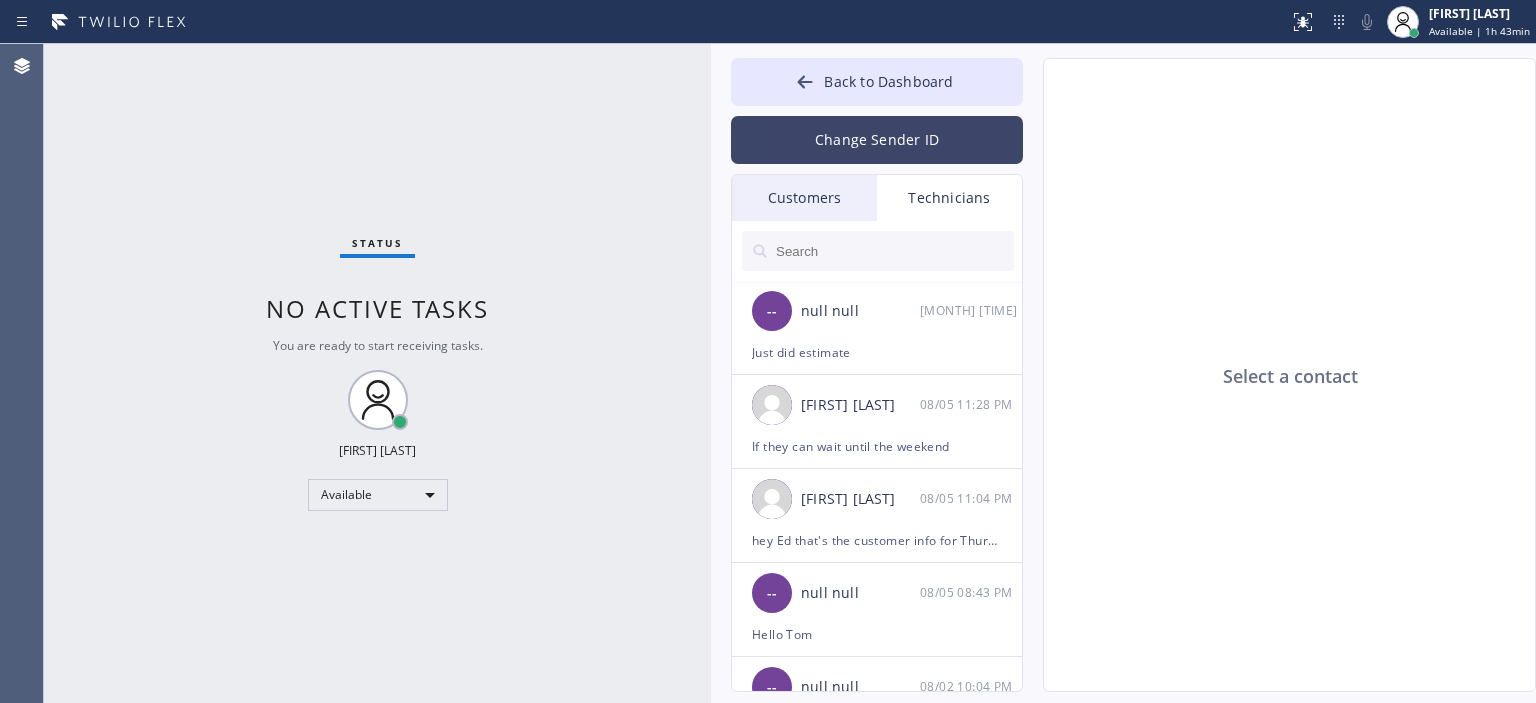 click on "Change Sender ID" at bounding box center (877, 140) 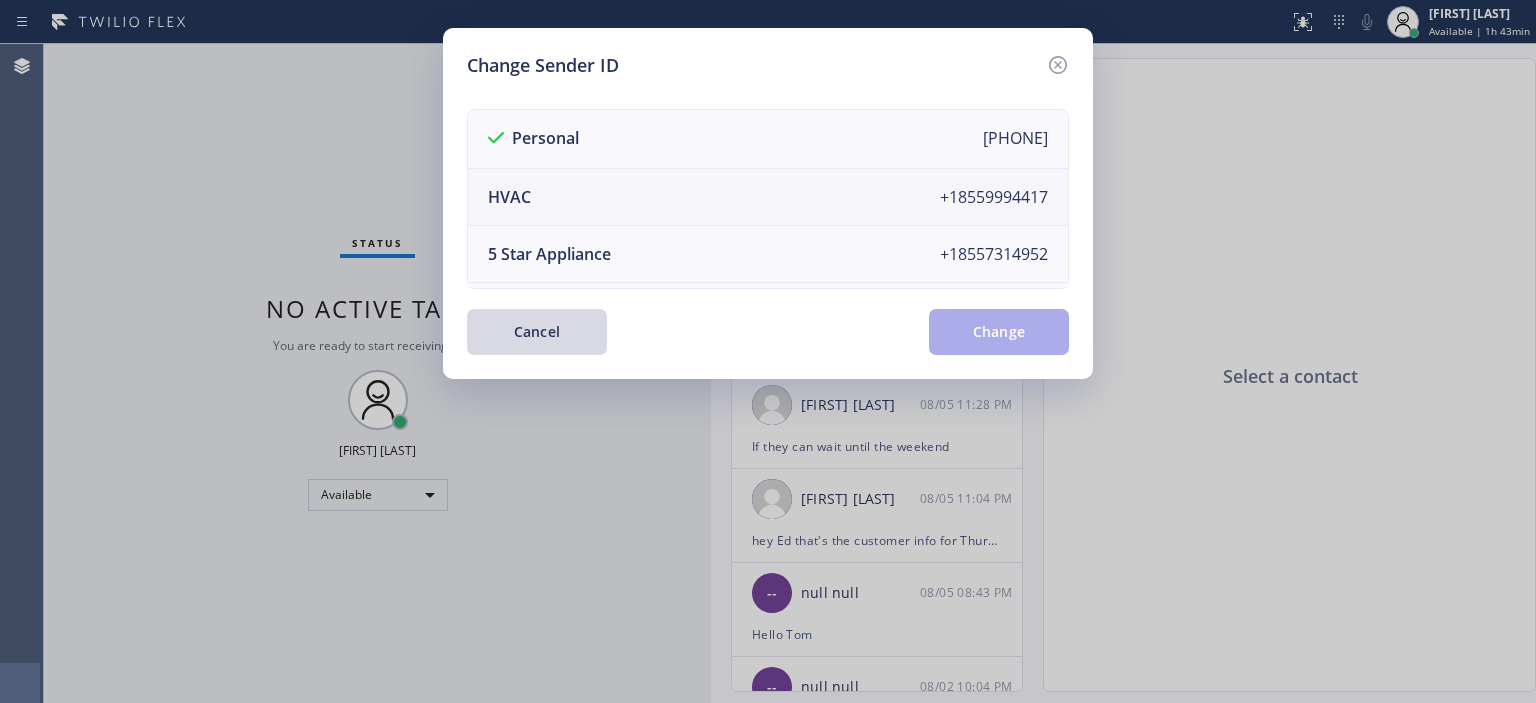 click on "HVAC [PHONE]" at bounding box center (768, 197) 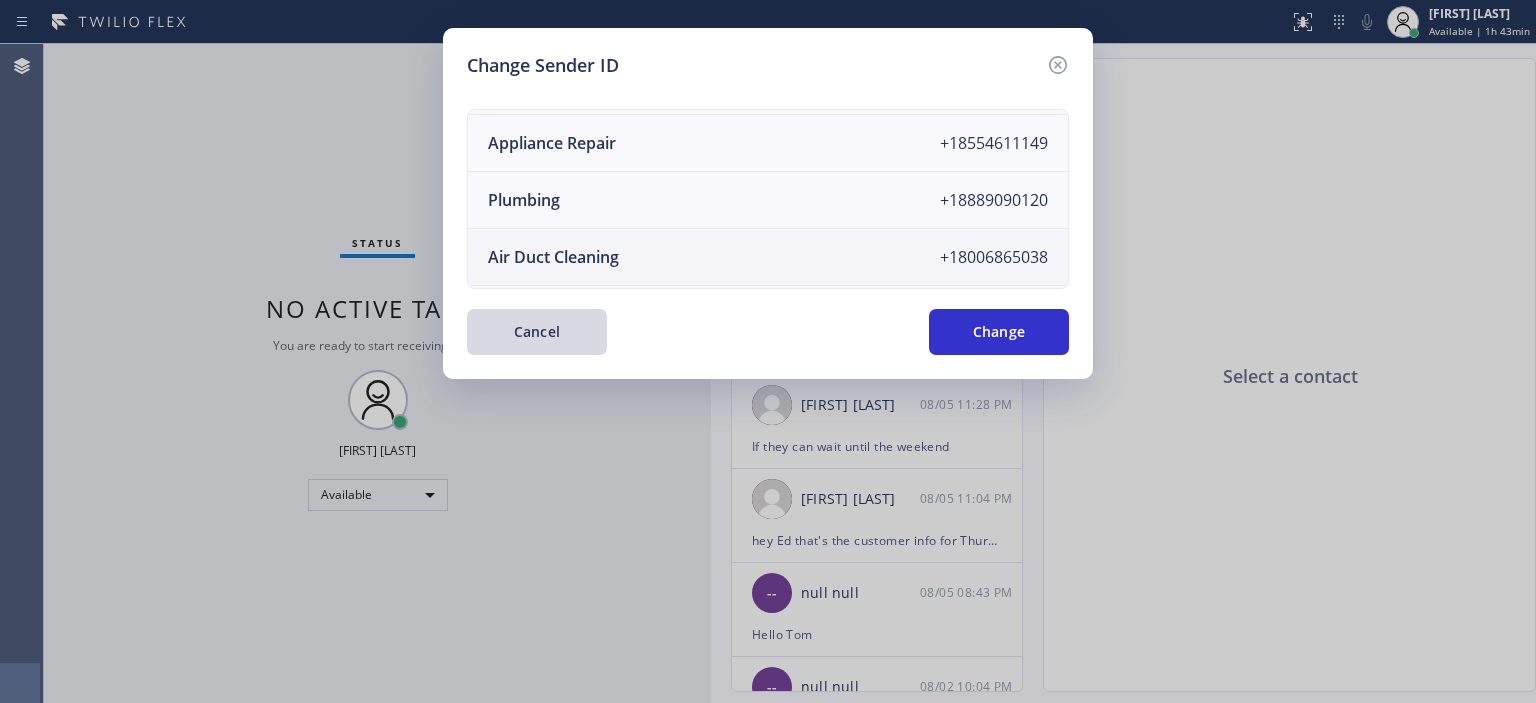 scroll, scrollTop: 178, scrollLeft: 0, axis: vertical 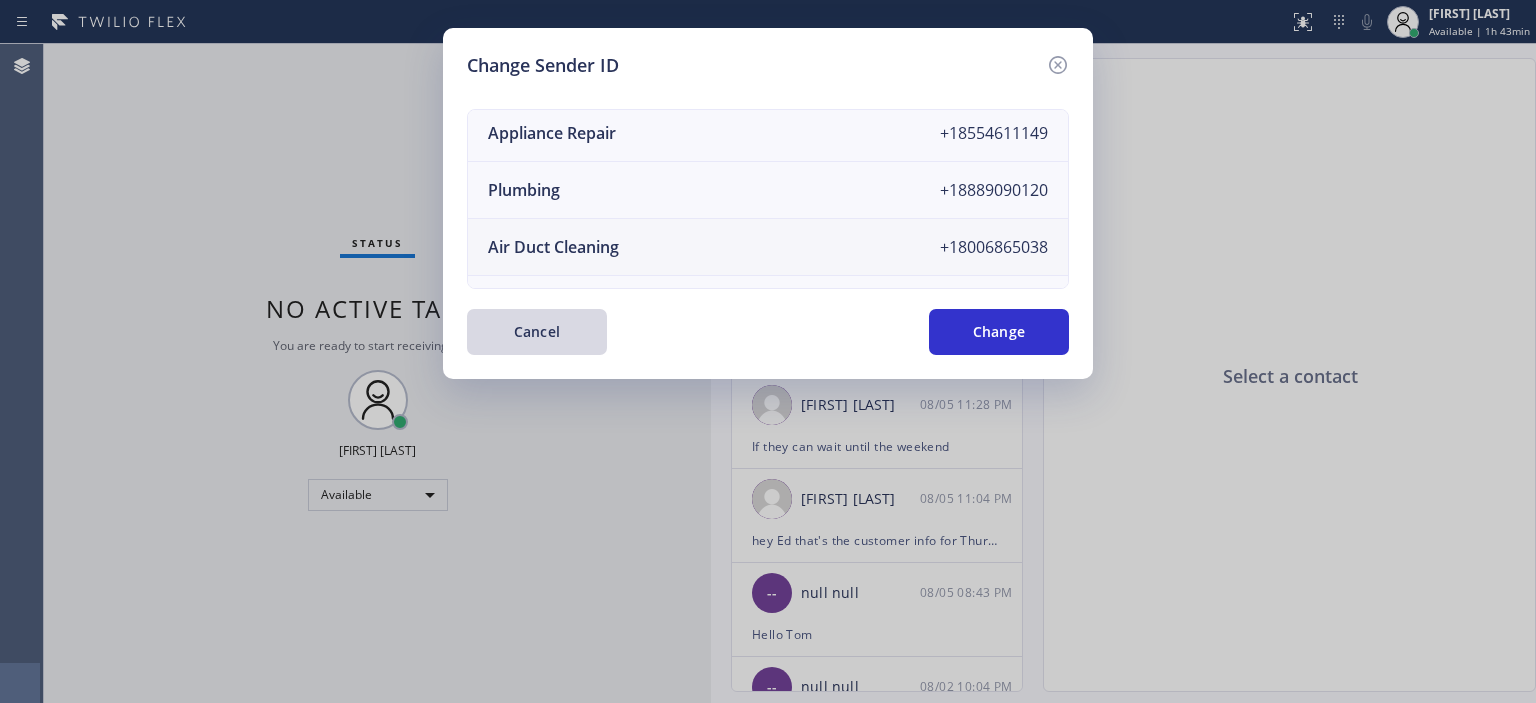 click on "Air Duct Cleaning +[PHONE]" at bounding box center [768, 247] 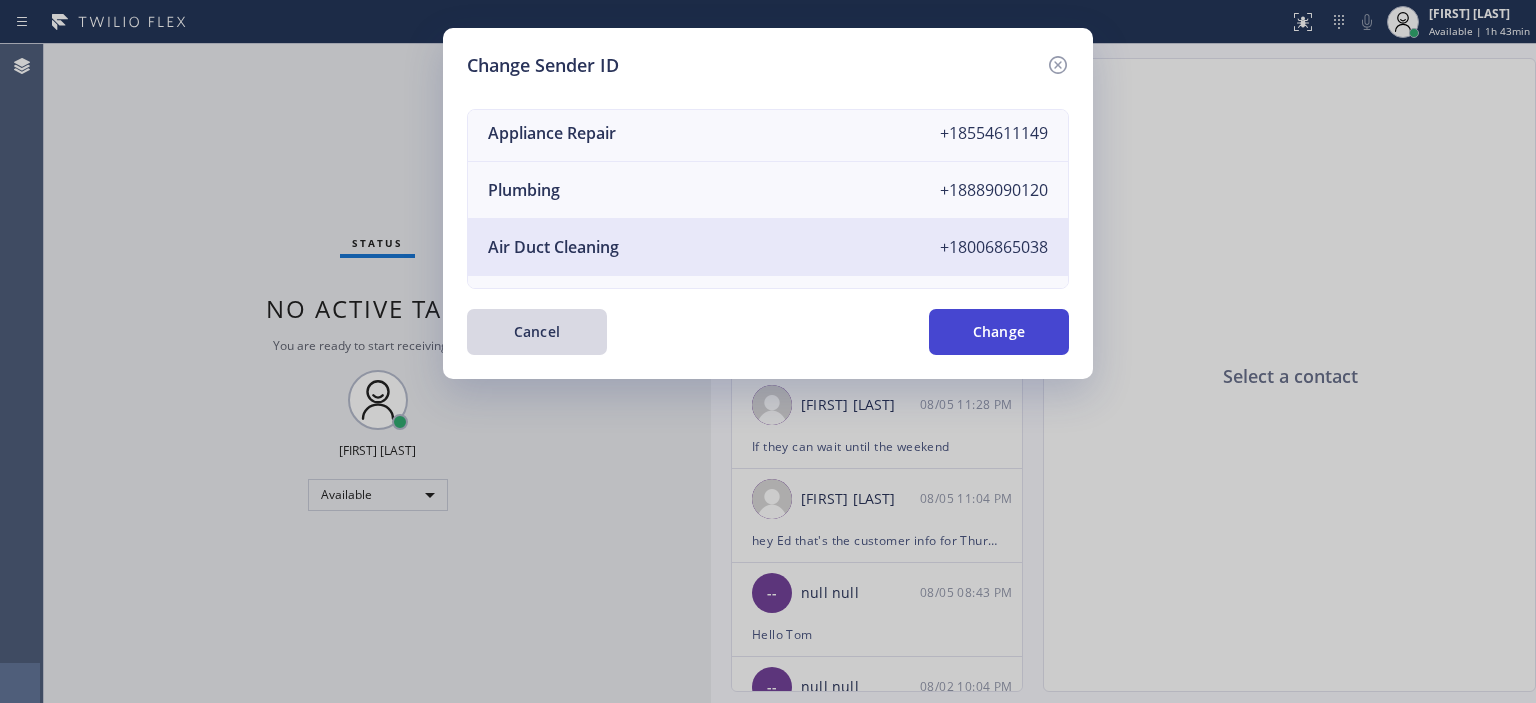 click on "Change" at bounding box center [999, 332] 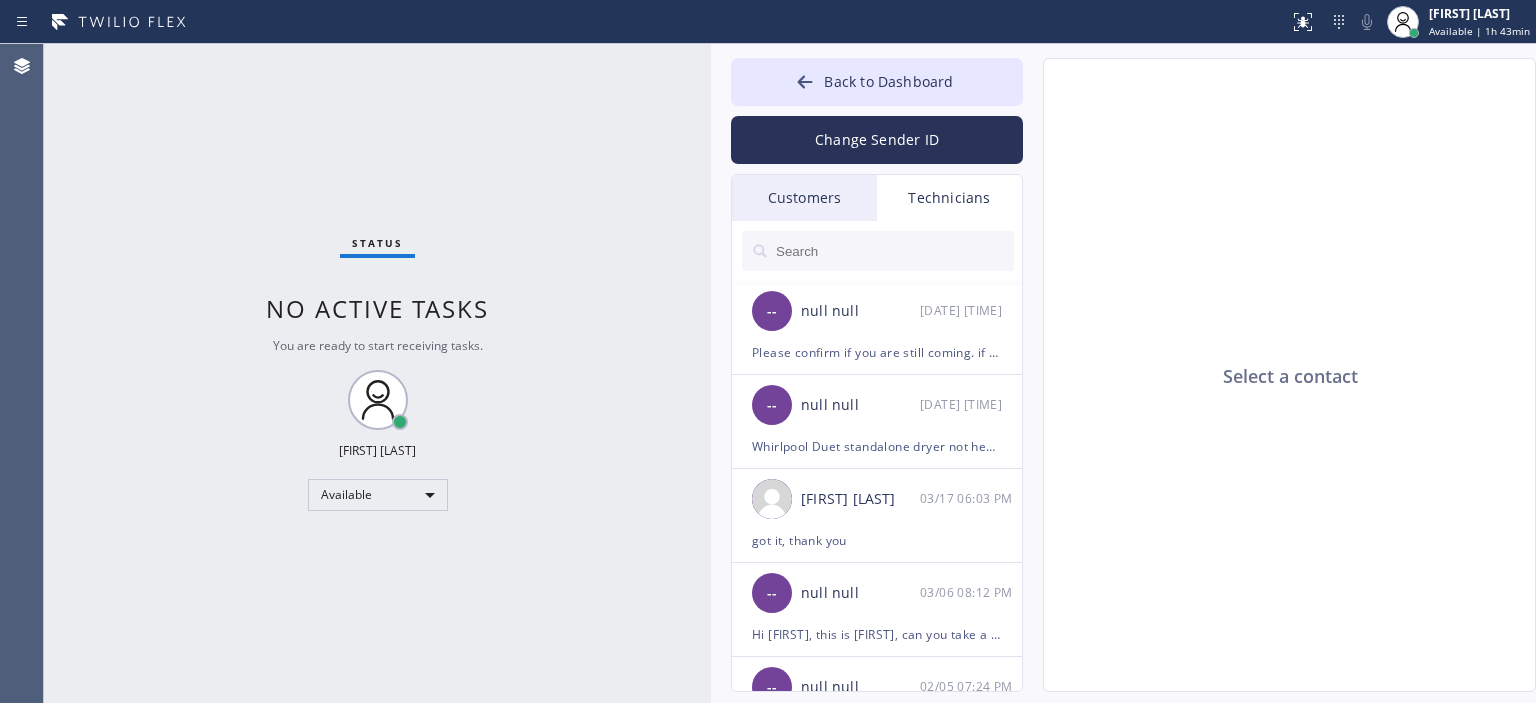 click on "Customers" at bounding box center (804, 198) 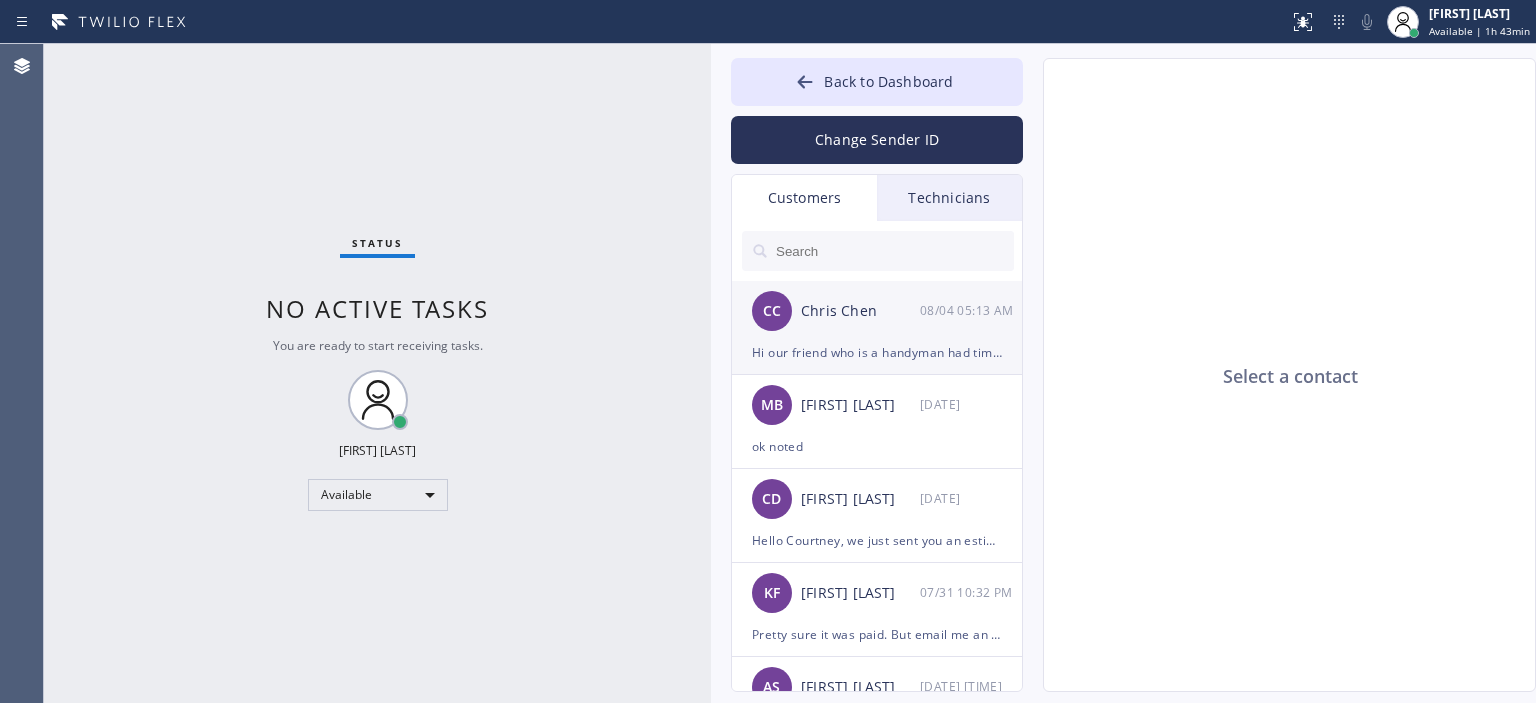 click on "Chris Chen" at bounding box center (860, 311) 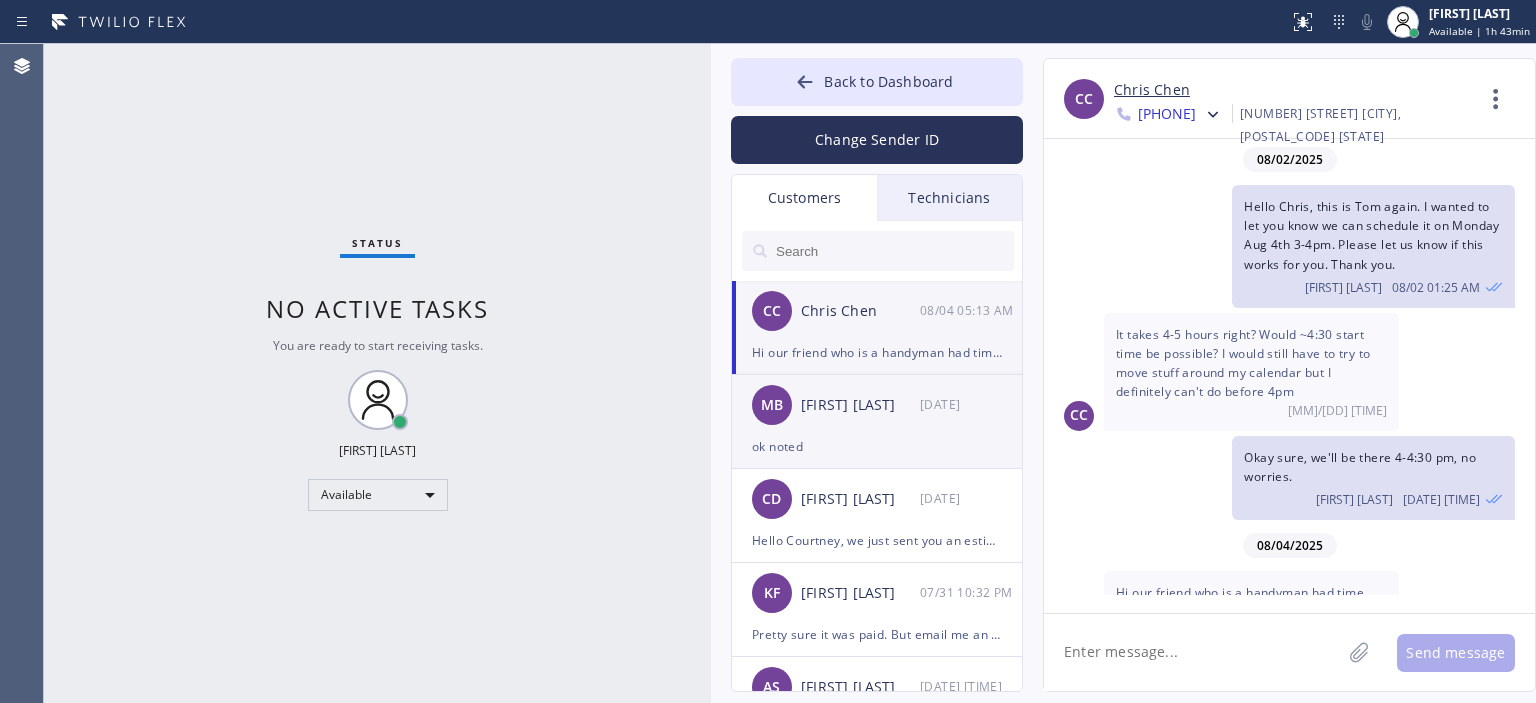 scroll, scrollTop: 150, scrollLeft: 0, axis: vertical 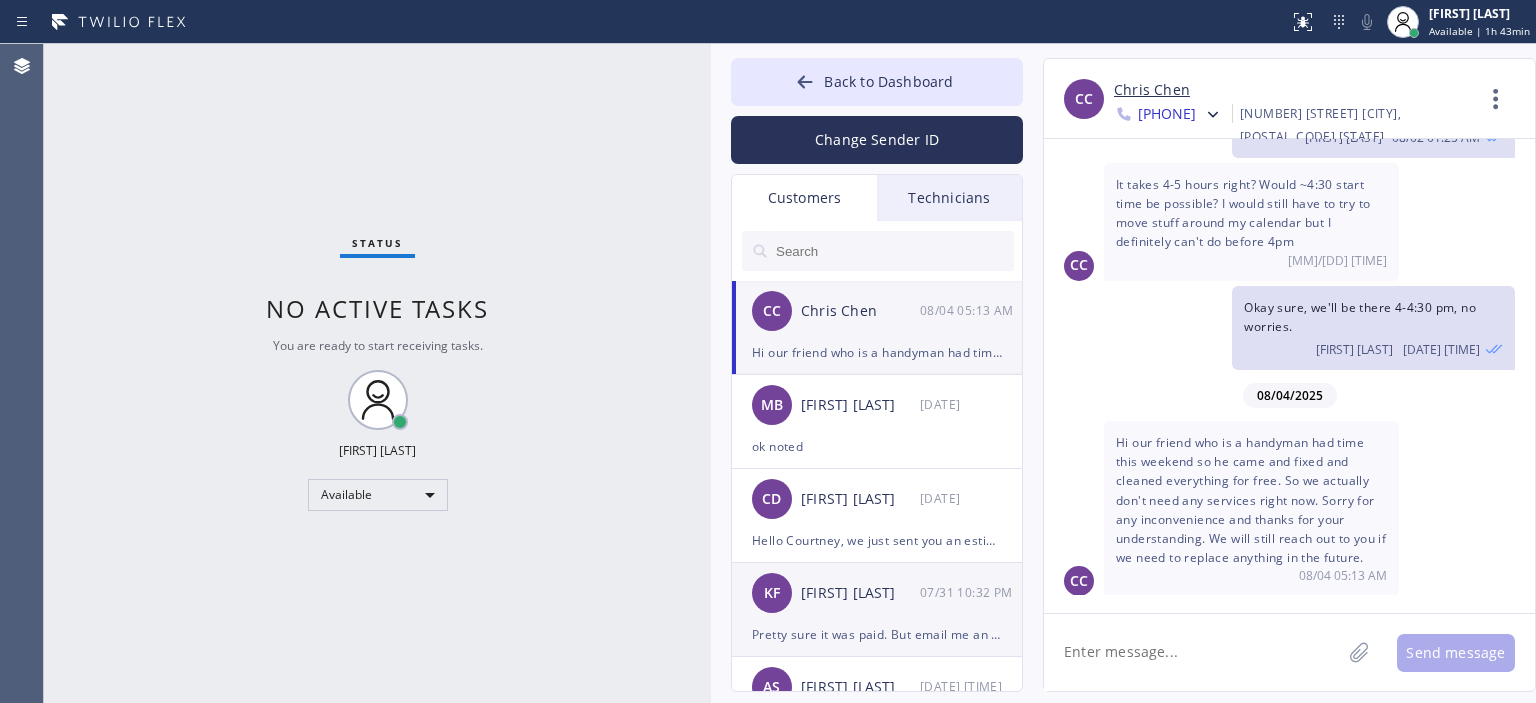 click on "[FIRST] [LAST]" at bounding box center (860, 593) 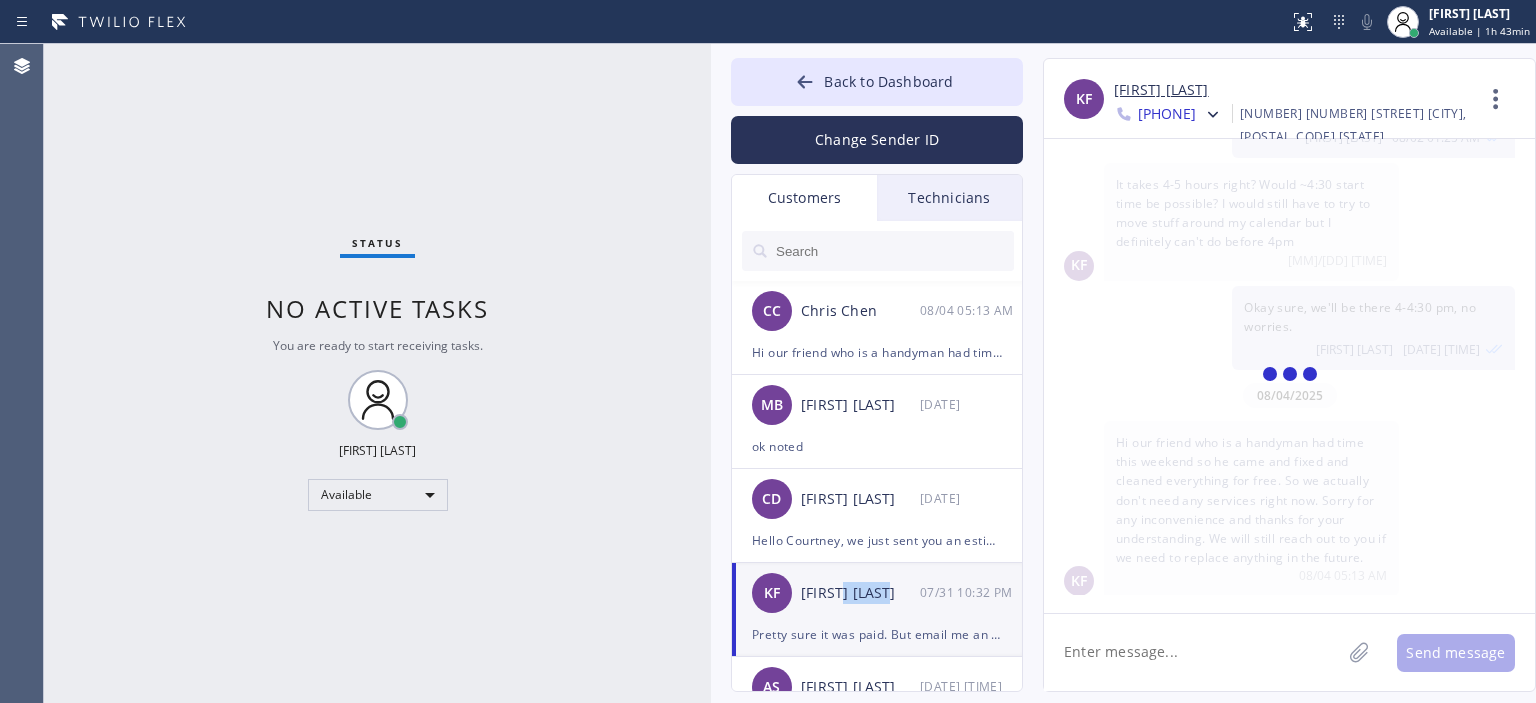 scroll, scrollTop: 0, scrollLeft: 0, axis: both 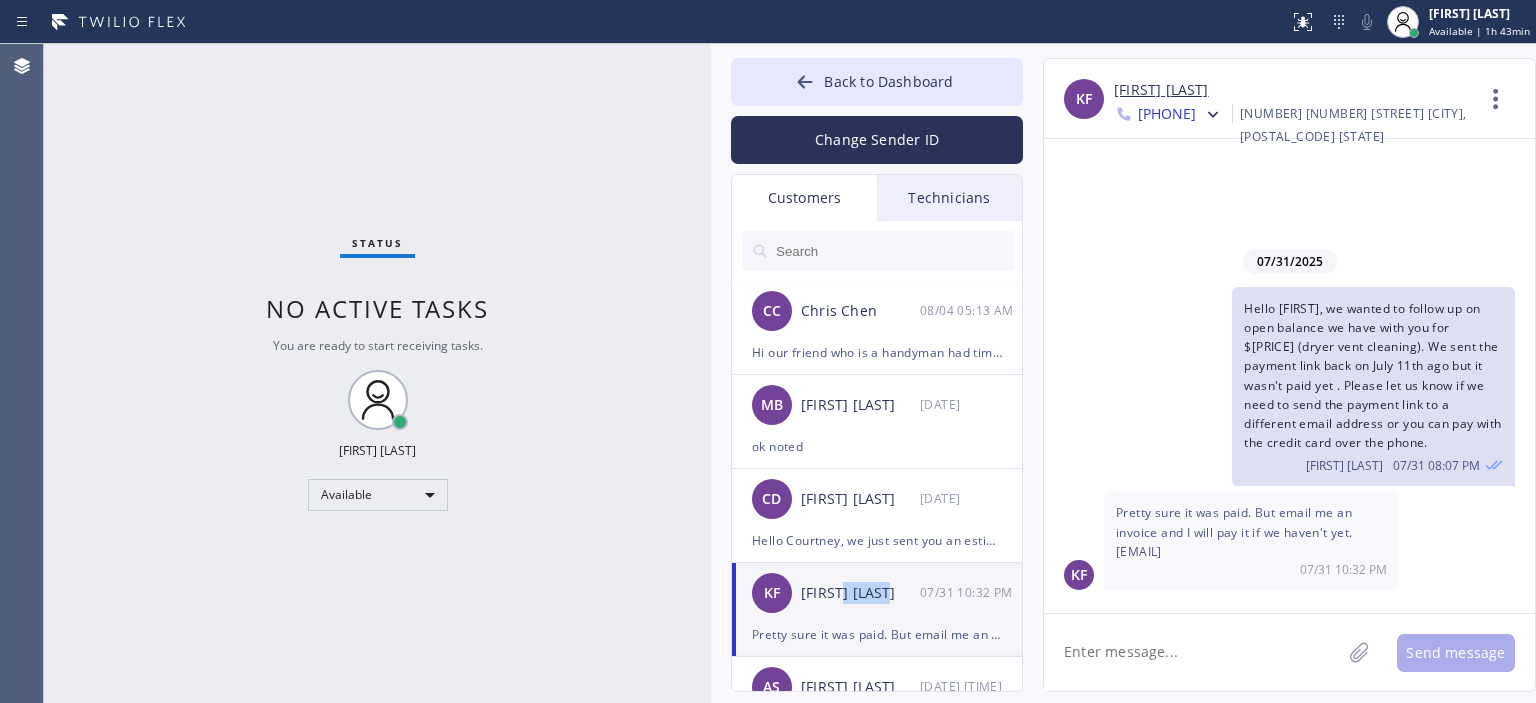 click on "[FIRST] [LAST]" at bounding box center (1161, 90) 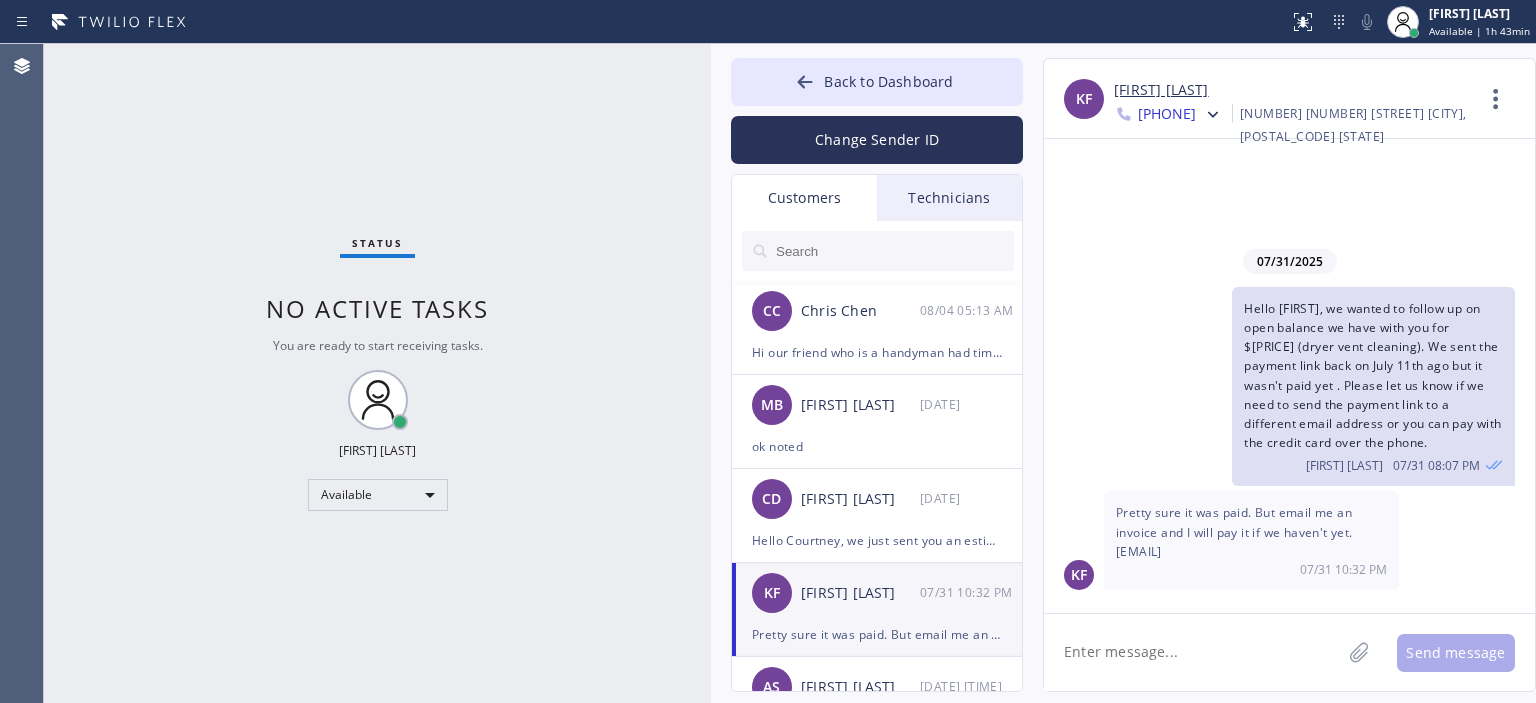click 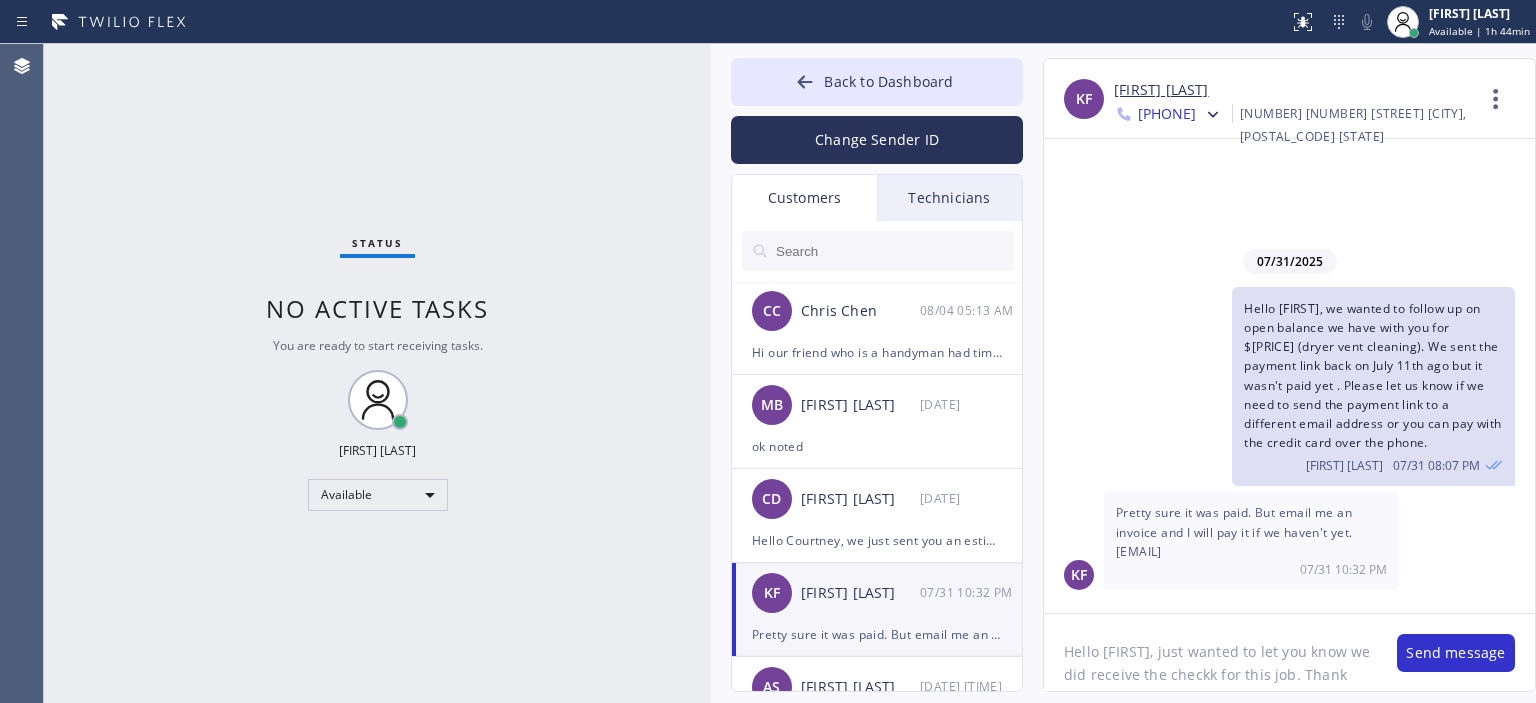 click on "Hello [FIRST], just wanted to let you know we did receive the checkk for this job. Thank you." 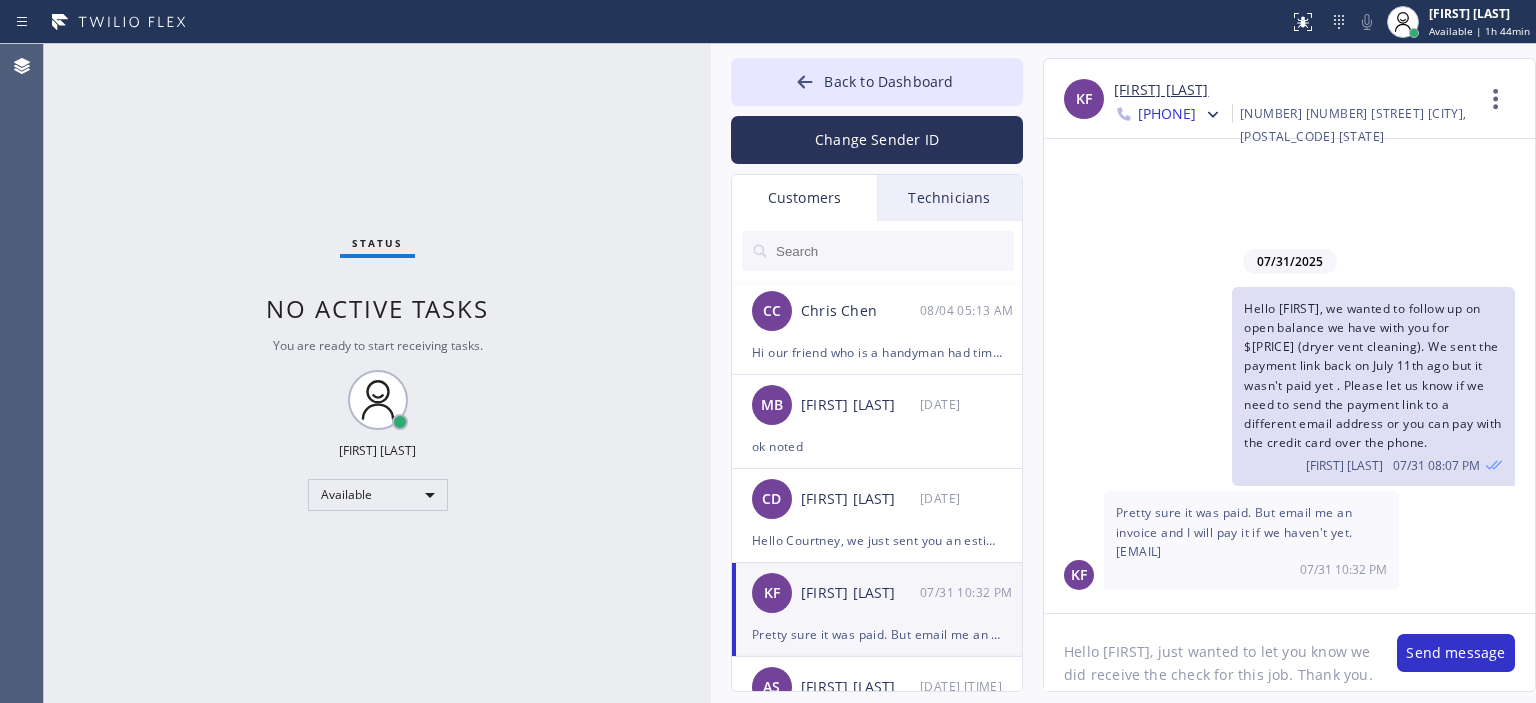 click on "Hello [FIRST], just wanted to let you know we did receive the check for this job. Thank you." 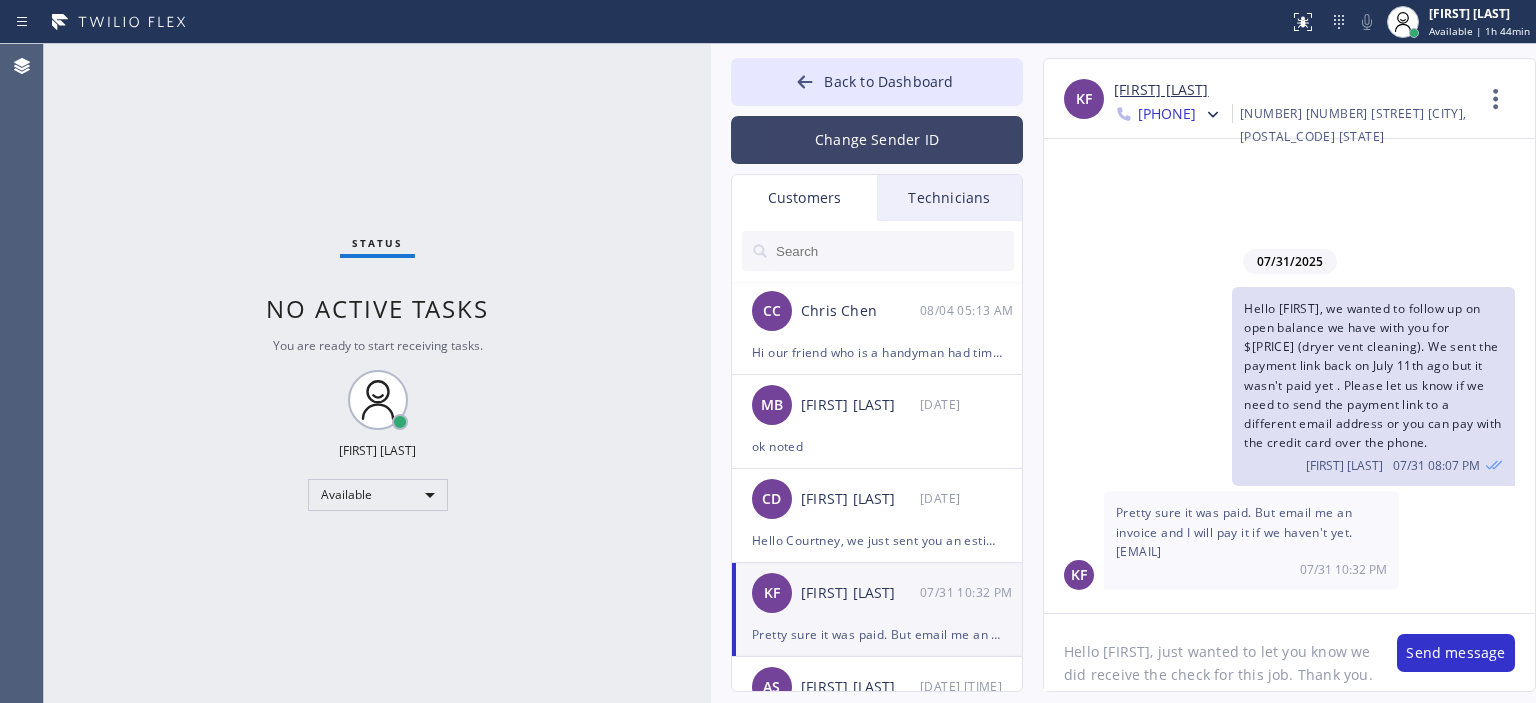 click on "Change Sender ID" at bounding box center [877, 140] 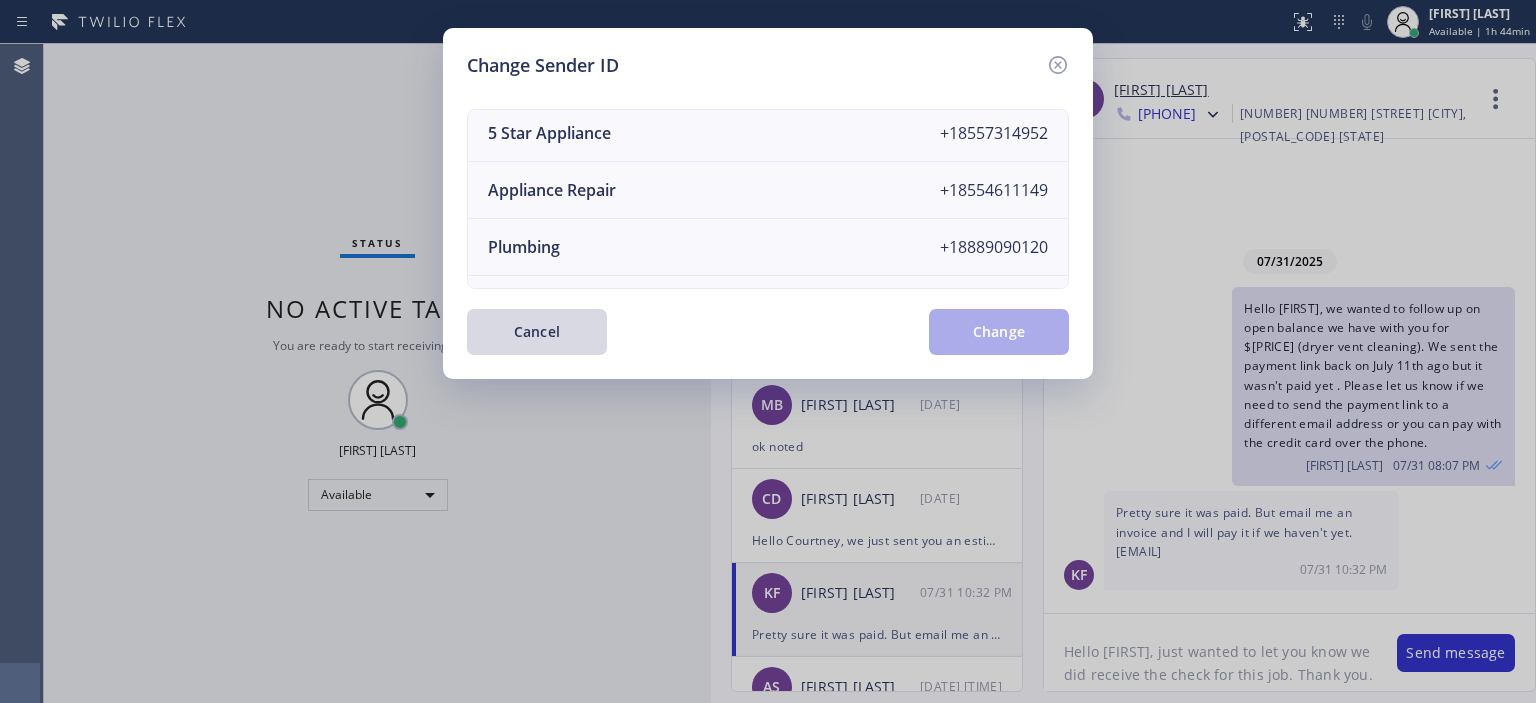 scroll, scrollTop: 0, scrollLeft: 0, axis: both 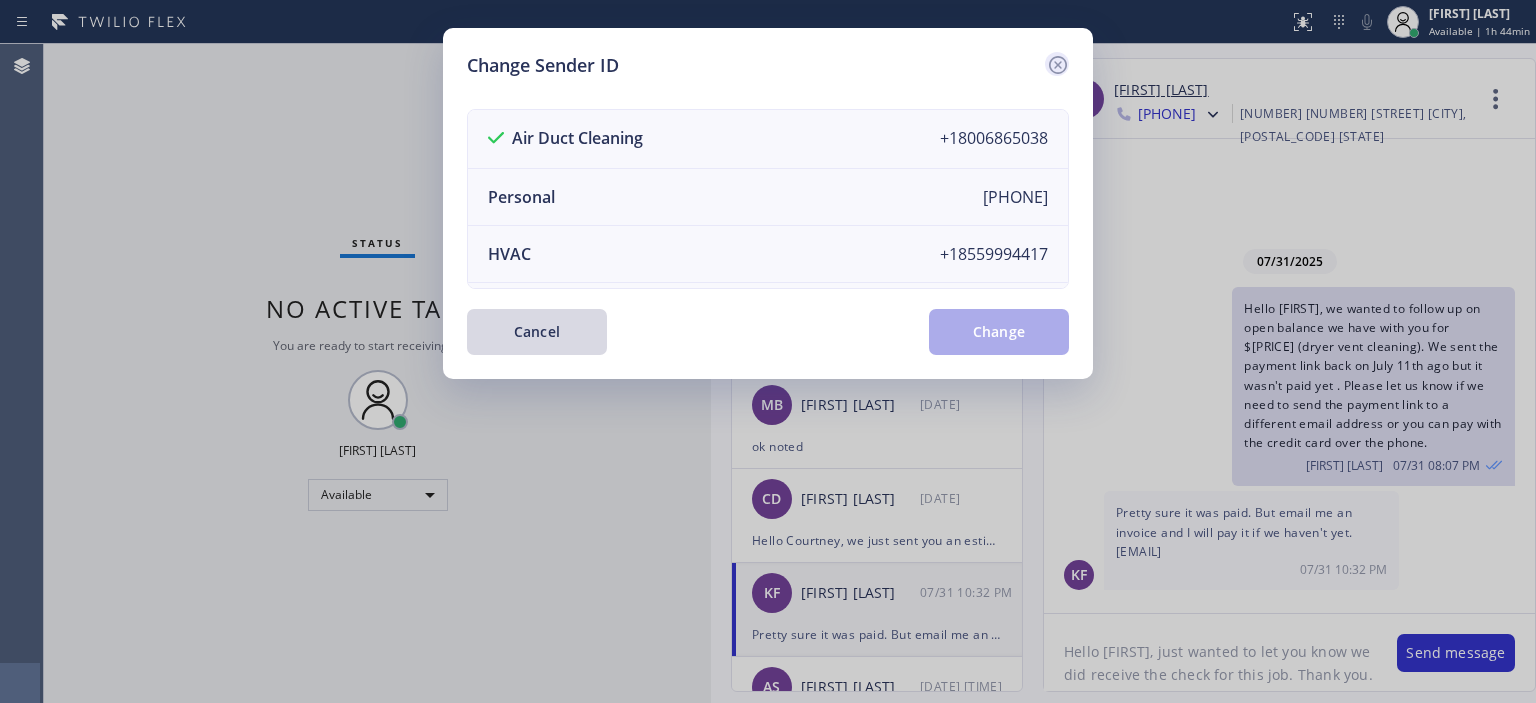 click 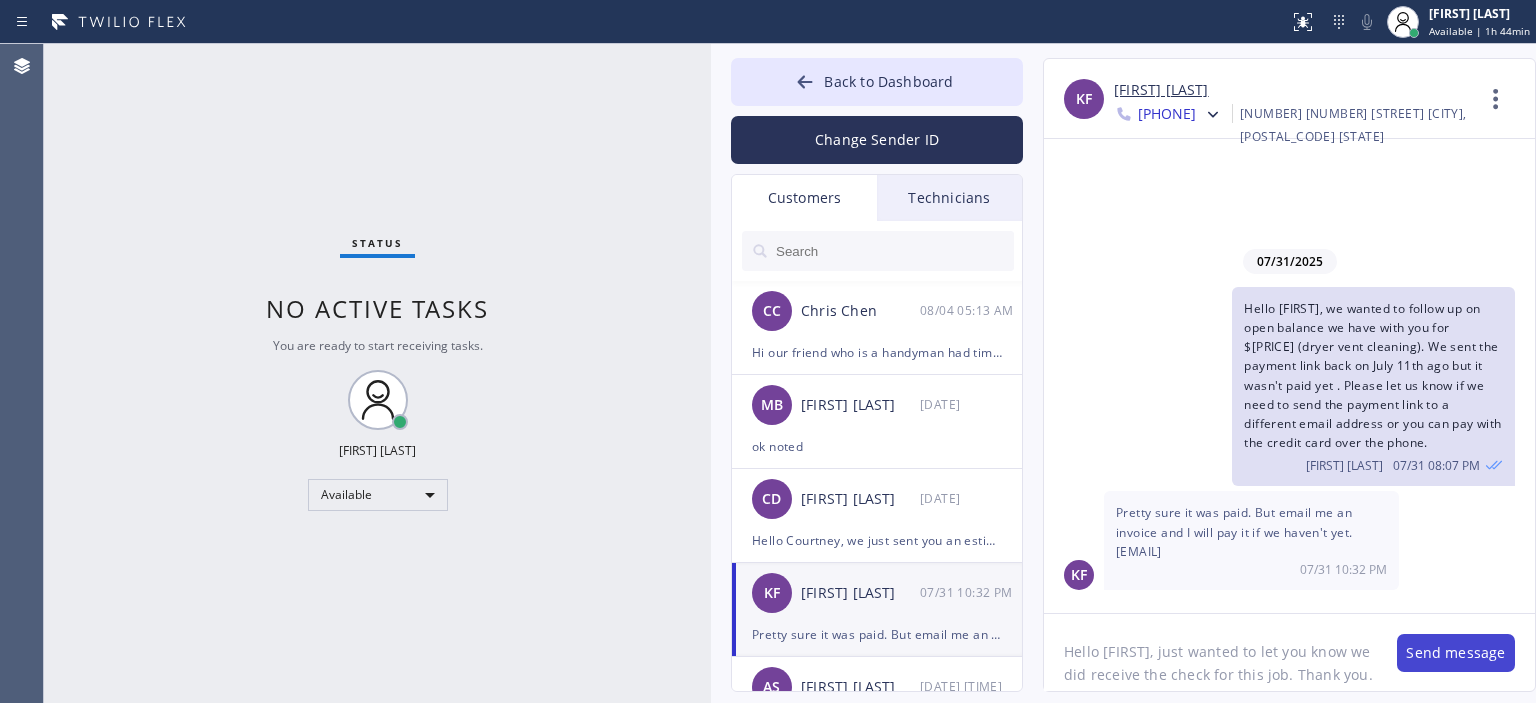 click on "Send message" at bounding box center (1456, 653) 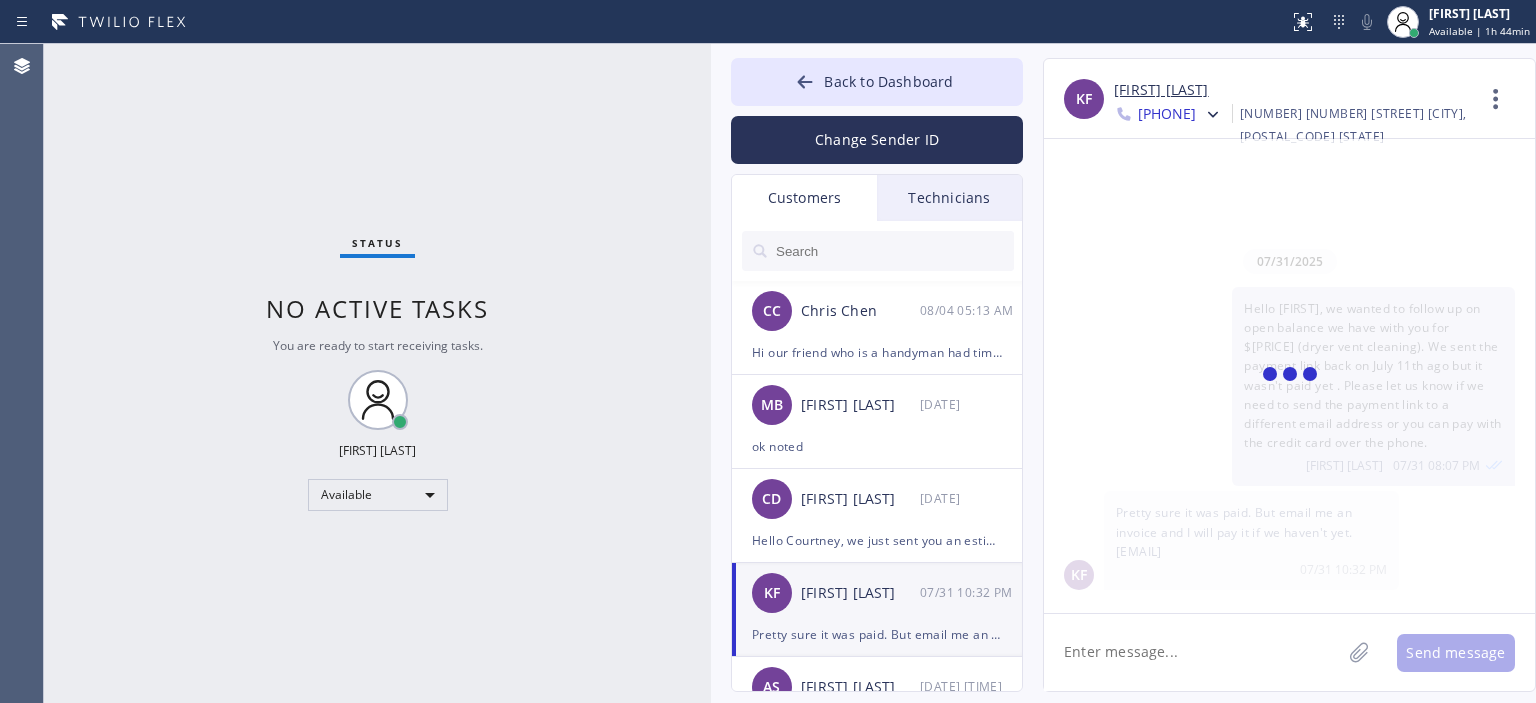 scroll, scrollTop: 47, scrollLeft: 0, axis: vertical 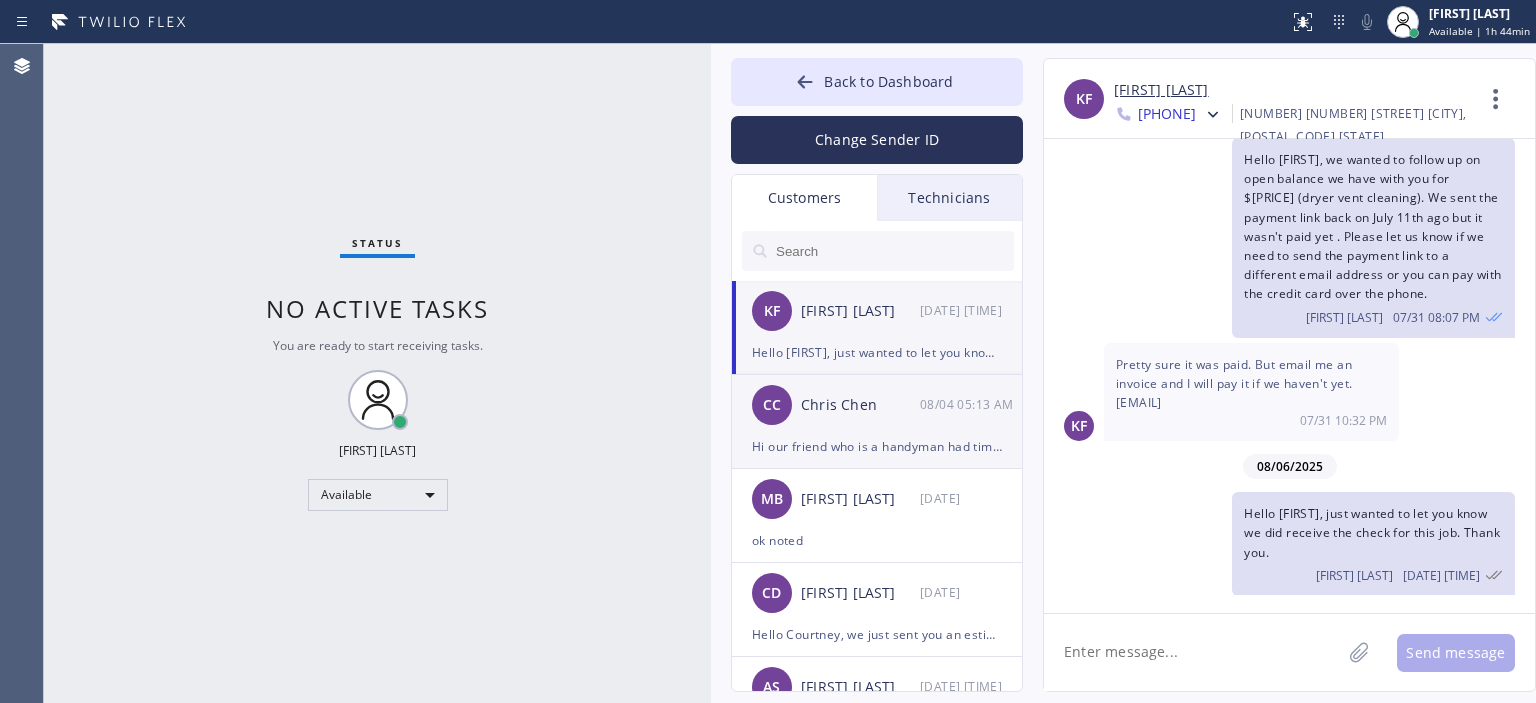 click on "CC [NAME] [DATE] [TIME]" at bounding box center [878, 405] 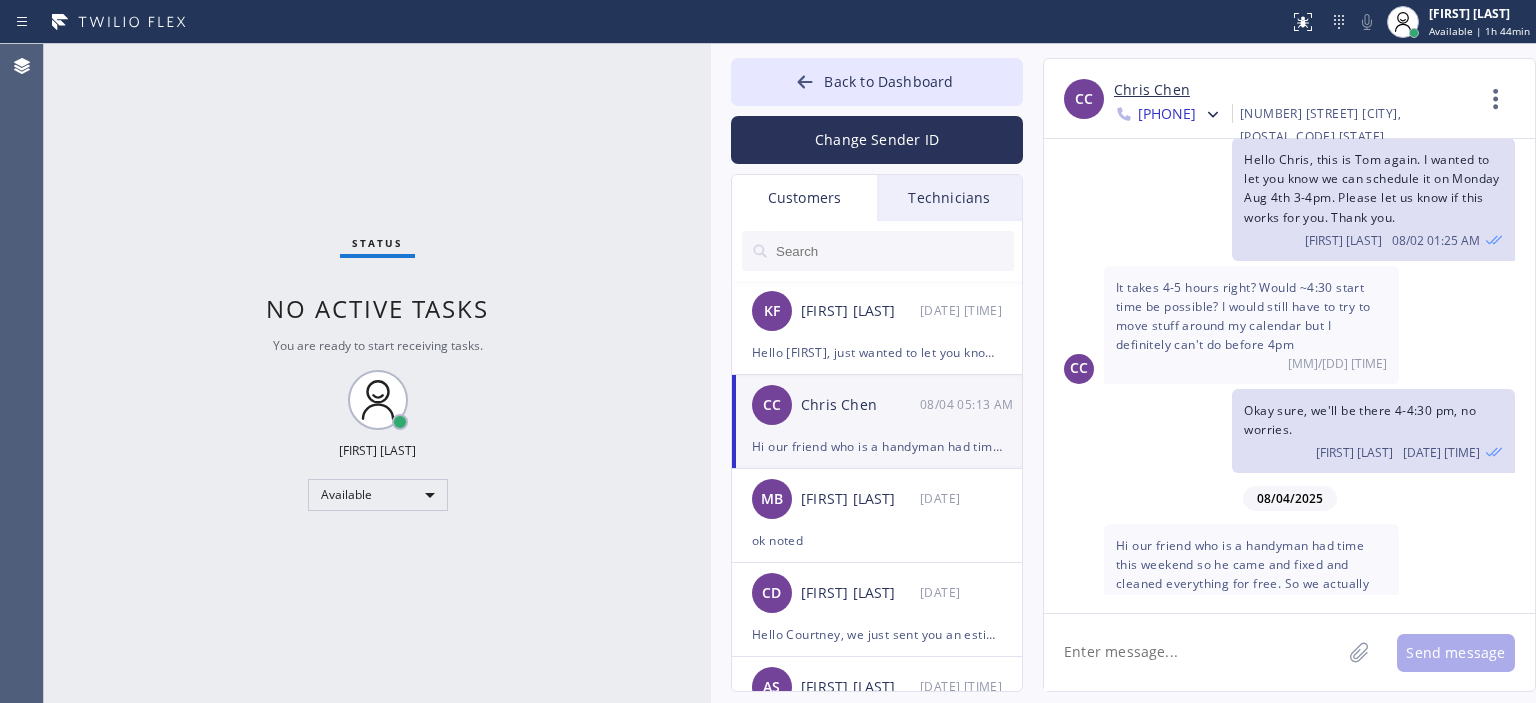 scroll, scrollTop: 150, scrollLeft: 0, axis: vertical 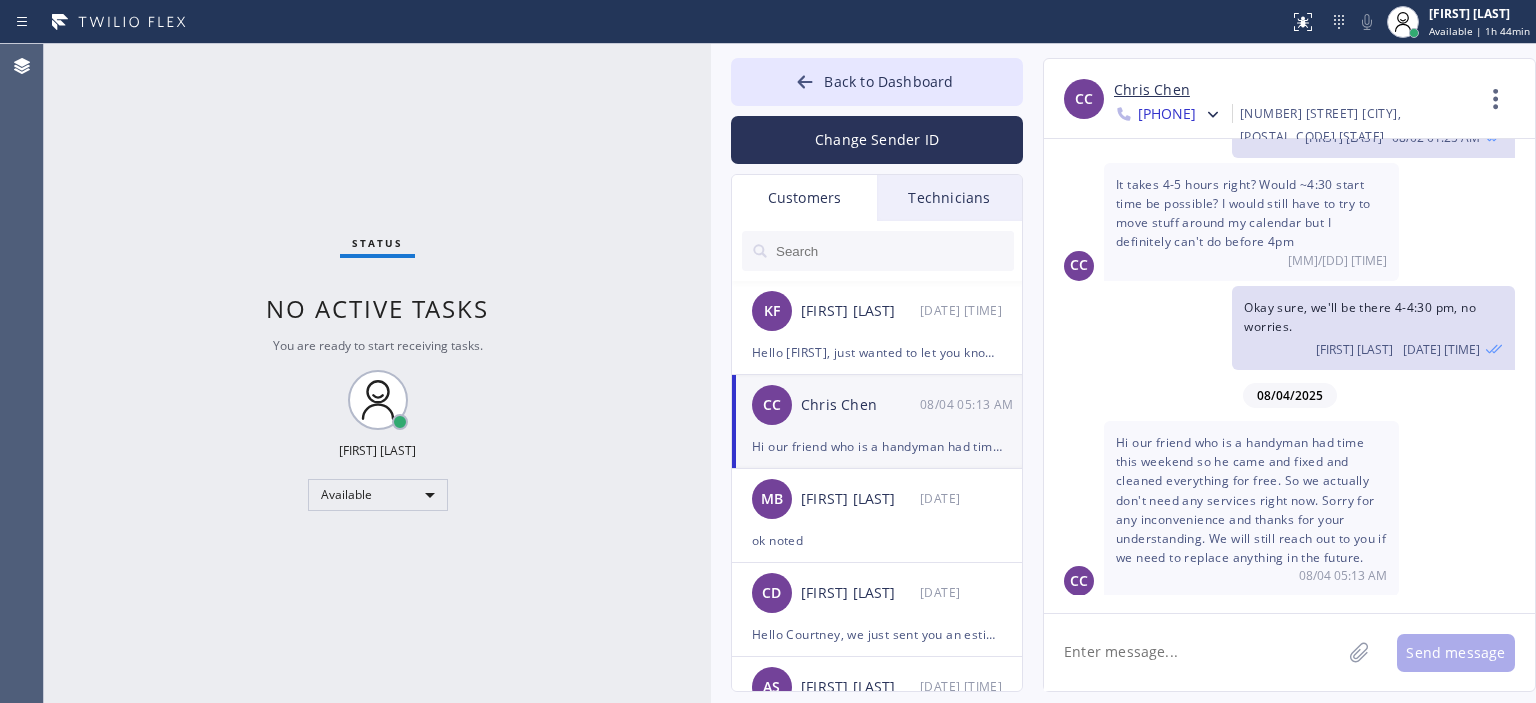 click 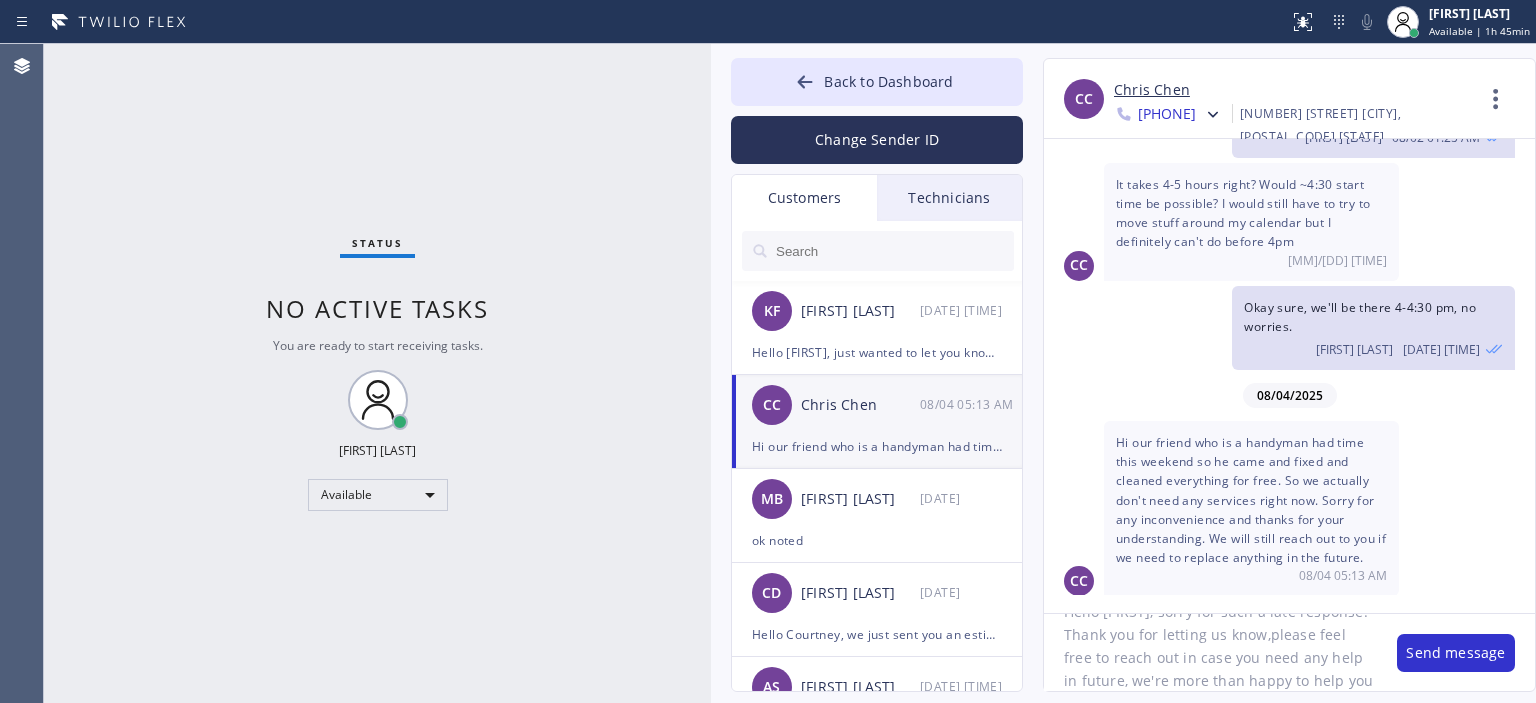 scroll, scrollTop: 63, scrollLeft: 0, axis: vertical 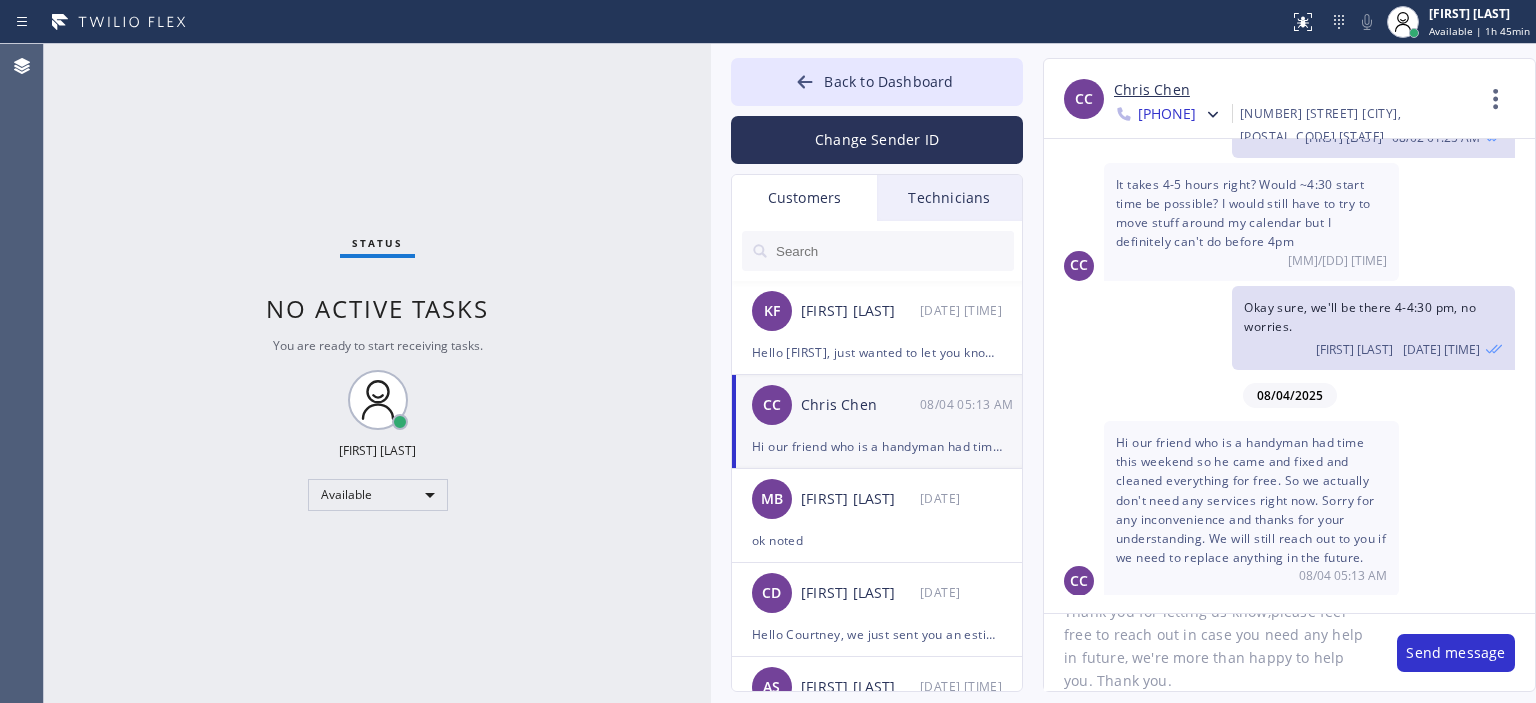 click on "Hello Chris, sorry for such a late response. Thank you for letting us know,please feel free to reach out in case you need any help in future, we're more than happy to help you. Thank you." 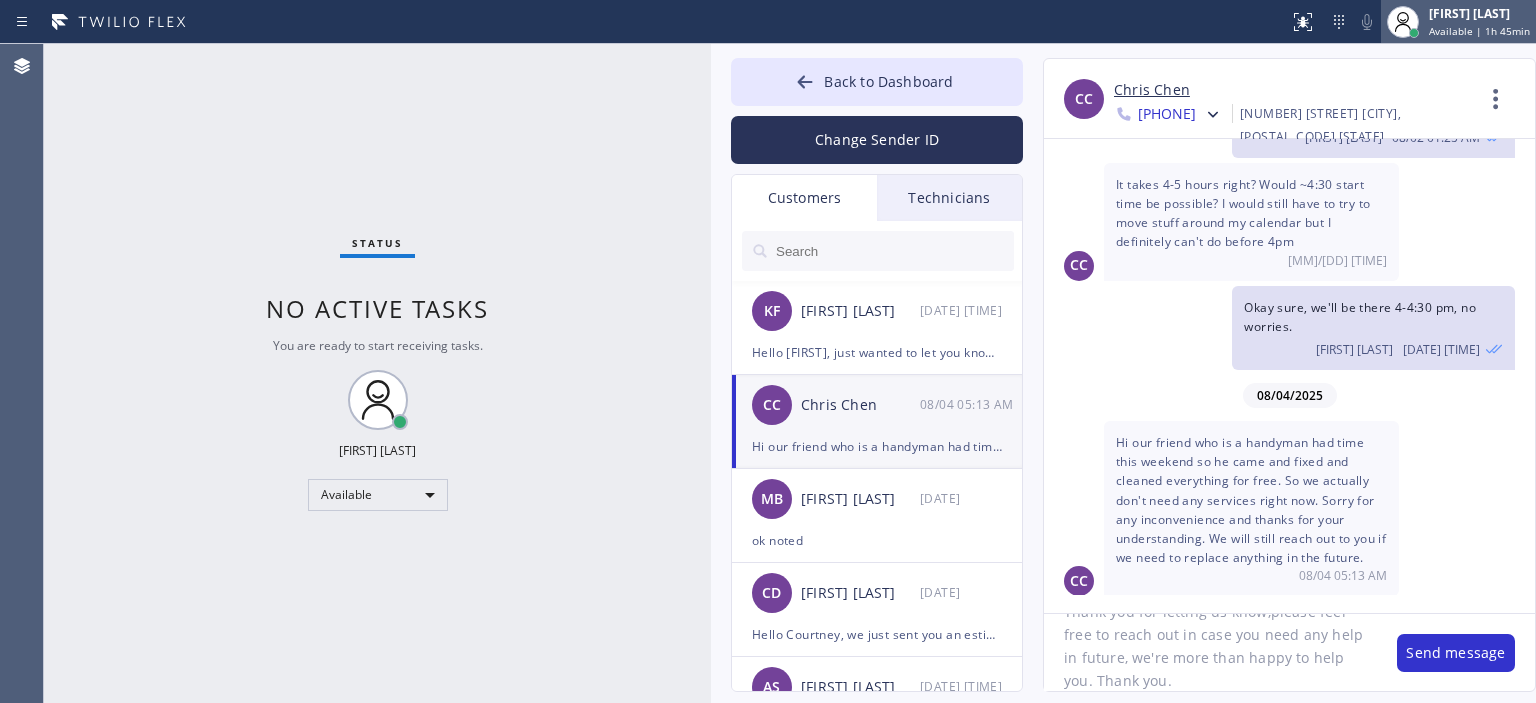 type on "Hello Chris, sorry for such a late response. Thank you for letting us know,please feel free to reach out in case you need any help in future, we're more than happy to help you. Thank you." 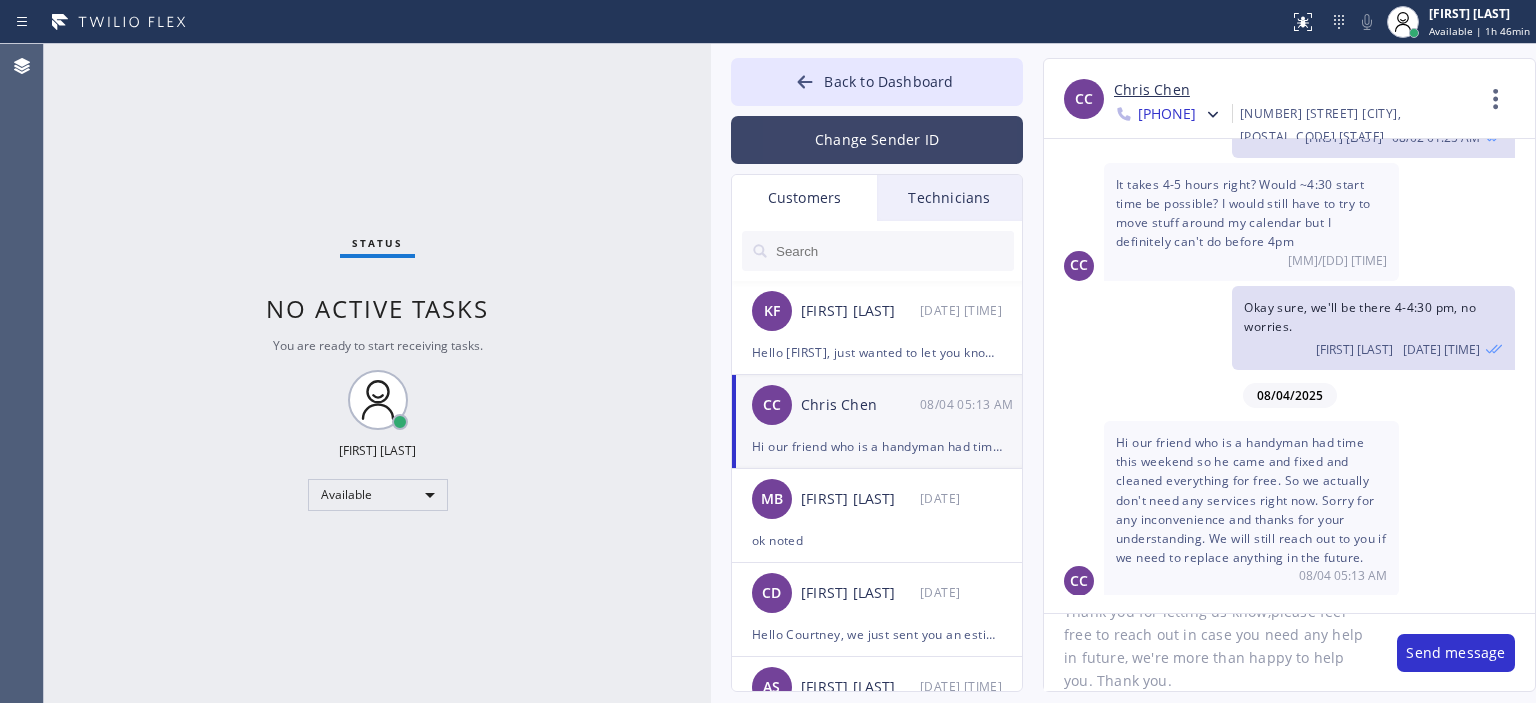 click on "Change Sender ID" at bounding box center [877, 140] 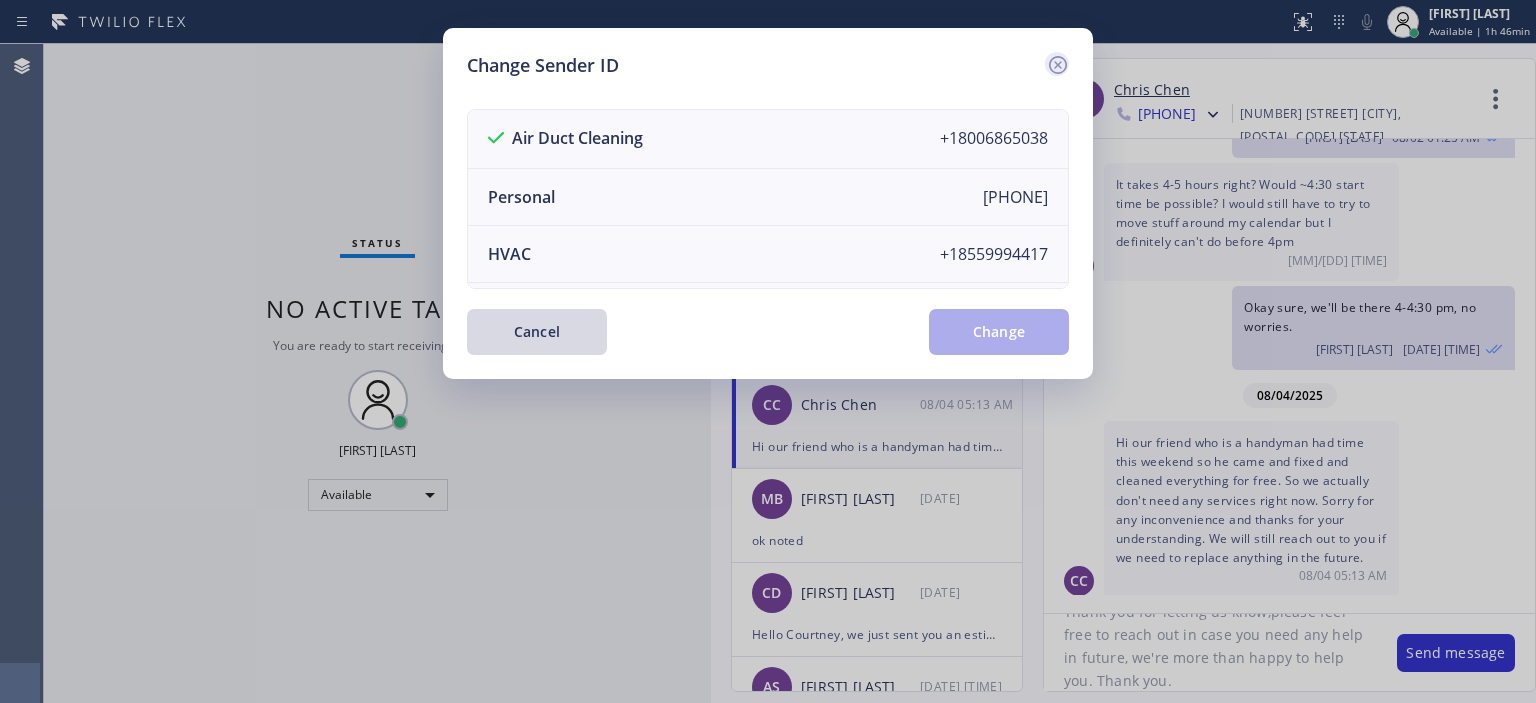 click 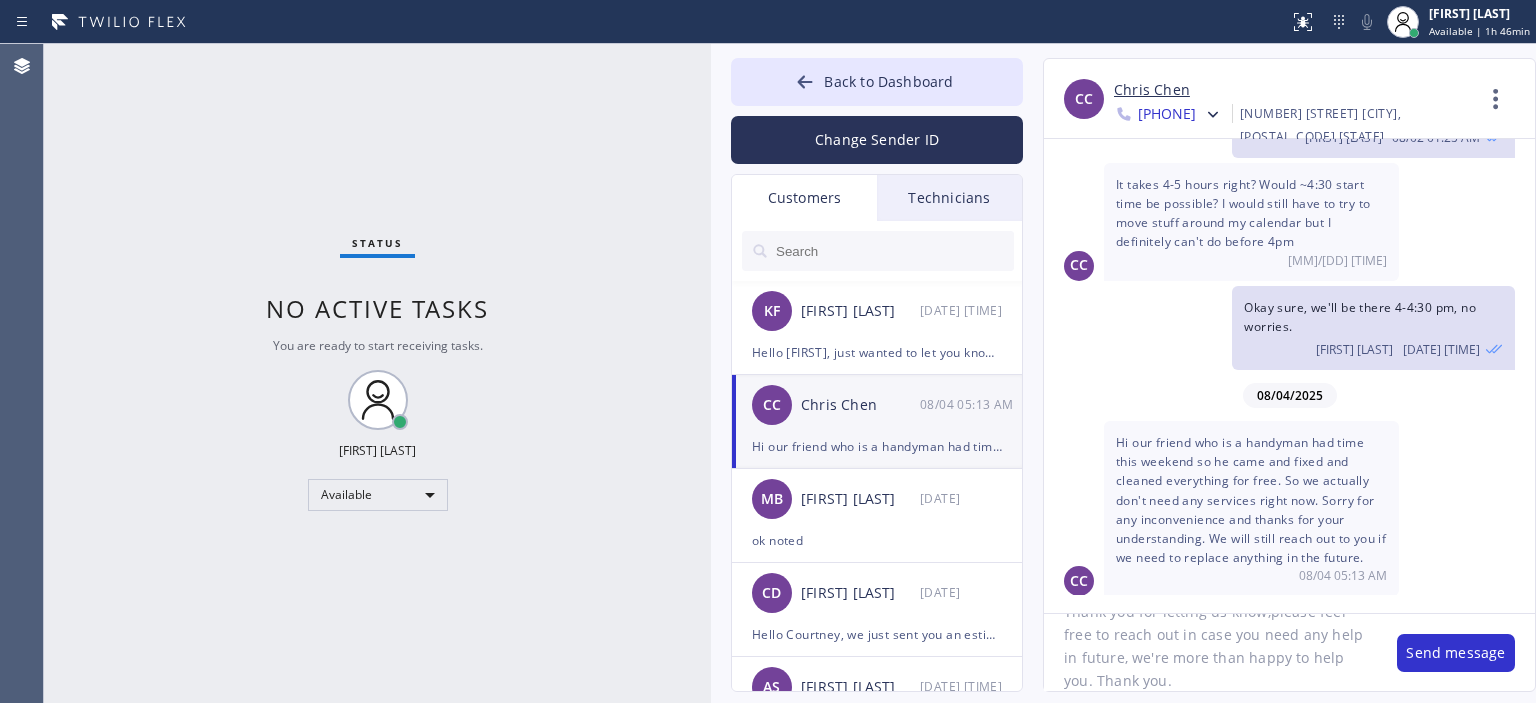 click on "Hello Chris, sorry for such a late response. Thank you for letting us know,please feel free to reach out in case you need any help in future, we're more than happy to help you. Thank you." 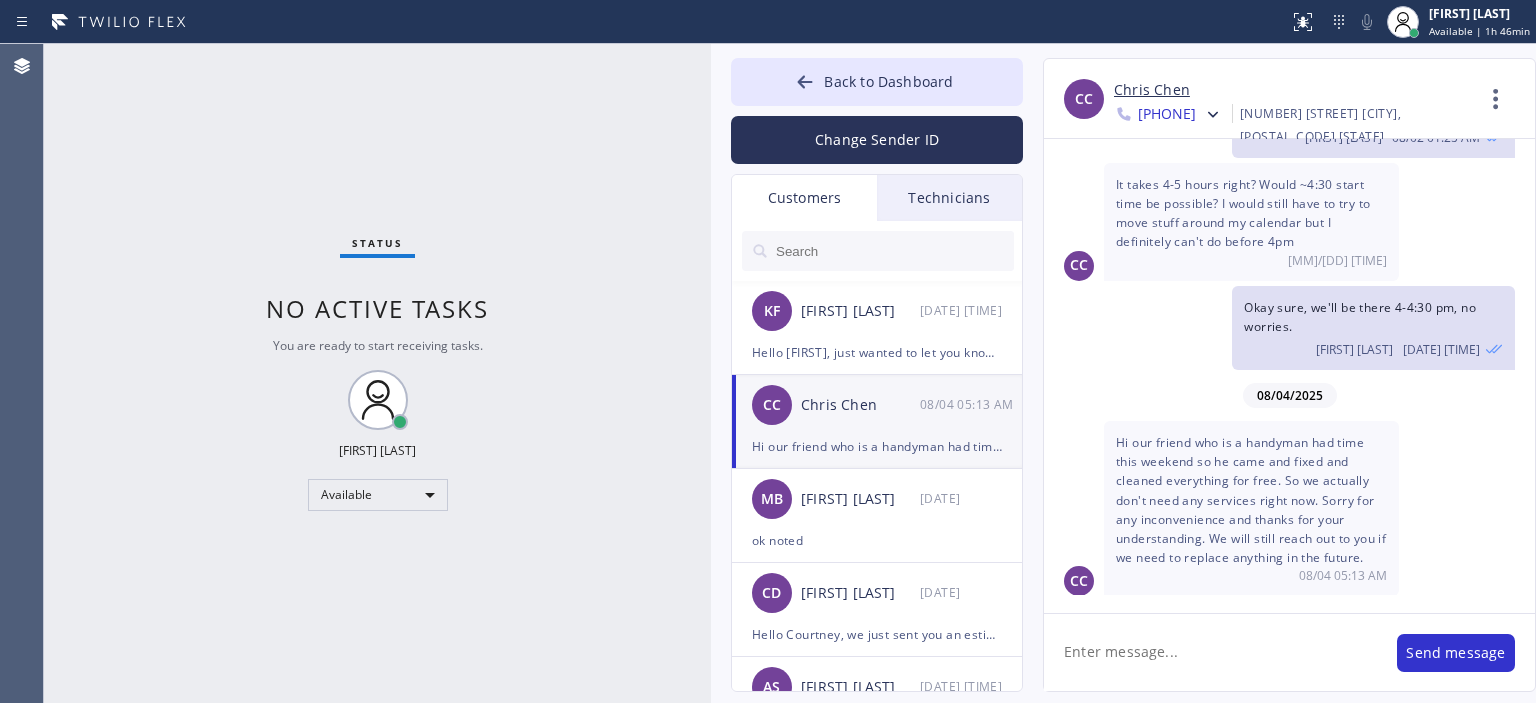 scroll, scrollTop: 0, scrollLeft: 0, axis: both 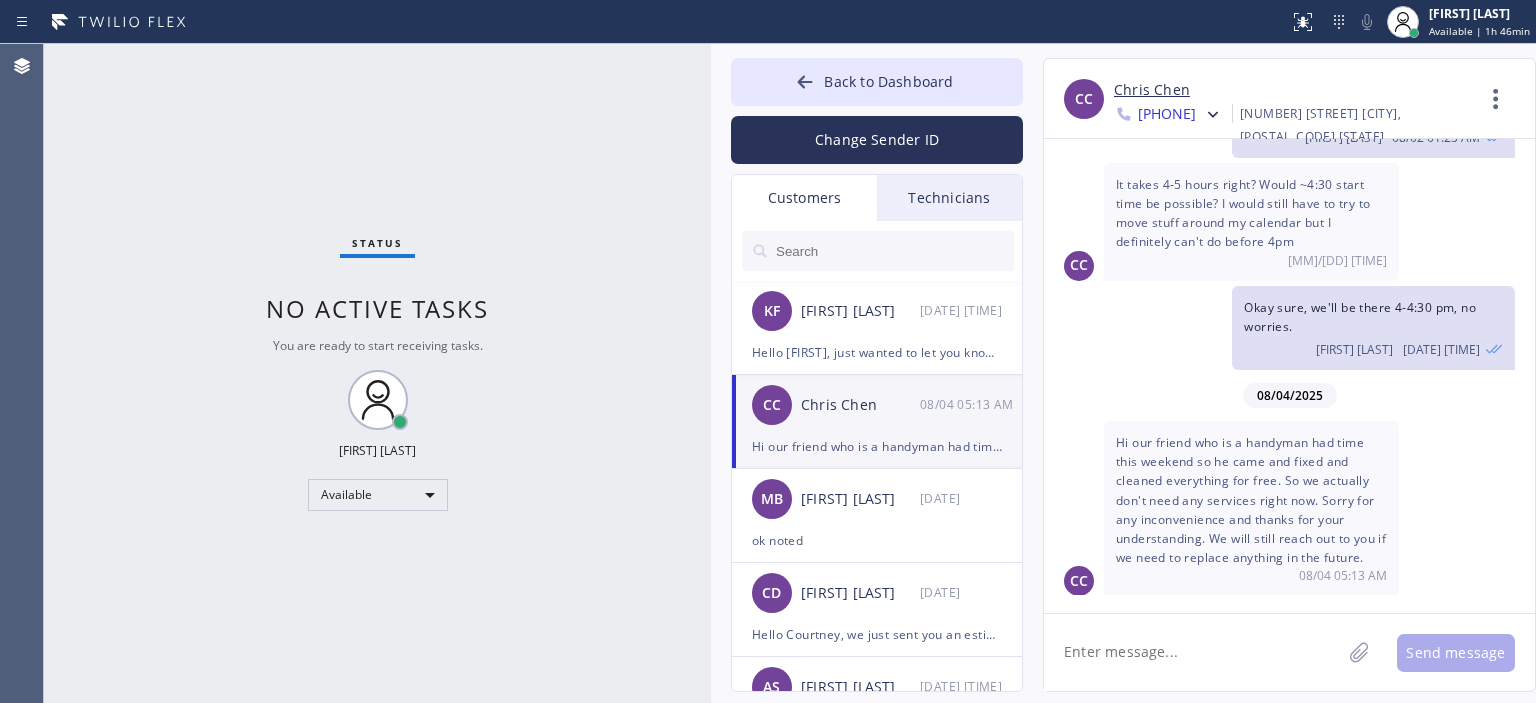 paste on "Hello Chris, sorry for such a late response. Thank you for letting us know,please feel free to reach out in case you need any help in future, we're more than happy to help you. Thank you." 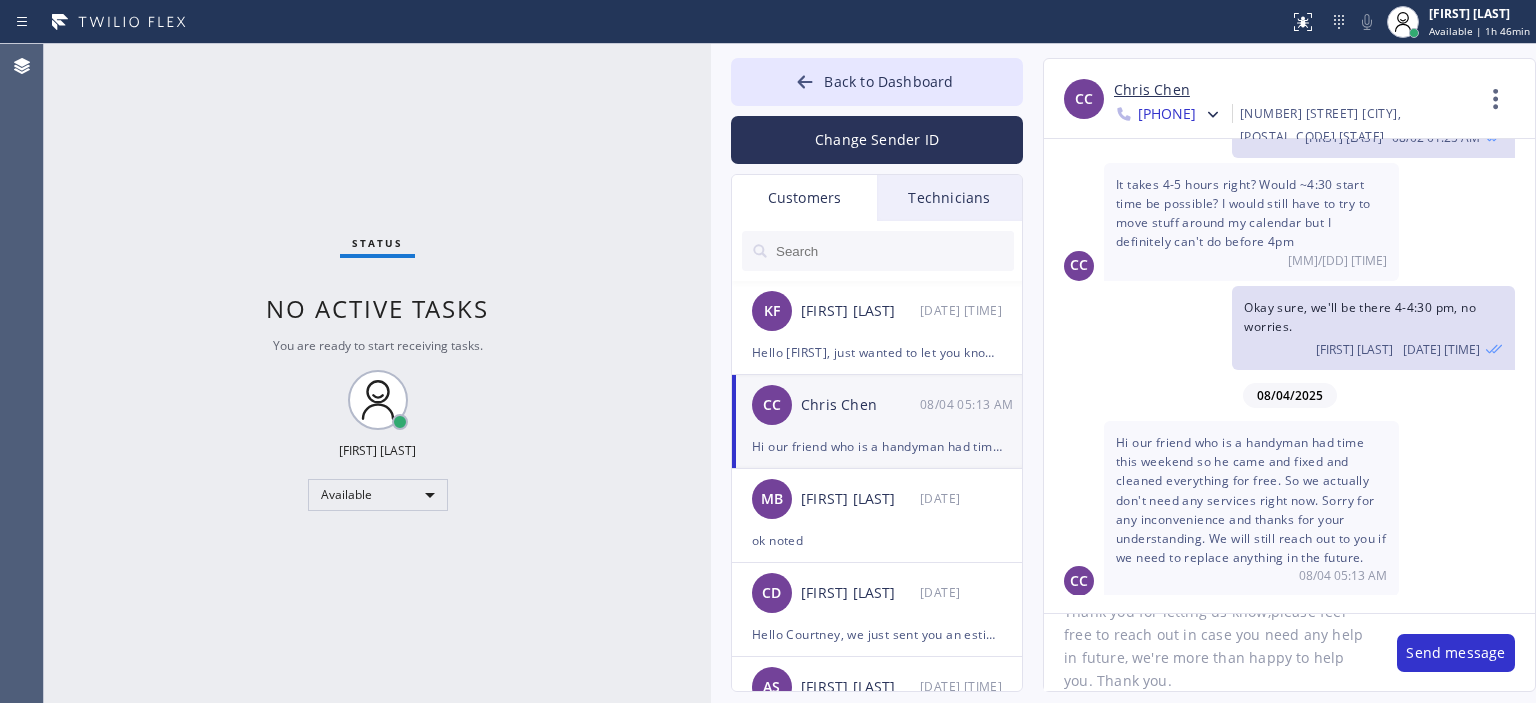 scroll, scrollTop: 0, scrollLeft: 0, axis: both 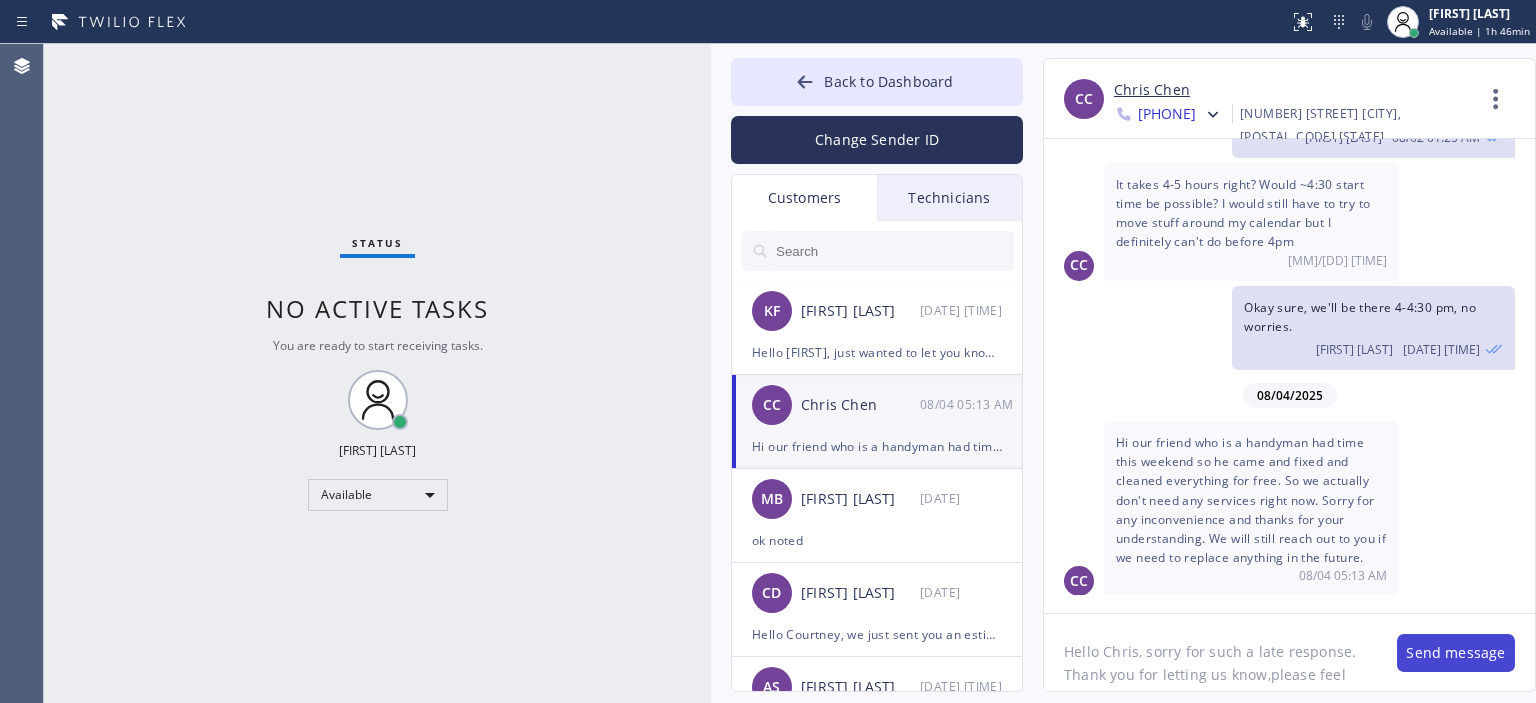 click on "Send message" at bounding box center [1456, 653] 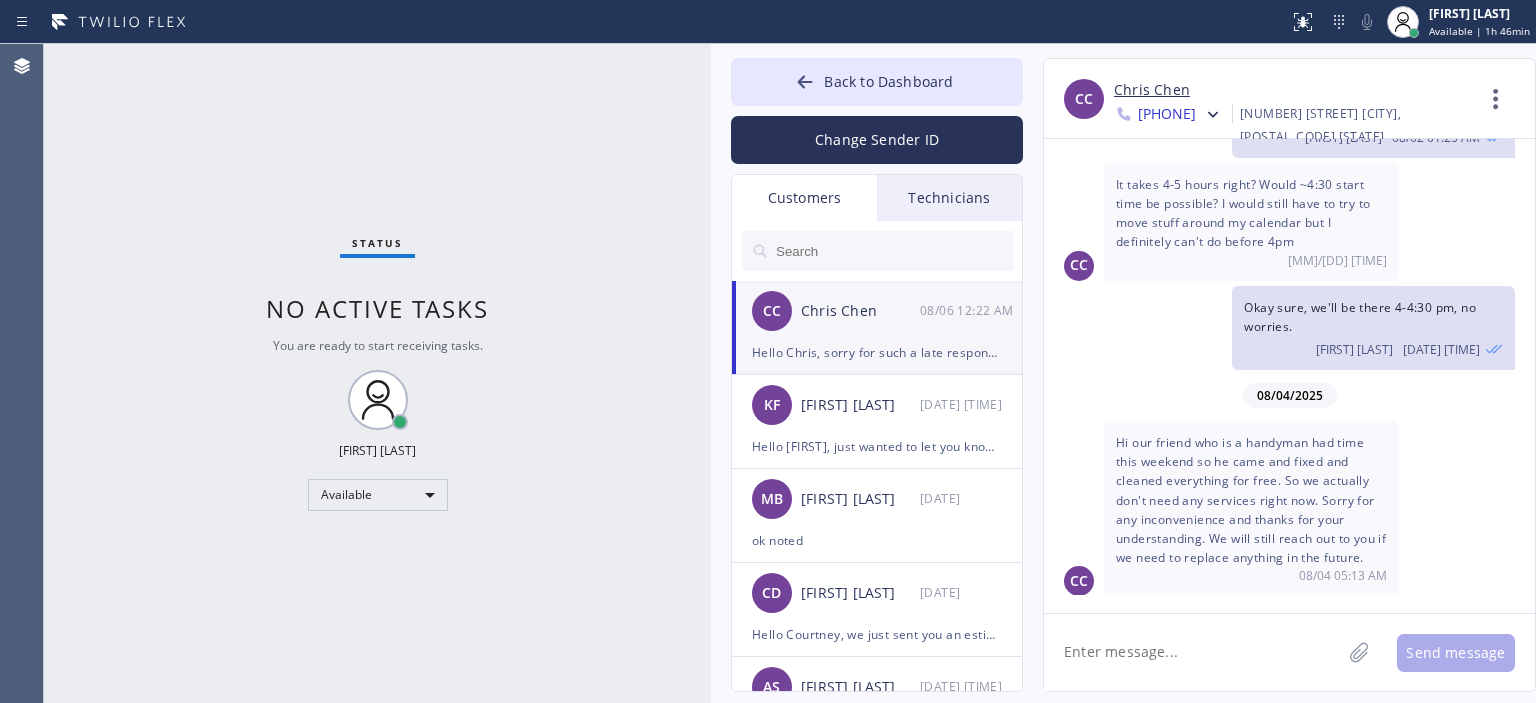 scroll, scrollTop: 341, scrollLeft: 0, axis: vertical 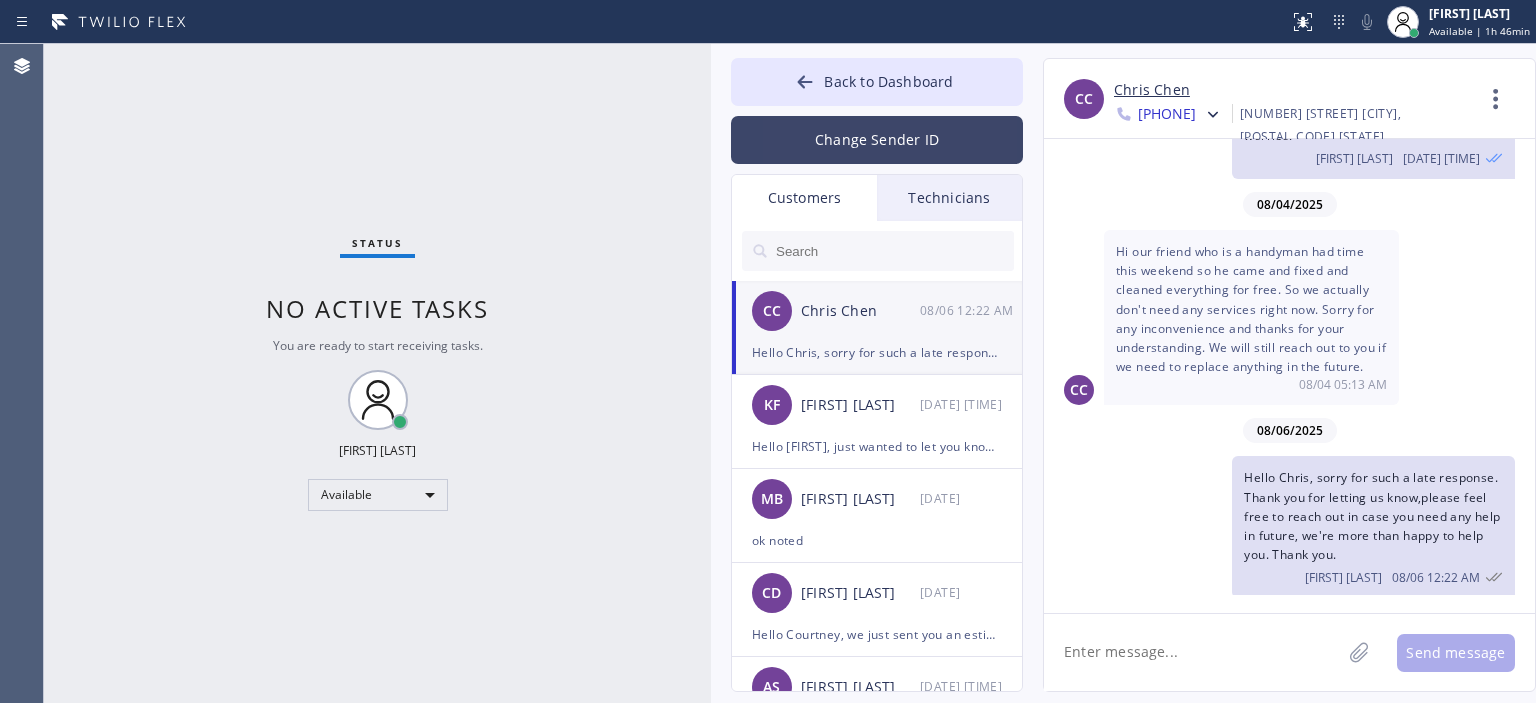 click on "Change Sender ID" at bounding box center (877, 140) 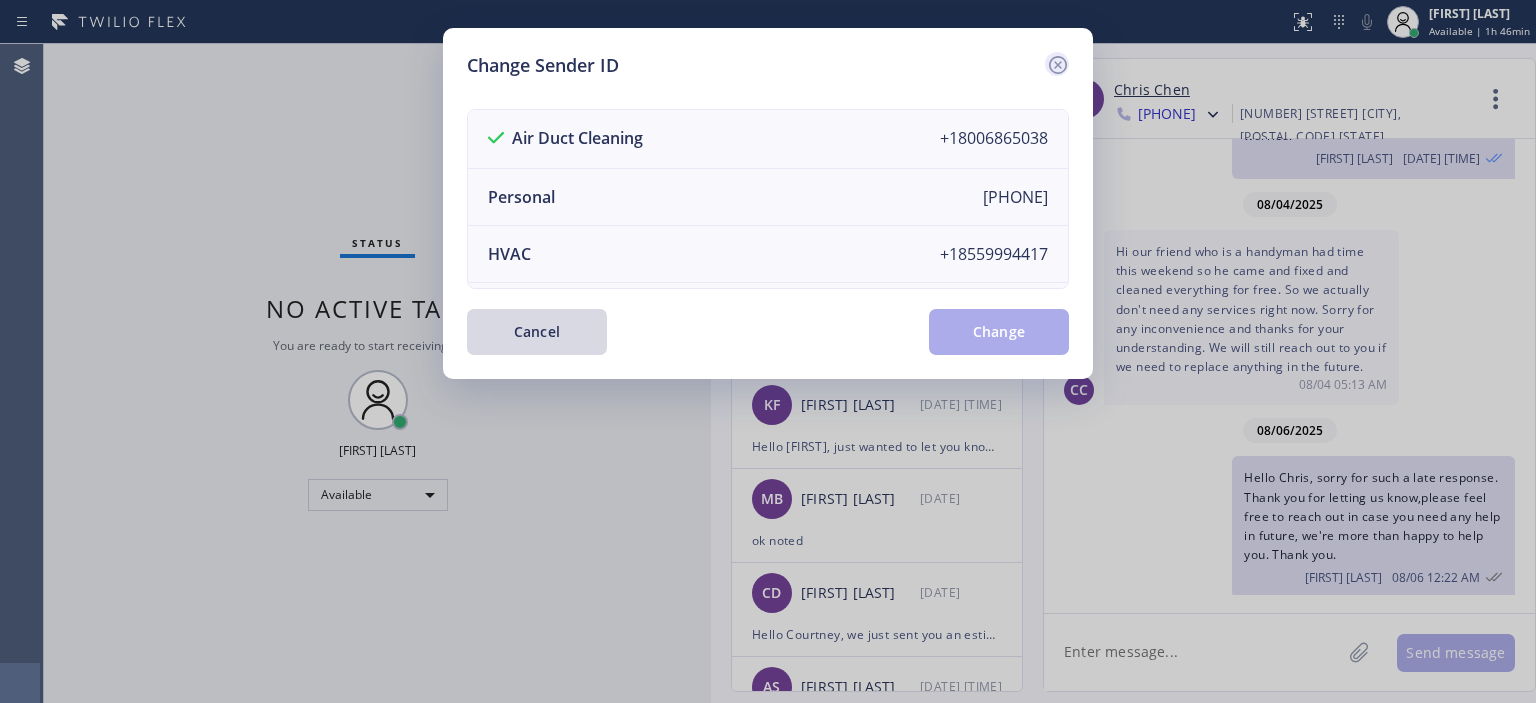 click 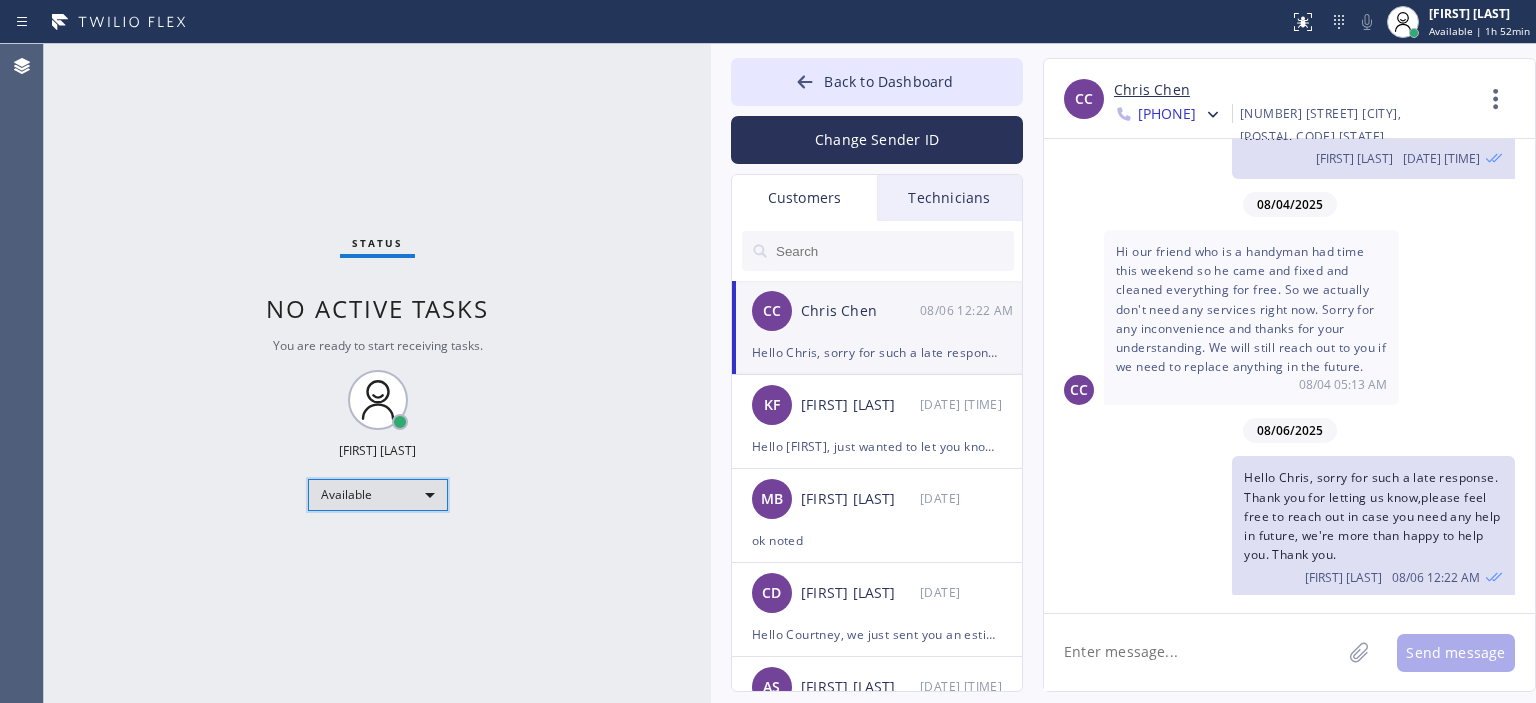click on "Available" at bounding box center [378, 495] 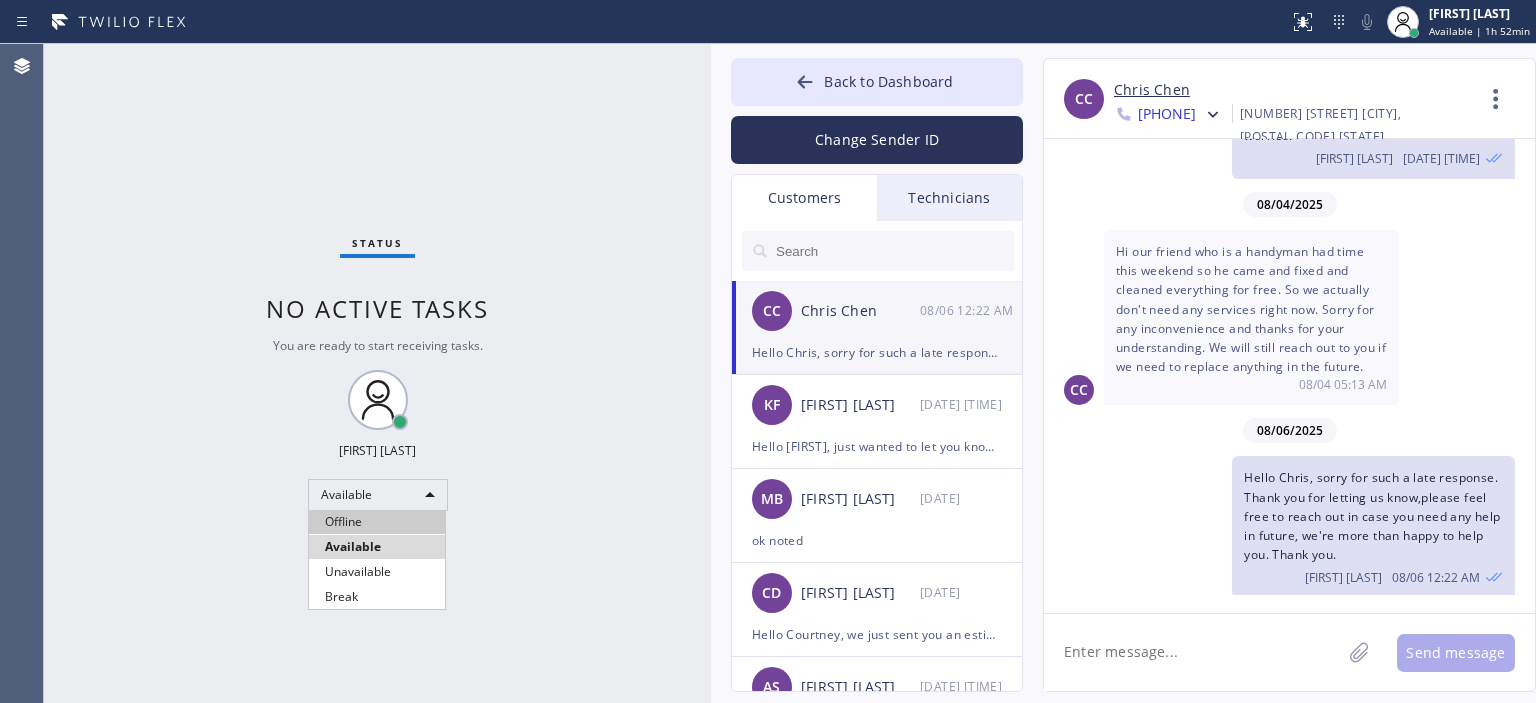click on "Offline" at bounding box center (377, 522) 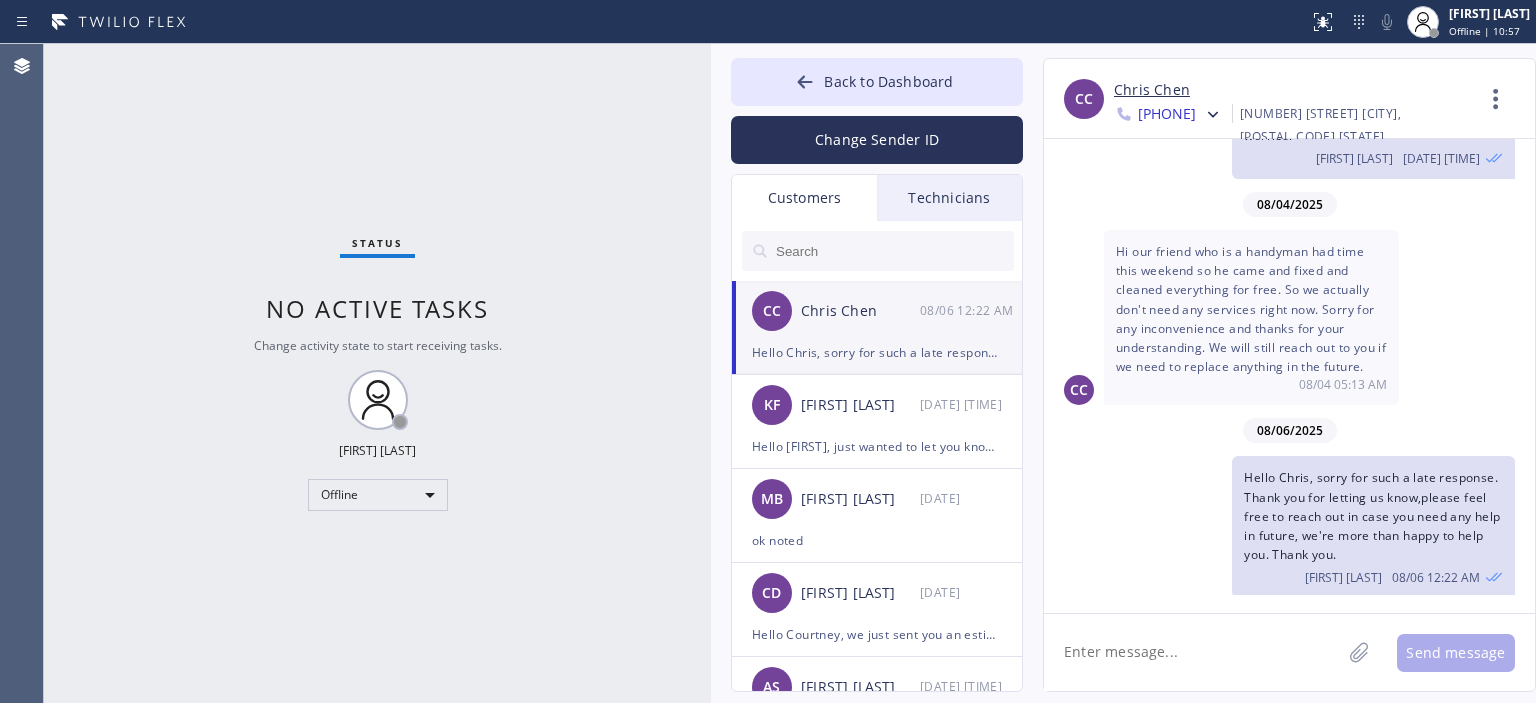 click on "Status No active tasks Change activity state to start receiving tasks. [FIRST] [LAST] Offline" at bounding box center (377, 373) 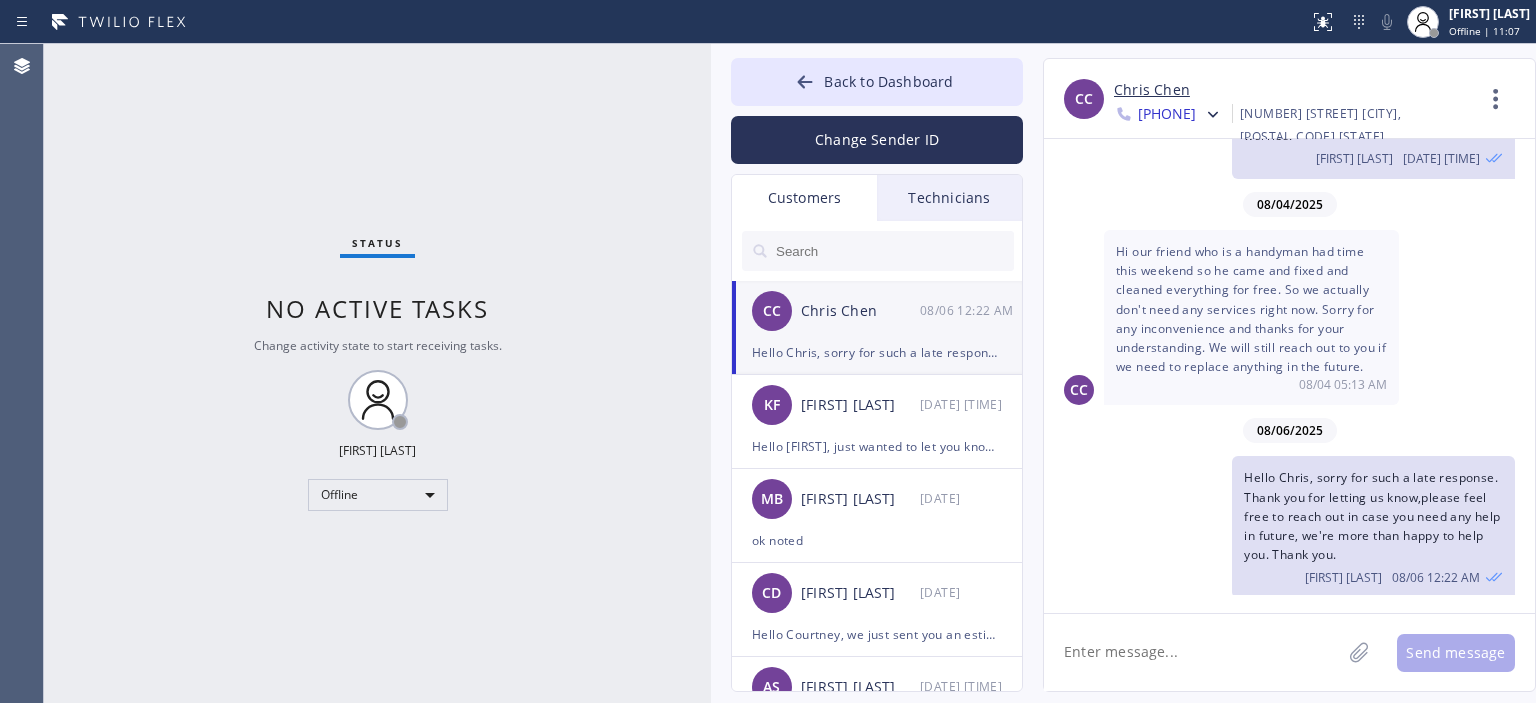drag, startPoint x: 180, startPoint y: 163, endPoint x: 130, endPoint y: 7, distance: 163.81697 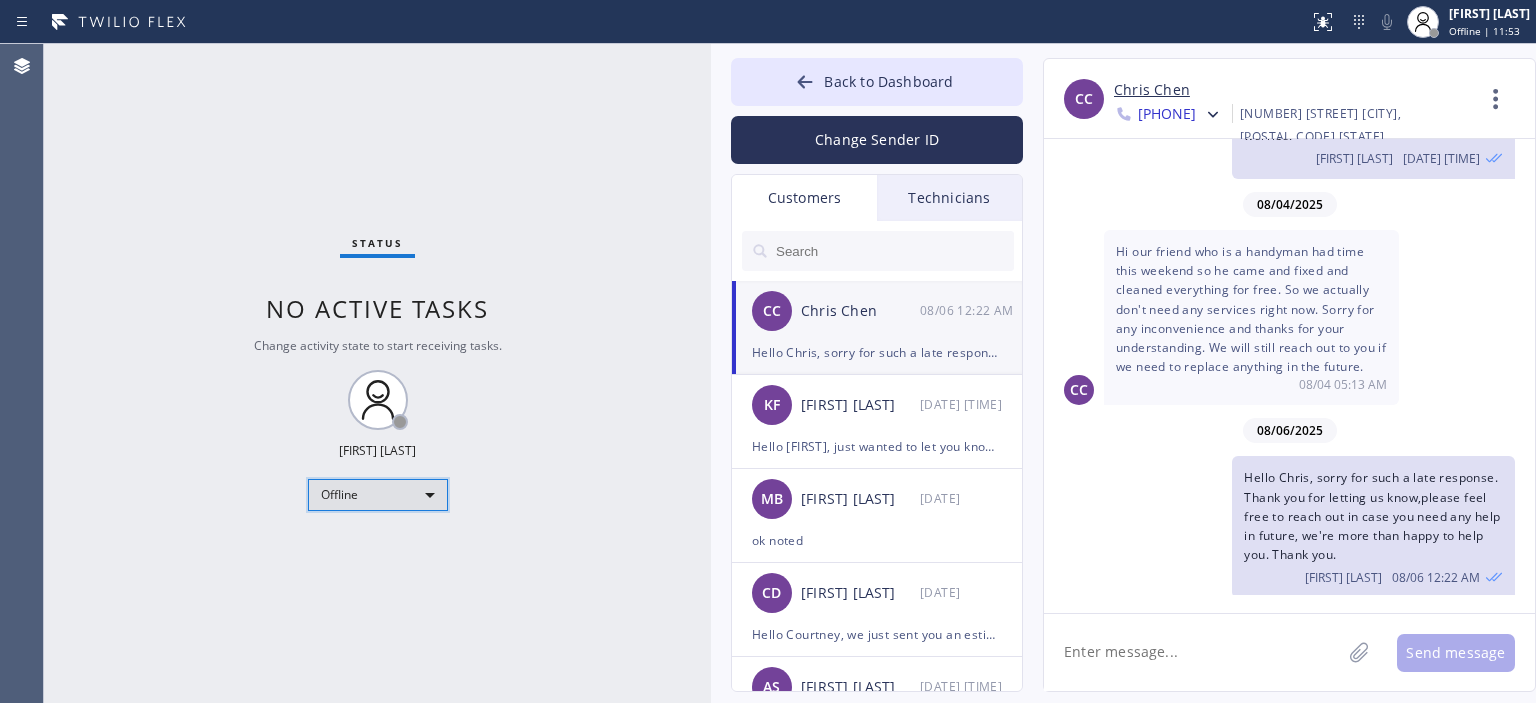 click on "Offline" at bounding box center (378, 495) 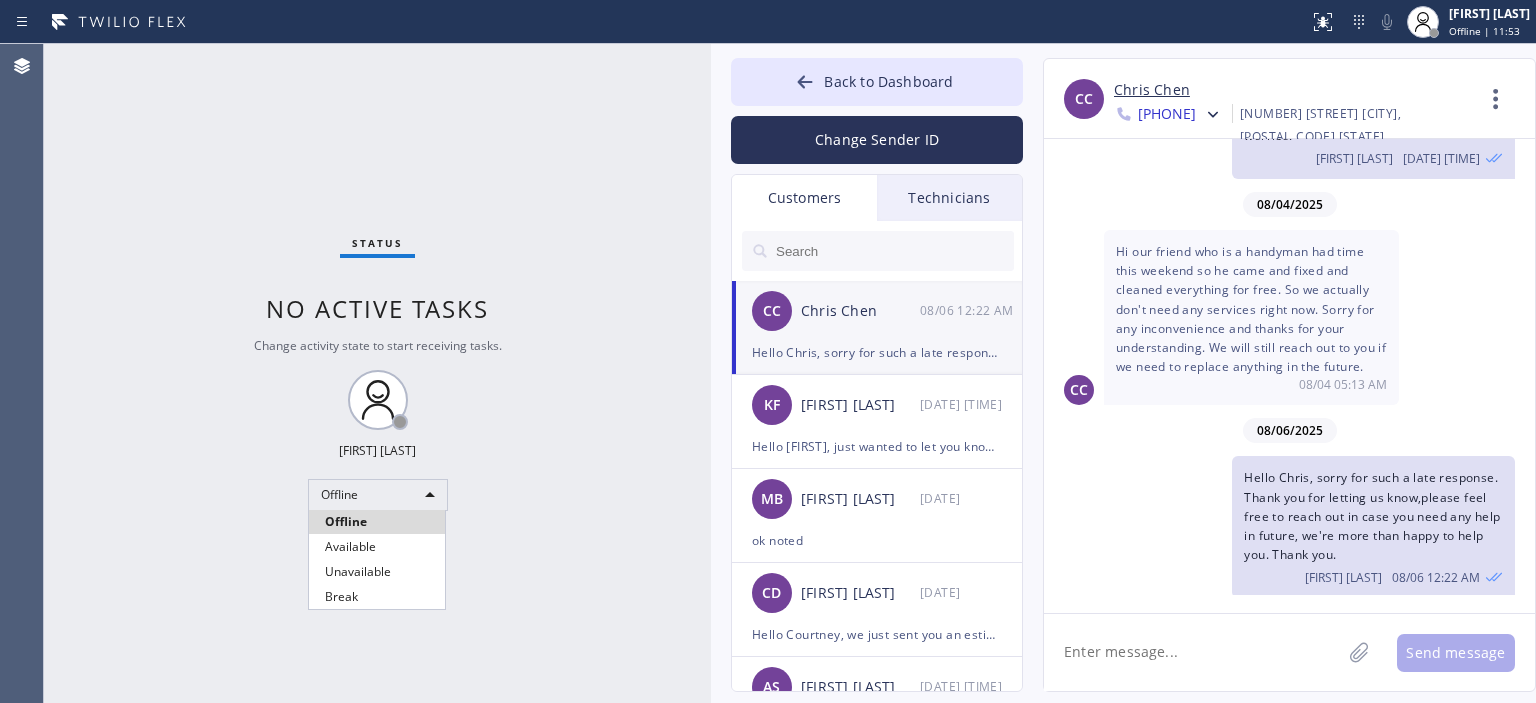 click on "Available" at bounding box center (377, 547) 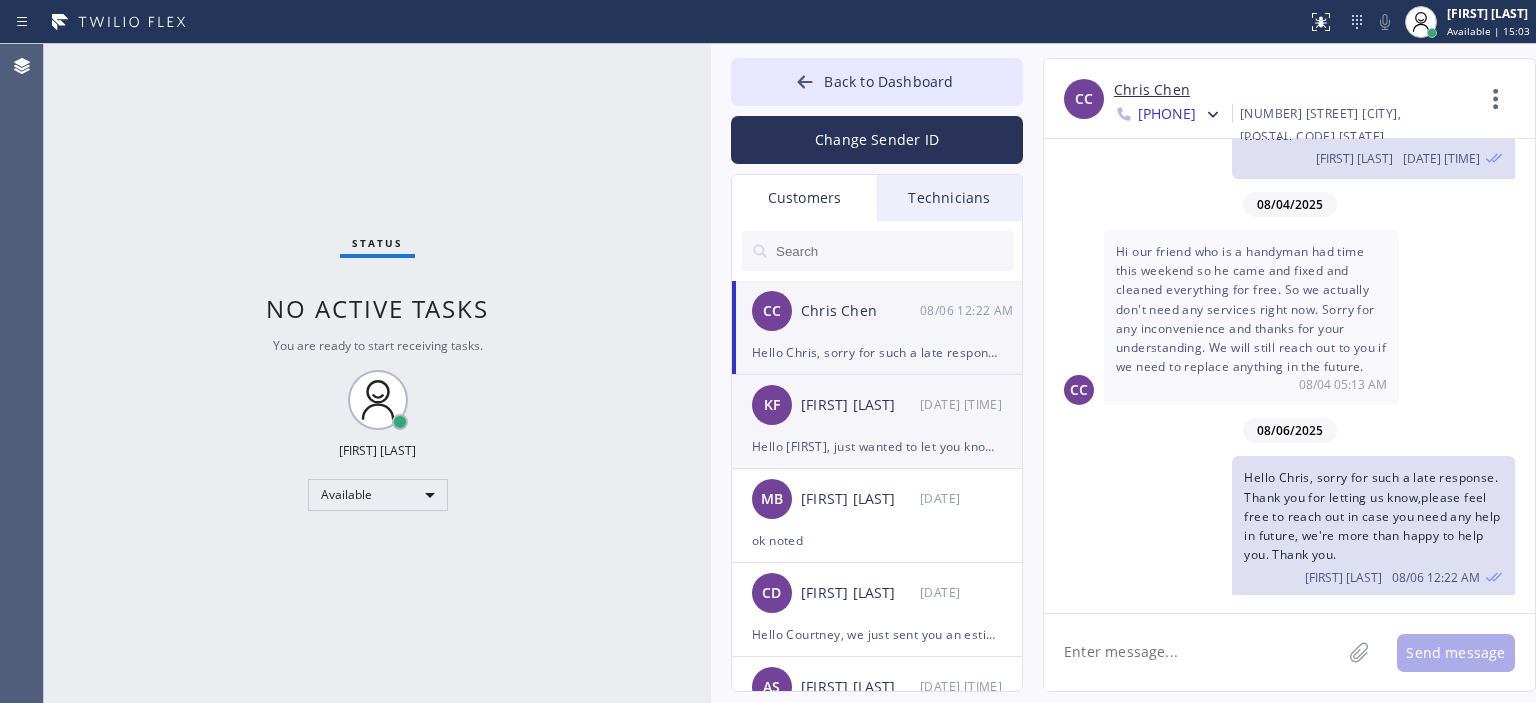 click on "[FIRST] [LAST]" at bounding box center [860, 405] 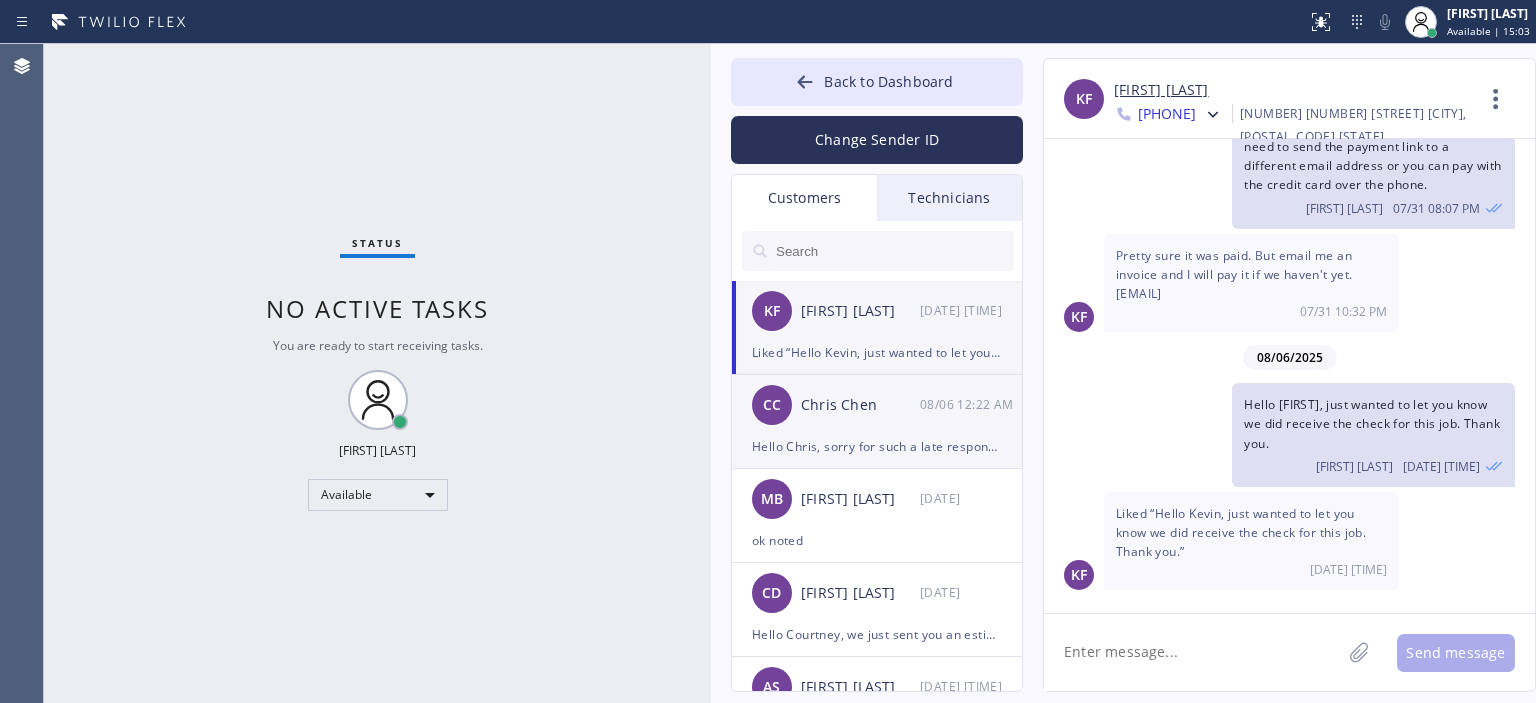 scroll, scrollTop: 150, scrollLeft: 0, axis: vertical 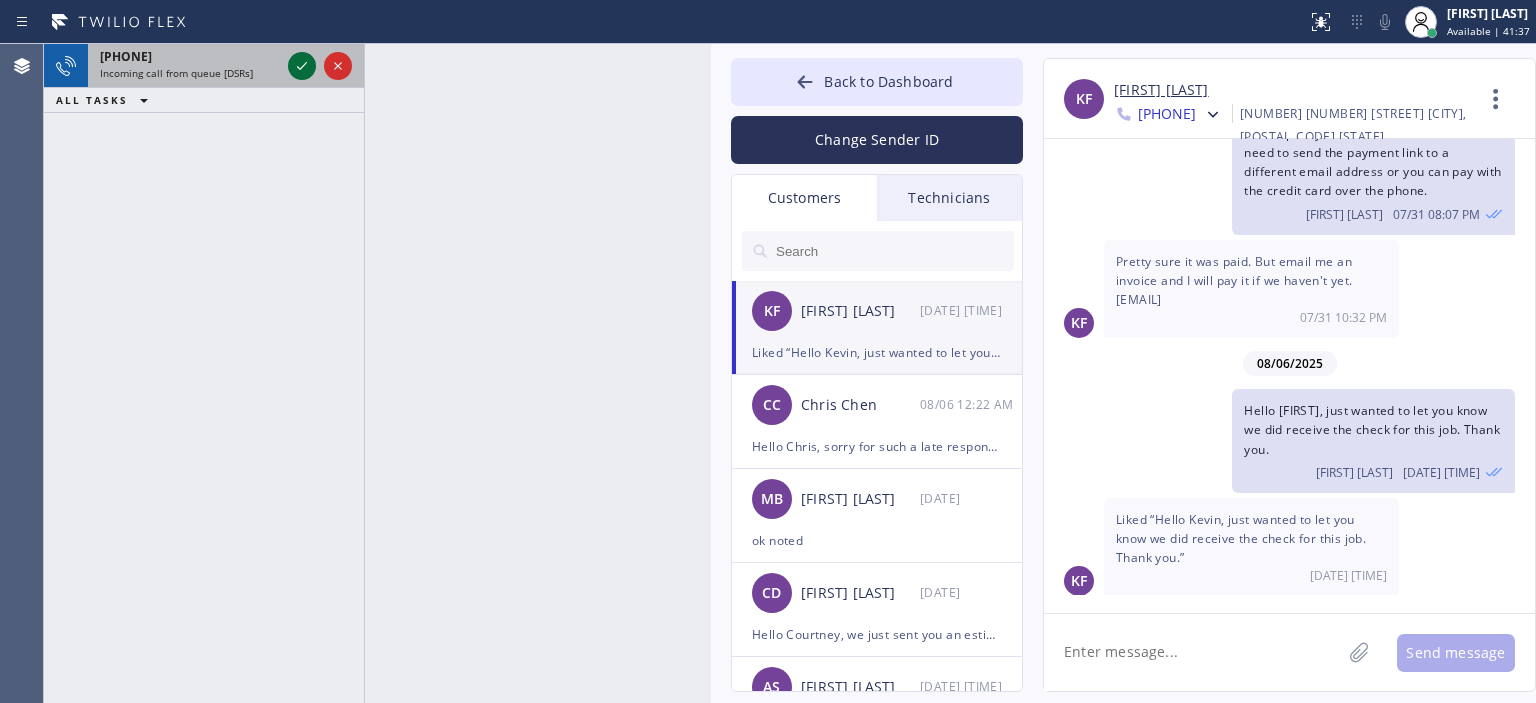 click 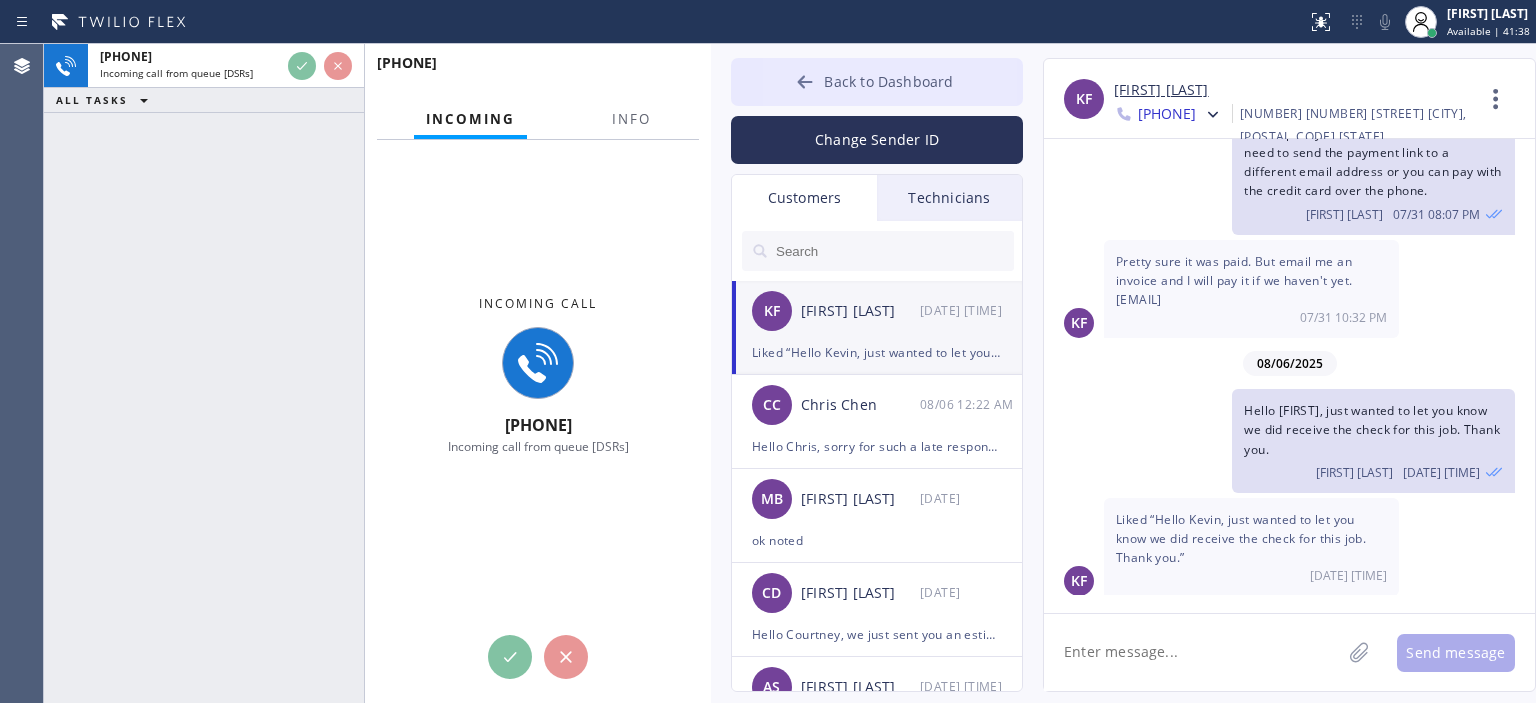 click on "Back to Dashboard" at bounding box center [877, 82] 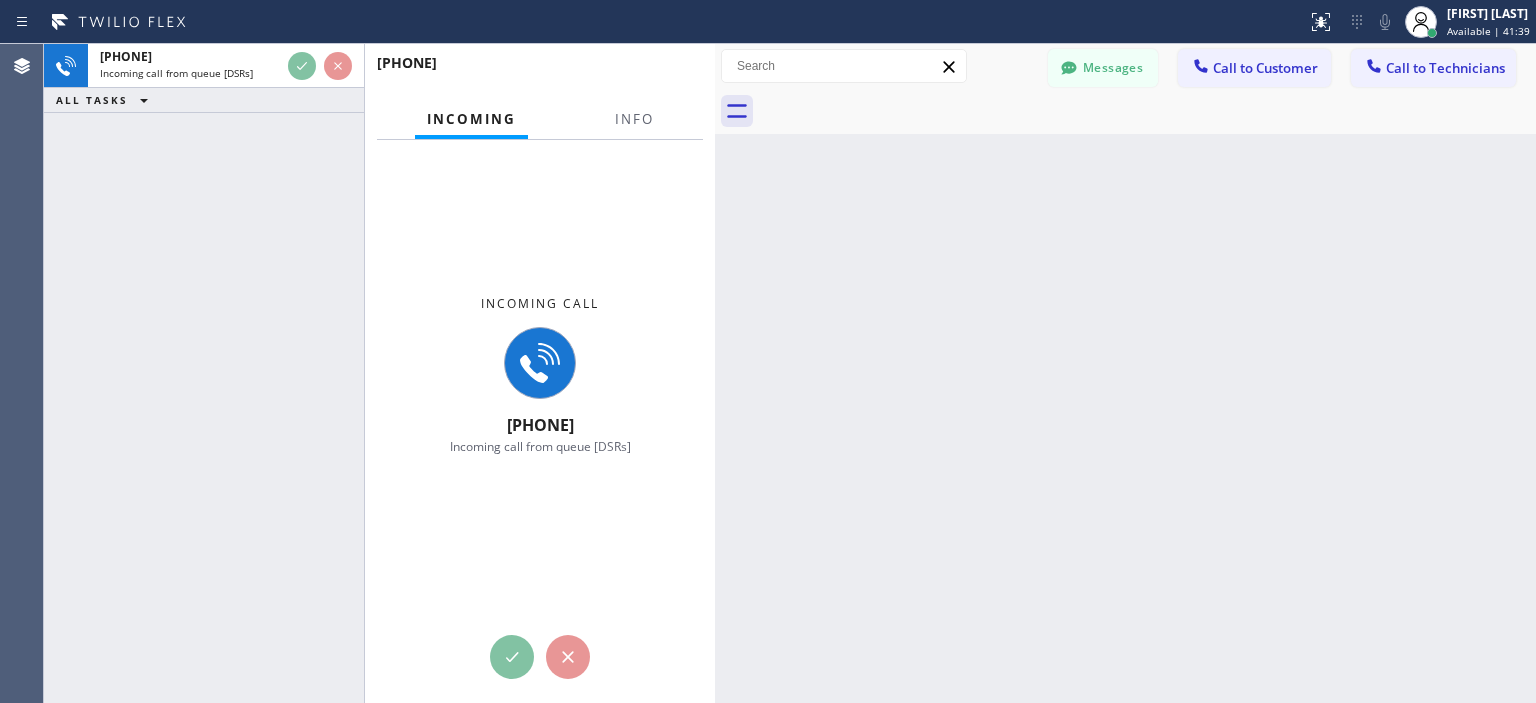 click at bounding box center (715, 373) 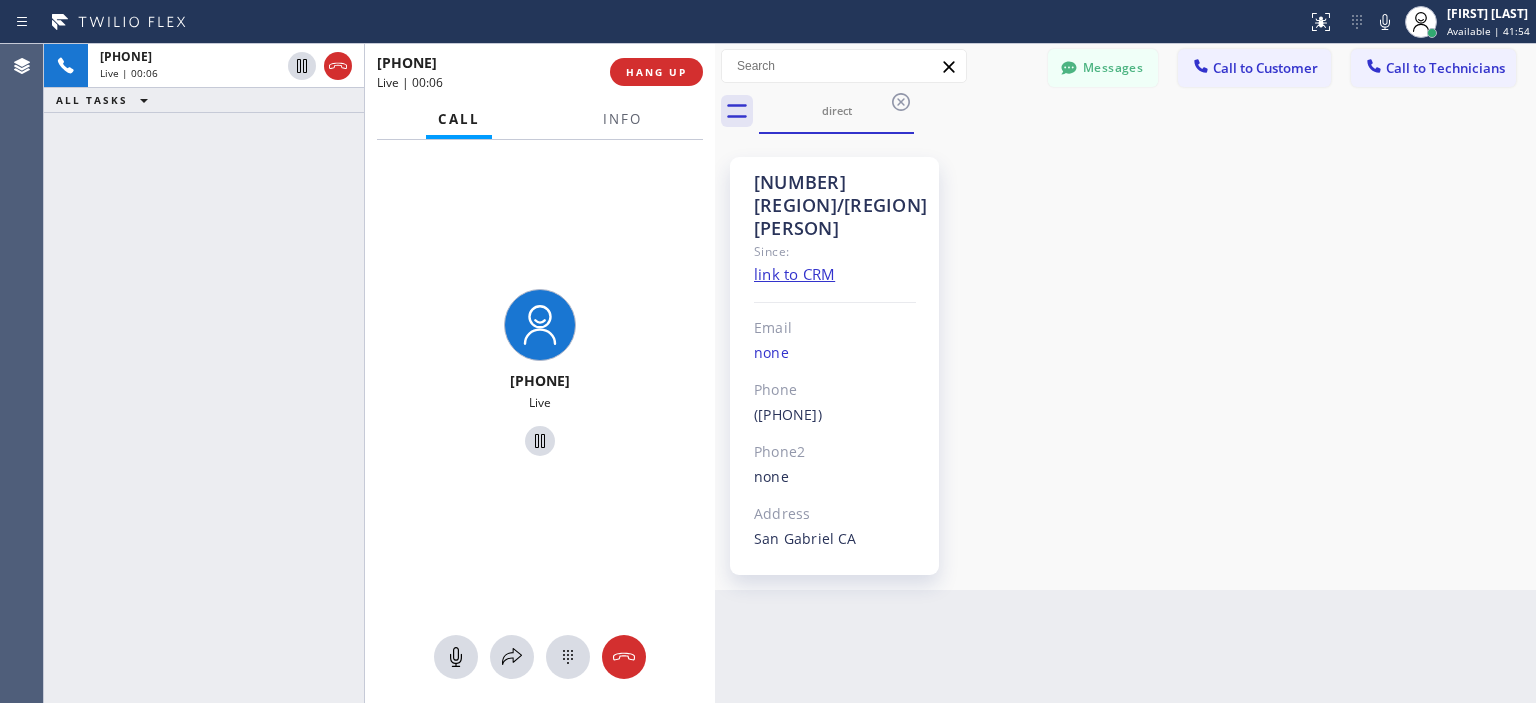 click on "+[COUNTRY_CODE][PHONE] Live | 00:06 ALL TASKS ALL TASKS ACTIVE TASKS TASKS IN WRAP UP" at bounding box center (204, 373) 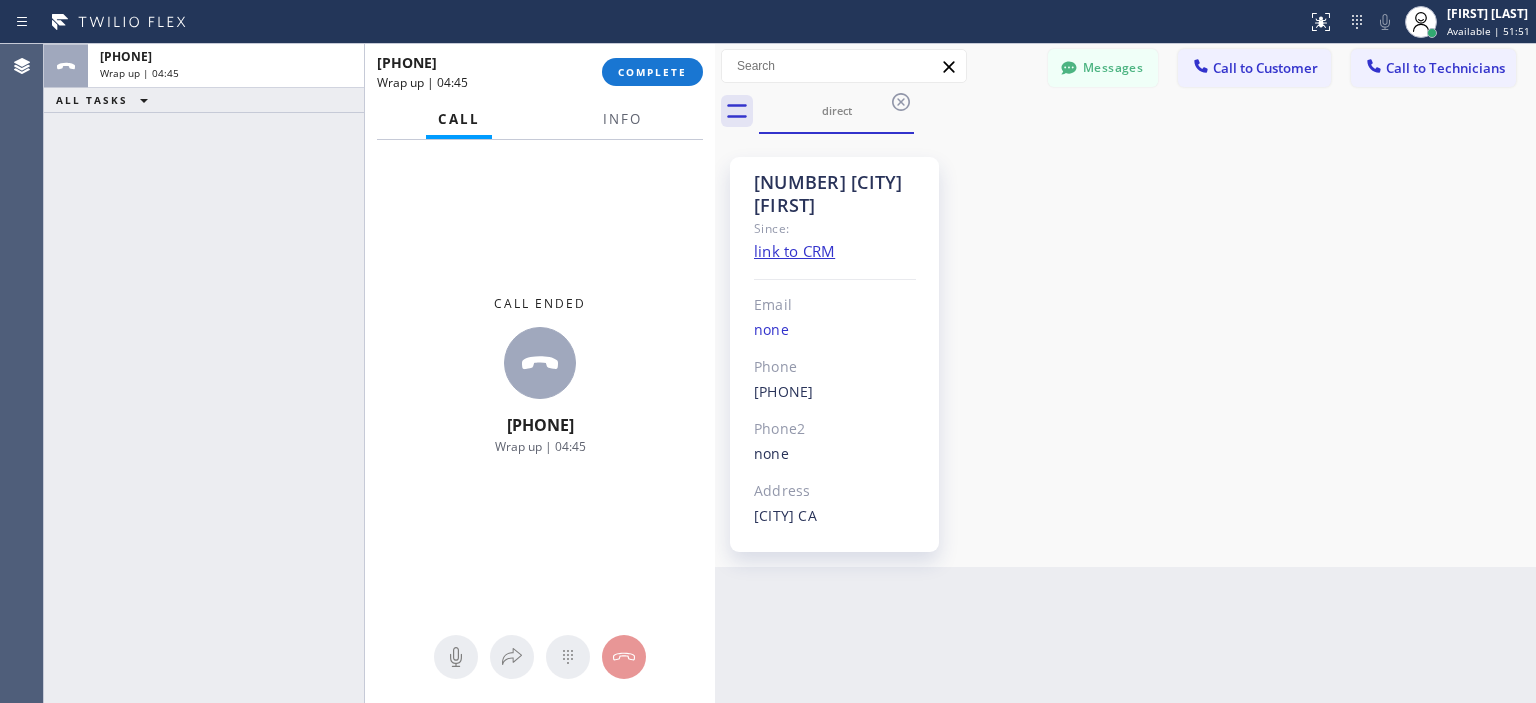 scroll, scrollTop: 0, scrollLeft: 0, axis: both 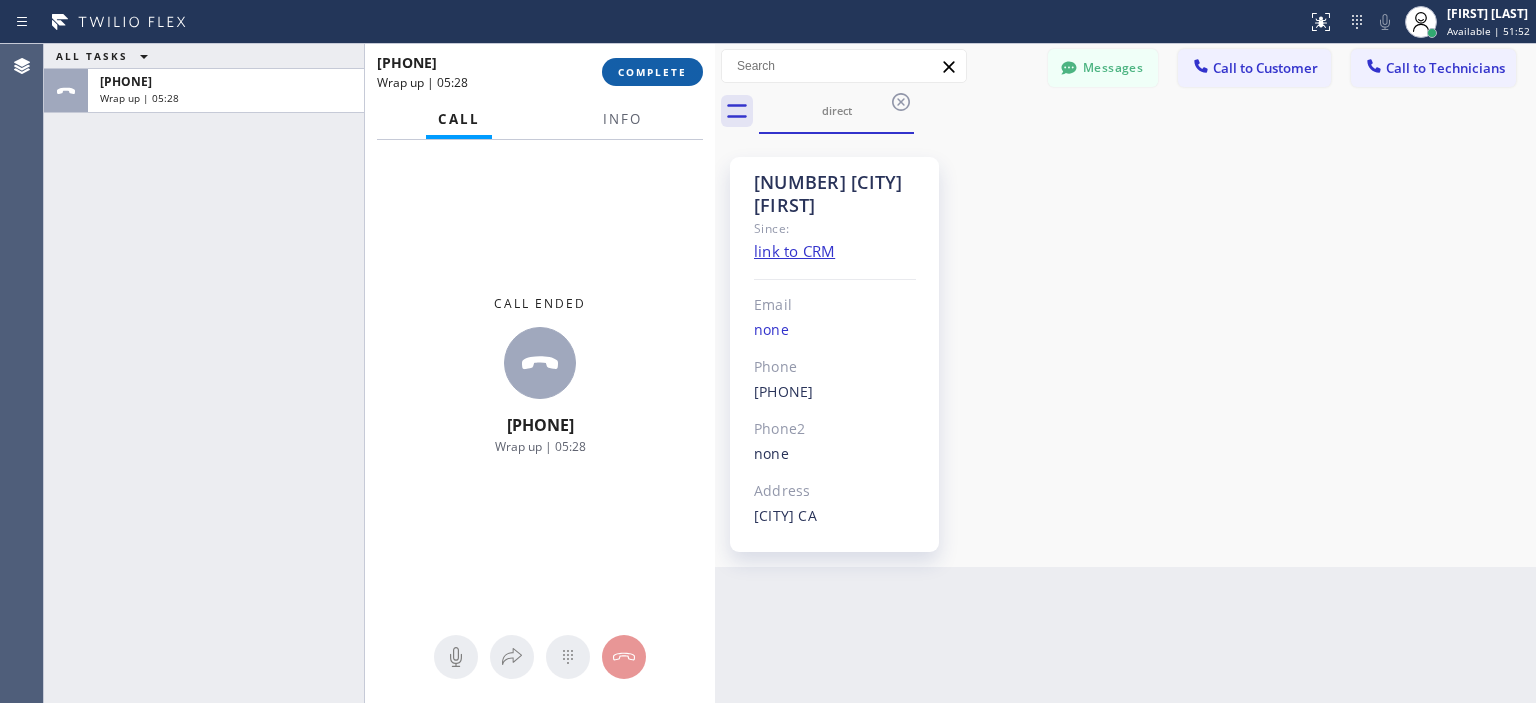 click on "COMPLETE" at bounding box center (652, 72) 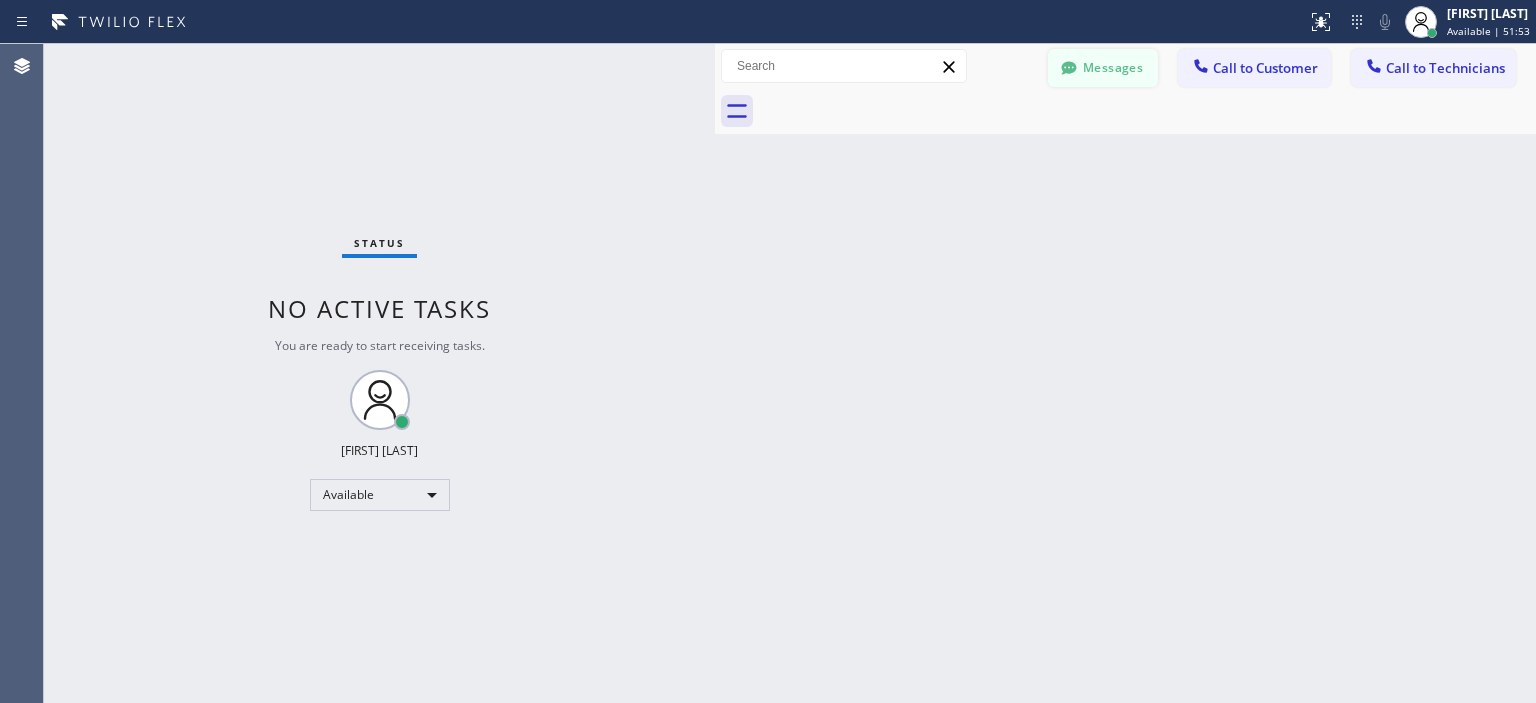 click on "Messages" at bounding box center [1103, 68] 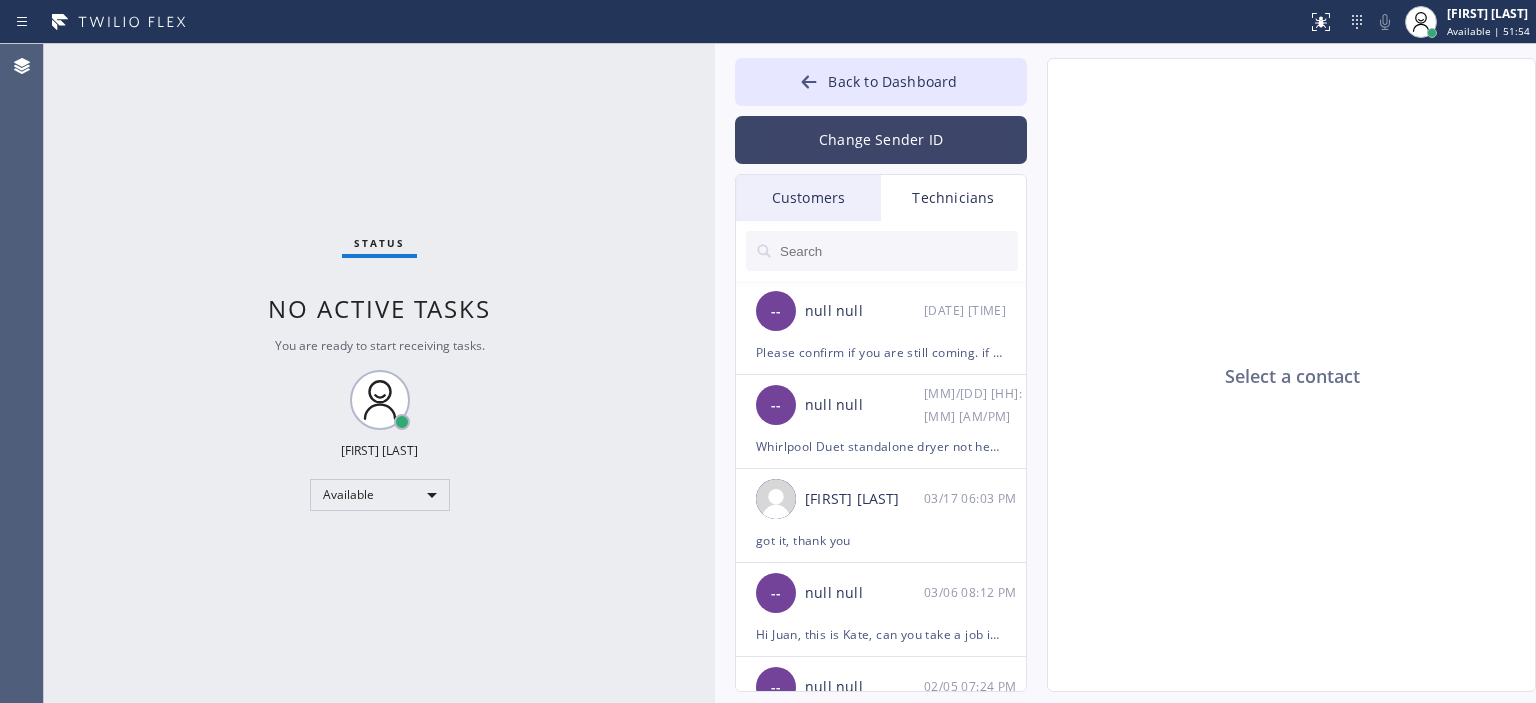 click on "Change Sender ID" at bounding box center [881, 140] 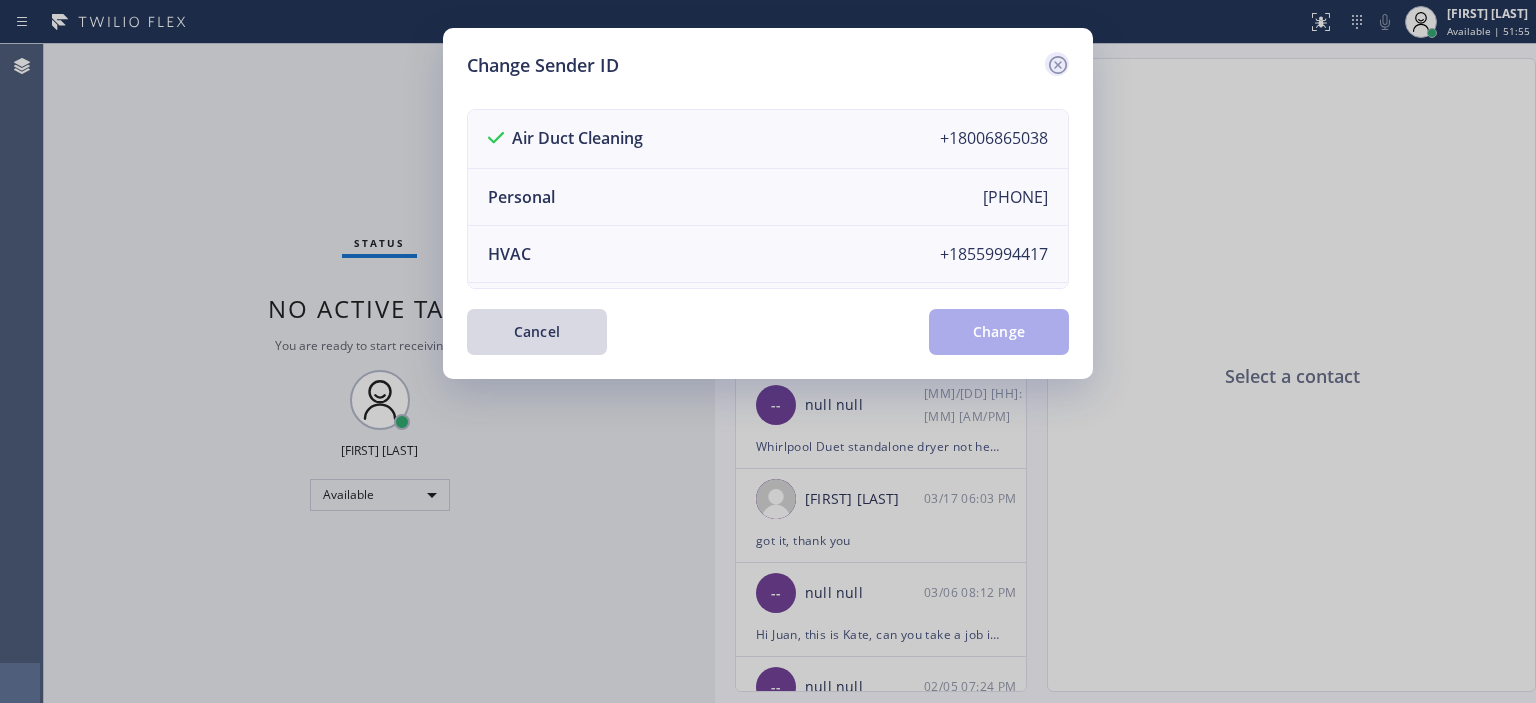 click 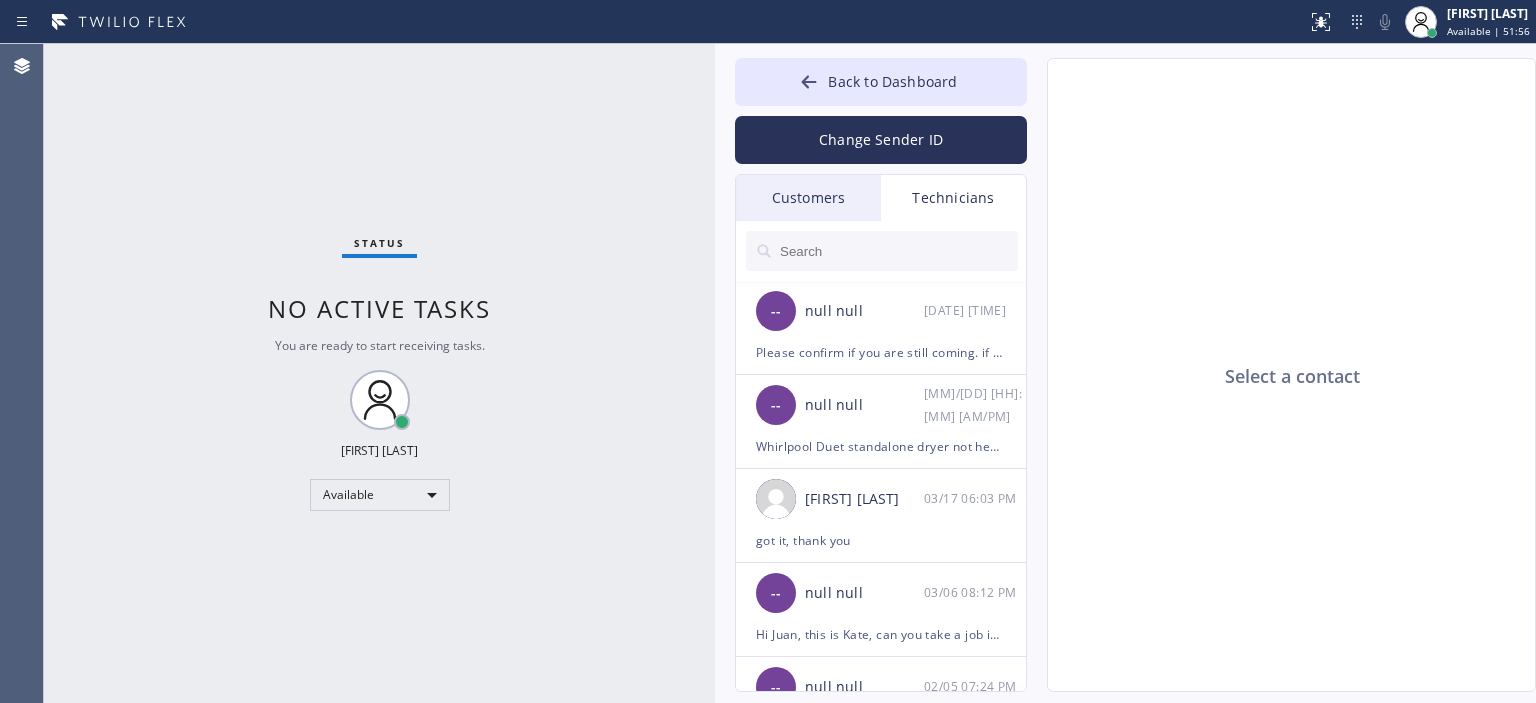 click on "Customers" at bounding box center [808, 198] 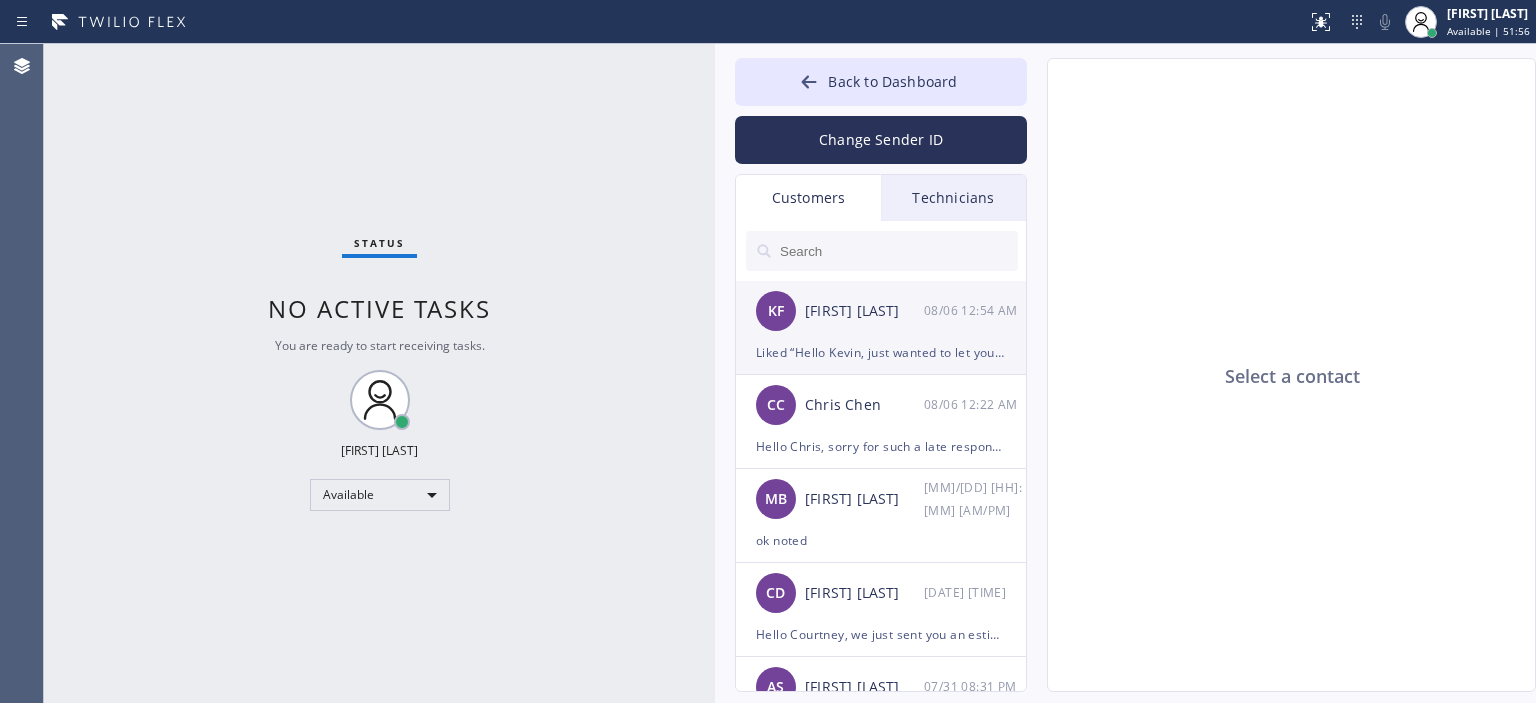 click on "[FIRST] [LAST]" at bounding box center (864, 311) 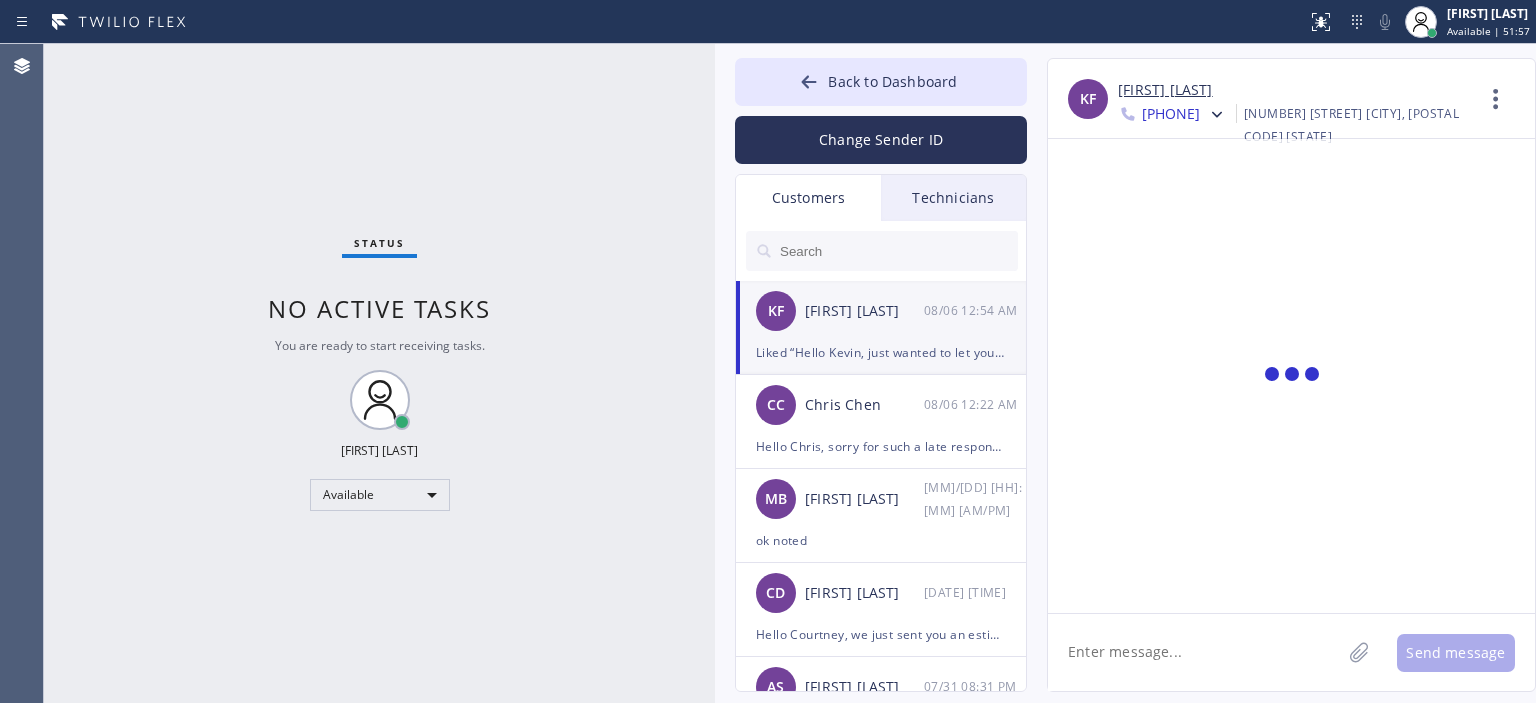 scroll, scrollTop: 150, scrollLeft: 0, axis: vertical 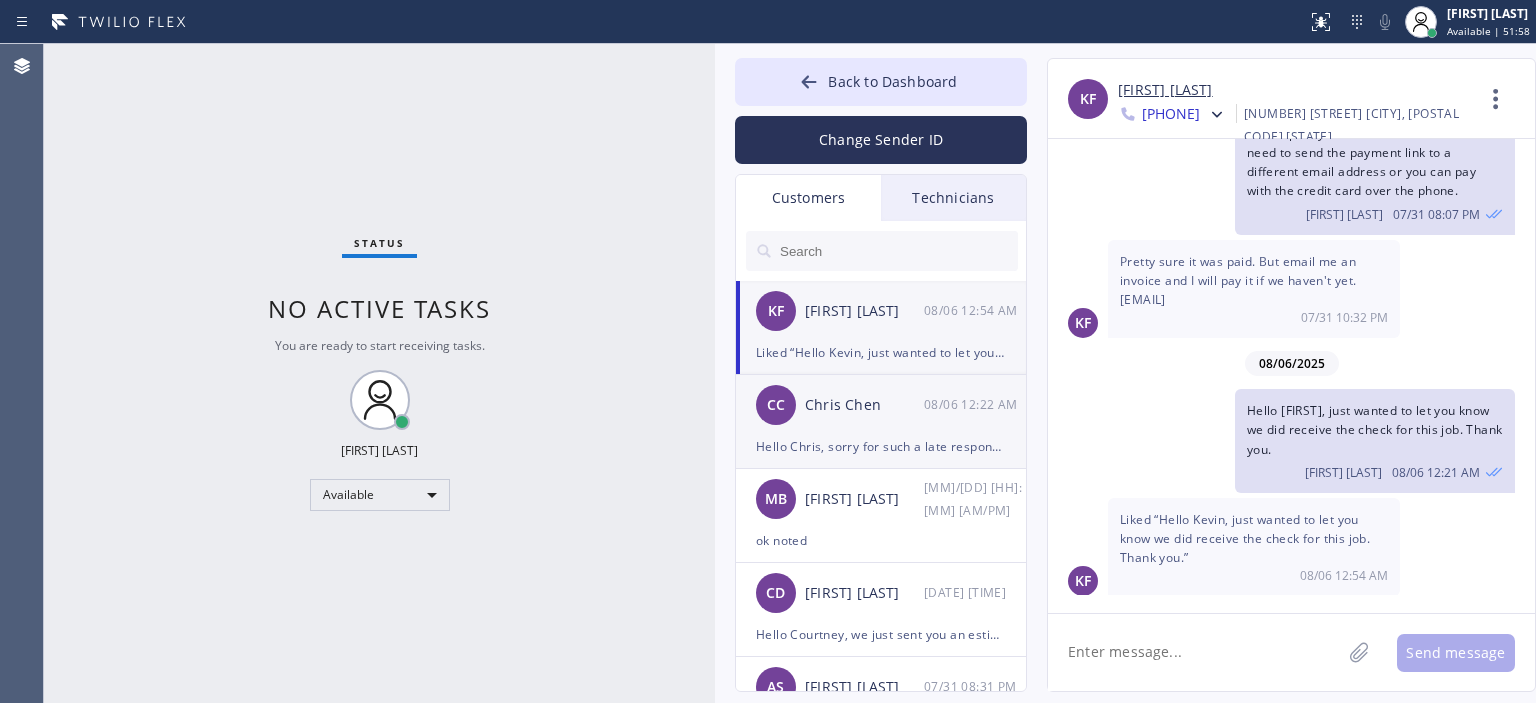 click on "CC [FIRST] [LAST] [DATE] [TIME]" at bounding box center [882, 405] 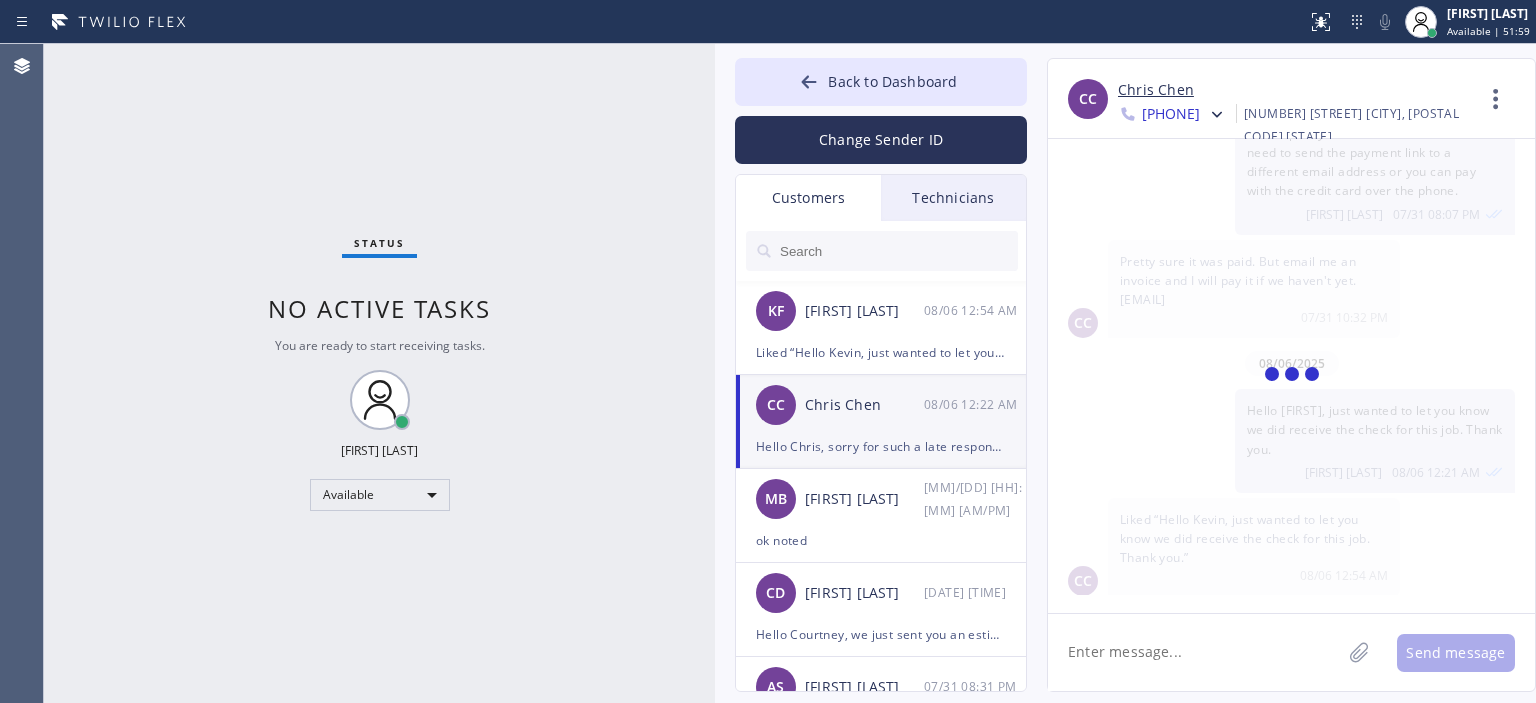 scroll, scrollTop: 341, scrollLeft: 0, axis: vertical 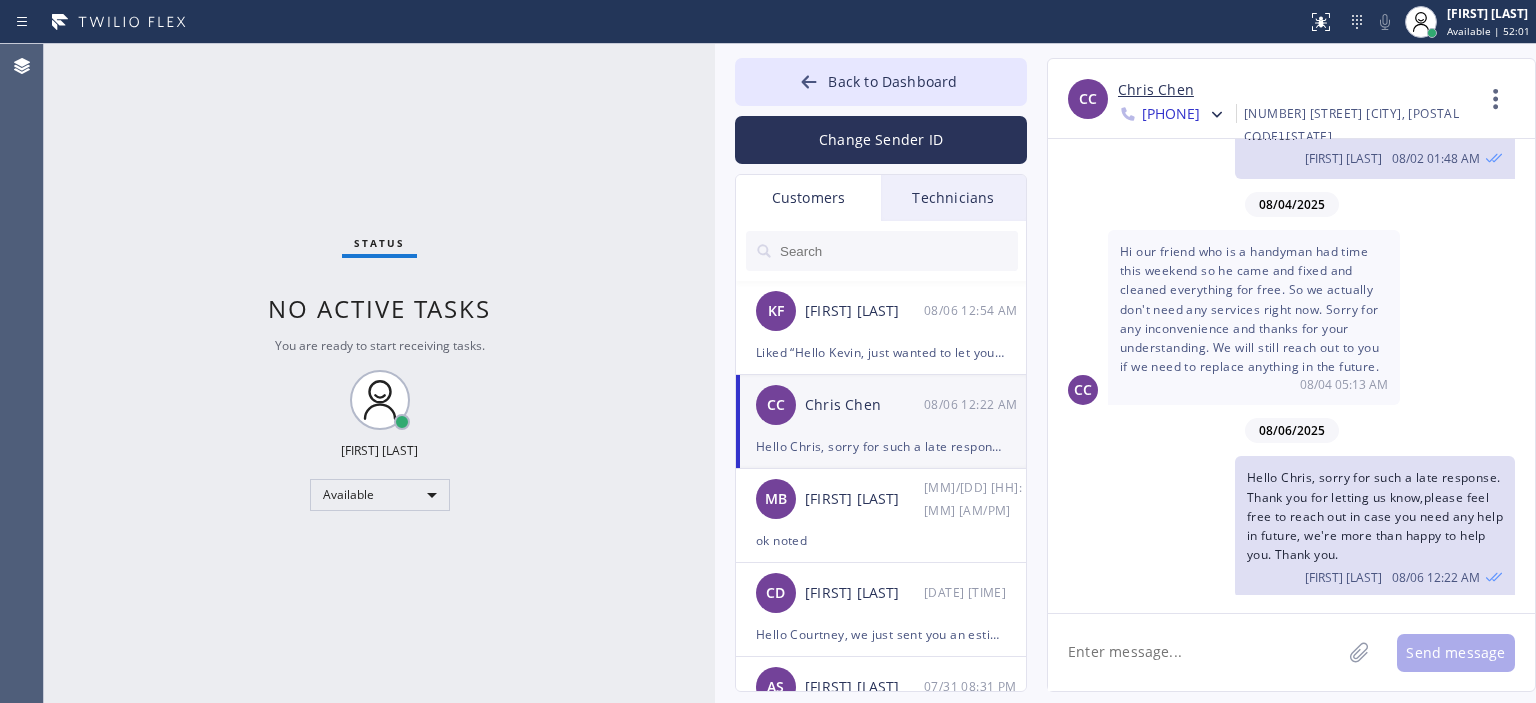 click at bounding box center [898, 251] 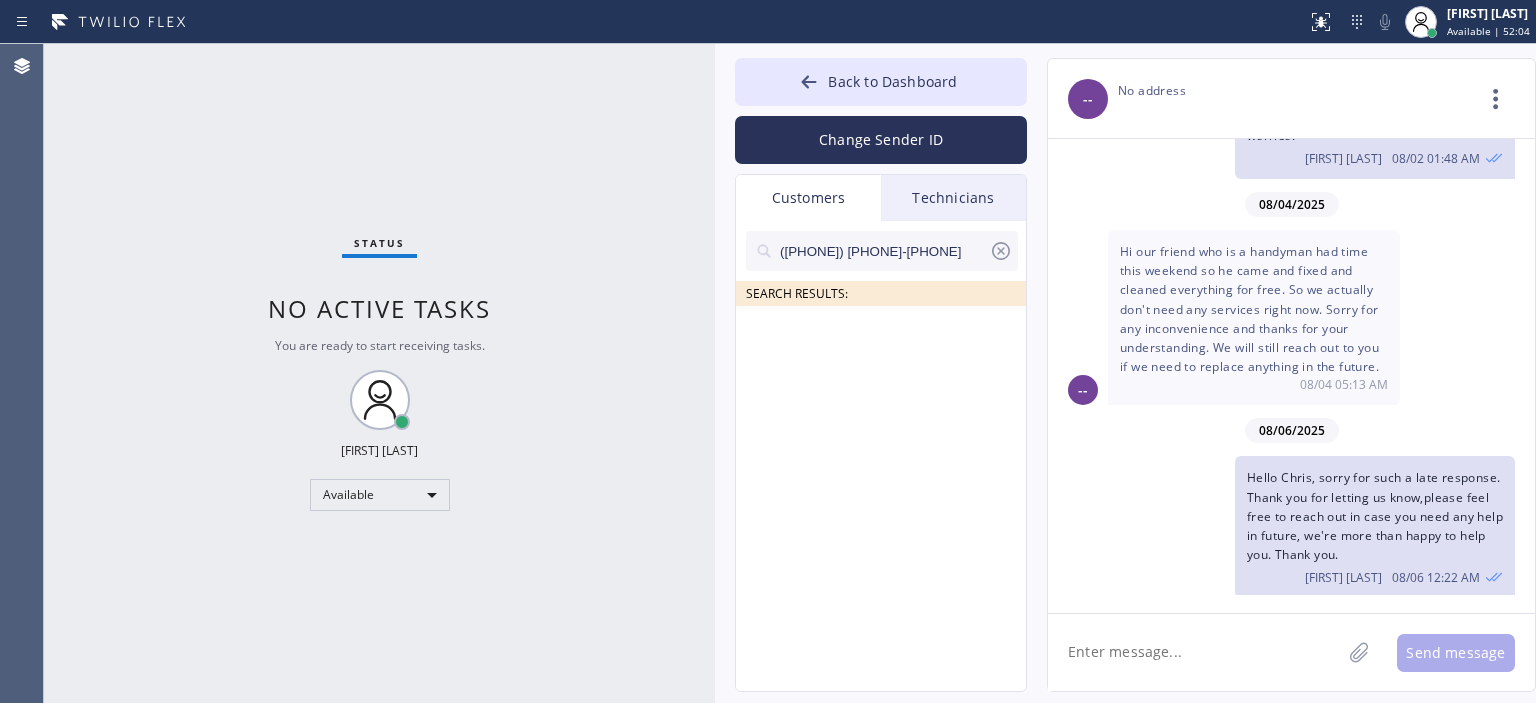click on "([PHONE]) [PHONE]-[PHONE]" at bounding box center [883, 251] 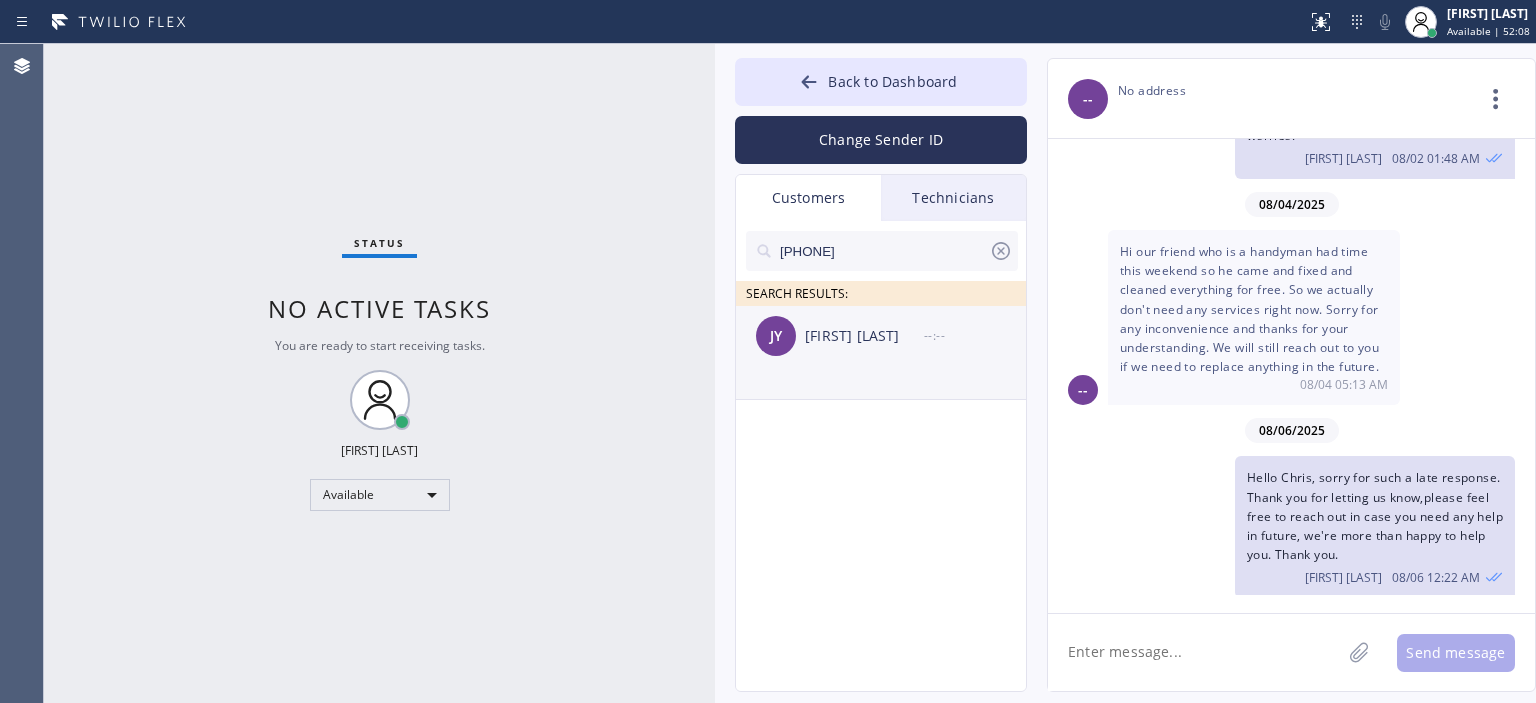 click on "[FIRST] [LAST] --:--" at bounding box center (882, 336) 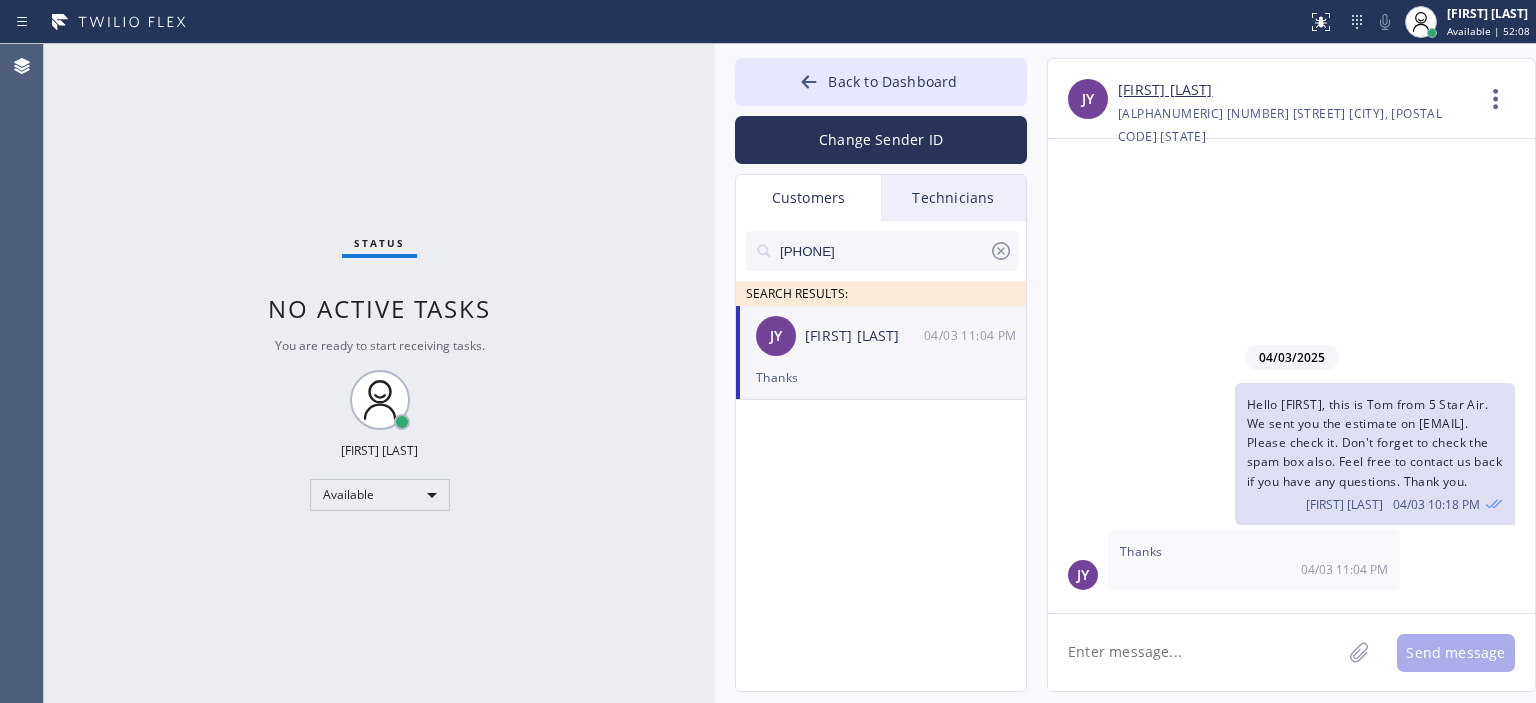 scroll, scrollTop: 0, scrollLeft: 0, axis: both 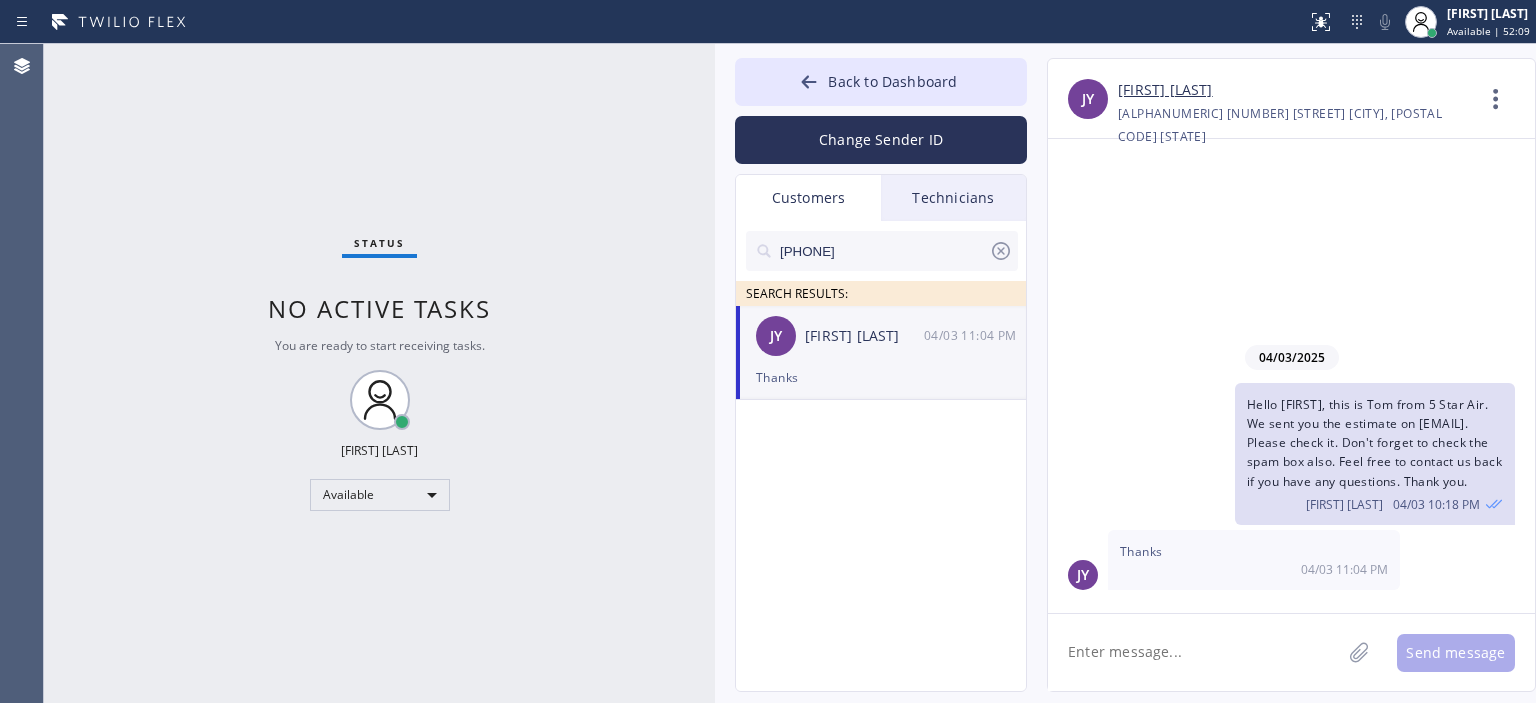 click 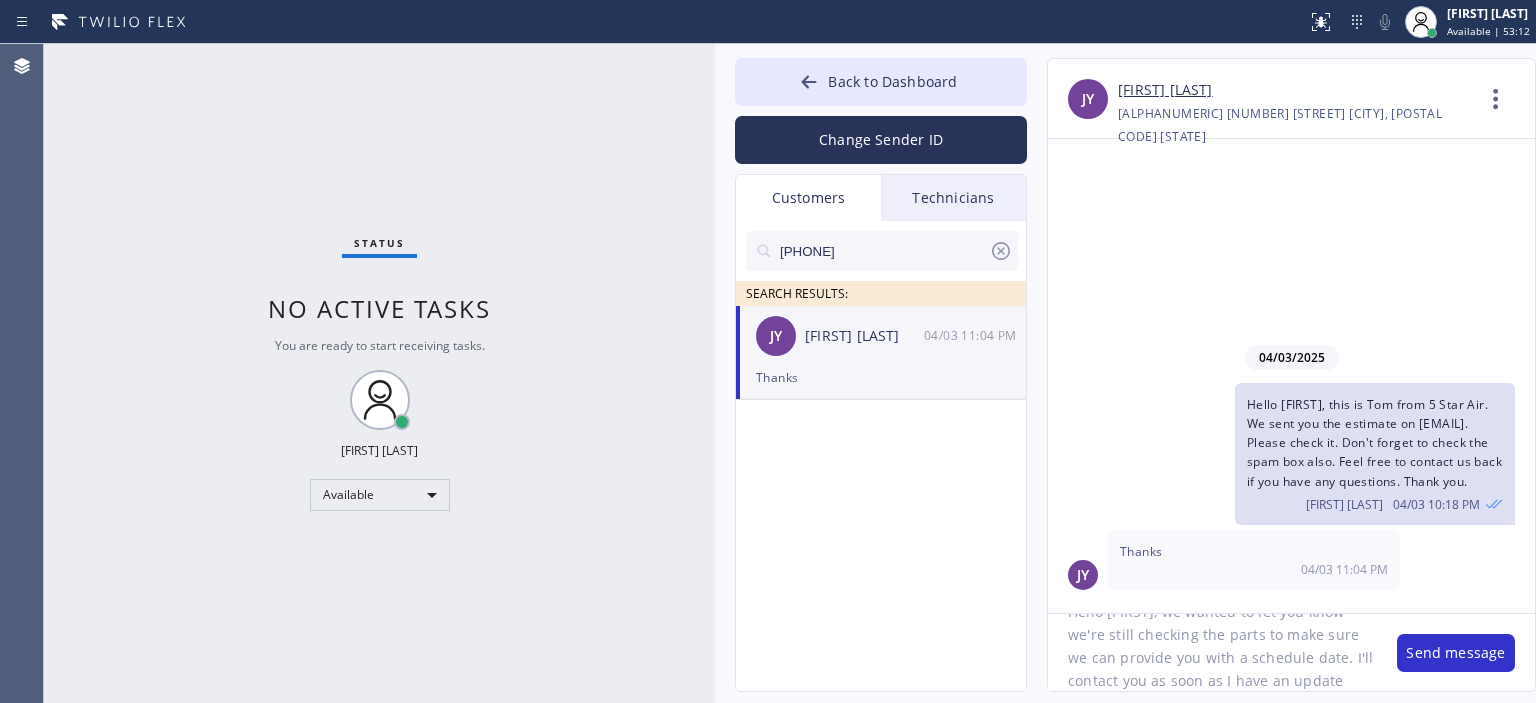 scroll, scrollTop: 63, scrollLeft: 0, axis: vertical 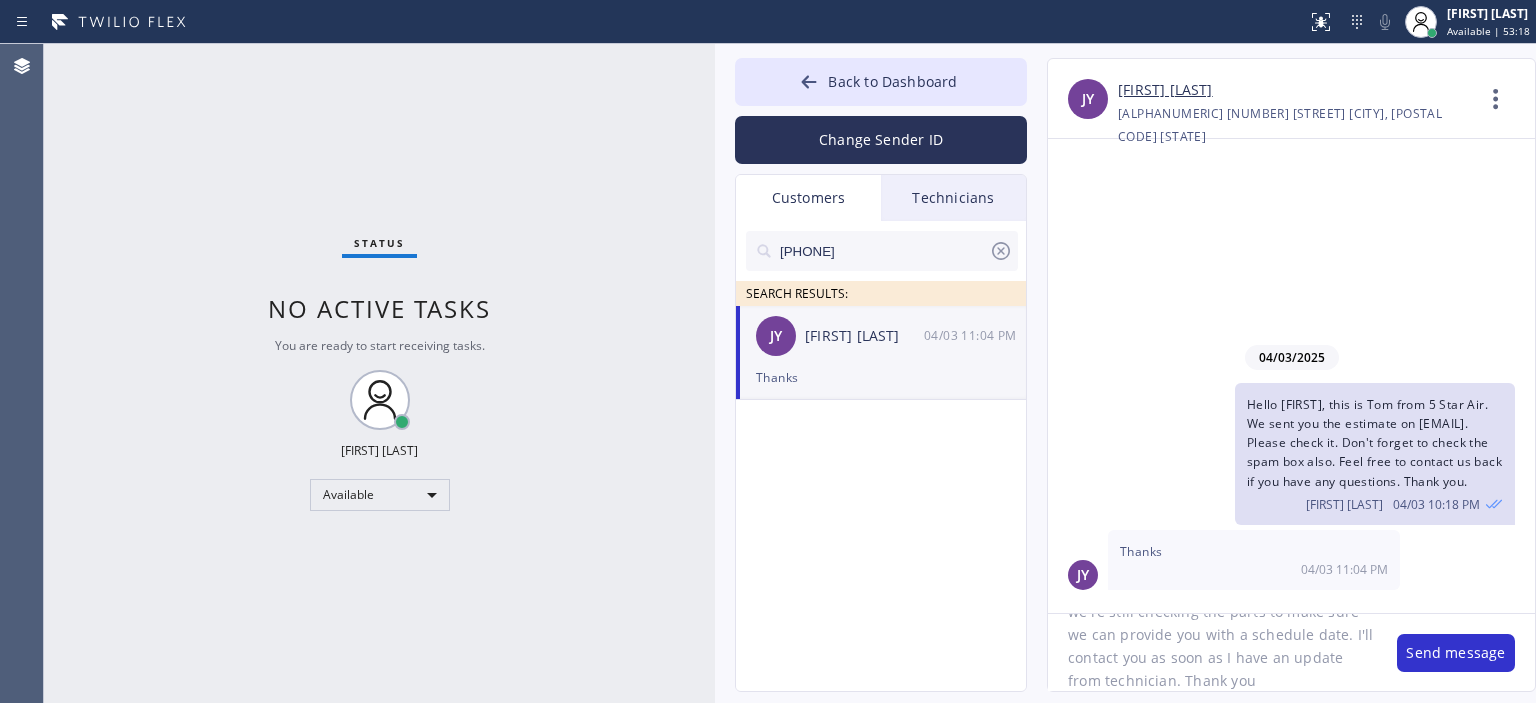click on "Hello [FIRST], we wanted to let you know we're still checking the parts to make sure we can provide you with a schedule date. I'll contact you as soon as I have an update from technician. Thank you" 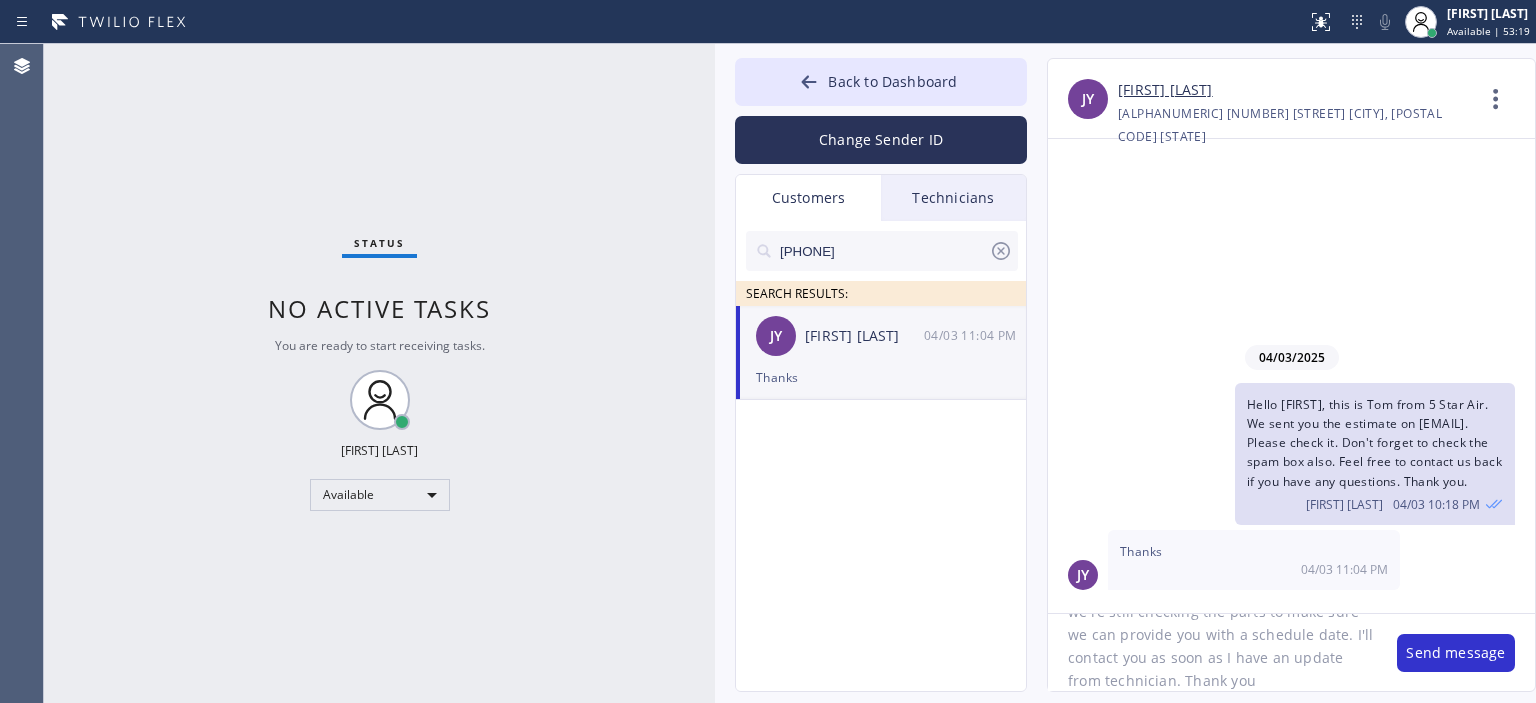 type on "Hello [FIRST], we wanted to let you know we're still checking the parts to make sure we can provide you with a schedule date. I'll contact you as soon as I have an update from technician. Thank you" 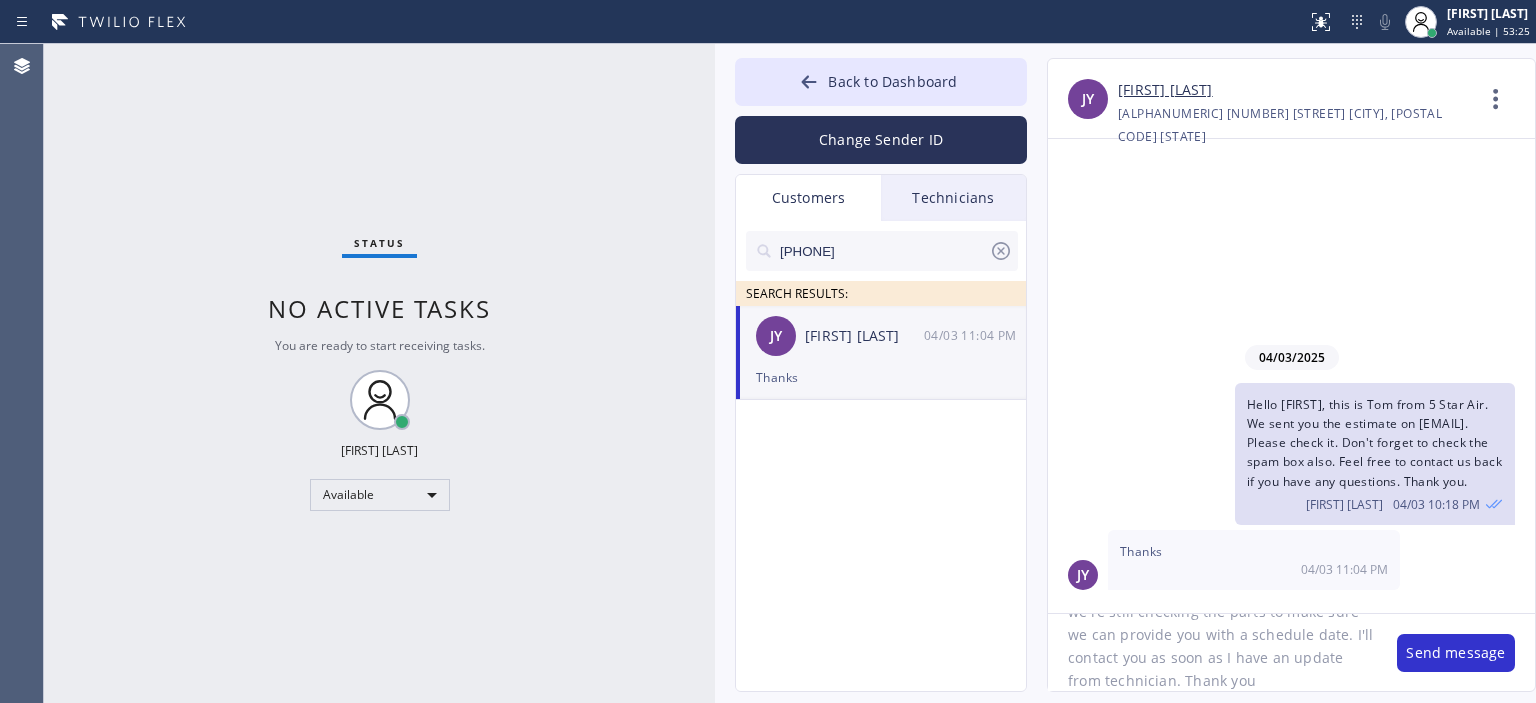 click on "Hello [FIRST], we wanted to let you know we're still checking the parts to make sure we can provide you with a schedule date. I'll contact you as soon as I have an update from technician. Thank you" 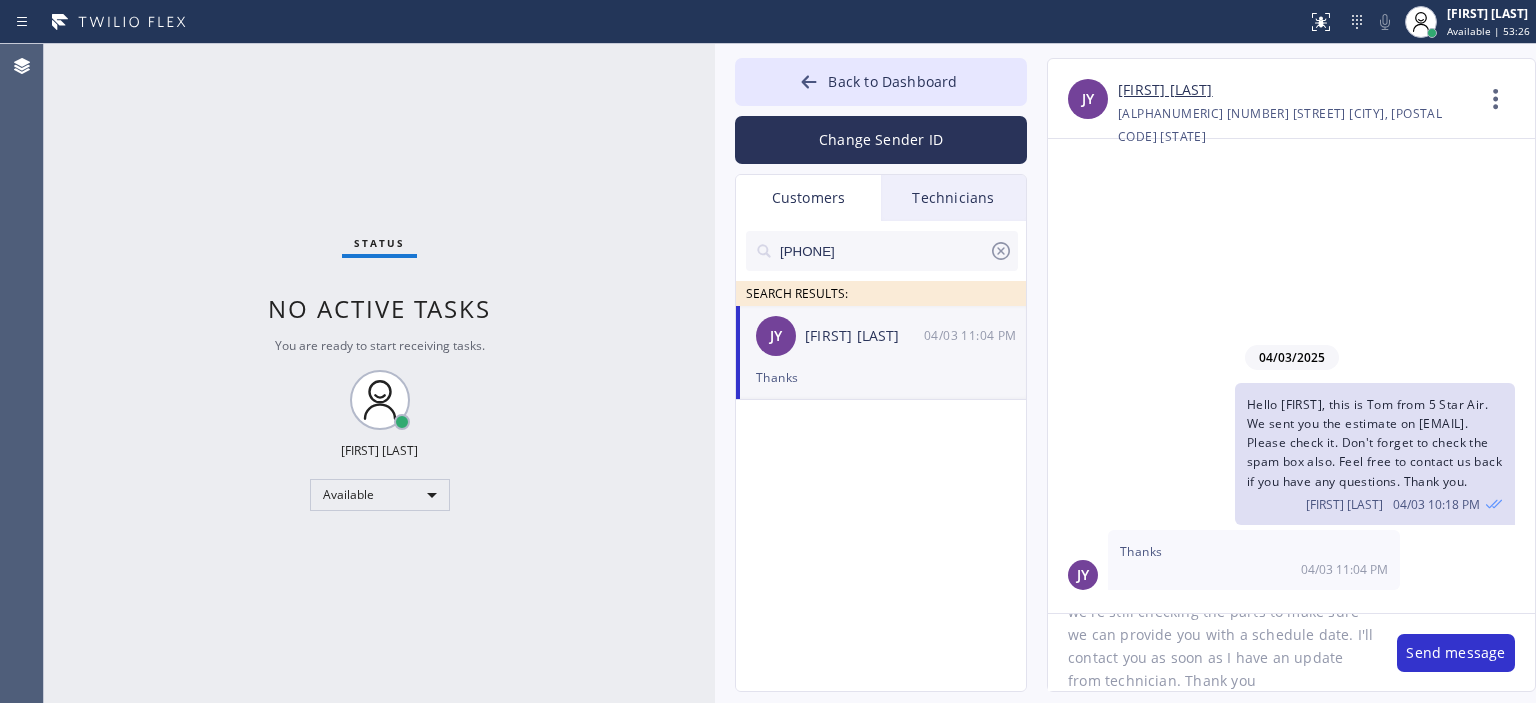 click on "Hello [FIRST], we wanted to let you know we're still checking the parts to make sure we can provide you with a schedule date. I'll contact you as soon as I have an update from technician. Thank you" 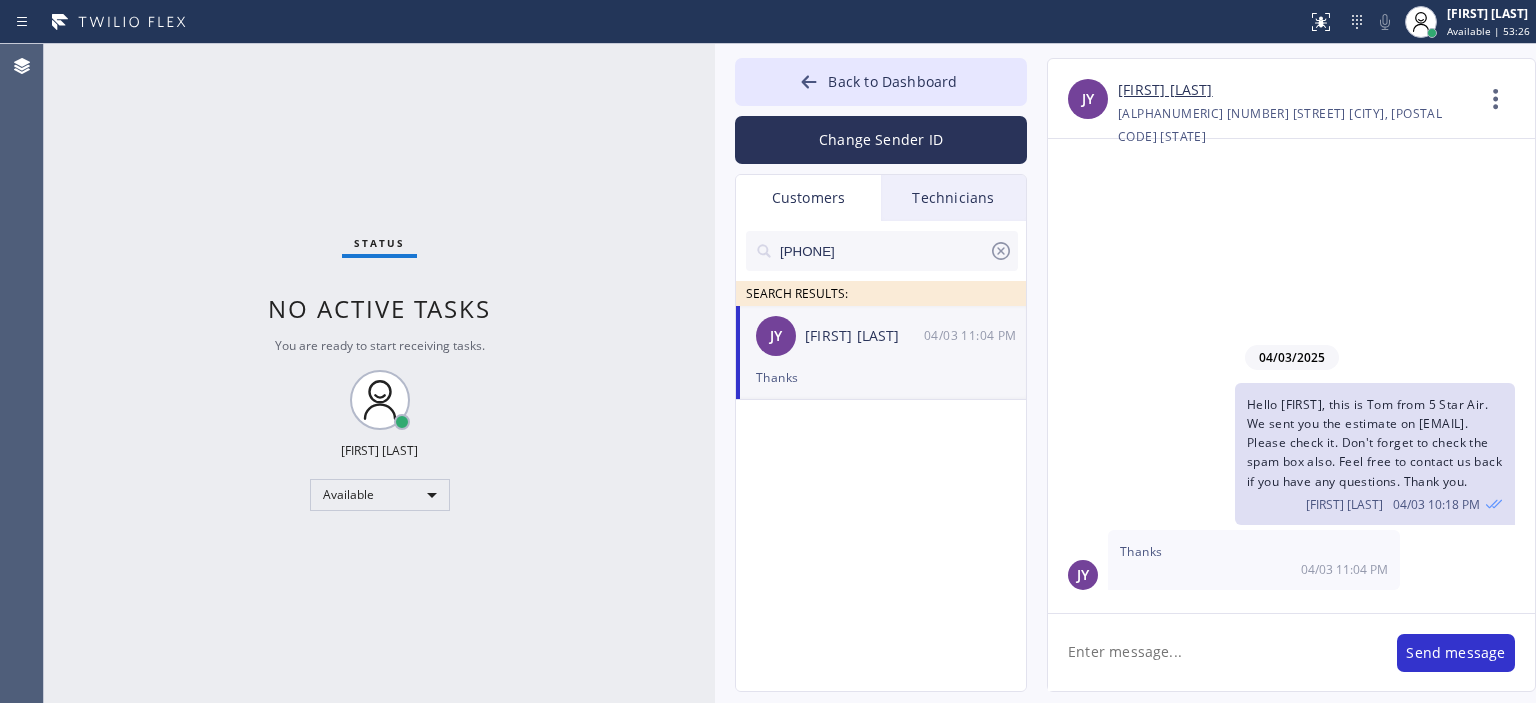 scroll, scrollTop: 0, scrollLeft: 0, axis: both 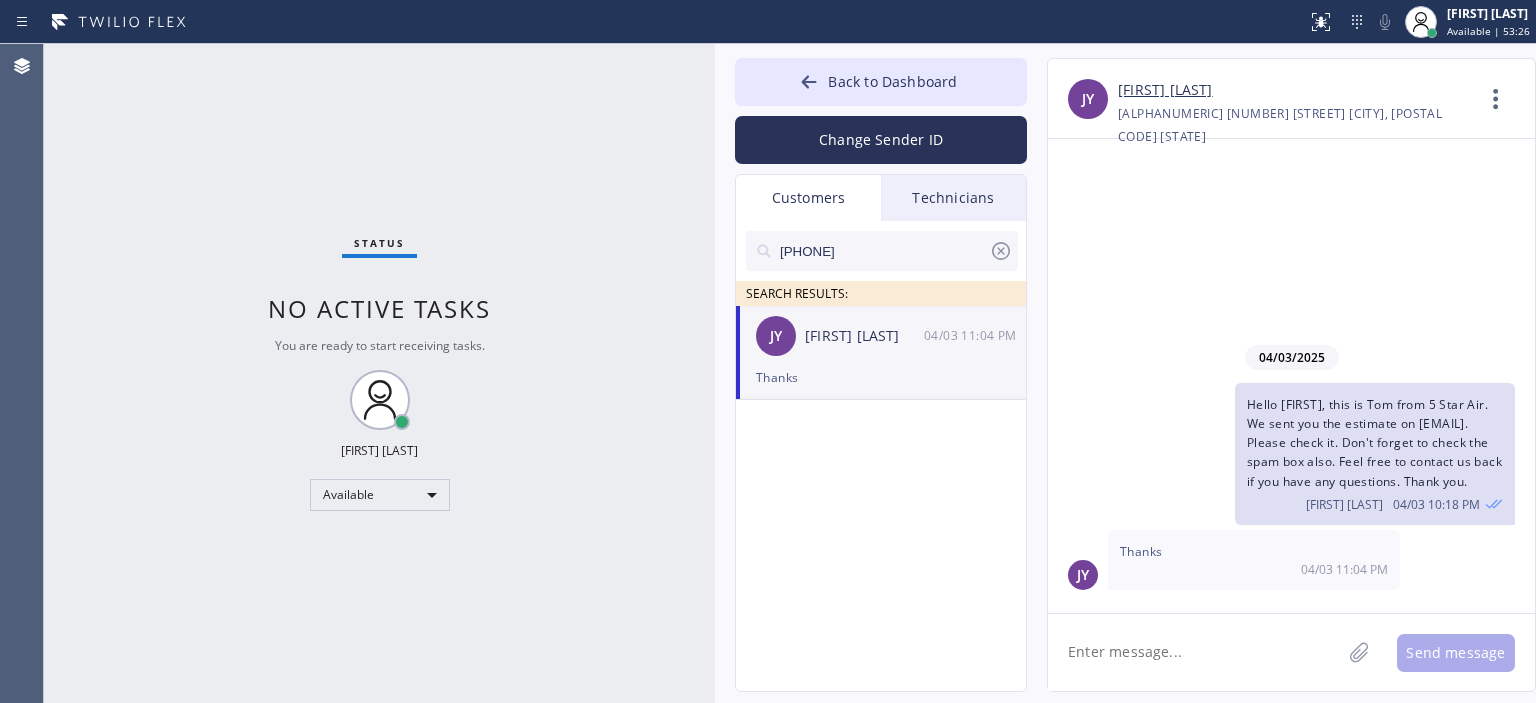 paste on "Hello [FIRST], we wanted to let you know we're still checking the parts to make sure we can provide you with a schedule date. I'll contact you as soon as I have an update from technician. Thank you" 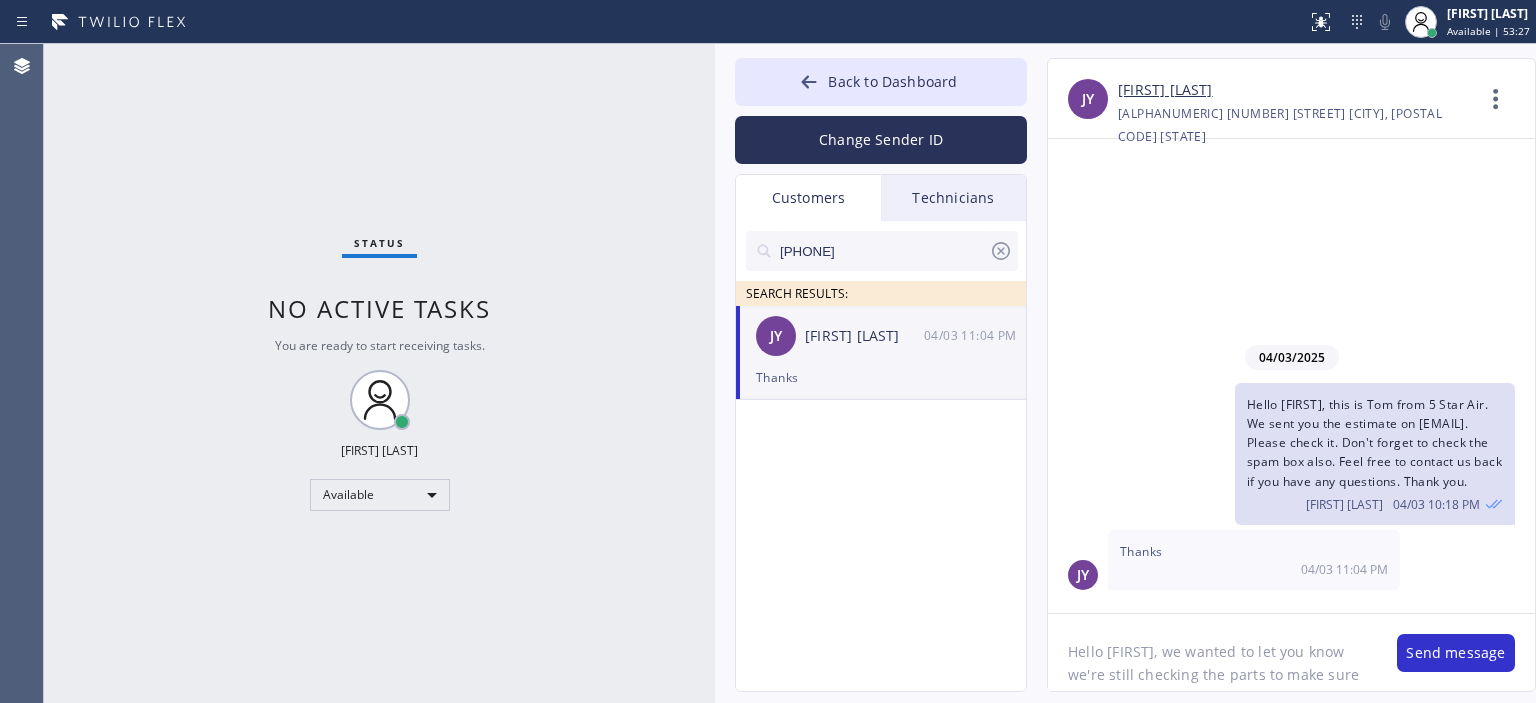 scroll, scrollTop: 63, scrollLeft: 0, axis: vertical 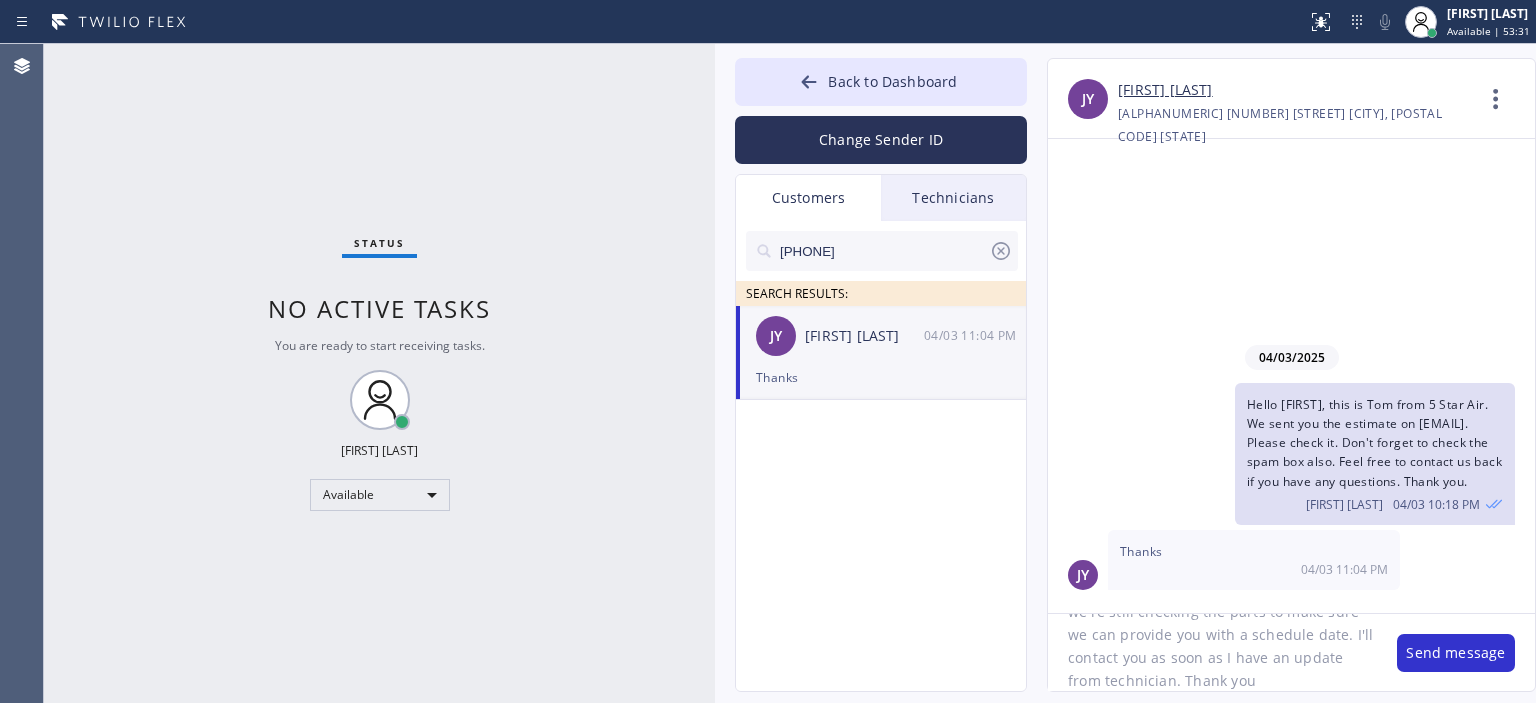 click on "Hello [FIRST], we wanted to let you know we're still checking the parts to make sure we can provide you with a schedule date. I'll contact you as soon as I have an update from technician. Thank you" 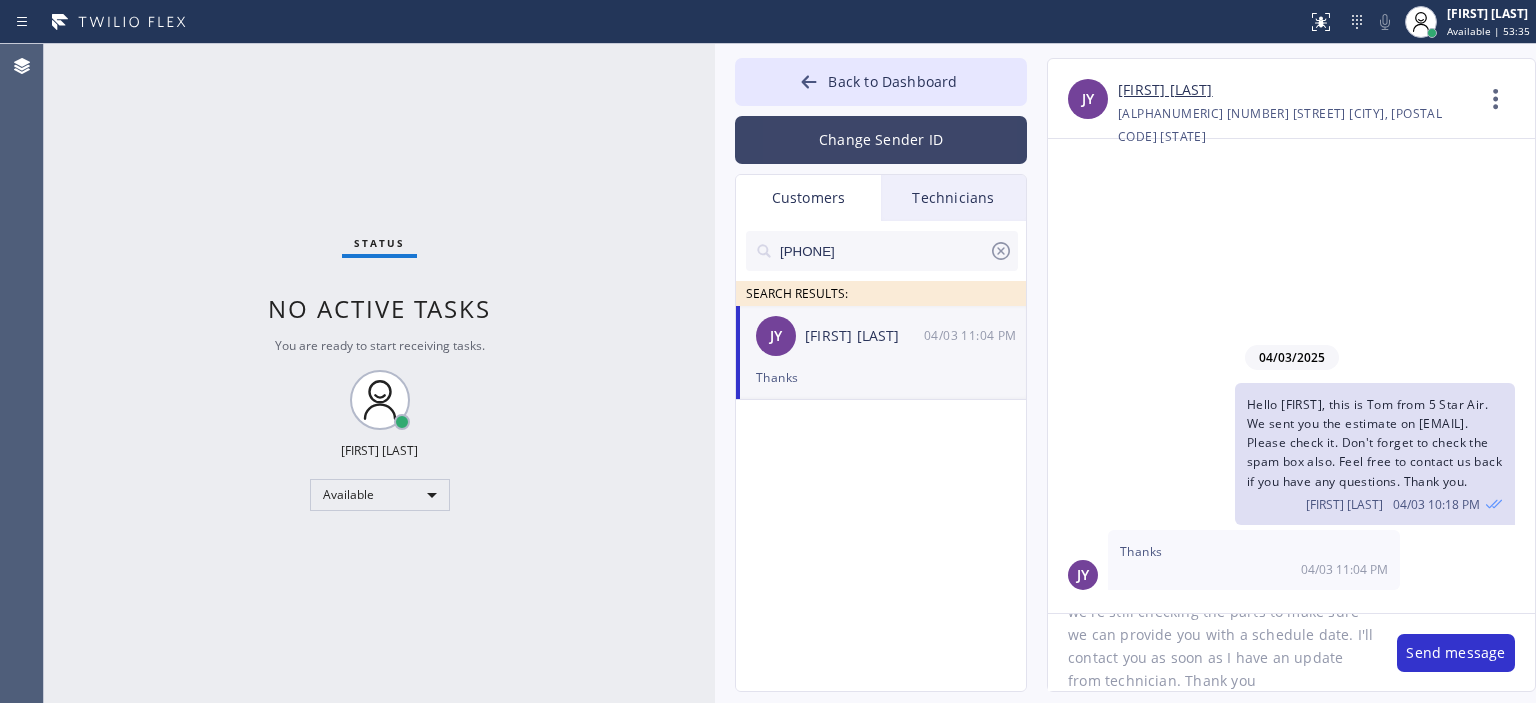 click on "Change Sender ID" at bounding box center (881, 140) 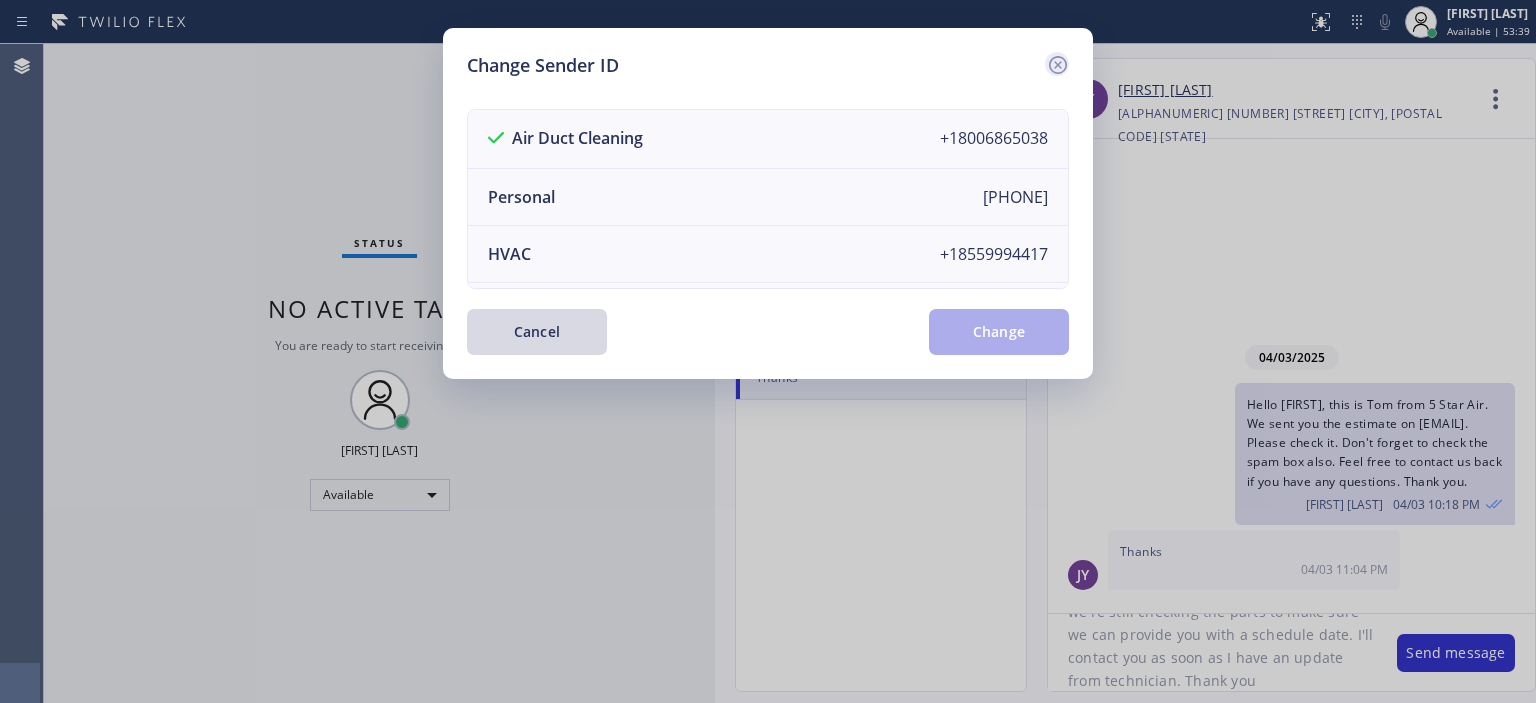 click 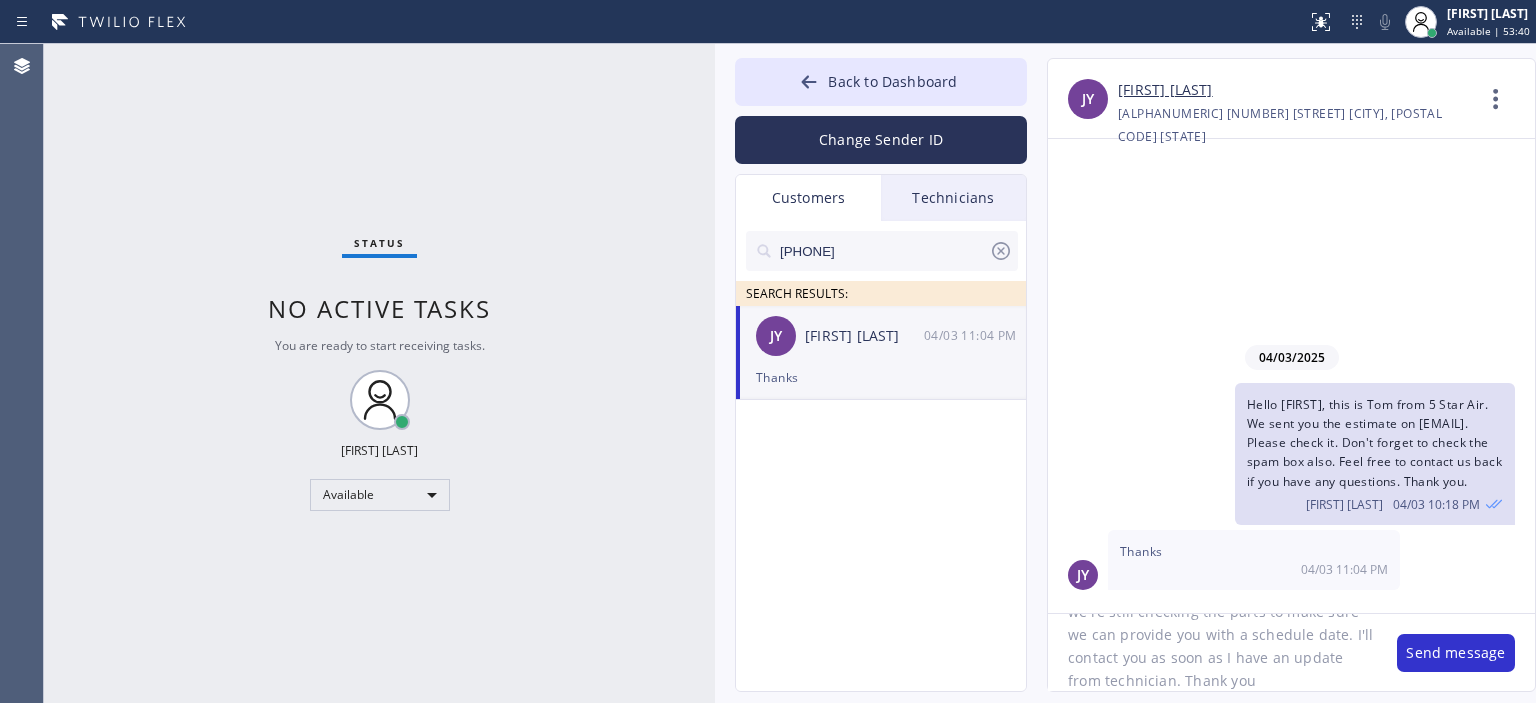click on "Hello [FIRST], we wanted to let you know we're still checking the parts to make sure we can provide you with a schedule date. I'll contact you as soon as I have an update from technician. Thank you" 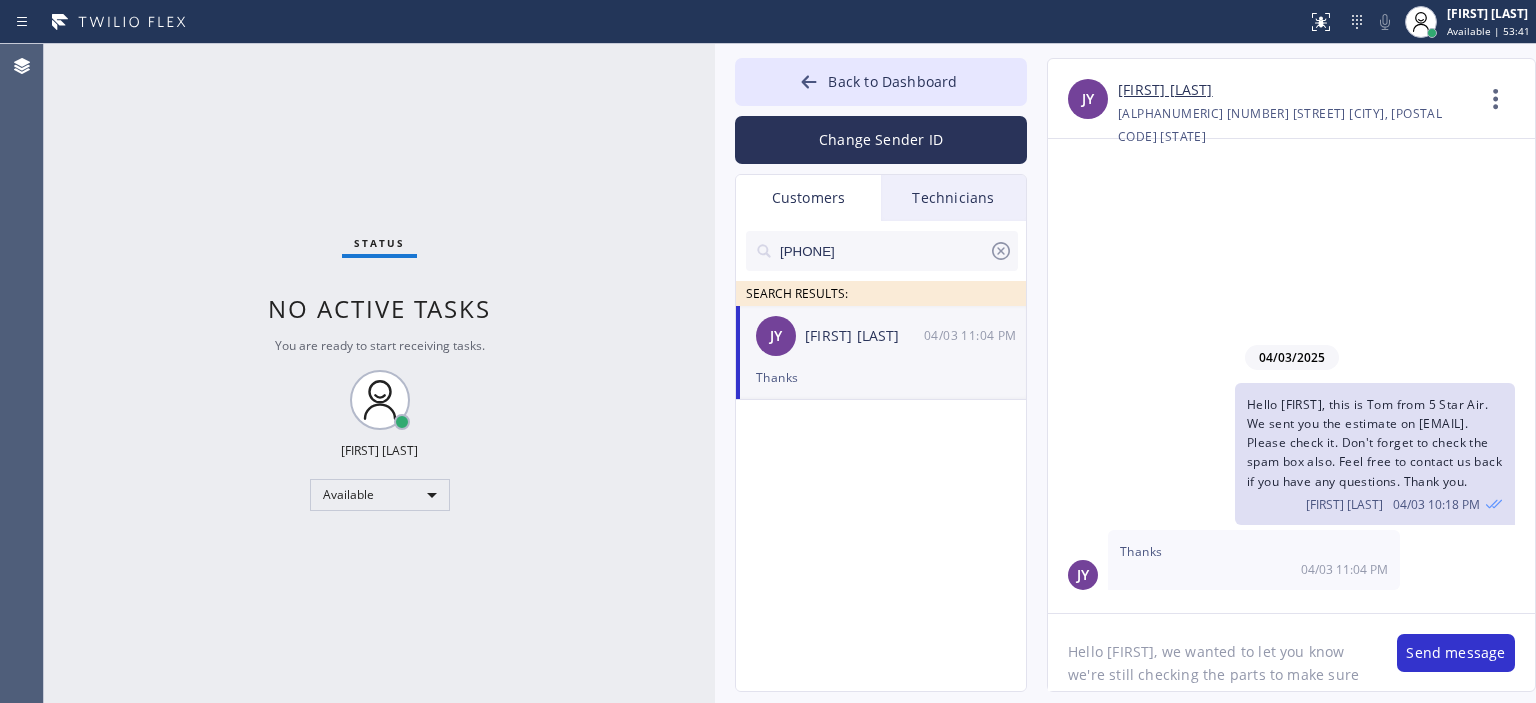 click on "Hello [FIRST], we wanted to let you know we're still checking the parts to make sure we can provide you with a schedule date. I'll contact you as soon as I have an update from technician. Thank you" 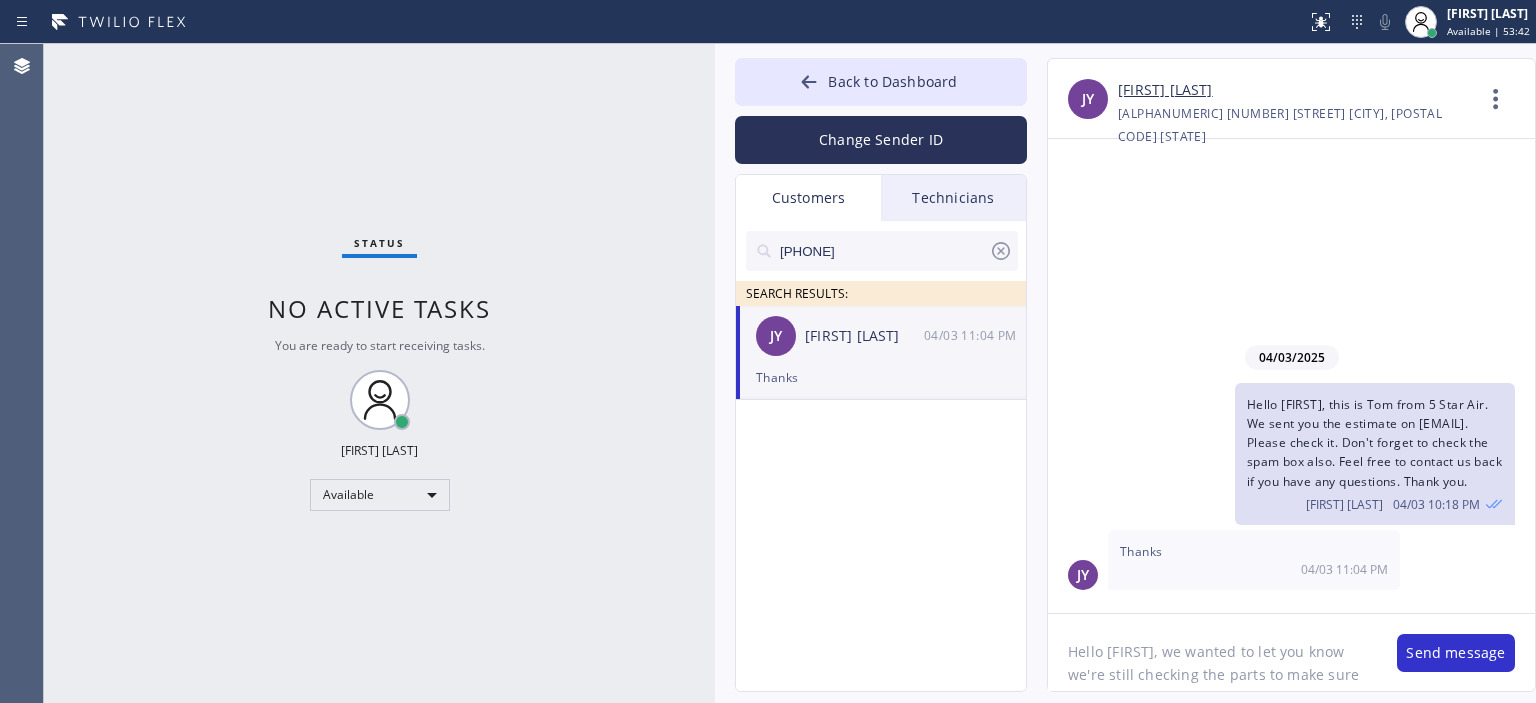 click on "Hello [FIRST], we wanted to let you know we're still checking the parts to make sure we can provide you with a schedule date. I'll contact you as soon as I have an update from technician. Thank you" 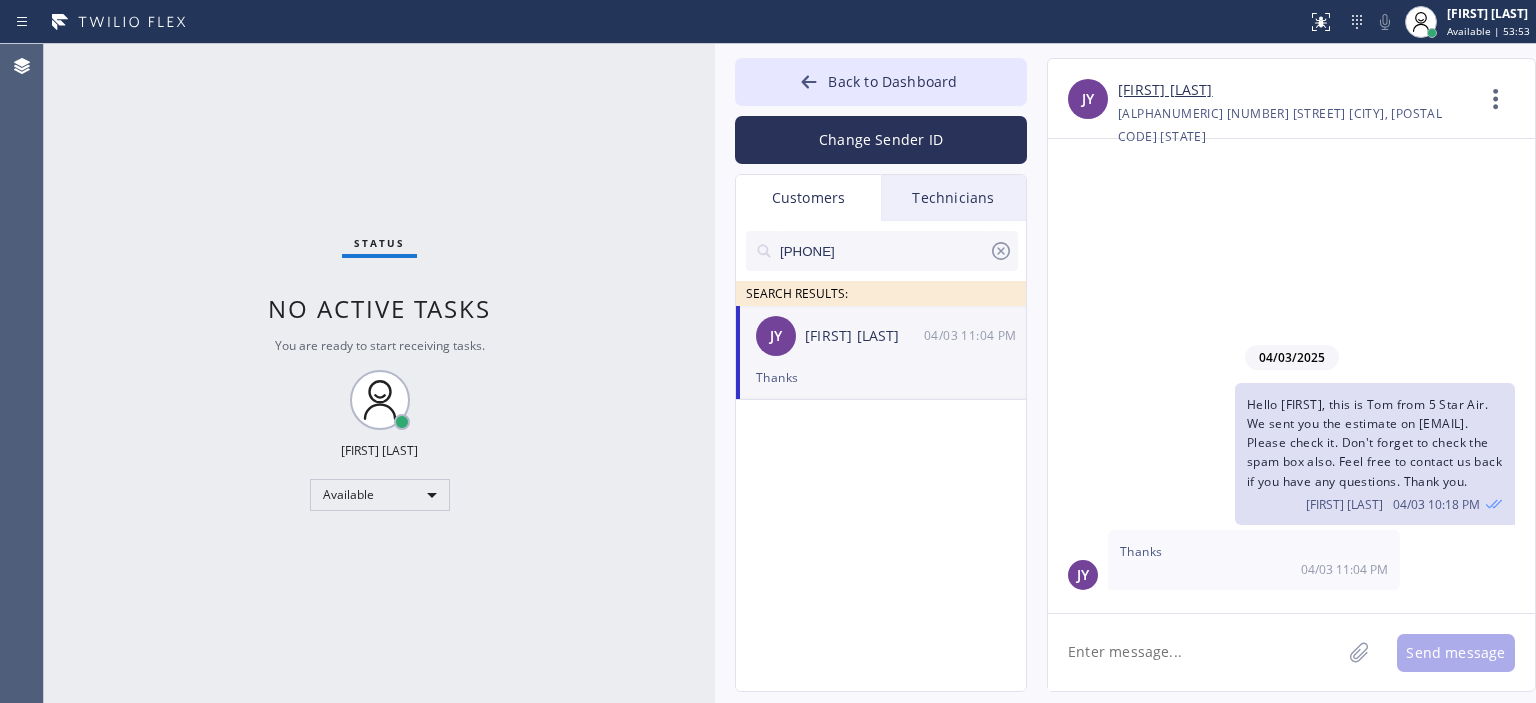 paste on "Hello [FIRST], we wanted to let you know we're still checking the parts to make sure we can provide you with a schedule date. I'll contact you as soon as I have an update from technician. Thank you" 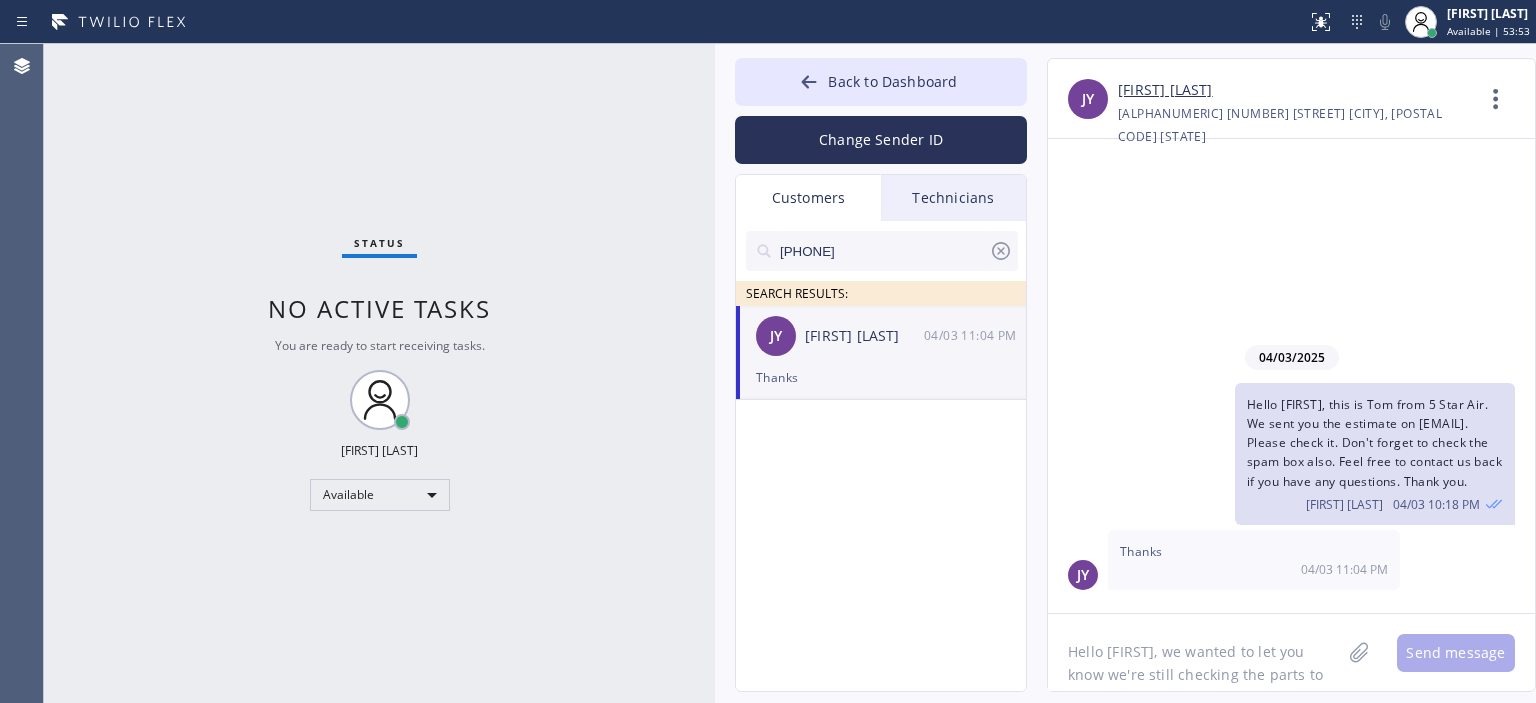 scroll, scrollTop: 63, scrollLeft: 0, axis: vertical 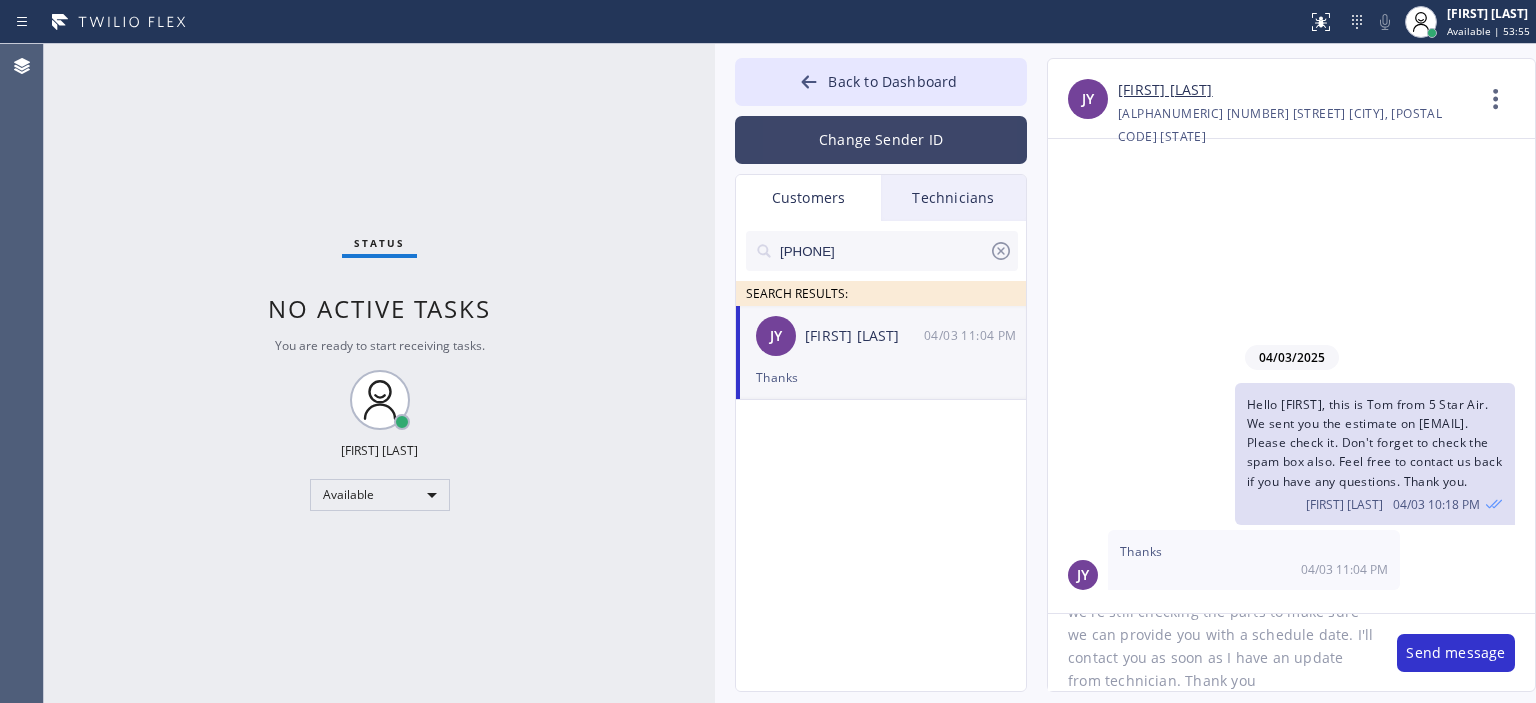 click on "Change Sender ID" at bounding box center [881, 140] 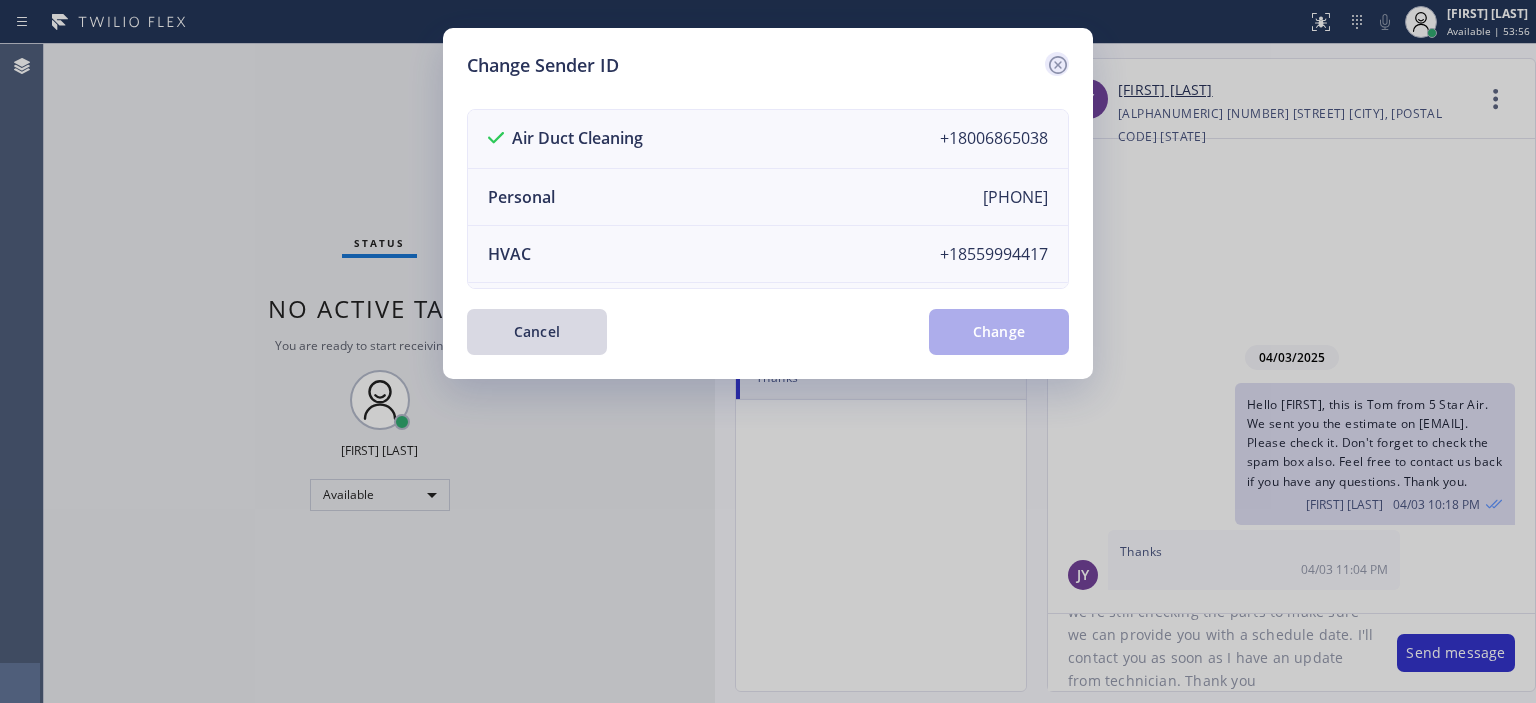 click 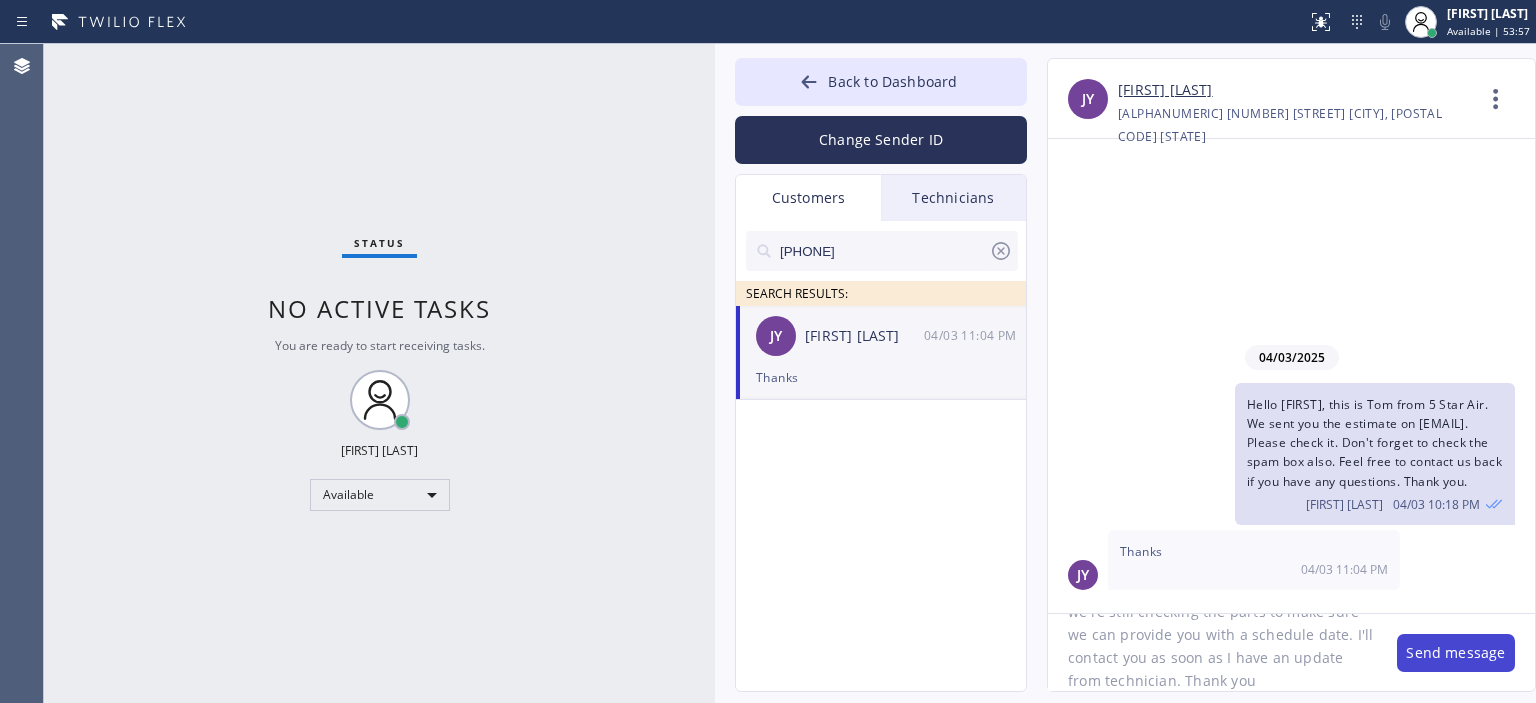 click on "Send message" at bounding box center [1456, 653] 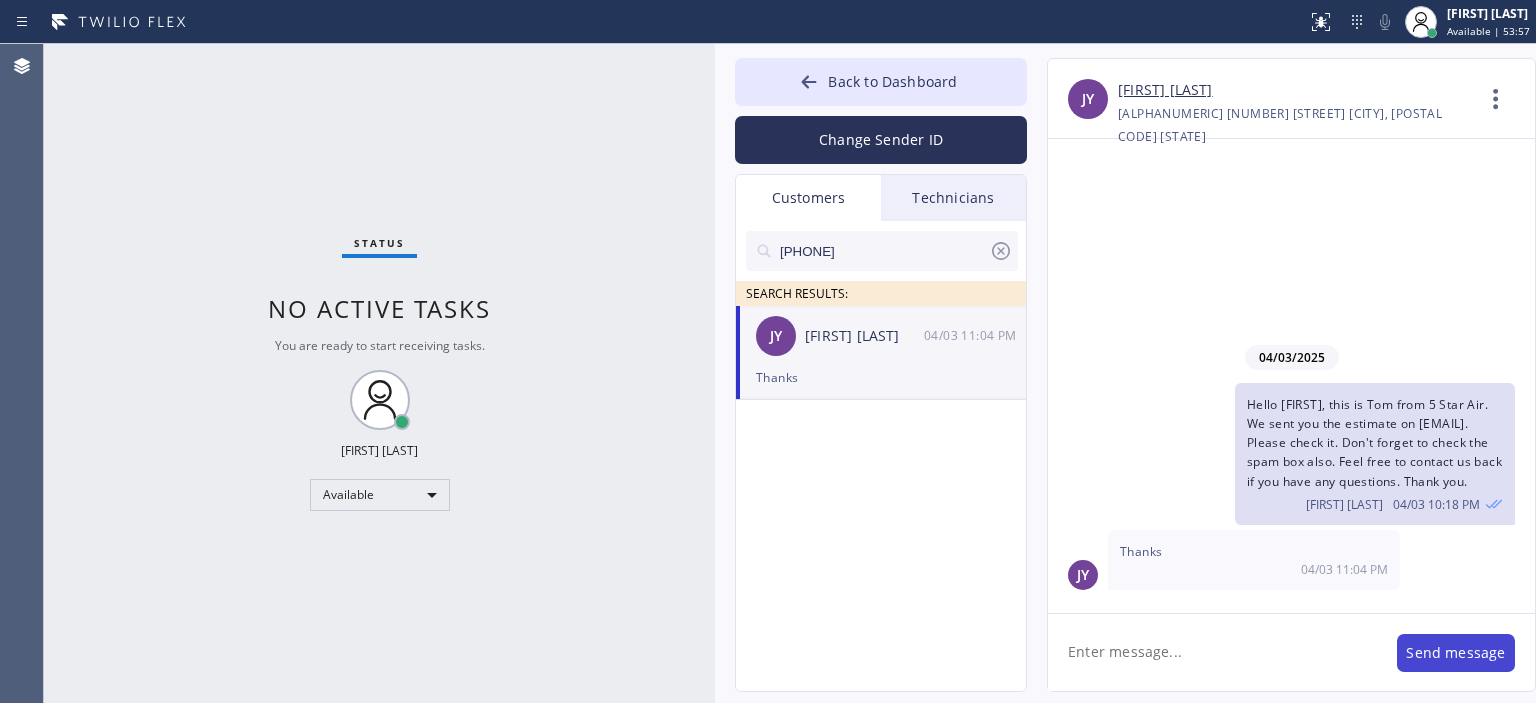 scroll, scrollTop: 0, scrollLeft: 0, axis: both 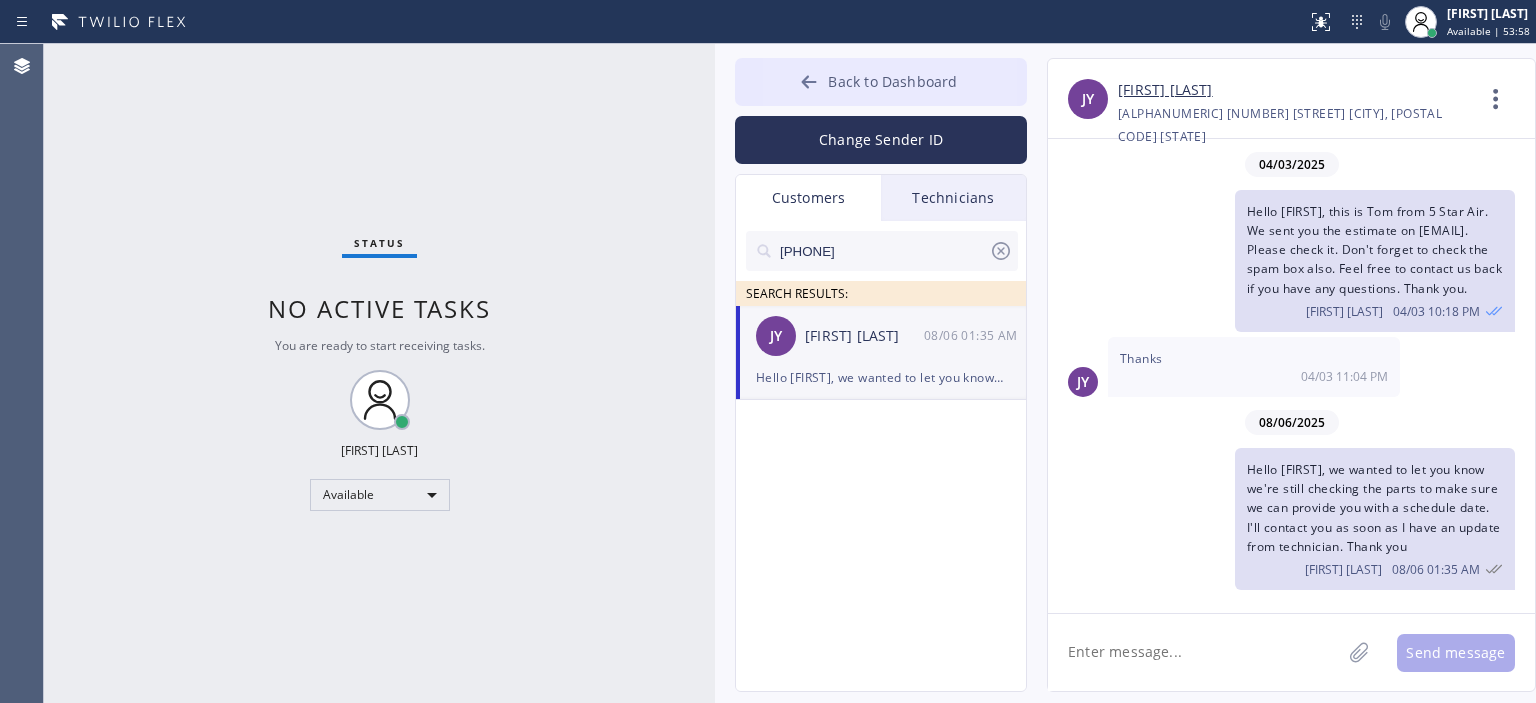 click 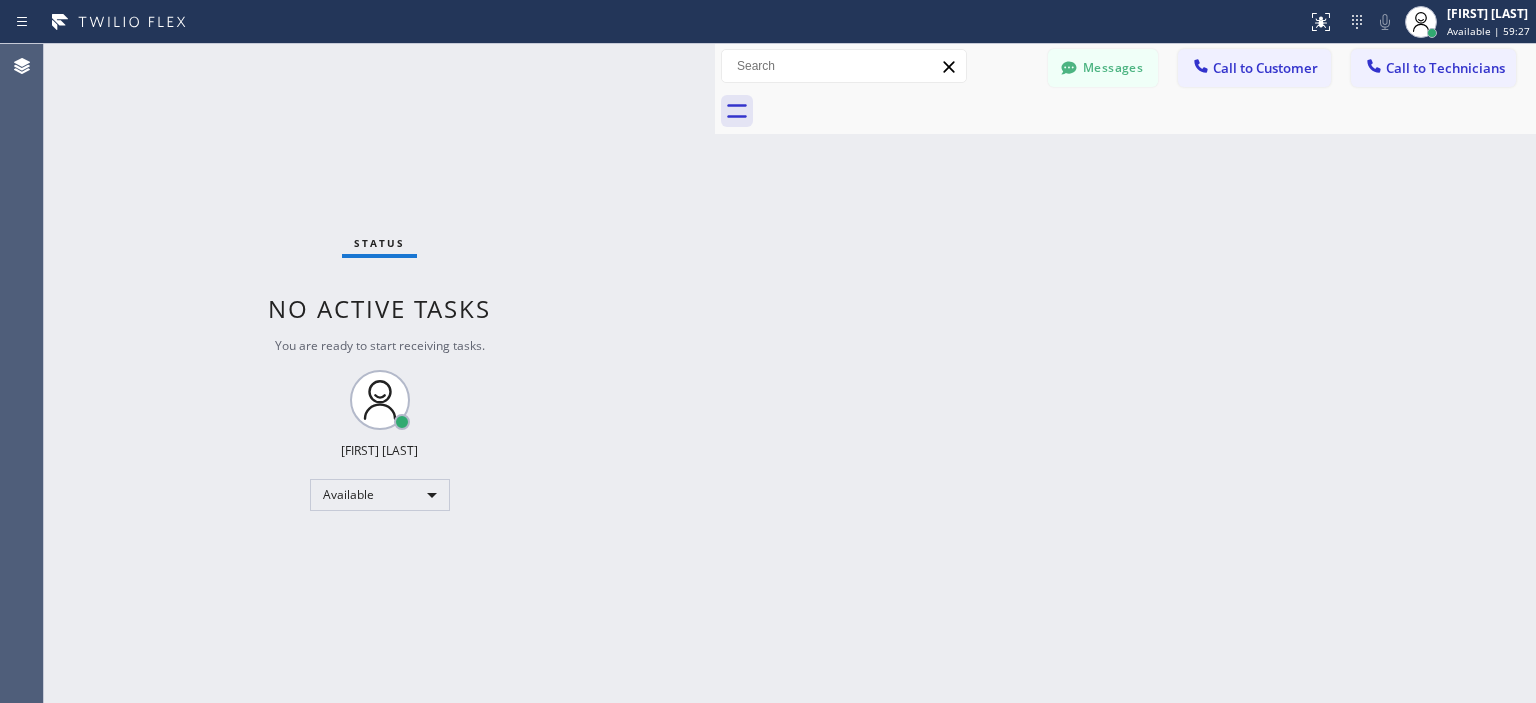 click on "Status   No active tasks     You are ready to start receiving tasks.   [FIRST] [LAST] Available" at bounding box center [379, 373] 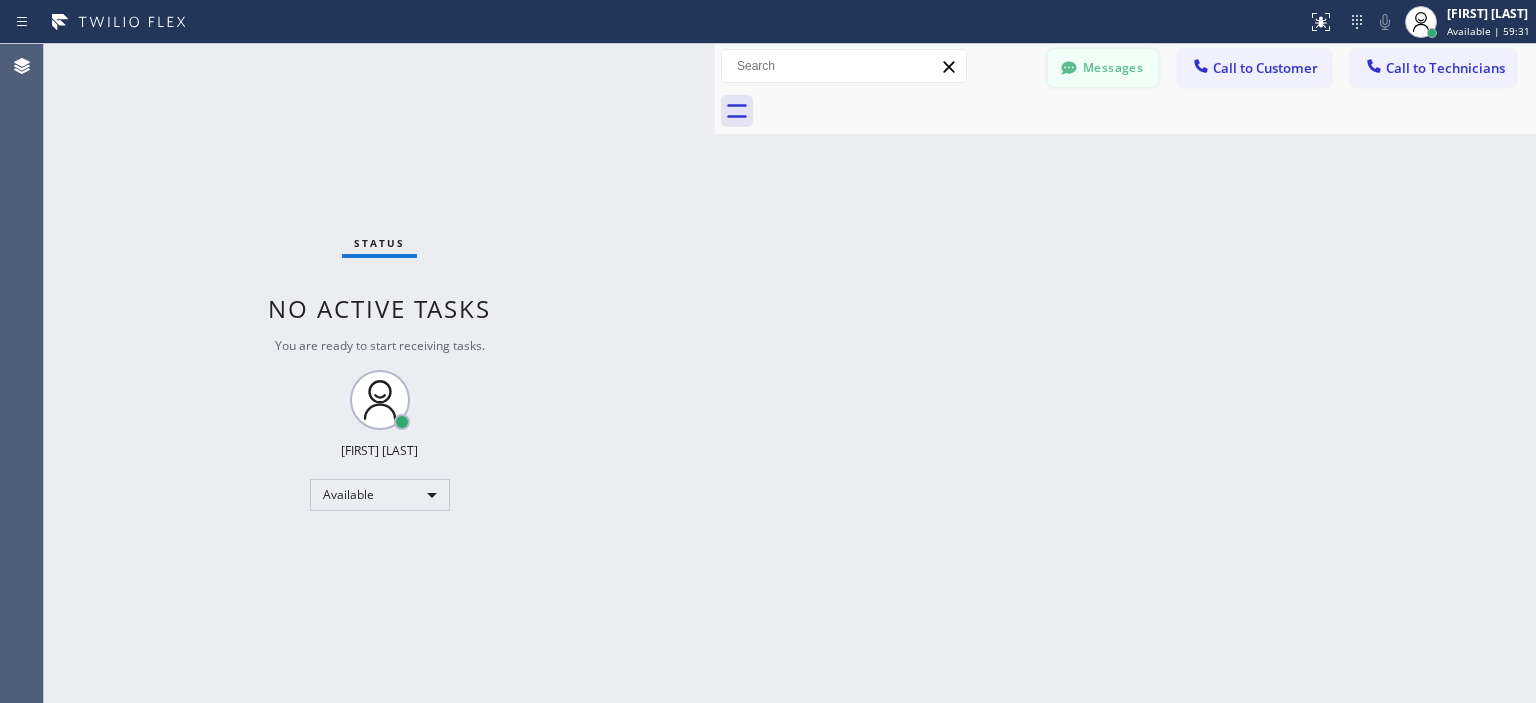 click on "Messages" at bounding box center [1103, 68] 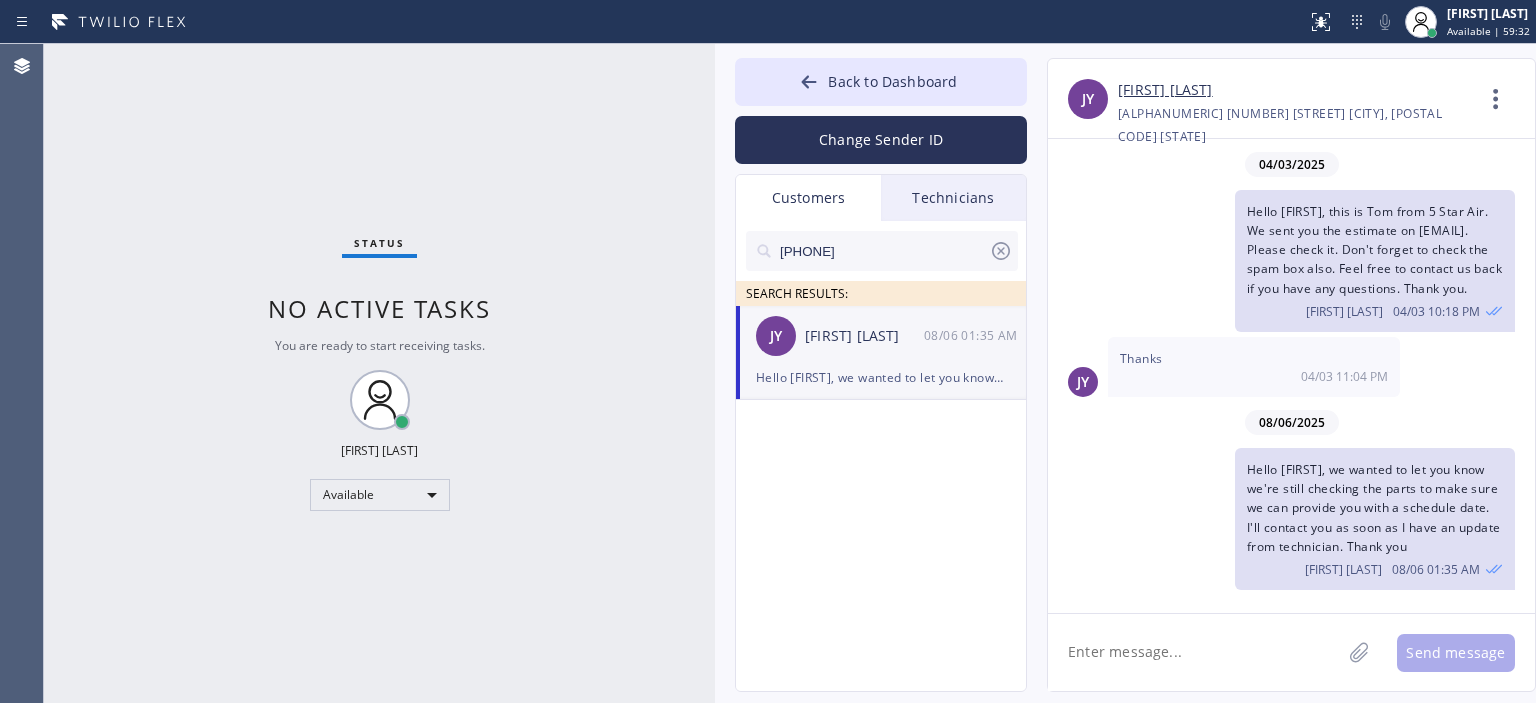 click on "[PHONE]" at bounding box center (883, 251) 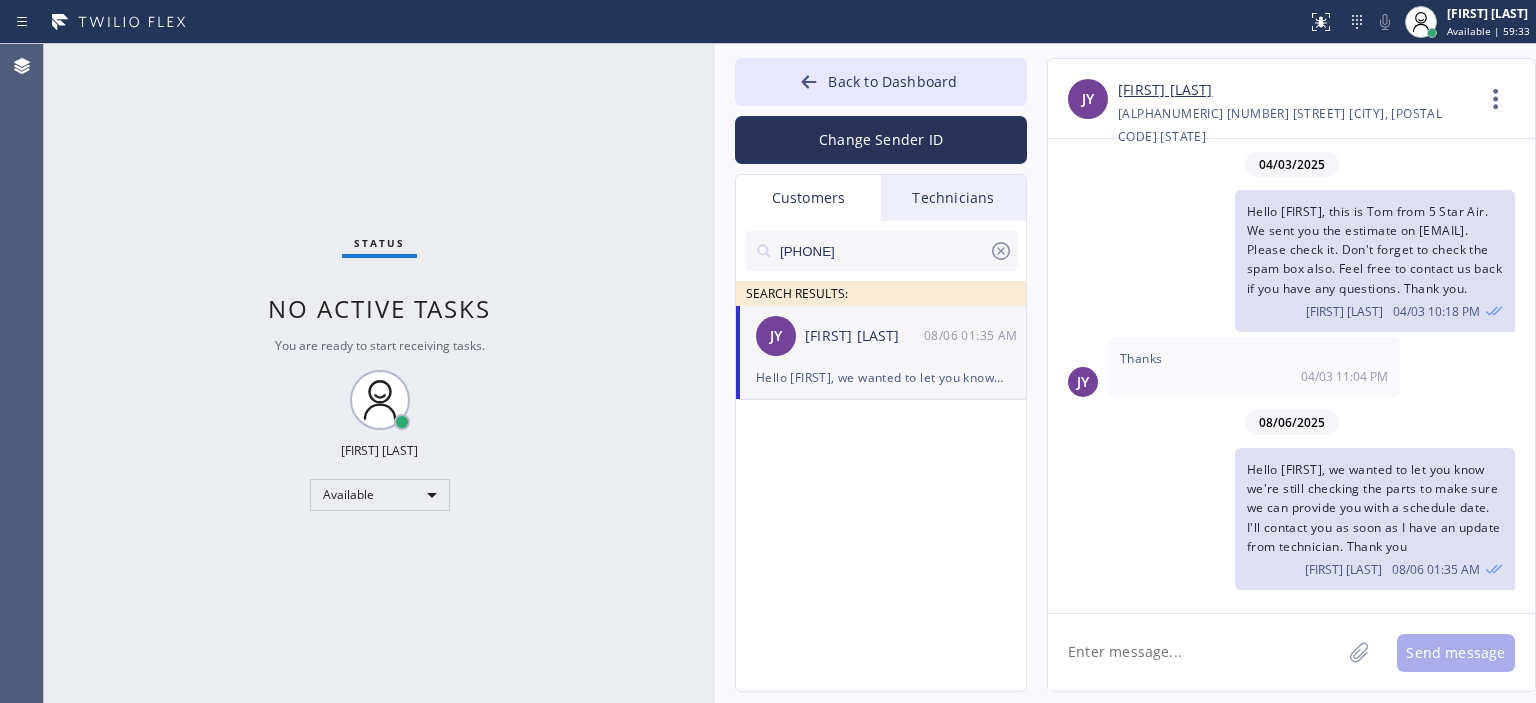 click 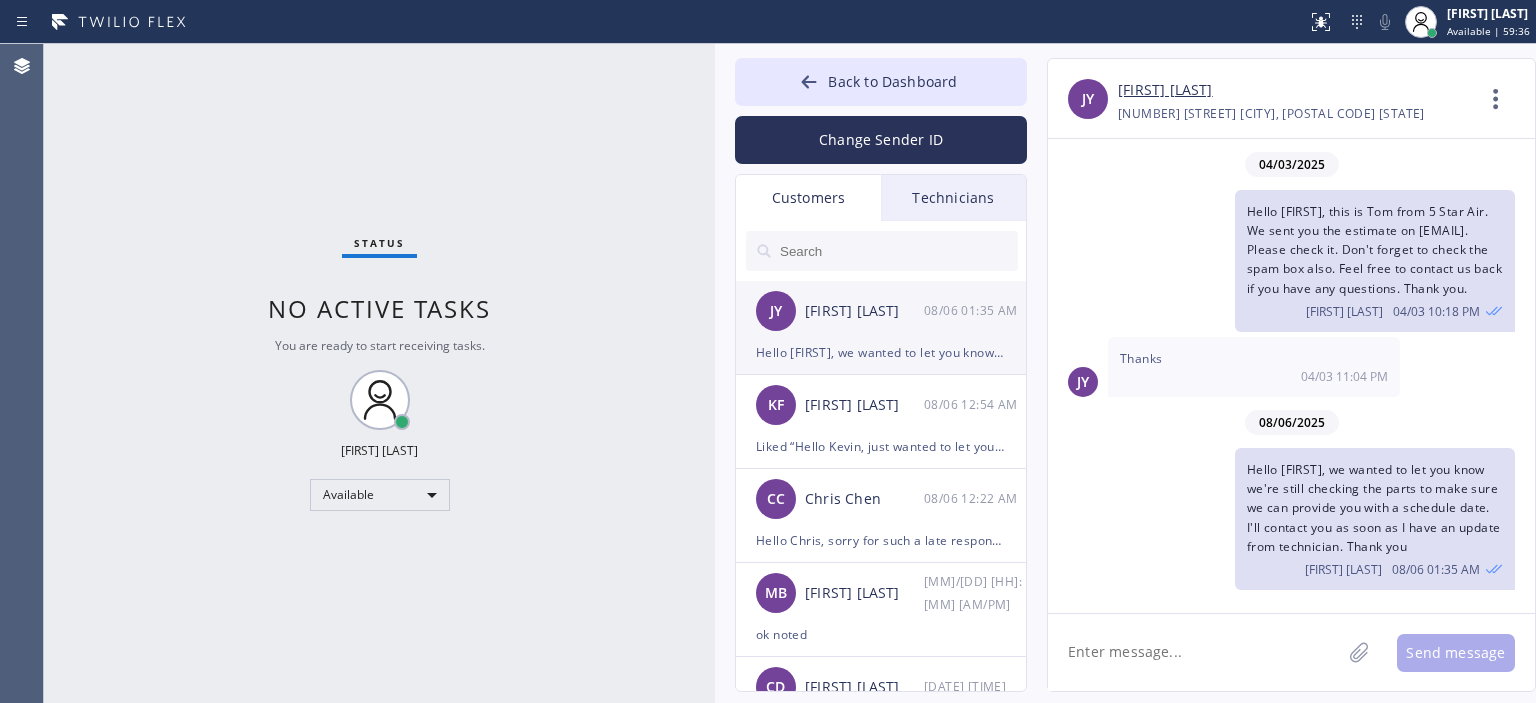 click on "Hello [FIRST], we wanted to let you know we're still checking the parts to make sure we can provide you with a schedule date. I'll contact you as soon as I have an update from technician. Thank you" at bounding box center (881, 352) 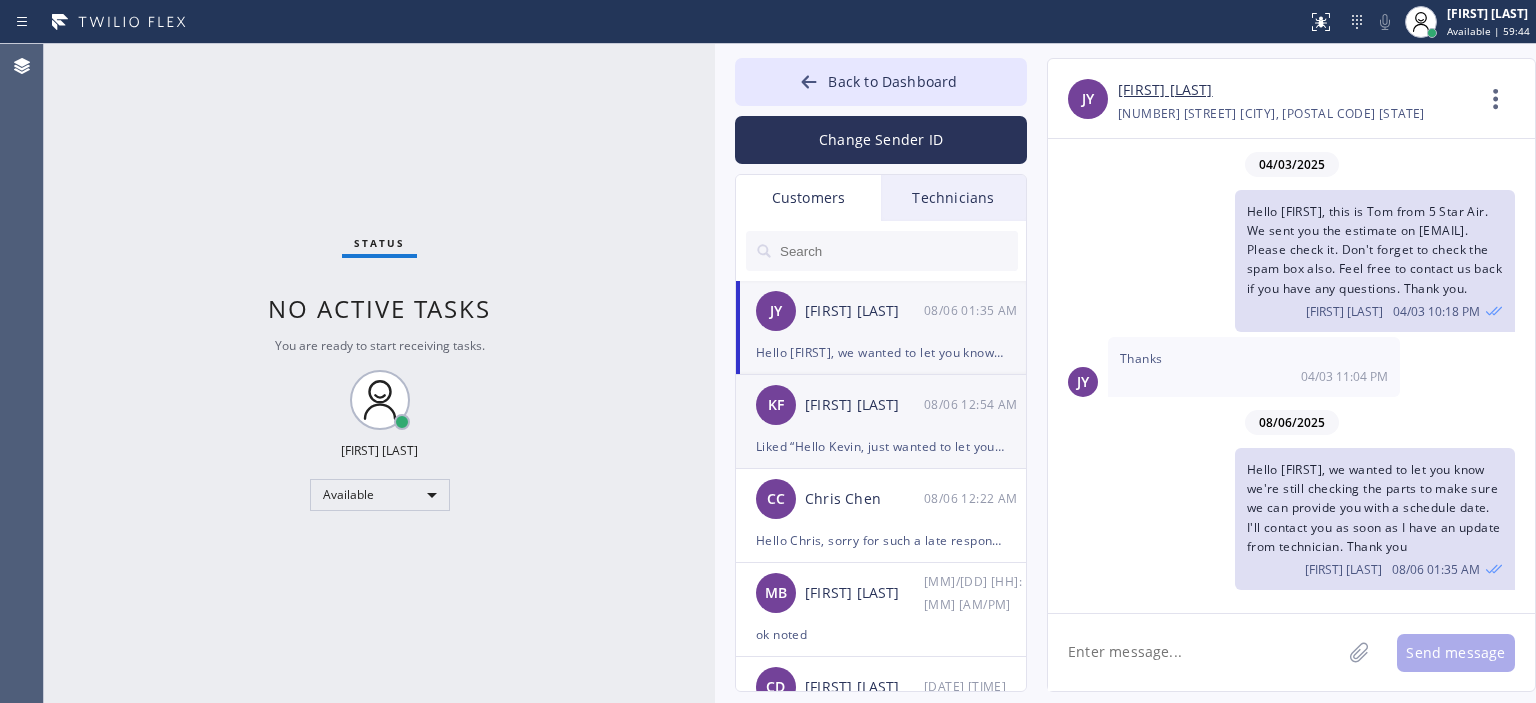 click on "[FIRST] [LAST]" at bounding box center (864, 405) 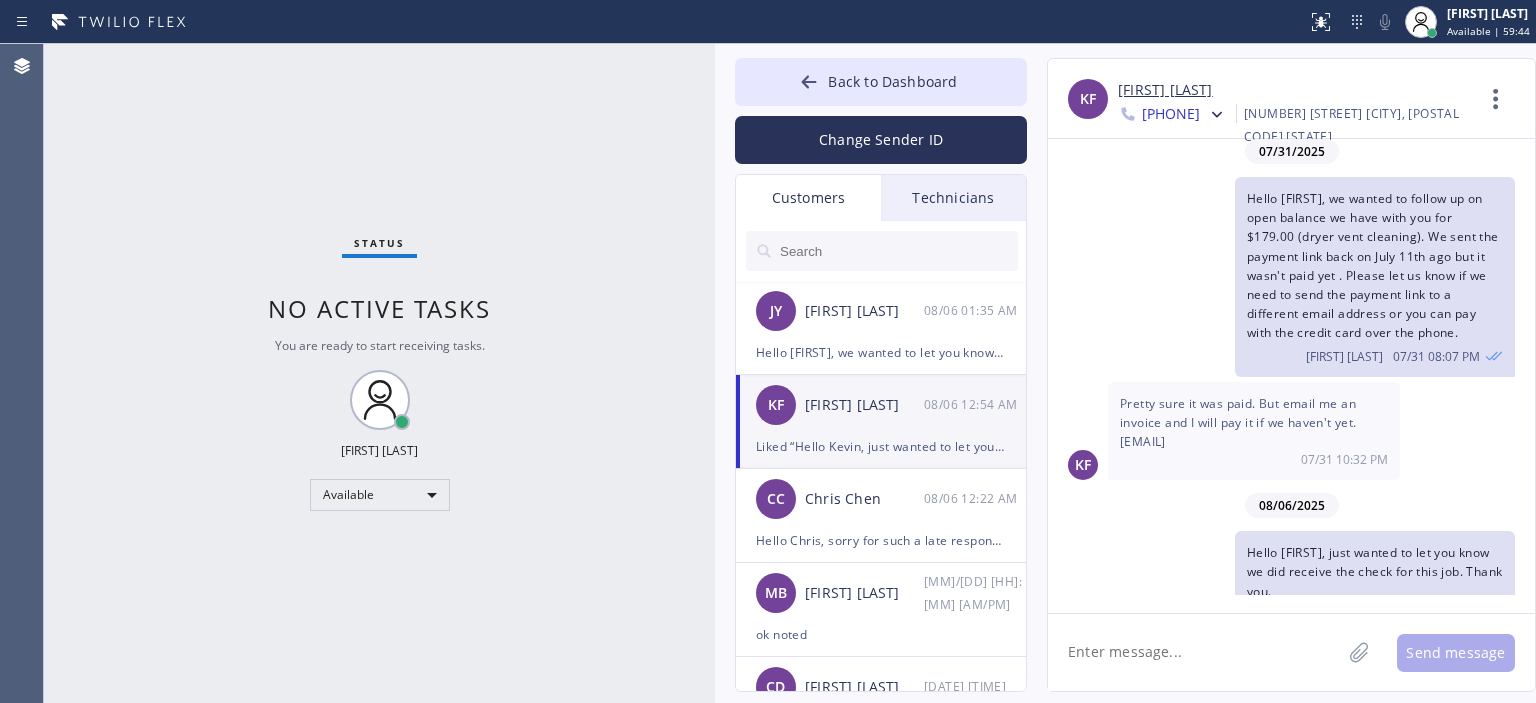 scroll, scrollTop: 150, scrollLeft: 0, axis: vertical 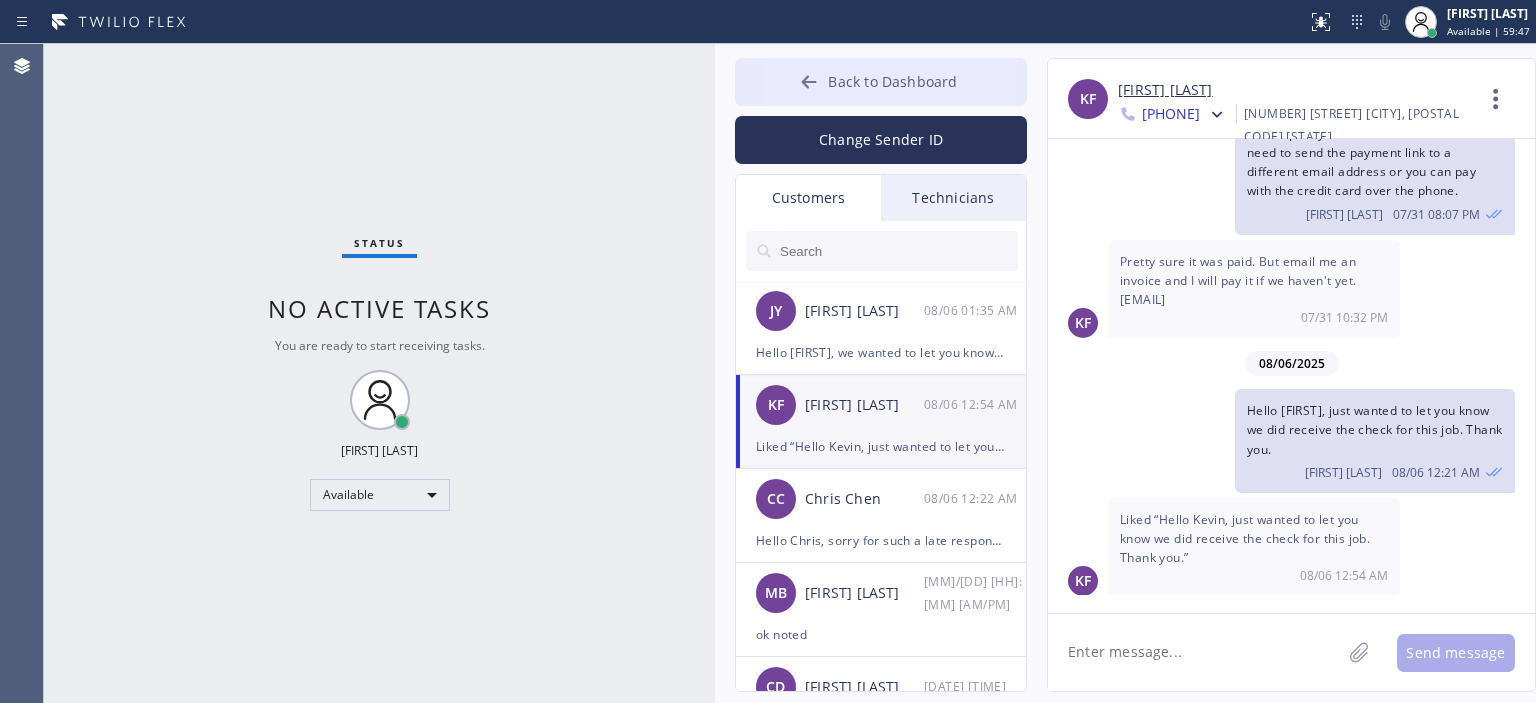 click on "Back to Dashboard" at bounding box center [881, 82] 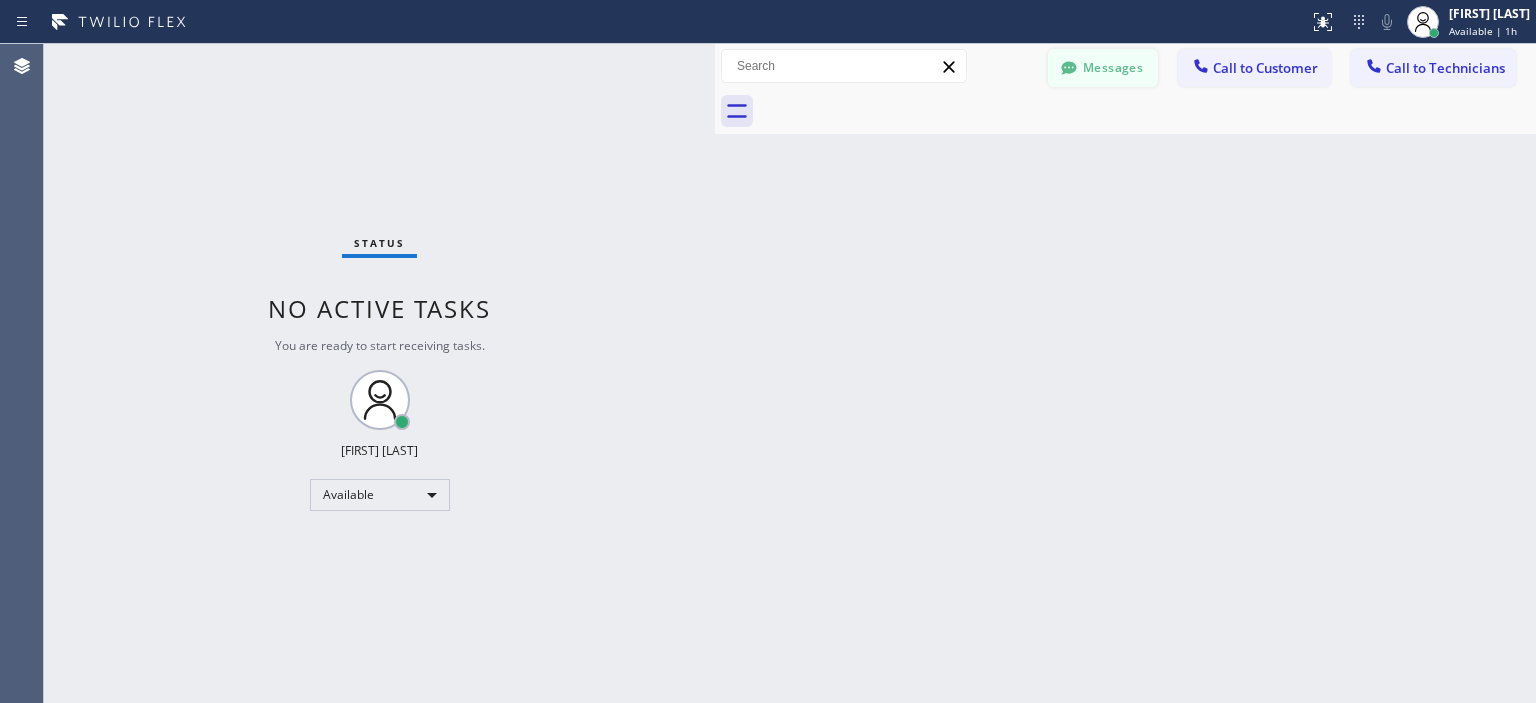 click on "Messages" at bounding box center [1103, 68] 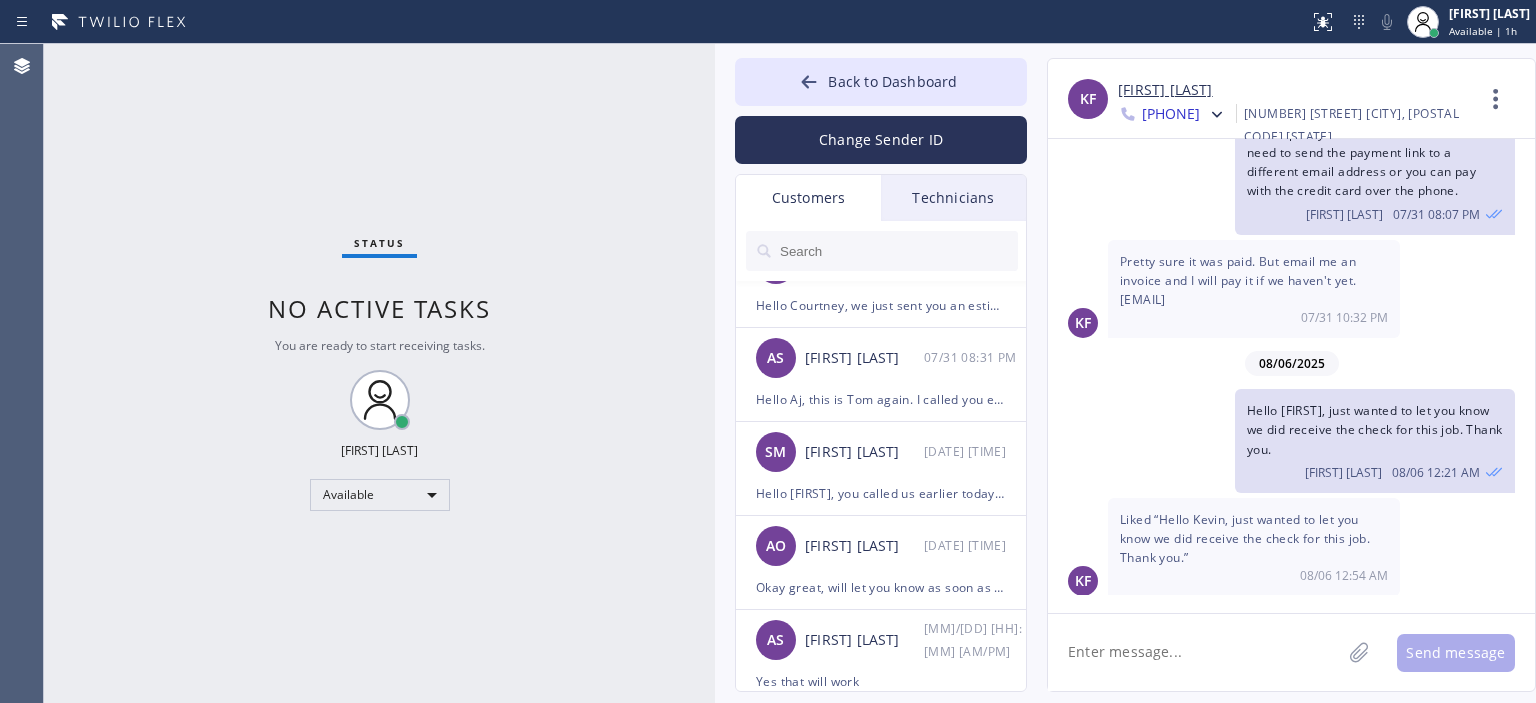 scroll, scrollTop: 432, scrollLeft: 0, axis: vertical 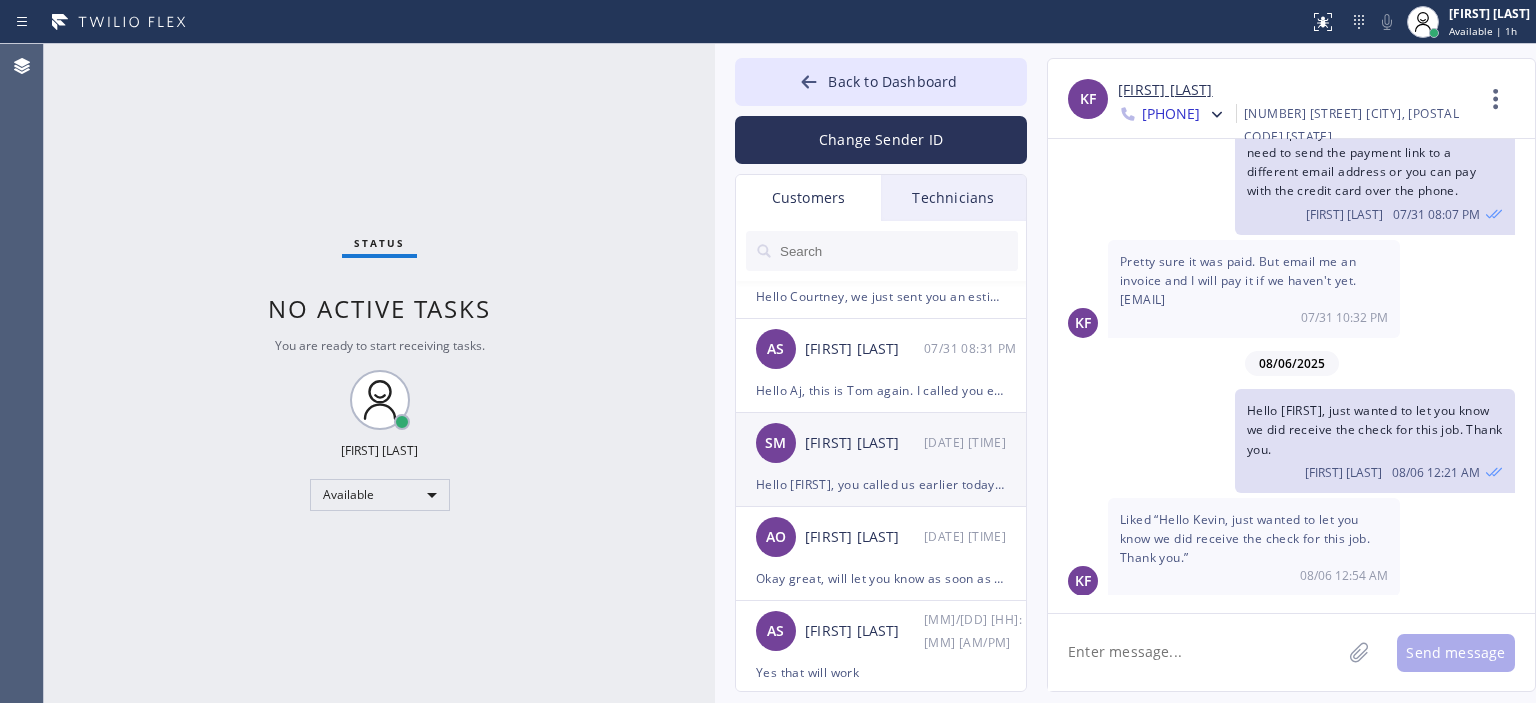 click on "[FIRST] [LAST]" at bounding box center [864, 443] 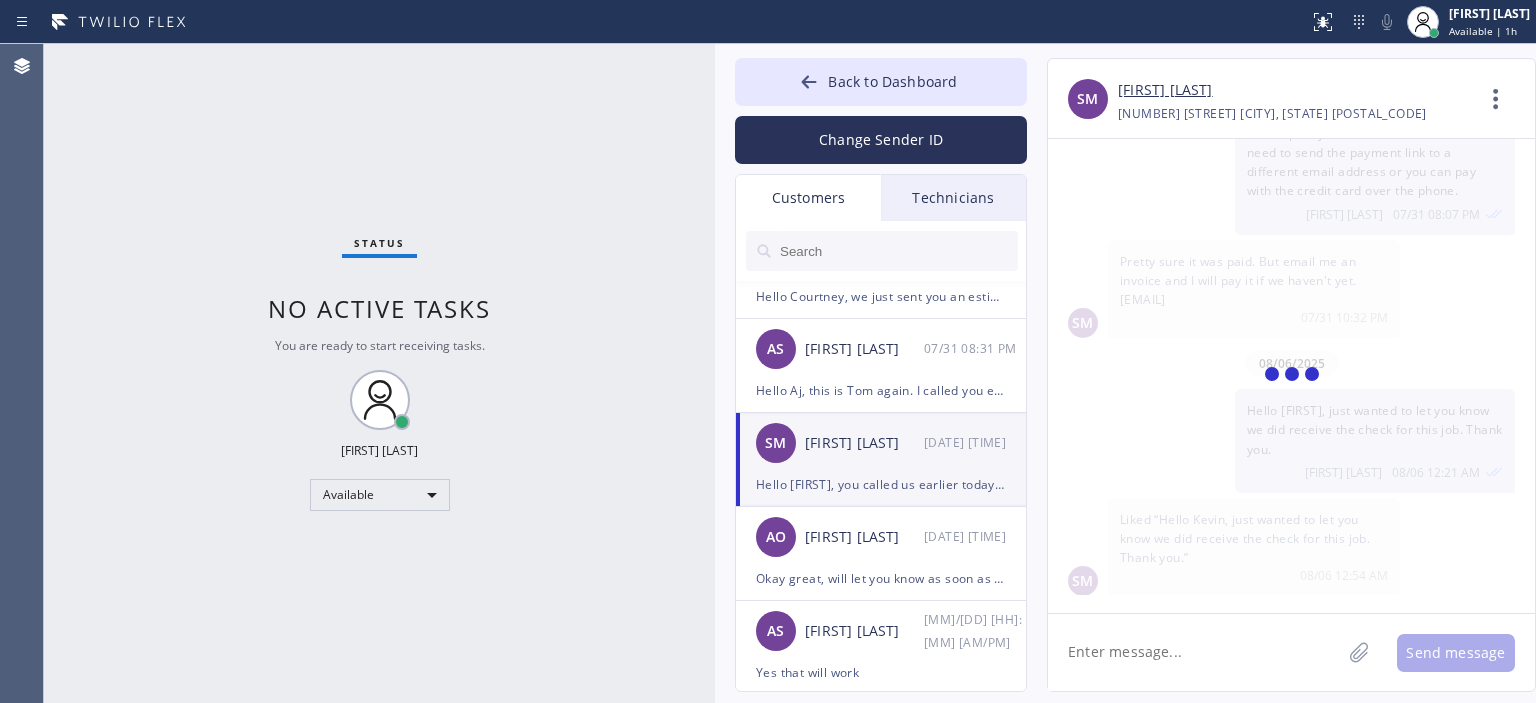 scroll, scrollTop: 0, scrollLeft: 0, axis: both 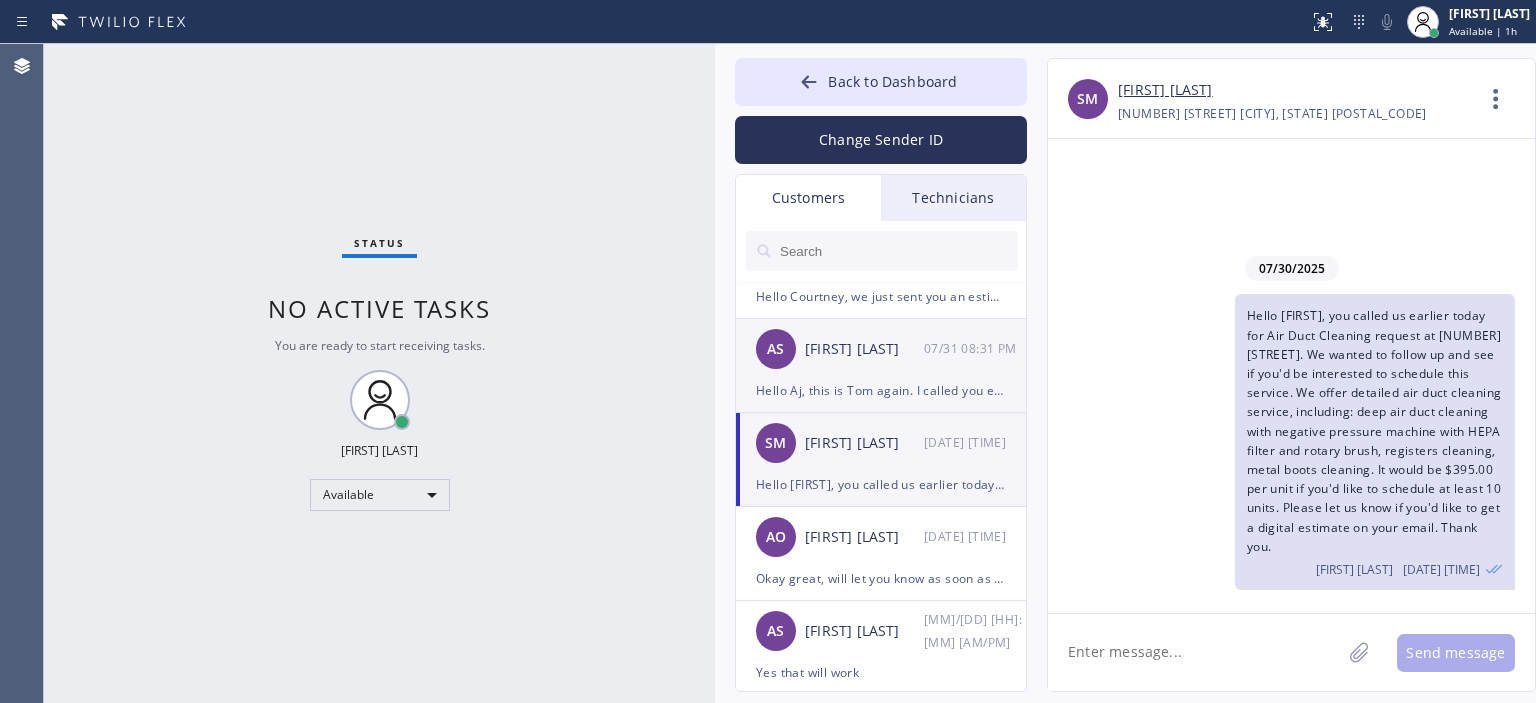 click on "[FIRST] [LAST] 07/31 08:31 PM" at bounding box center (882, 349) 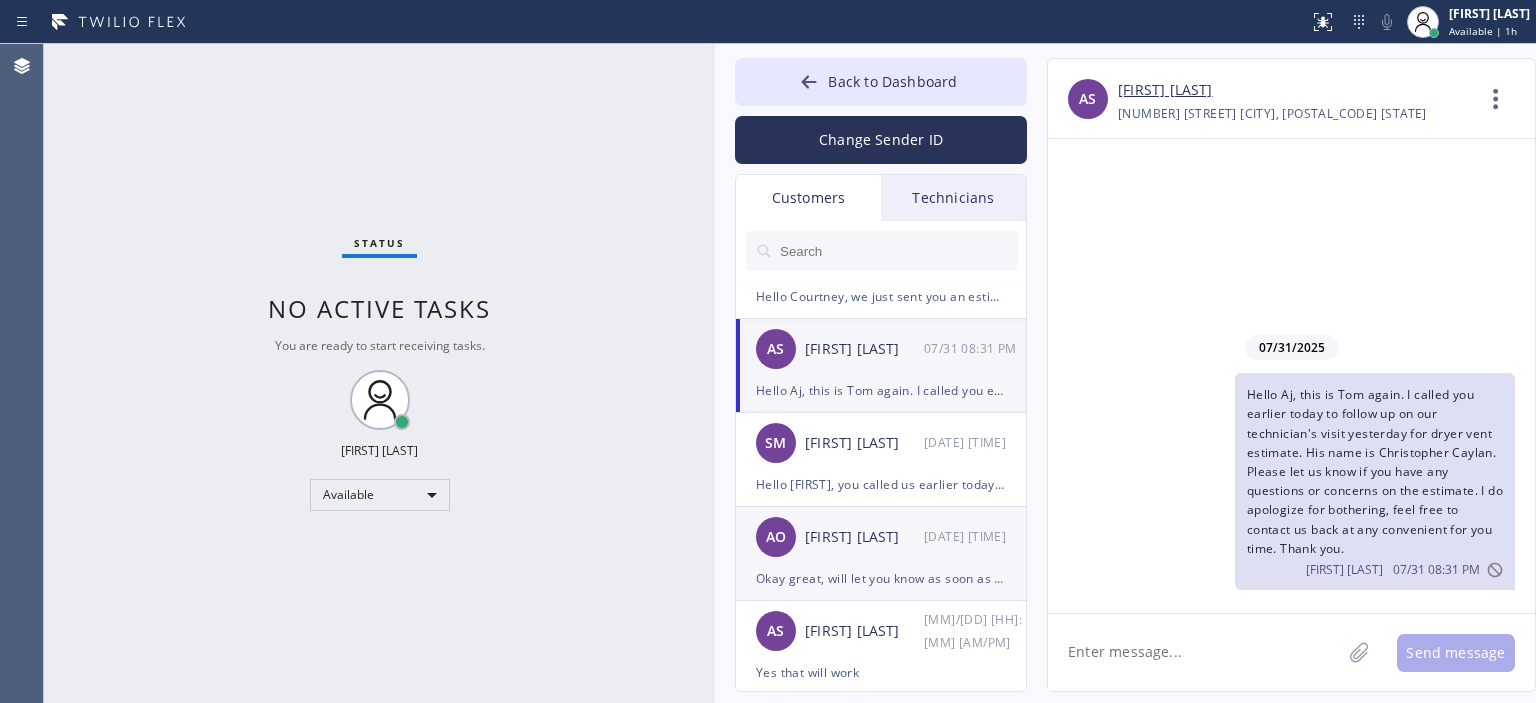click on "AO [FIRST] [LAST]" at bounding box center (882, 537) 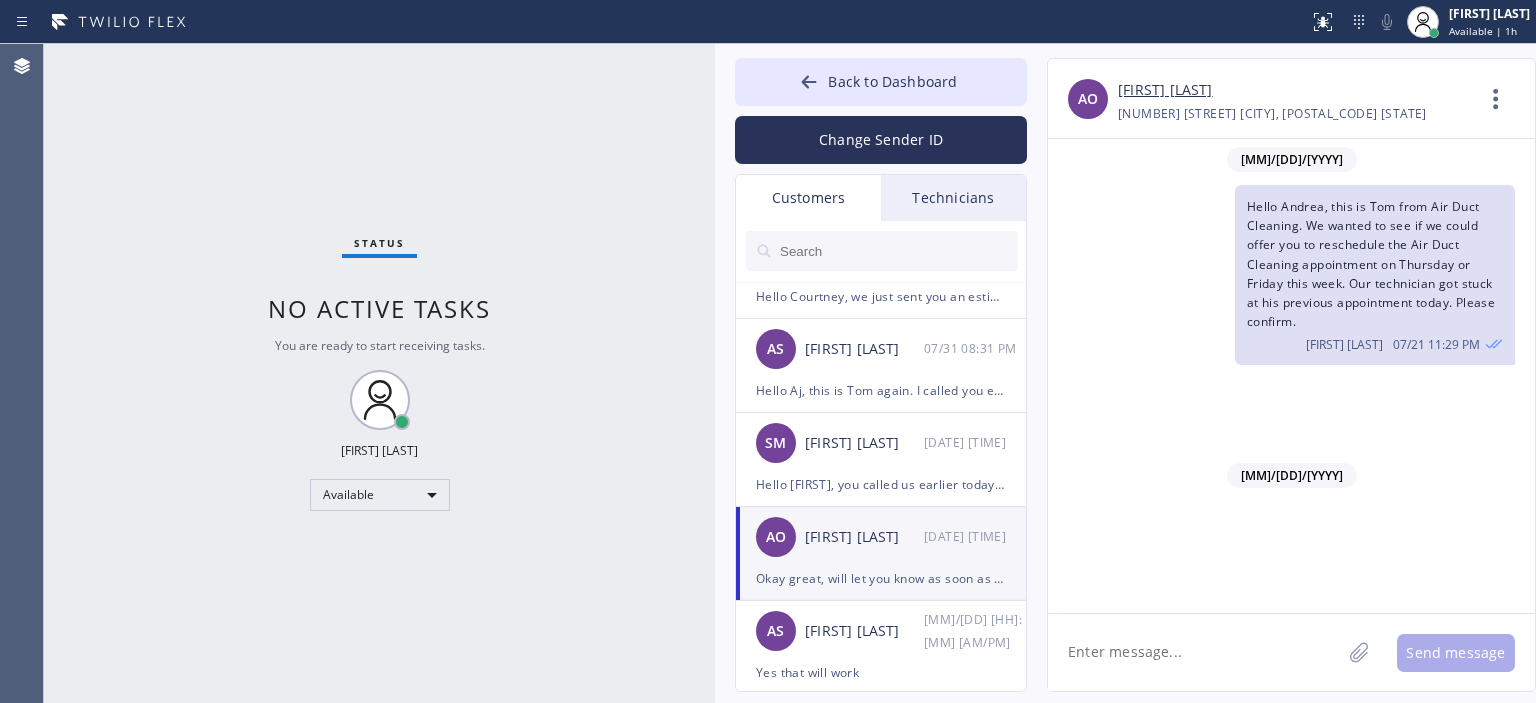 scroll, scrollTop: 575, scrollLeft: 0, axis: vertical 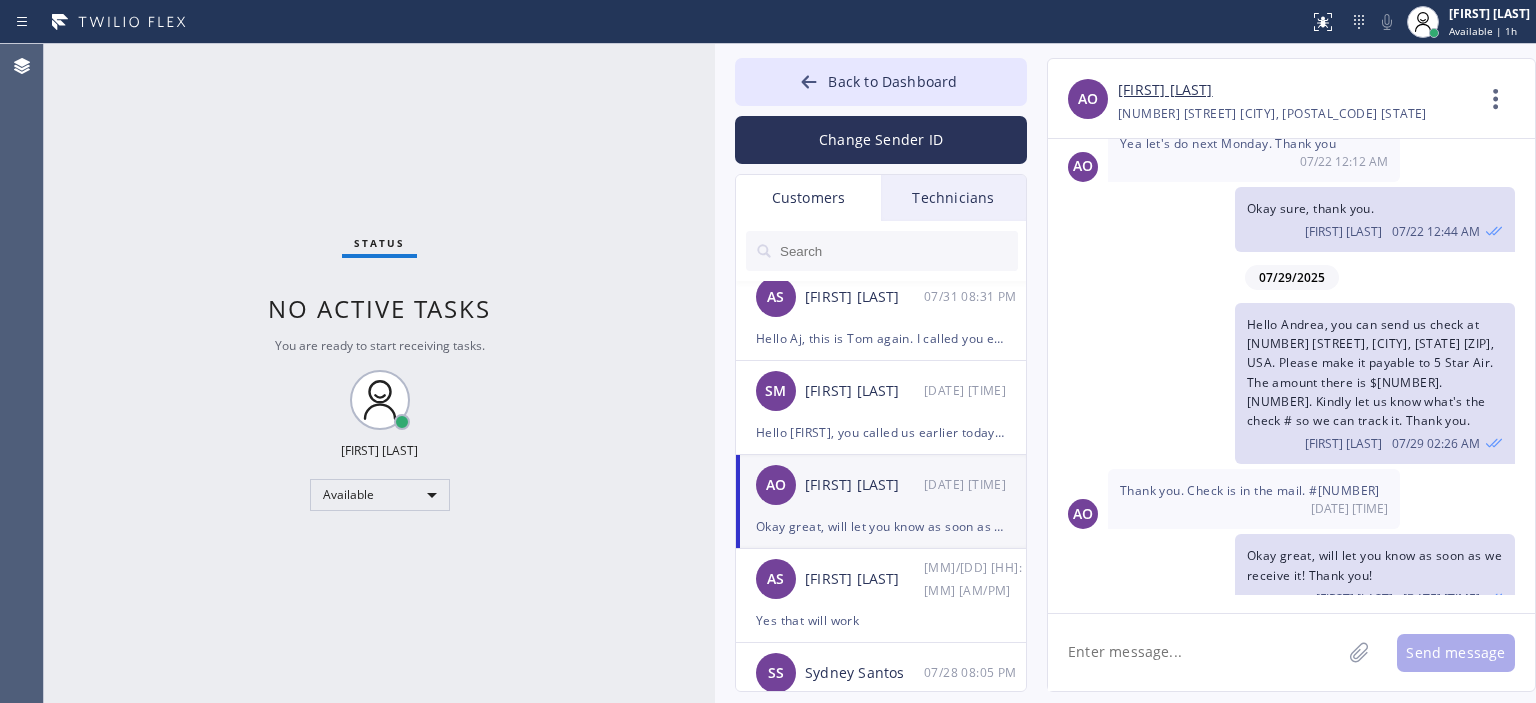 click on "Back to Dashboard Change Sender ID Customers Technicians JY [FIRST] [LAST] 08/06 01:35 AM Hello [FIRST], we wanted to let you know we're still checking the parts to make sure we can provide you with a schedule date. I'll contact you as soon as I have an update from technician. Thank you. KF [FIRST] [LAST] 08/06 12:54 AM Liked “Hello [FIRST], just wanted to let you know we did receive the check for this job. Thank you.” CC [FIRST] [LAST] 08/06 12:22 AM Hello [FIRST], sorry for such a late response. Thank you for letting us know,please feel free to reach out in case you need any help in future, we're more than happy to help you. Thank you. MB [FIRST] [LAST] 08/01 02:27 AM ok noted CD [FIRST] [LAST] 08/01 01:28 AM Hello [FIRST], we just sent you an estimate for dryer vent installation on this email [EMAIL]. Please check it, don't forget to check the spambox just in case. Feel free to contact us back if you have any questions or concerns. Thank you. AS [FIRST] [LAST] 07/31 08:31 PM SM [FIRST] [LAST] AO" at bounding box center [1125, 373] 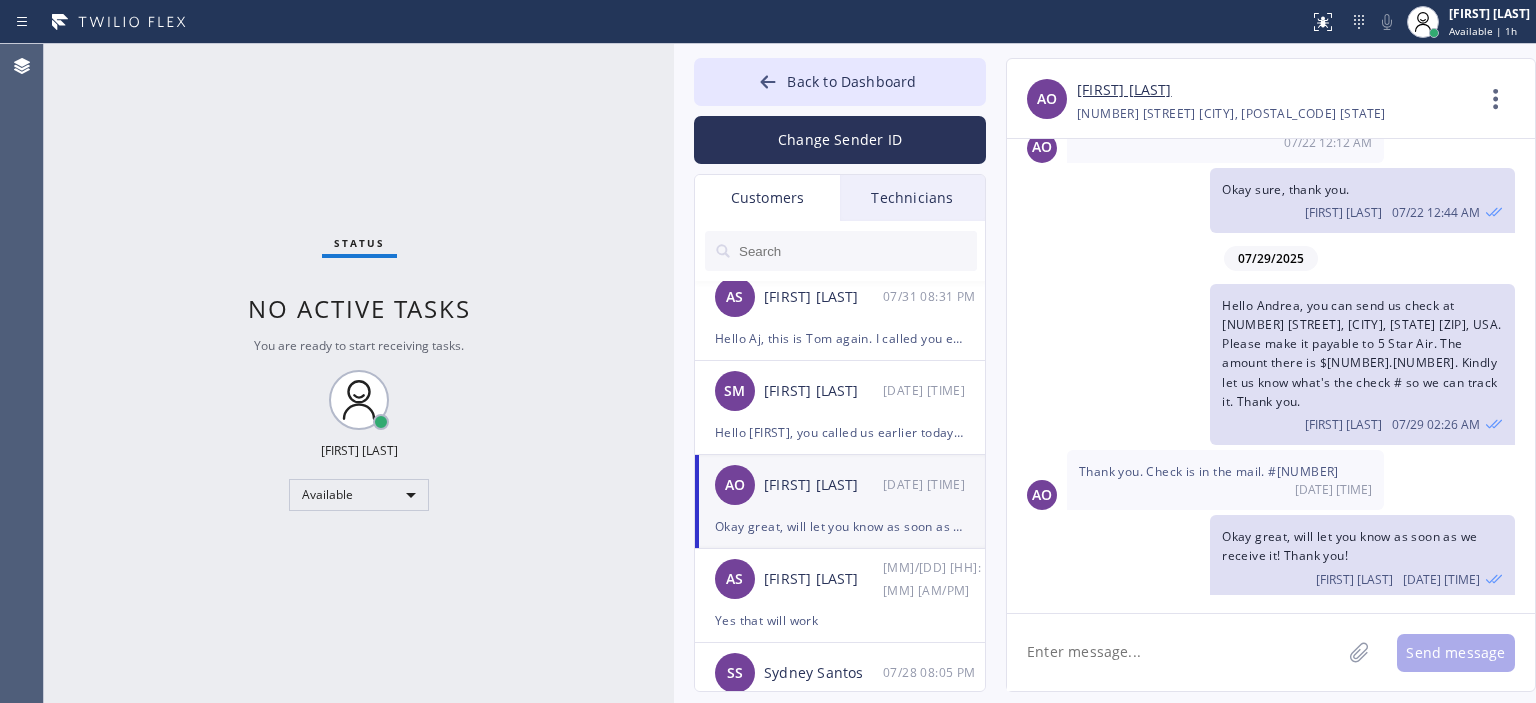 scroll, scrollTop: 536, scrollLeft: 0, axis: vertical 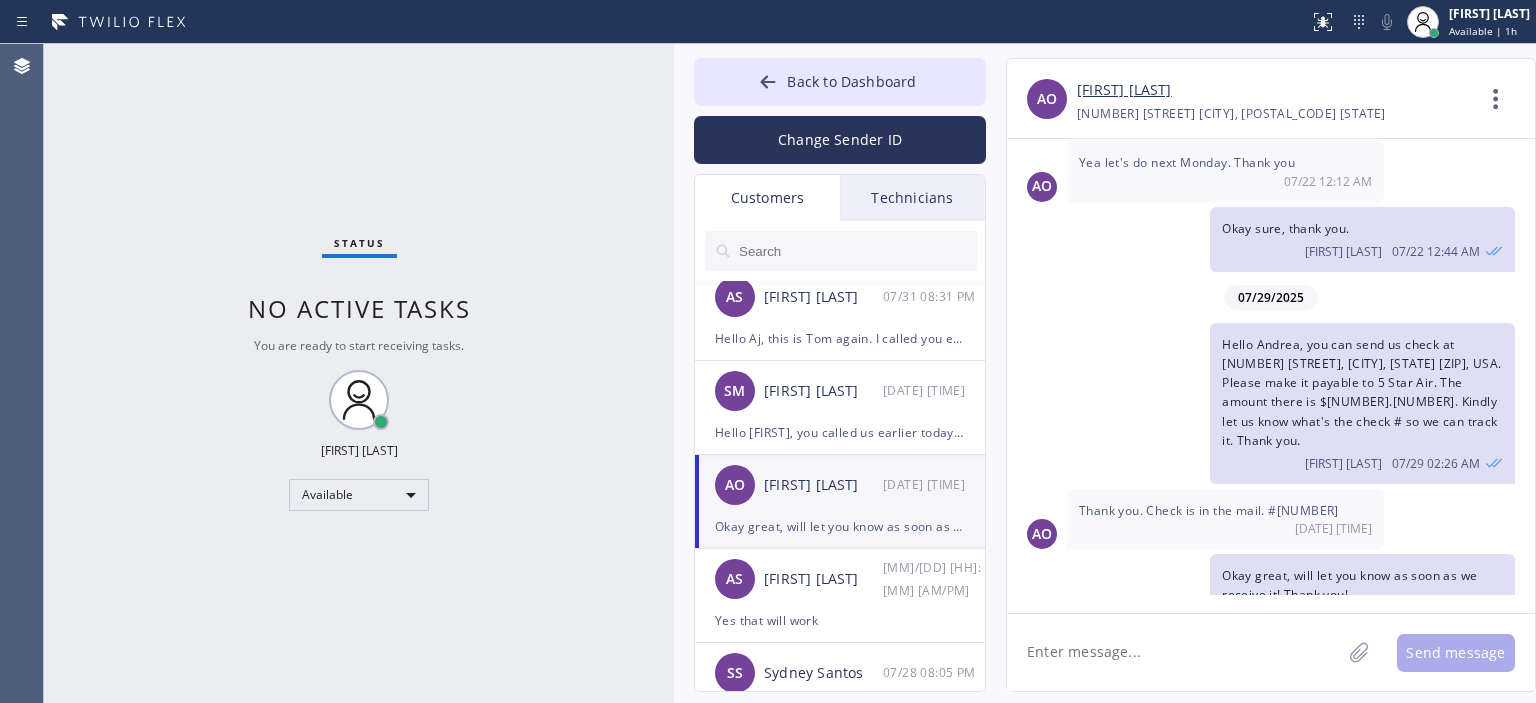 drag, startPoint x: 713, startPoint y: 273, endPoint x: 672, endPoint y: 270, distance: 41.109608 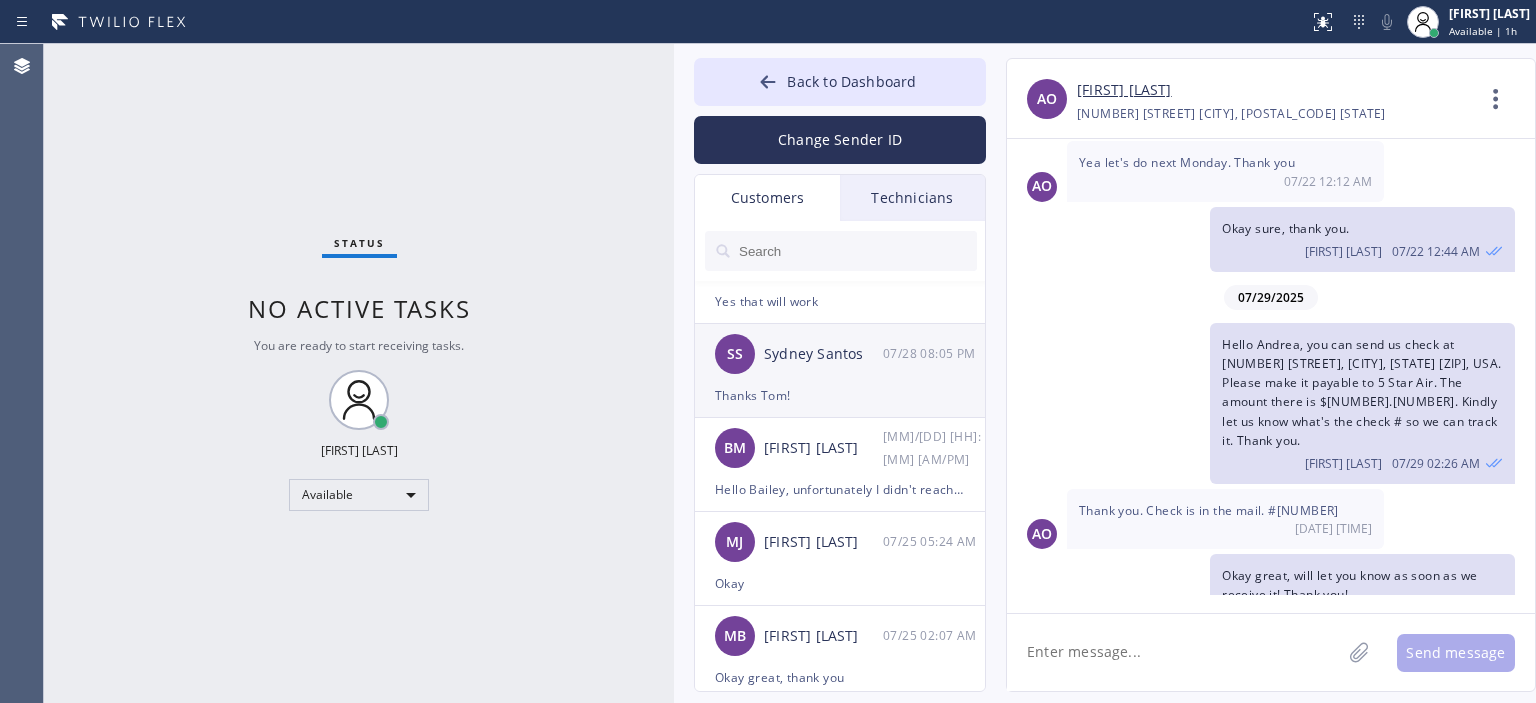 scroll, scrollTop: 804, scrollLeft: 0, axis: vertical 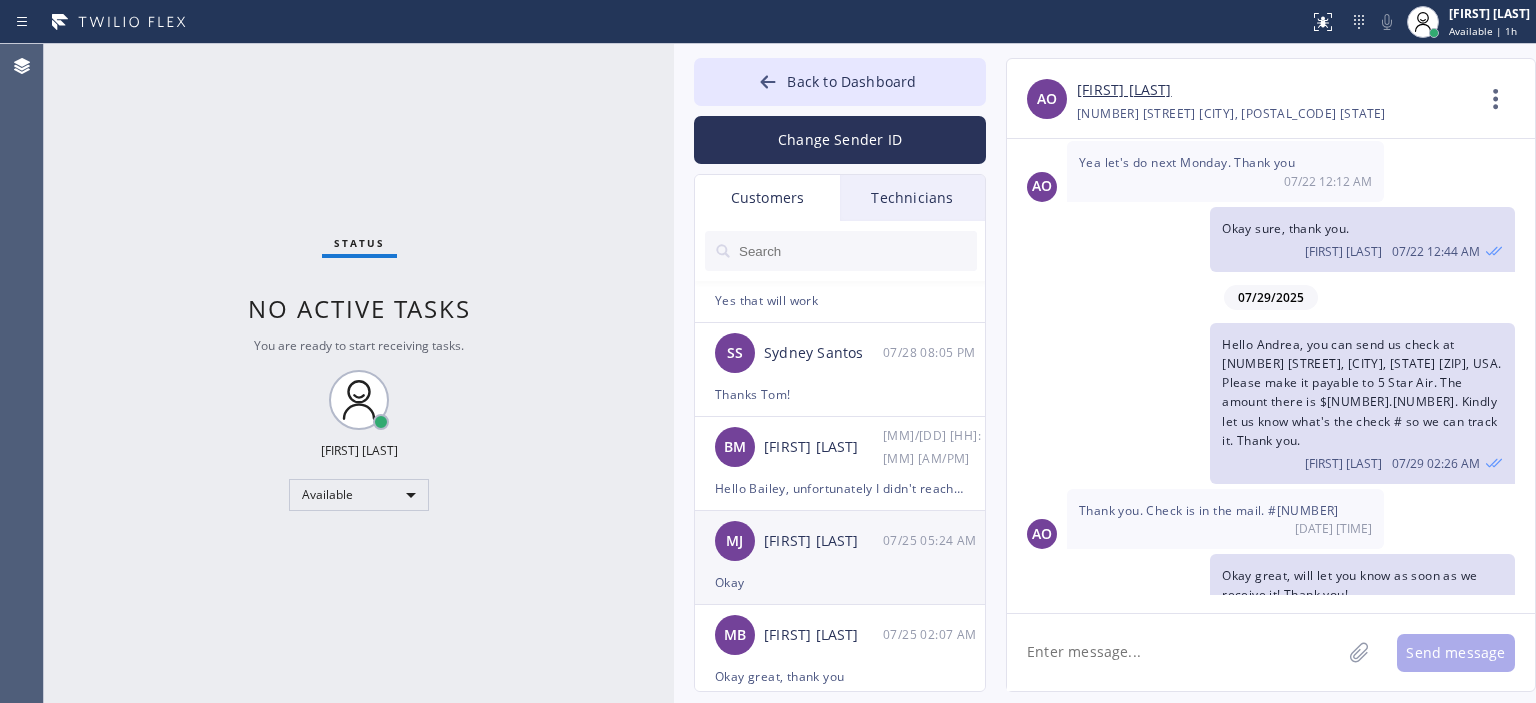 click on "MJ Mayura Jain 07/25 05:24 AM" at bounding box center (841, 541) 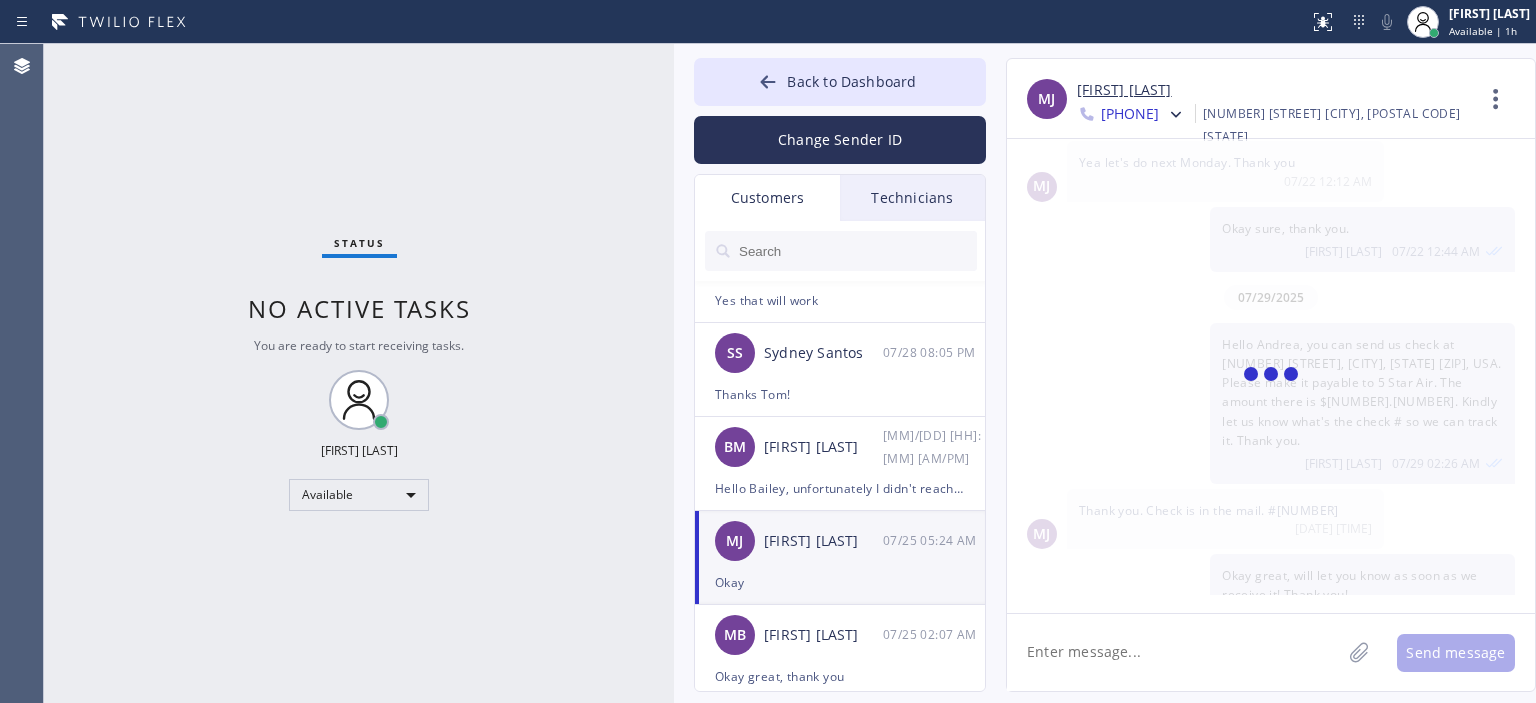 scroll, scrollTop: 0, scrollLeft: 0, axis: both 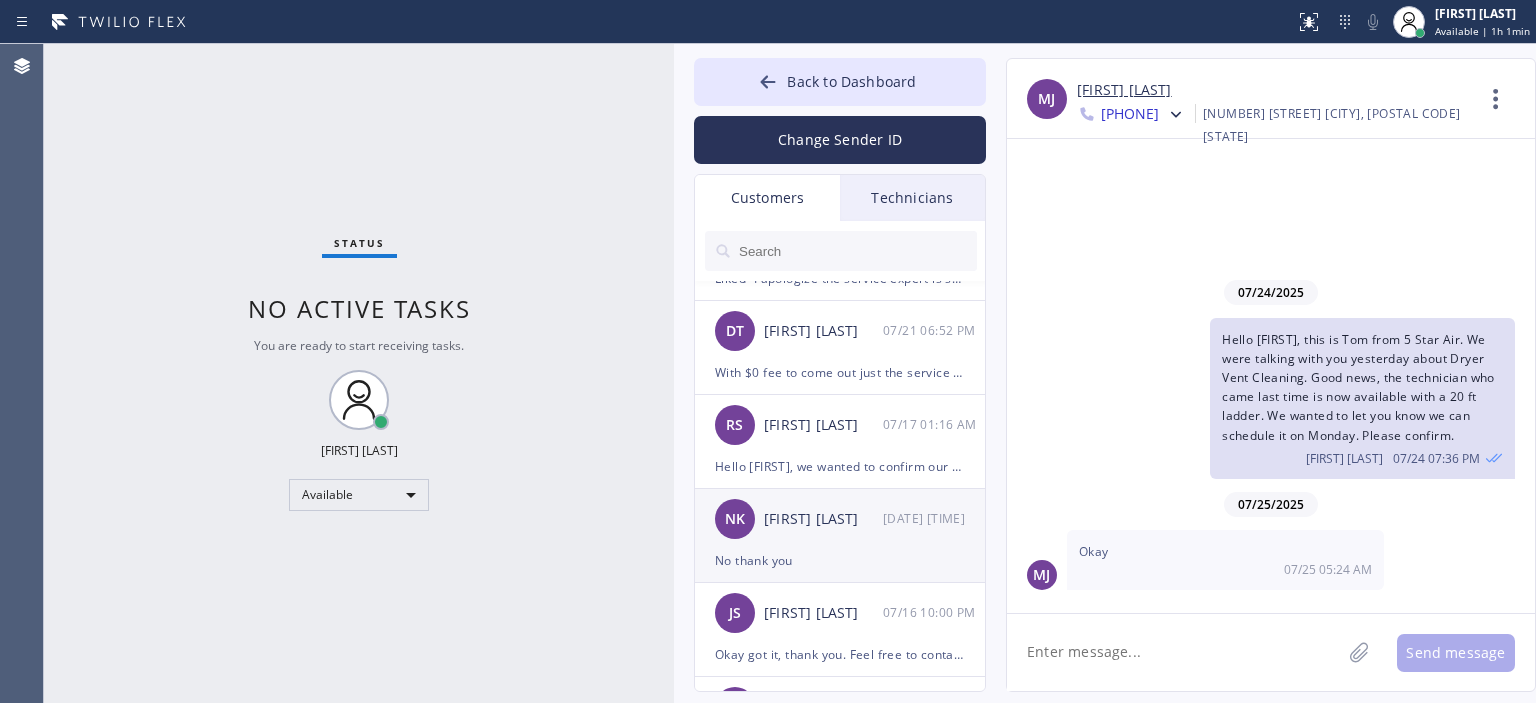 click on "NK Norma  Kirkpatrick 07/17 12:11 AM" at bounding box center (841, 519) 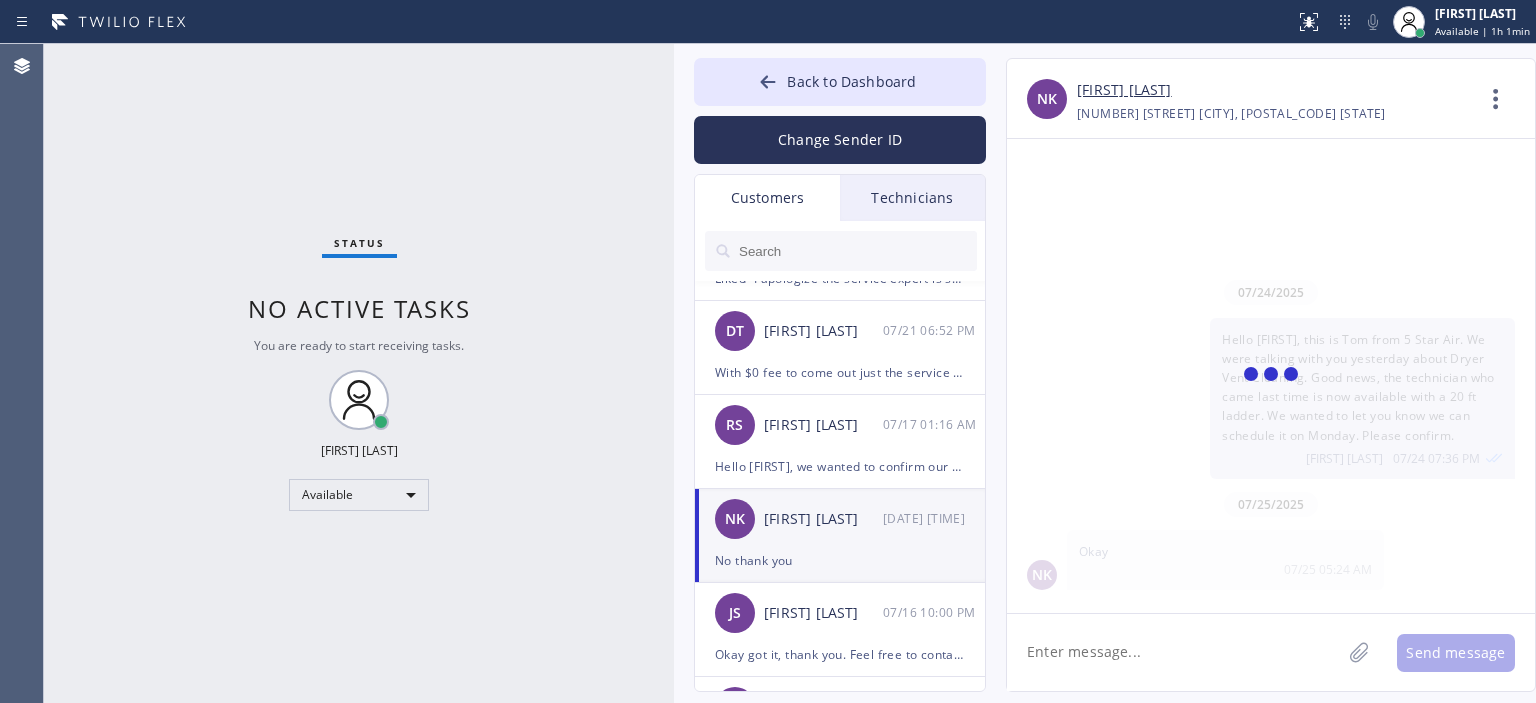 scroll, scrollTop: 226, scrollLeft: 0, axis: vertical 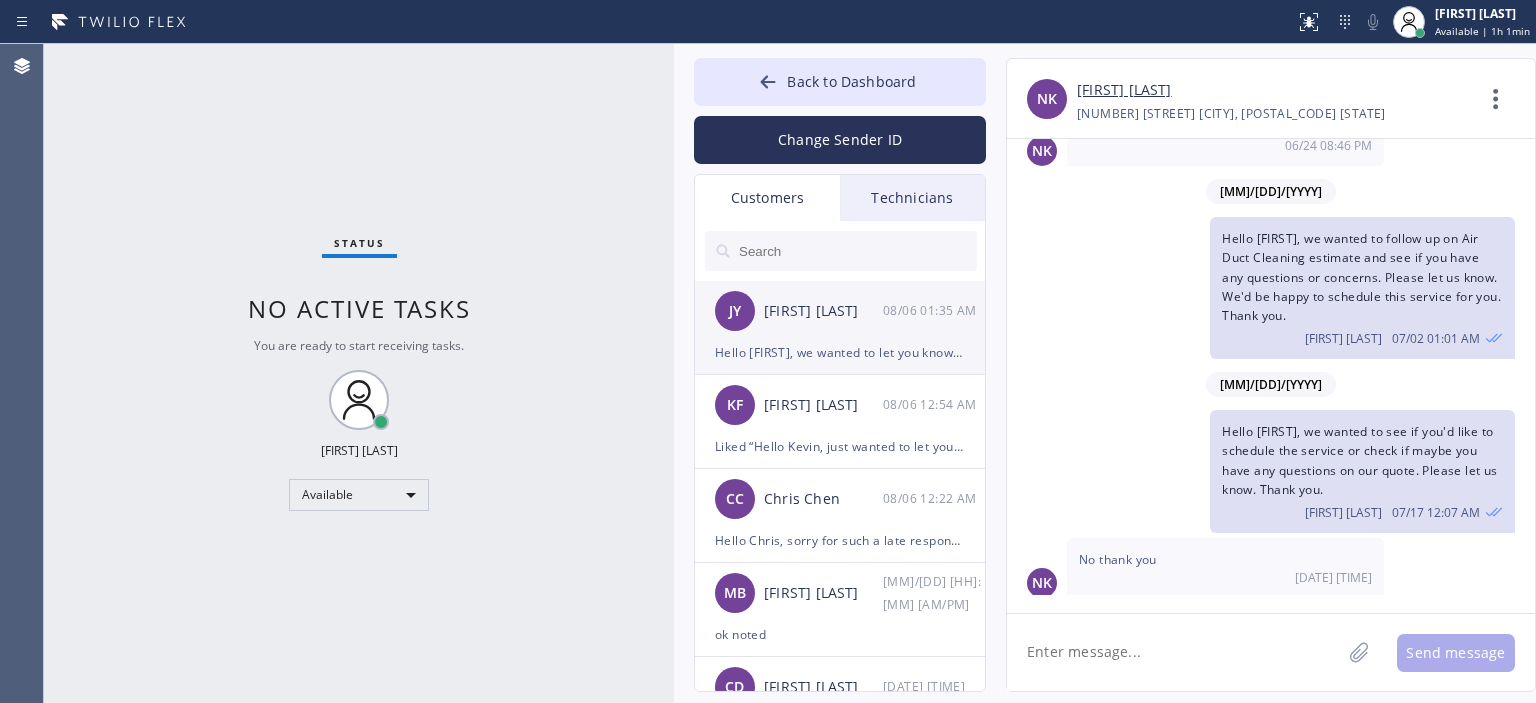 click on "Hello John, we wanted to let you know we're still checking the parts to make sure we can provide you with a schedule date. I'll contact you as soon as I have an update from technician. Thank you." at bounding box center (840, 352) 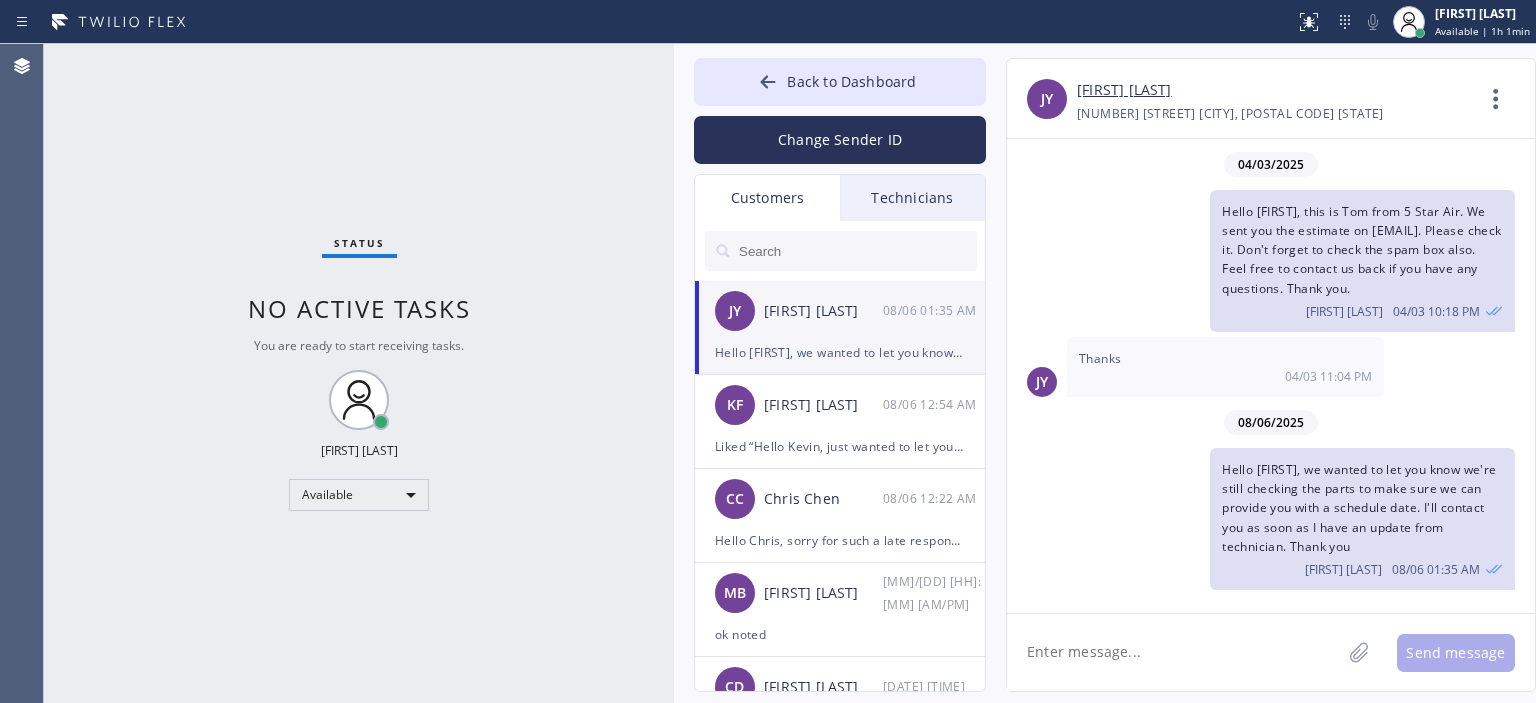 scroll, scrollTop: 0, scrollLeft: 0, axis: both 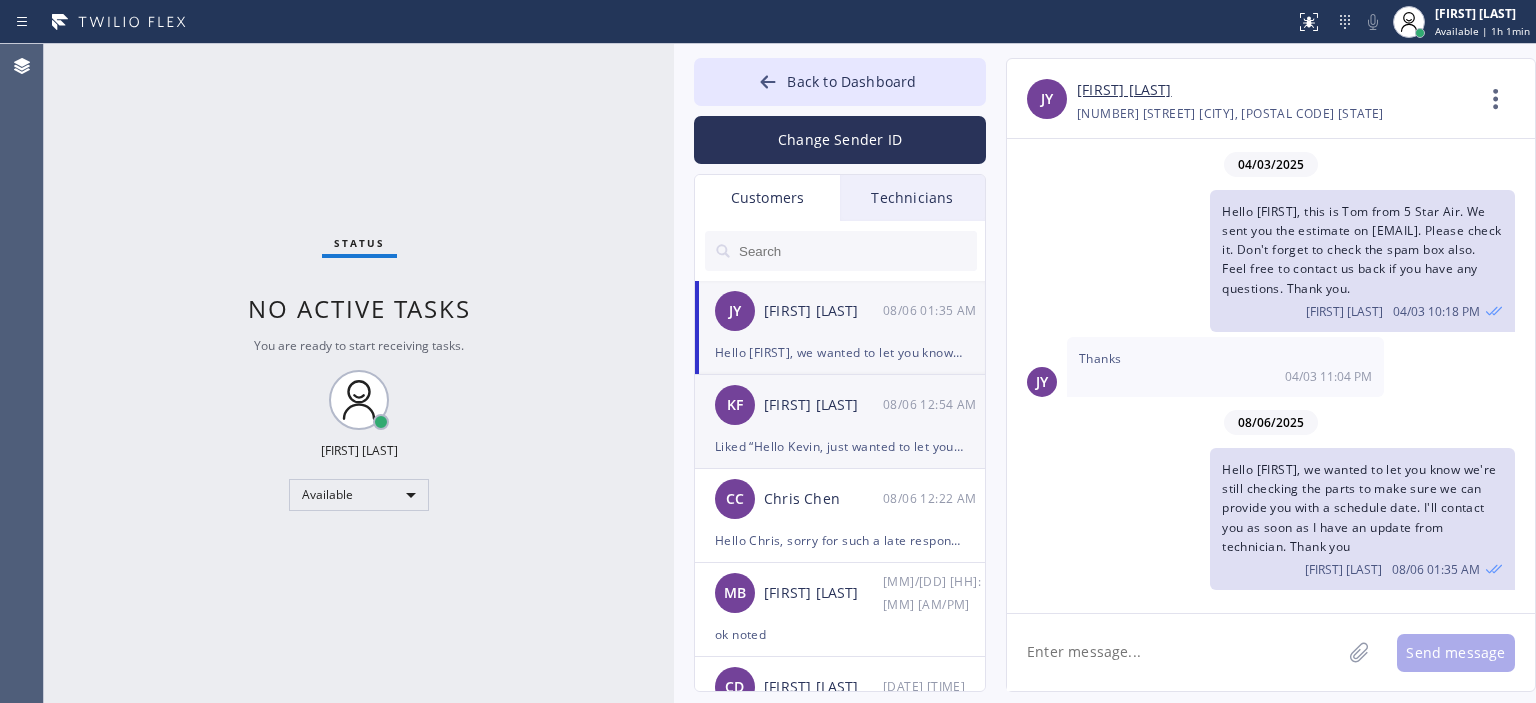 click on "KF Kevin Falsken 08/06 12:54 AM" at bounding box center [841, 405] 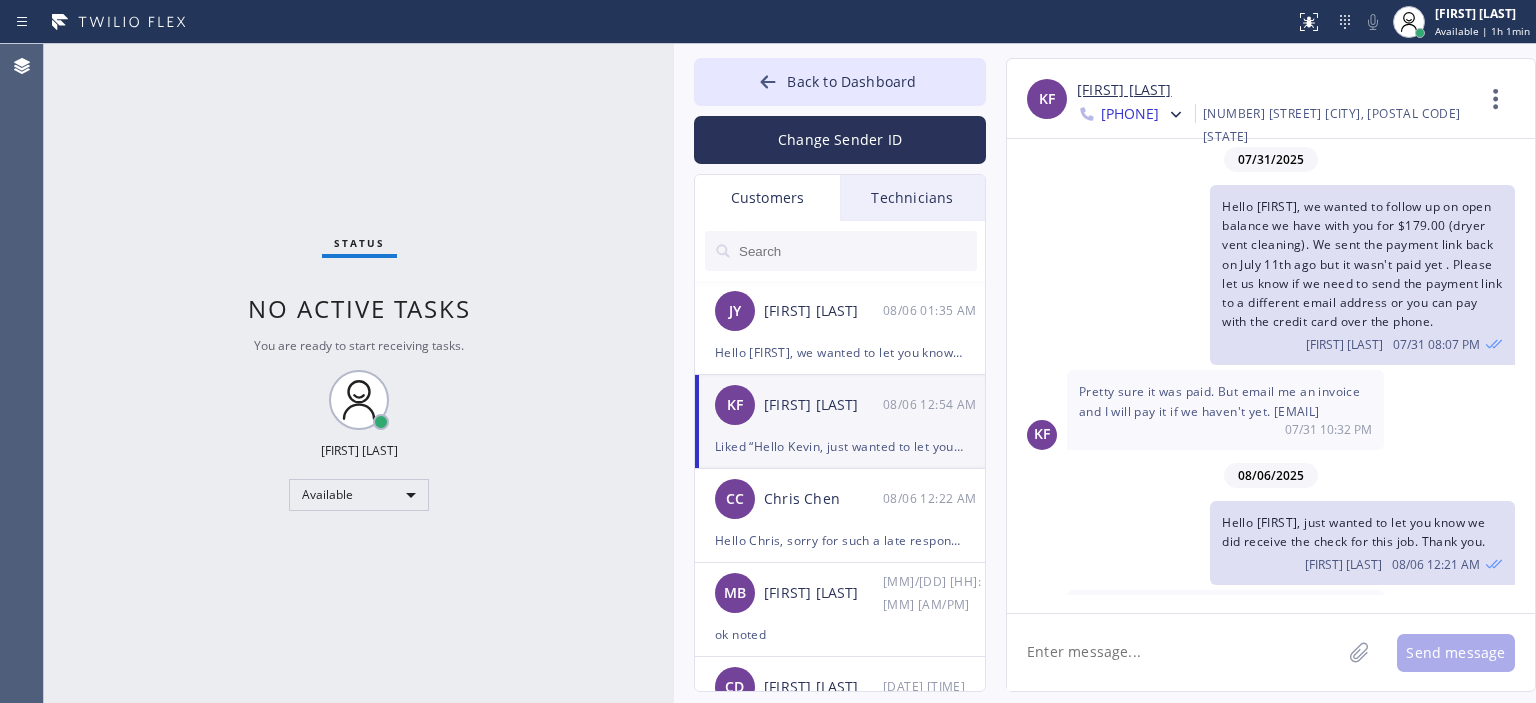 scroll, scrollTop: 92, scrollLeft: 0, axis: vertical 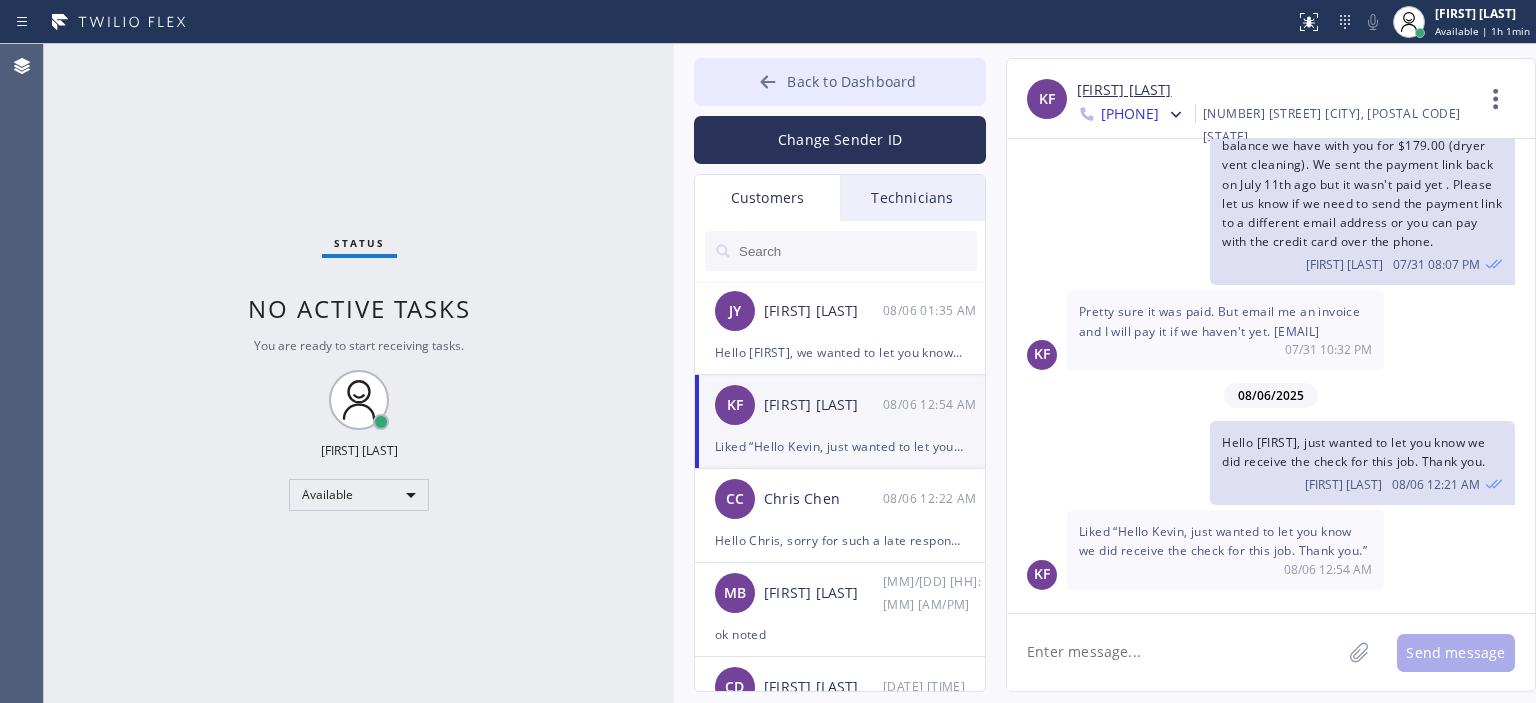 click 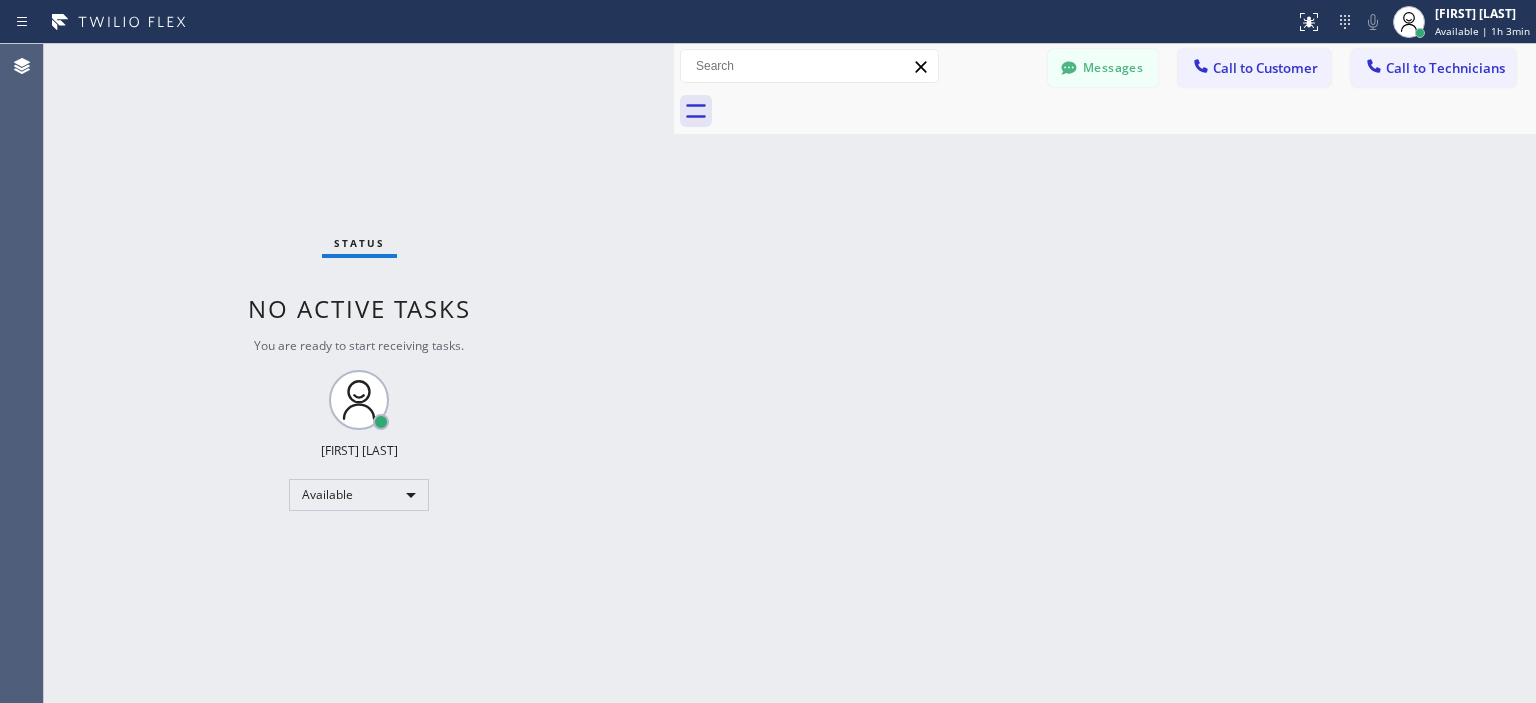 click on "Status   No active tasks     You are ready to start receiving tasks.   [LAST] [FIRST] Available" at bounding box center [359, 373] 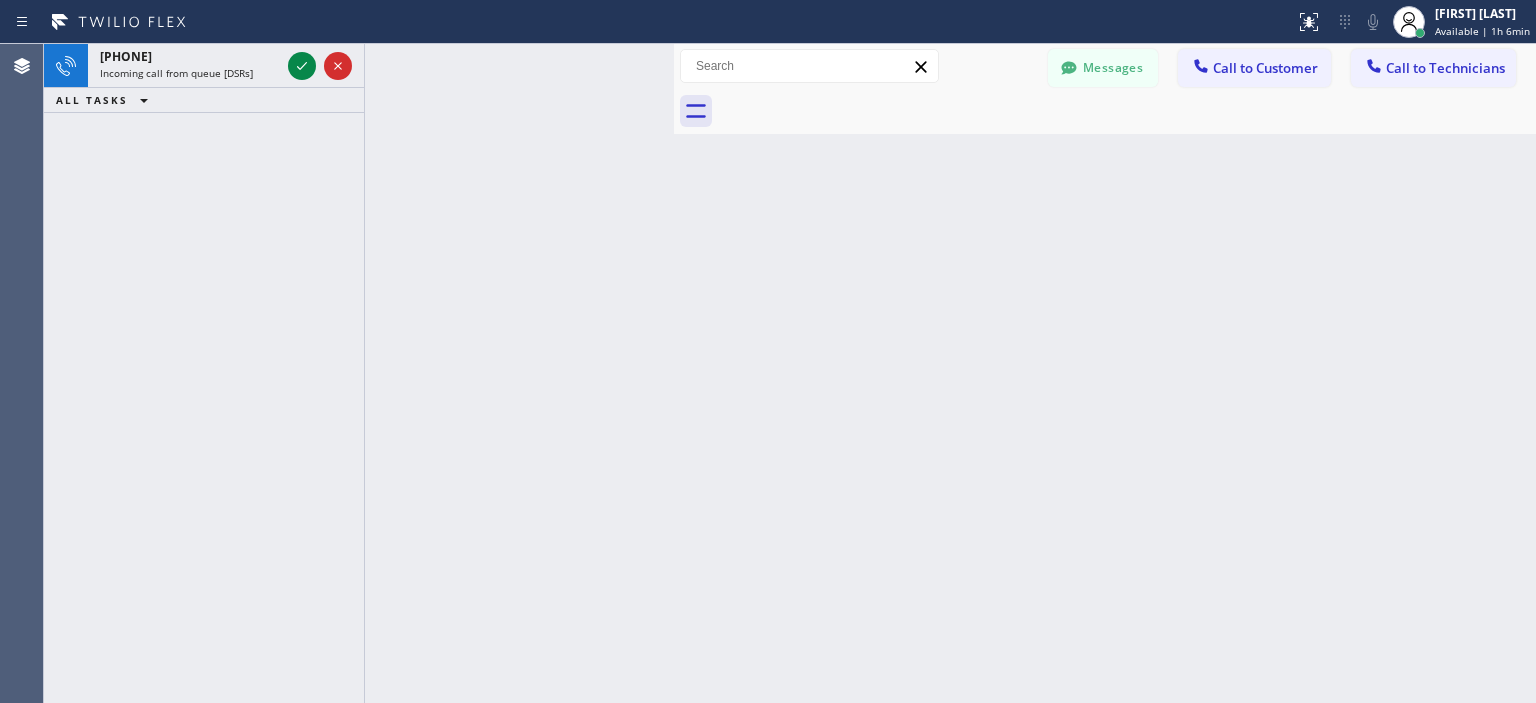 click on "+19099380360 Incoming call from queue [DSRs] ALL TASKS ALL TASKS ACTIVE TASKS TASKS IN WRAP UP" at bounding box center (204, 373) 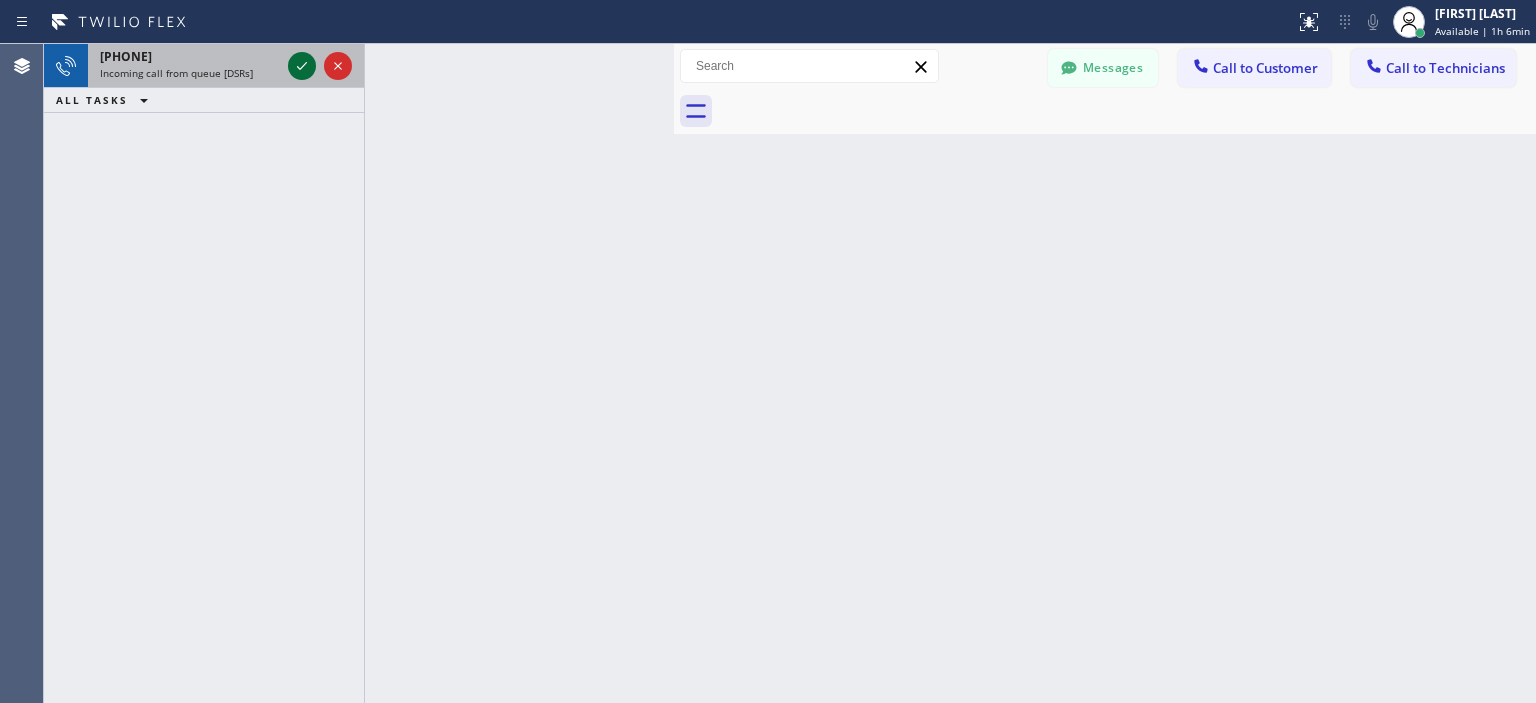 click 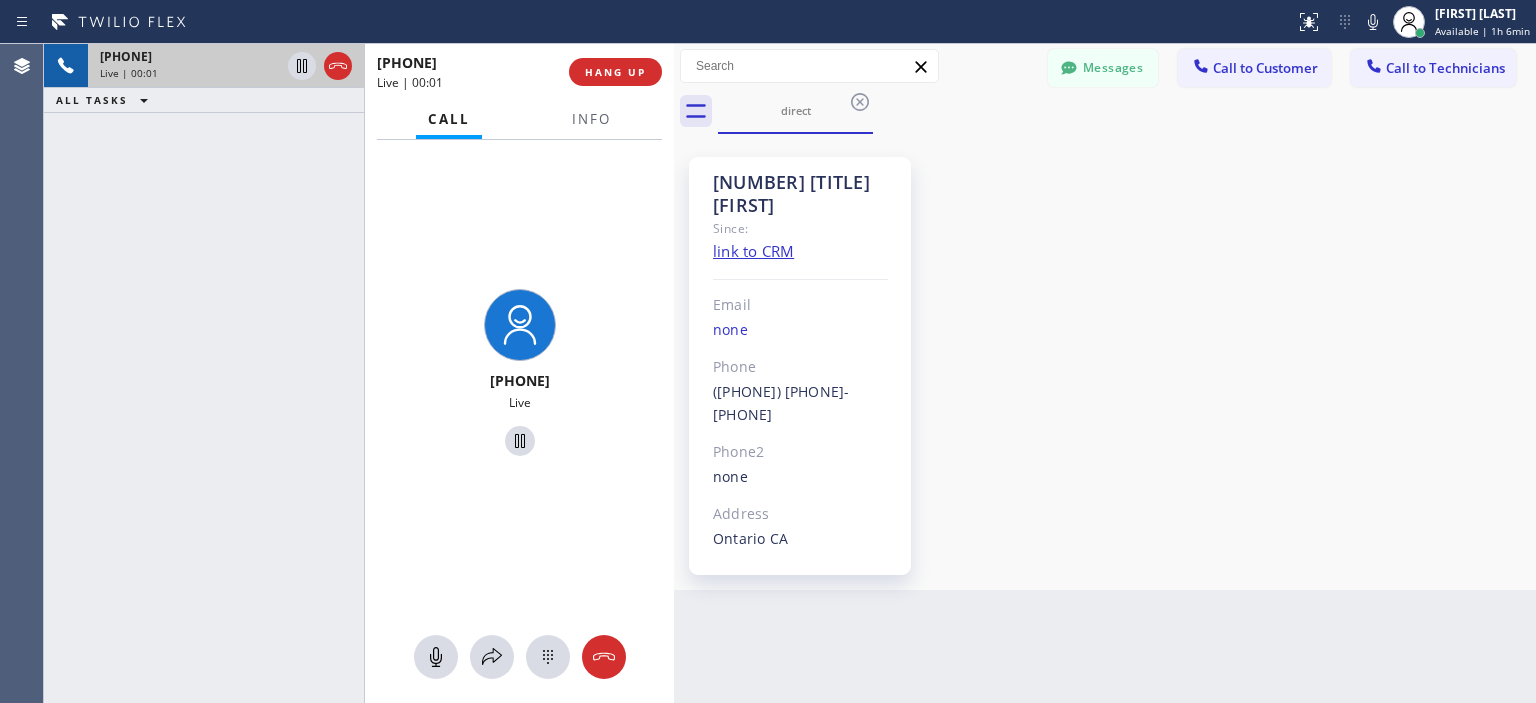 click on "+19099380360 Live | 00:01 ALL TASKS ALL TASKS ACTIVE TASKS TASKS IN WRAP UP" at bounding box center (204, 373) 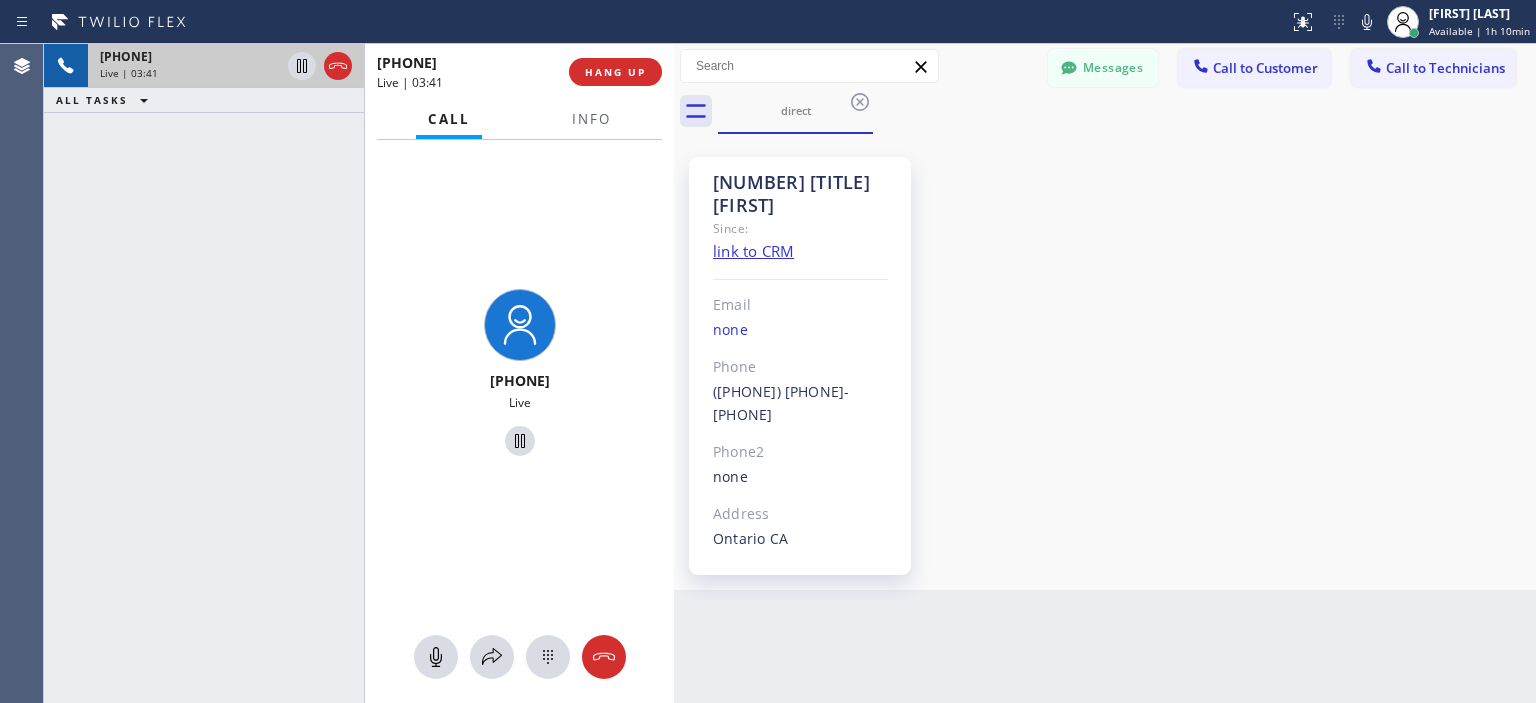 drag, startPoint x: 603, startPoint y: 664, endPoint x: 615, endPoint y: 516, distance: 148.48569 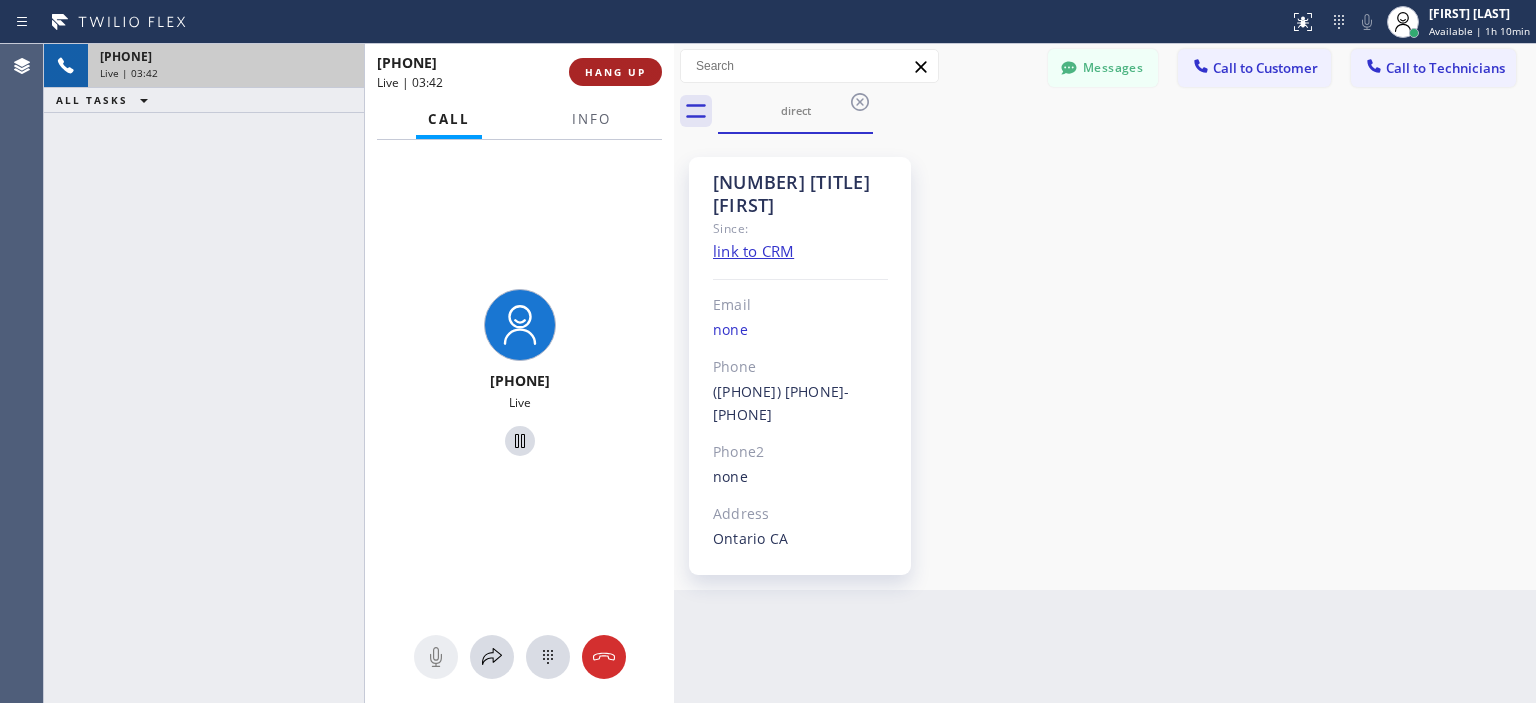 click on "HANG UP" at bounding box center (615, 72) 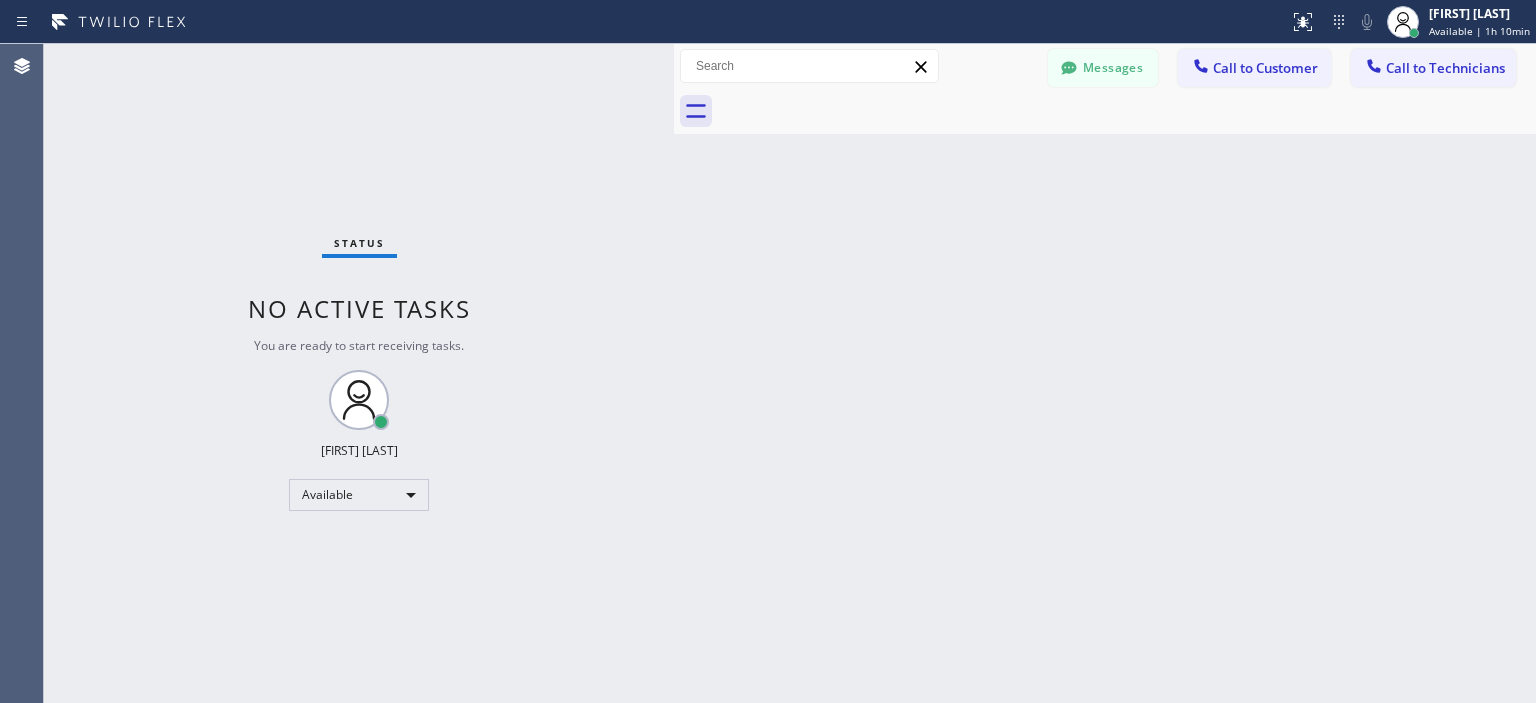 click on "Status   No active tasks     You are ready to start receiving tasks.   [LAST] [FIRST] Available" at bounding box center (359, 373) 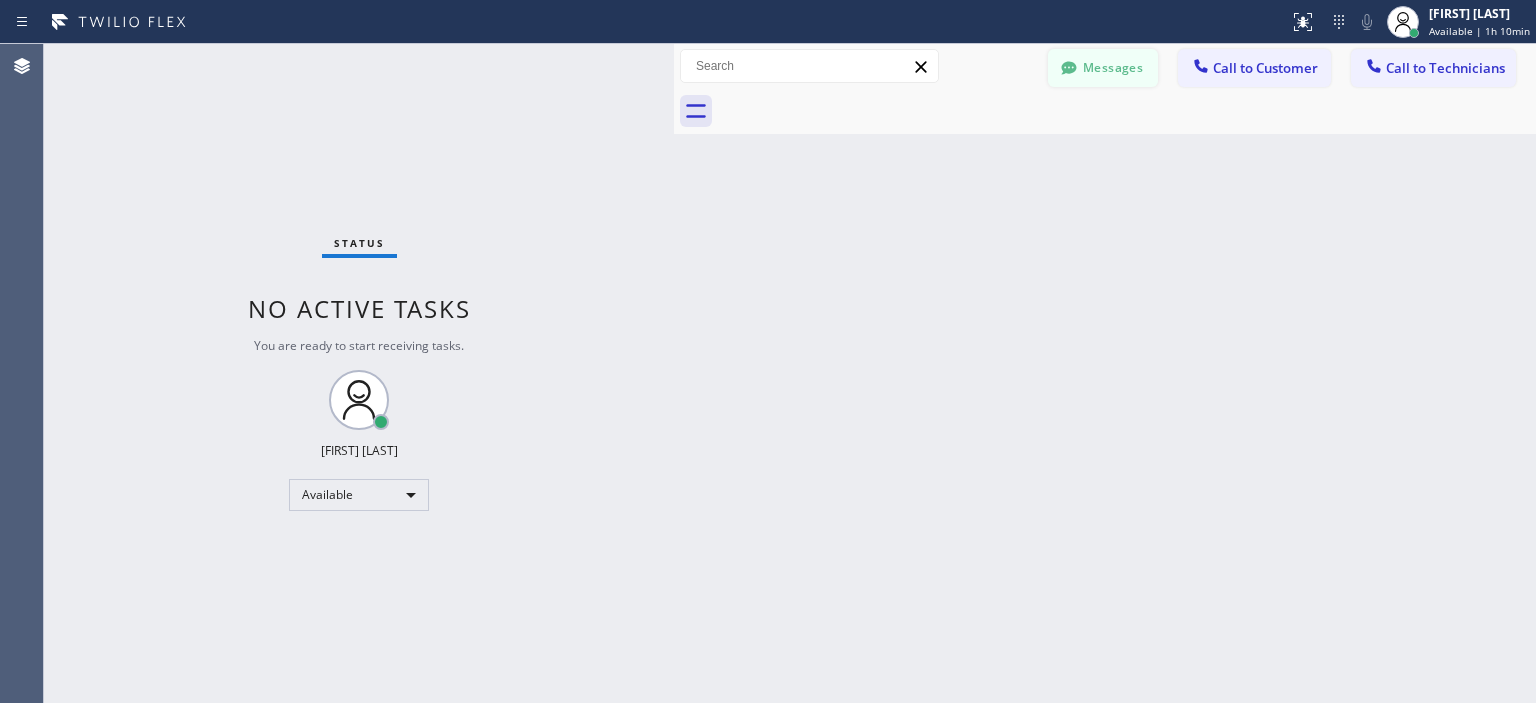 click at bounding box center (1069, 70) 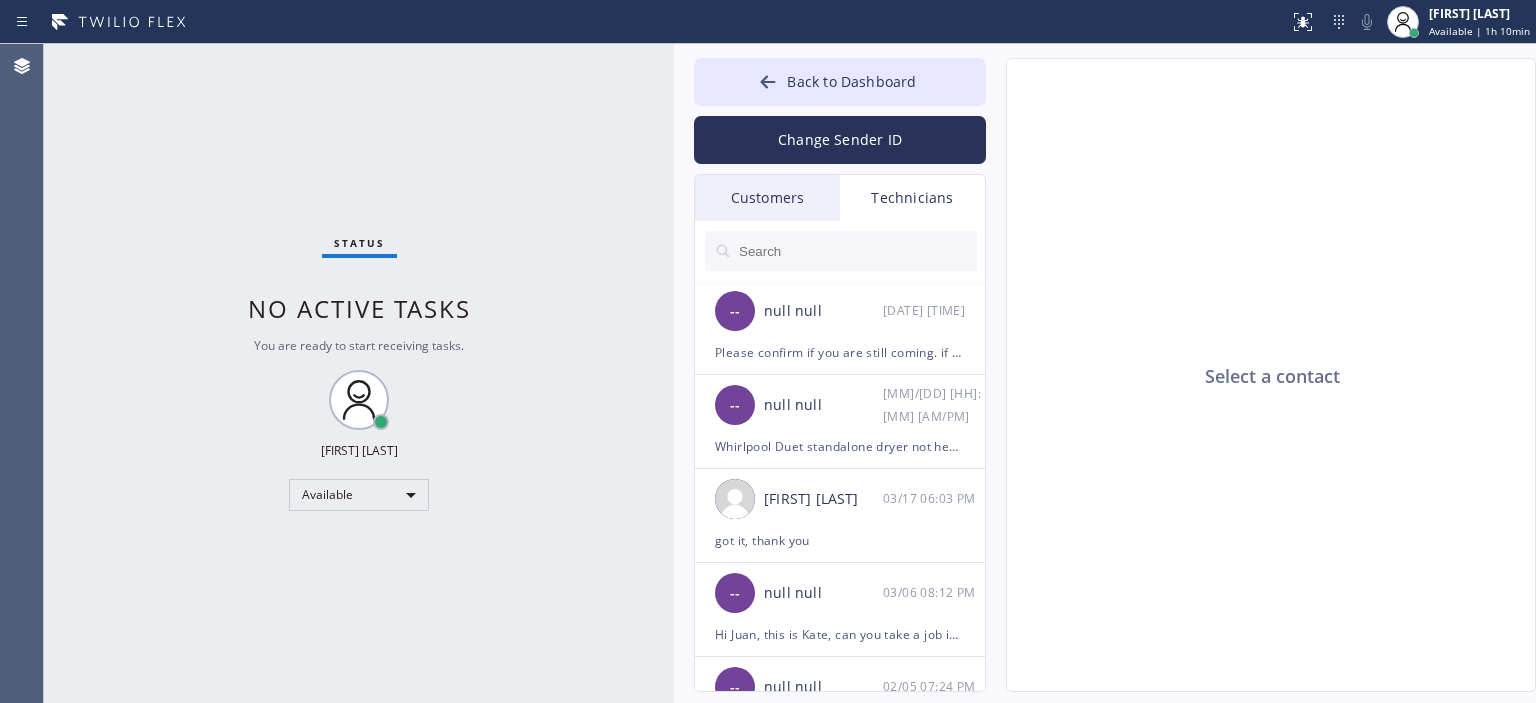 click on "Back to Dashboard Change Sender ID Customers Technicians JY John  Yuhico 08/06 01:35 AM Hello John, we wanted to let you know we're still checking the parts to make sure we can provide you with a schedule date. I'll contact you as soon as I have an update from technician. Thank you. KF Kevin Falsken 08/06 12:54 AM Liked “Hello Kevin, just wanted to let you know we did receive the check for this job. Thank you.” CC Chris Chen 08/06 12:22 AM Hello Chris, sorry for such a late response. Thank you for letting us know,please feel free to reach out in case you need any help in future, we're more than happy to help you. Thank you. MB Marisol  Bankroft 08/01 02:27 AM ok noted  CD Courtney  Duncan 08/01 01:28 AM Hello Courtney, we just sent you an estimate for dryer vent installation on this email courtney.duncan@icloud.com. Please check it, don't forget to check the spambox just in case. Feel free to contact us back if you have any questions or concerns. Thank you. AS AJ  Shaikh  07/31 08:31 PM SM Shelly Mayer AO" at bounding box center (840, 375) 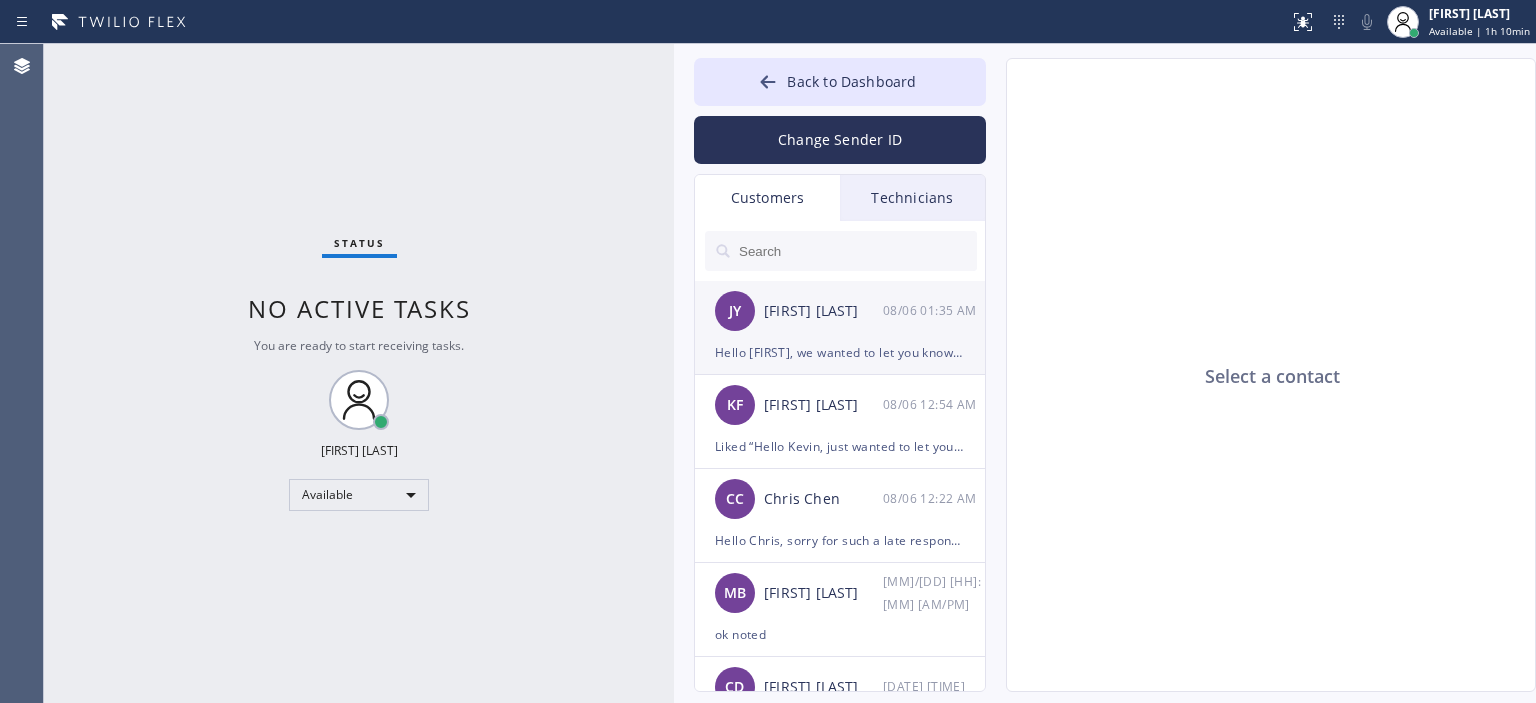 click on "[FIRST] [LAST]" at bounding box center [823, 311] 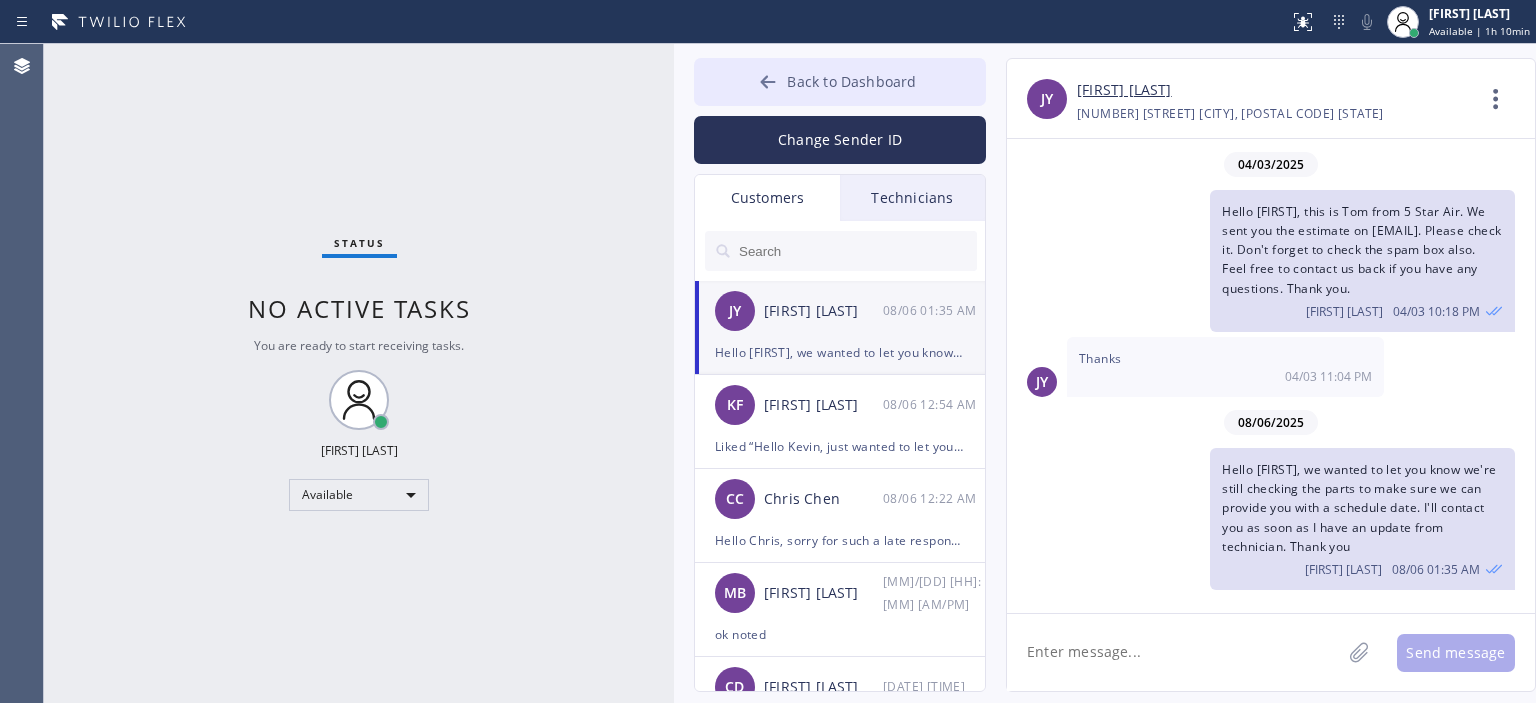 click on "Back to Dashboard" at bounding box center (840, 82) 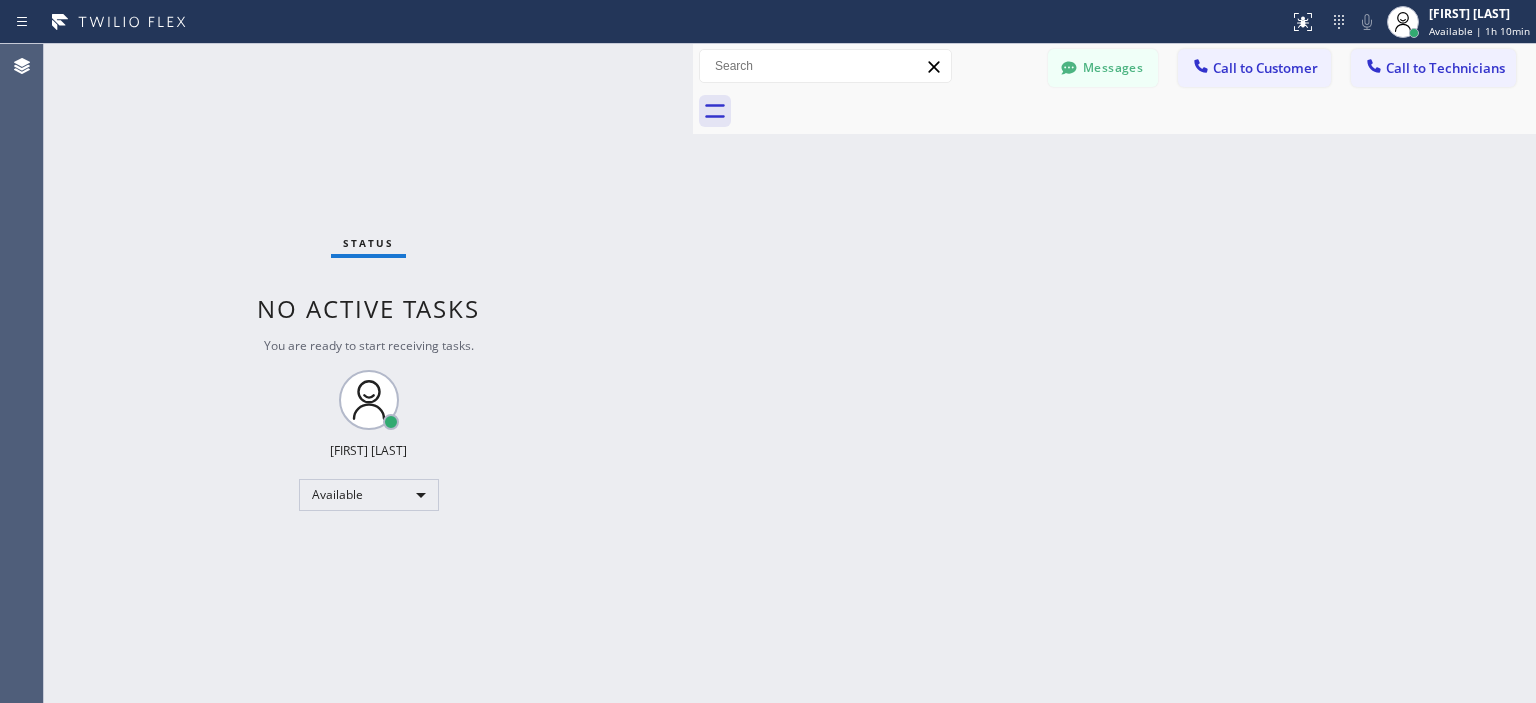 drag, startPoint x: 674, startPoint y: 68, endPoint x: 693, endPoint y: 71, distance: 19.235384 